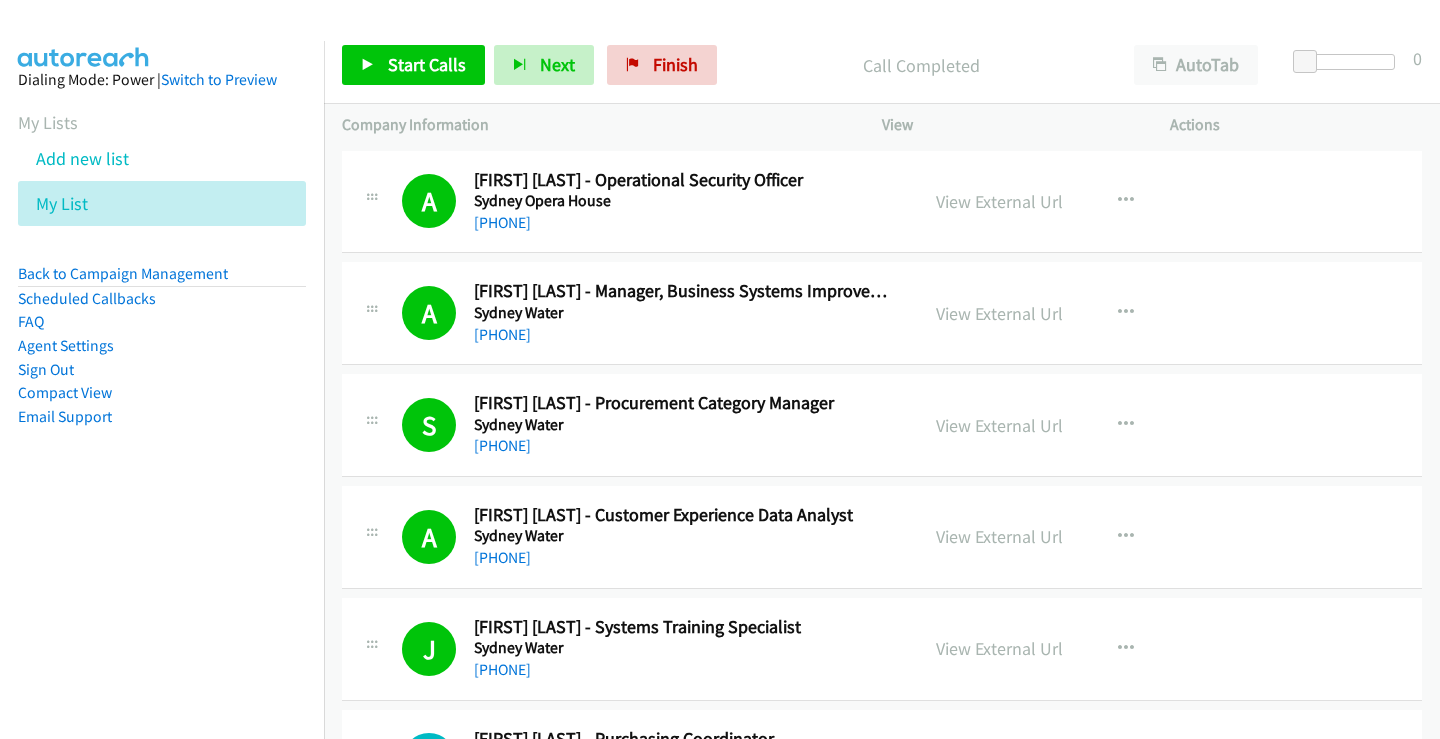 scroll, scrollTop: 0, scrollLeft: 0, axis: both 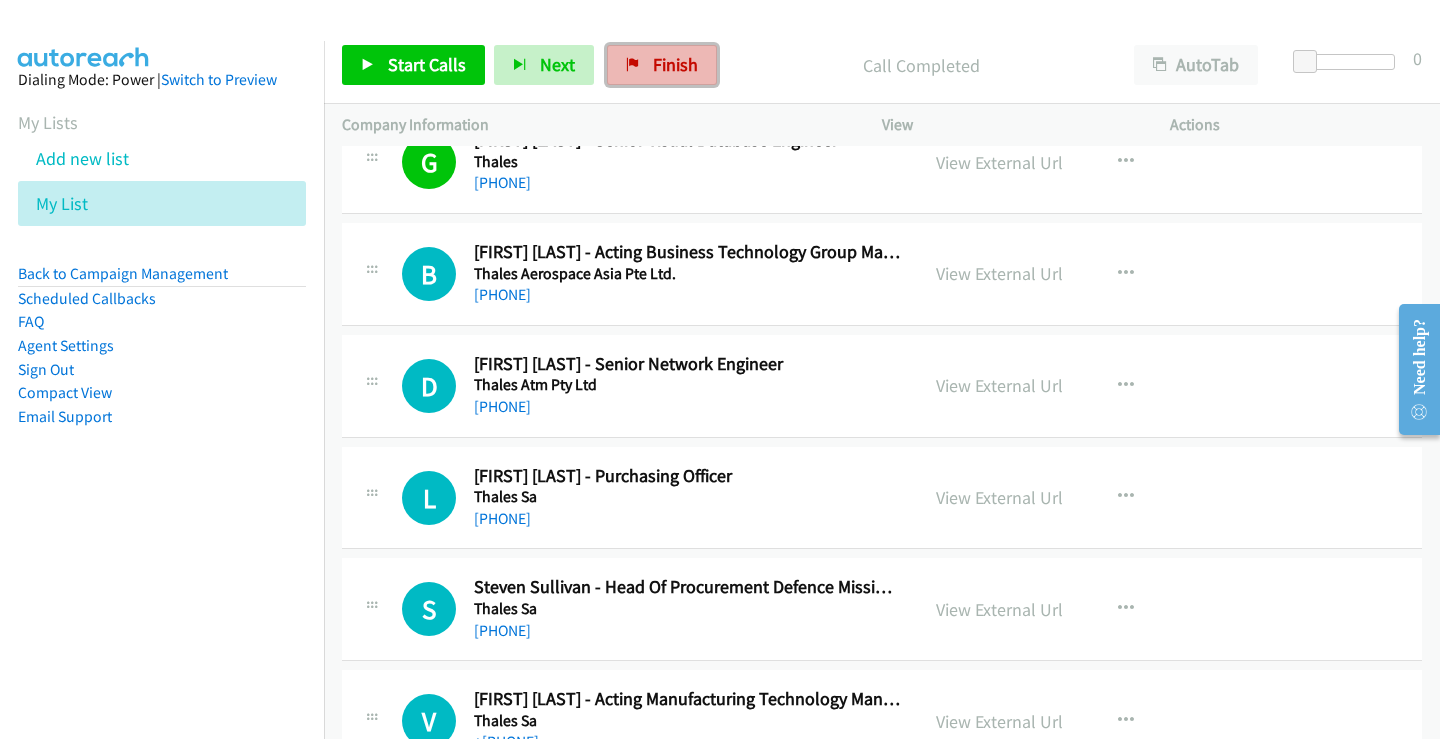 click on "Finish" at bounding box center (662, 65) 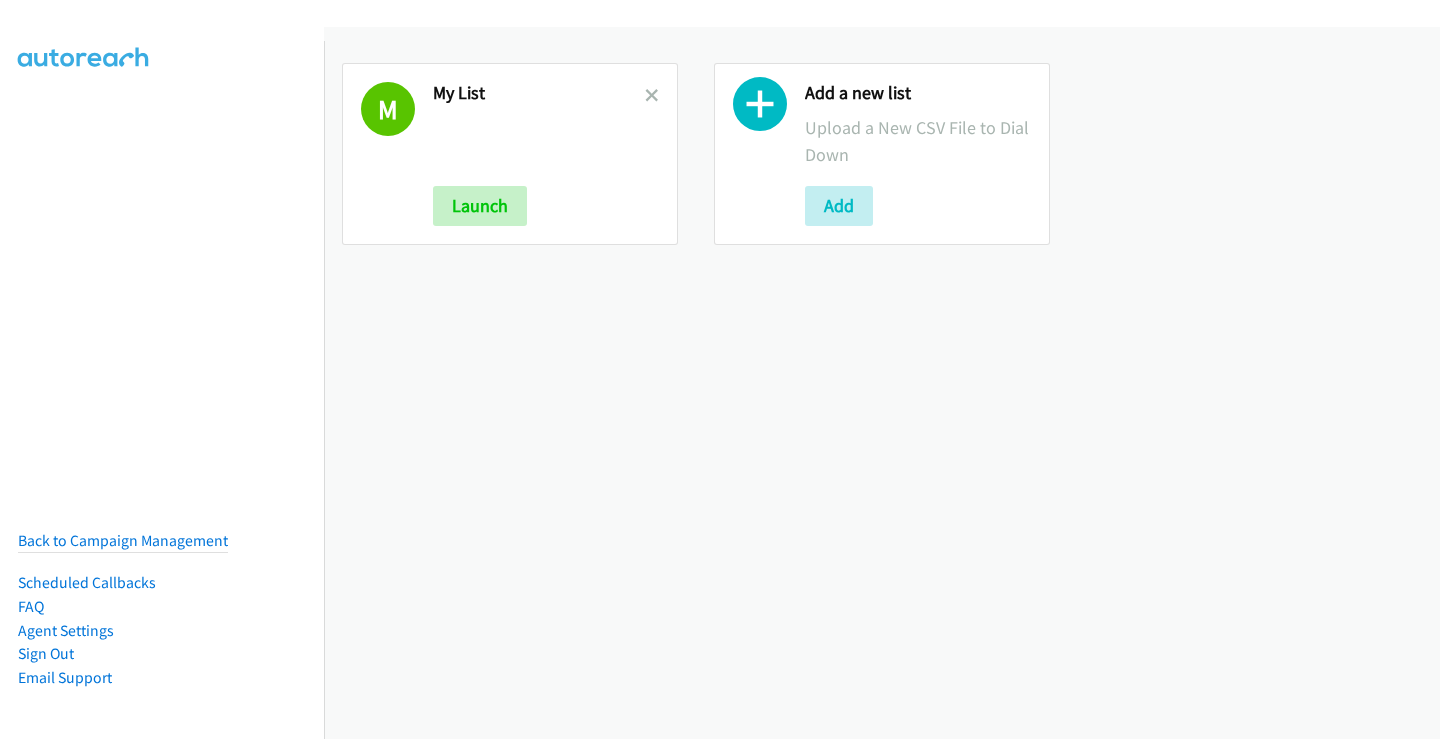 scroll, scrollTop: 0, scrollLeft: 0, axis: both 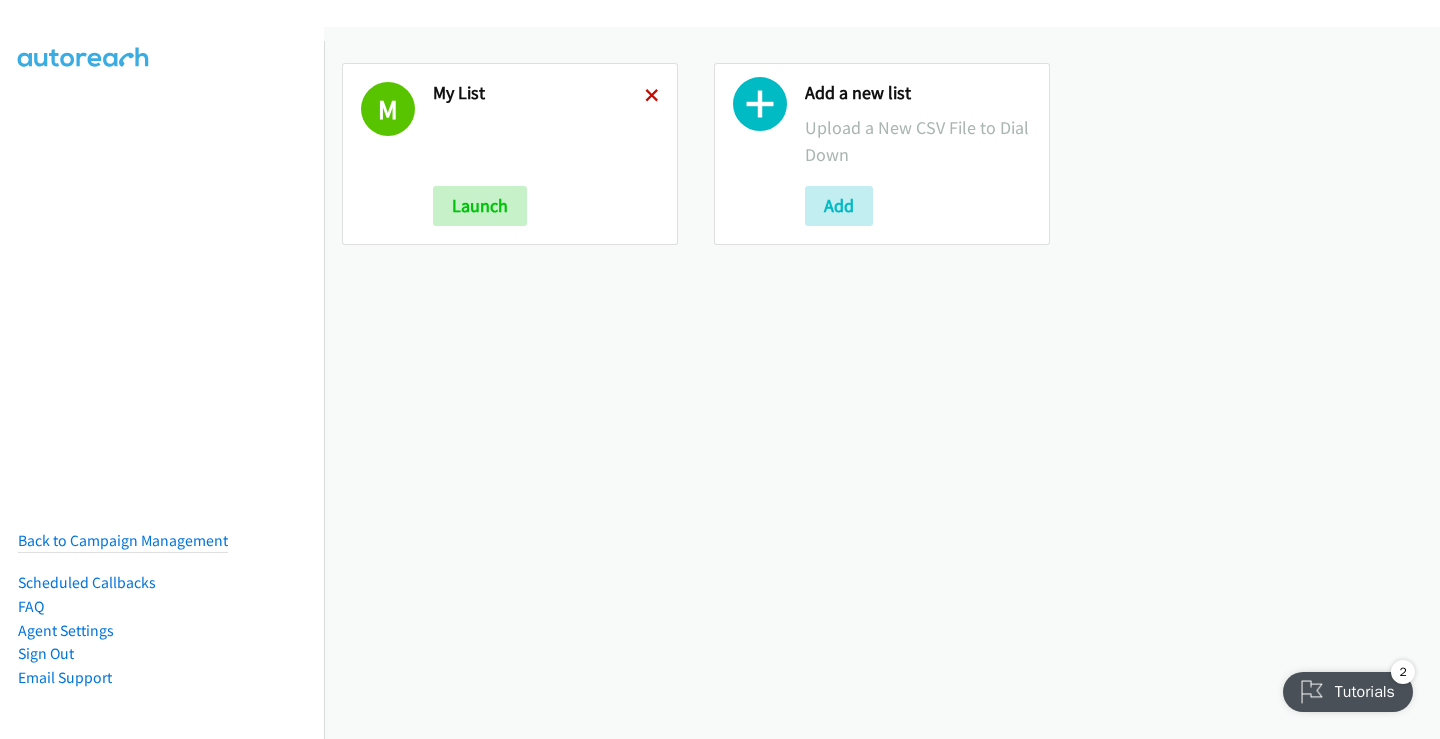 click at bounding box center [652, 97] 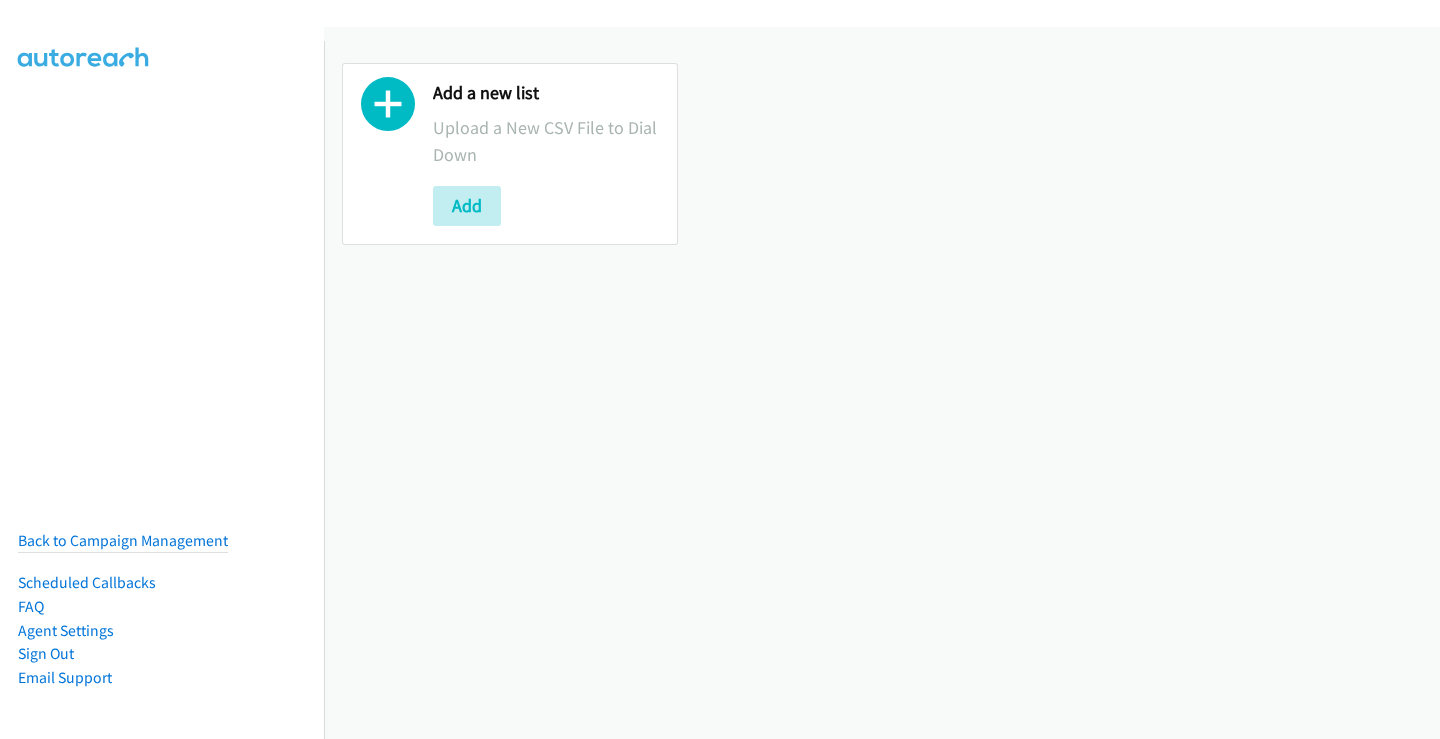 scroll, scrollTop: 0, scrollLeft: 0, axis: both 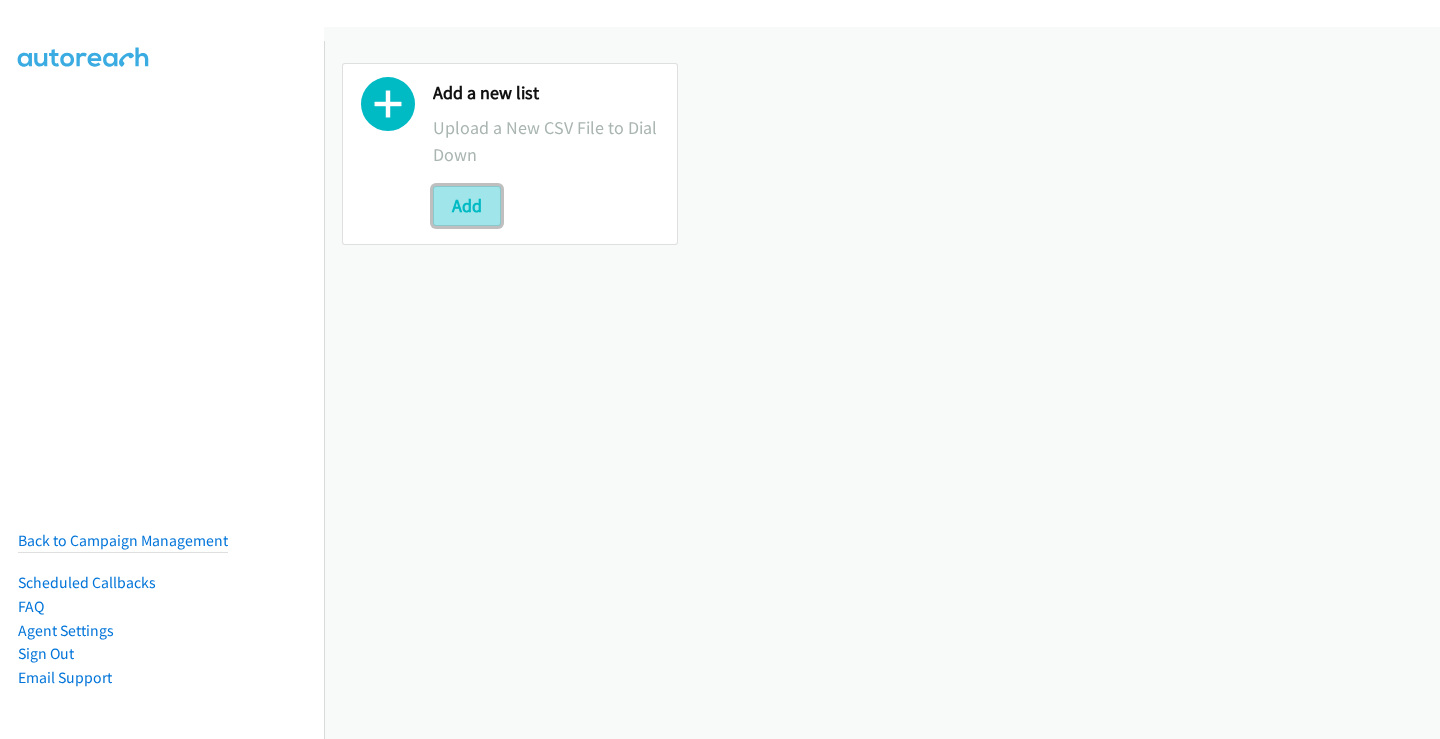 click on "Add" at bounding box center (467, 206) 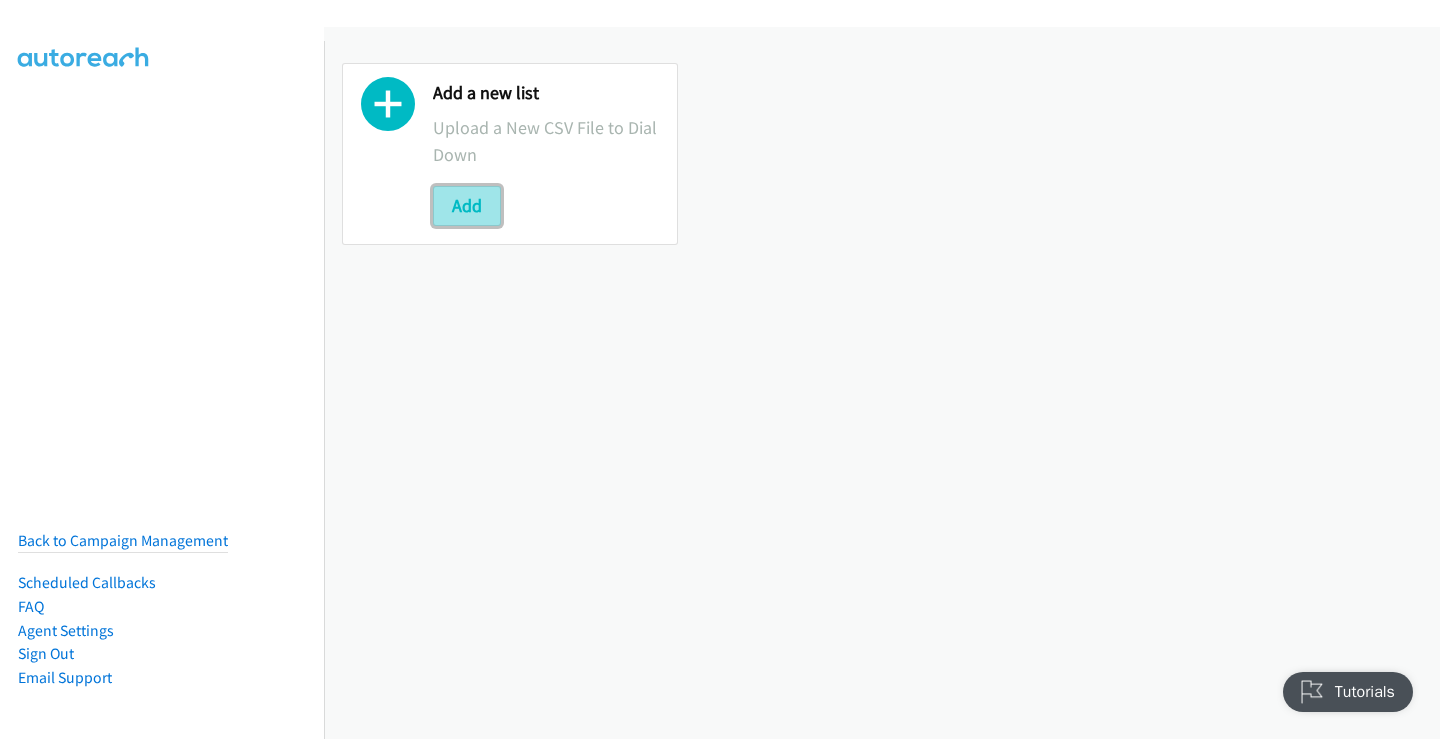 scroll, scrollTop: 0, scrollLeft: 0, axis: both 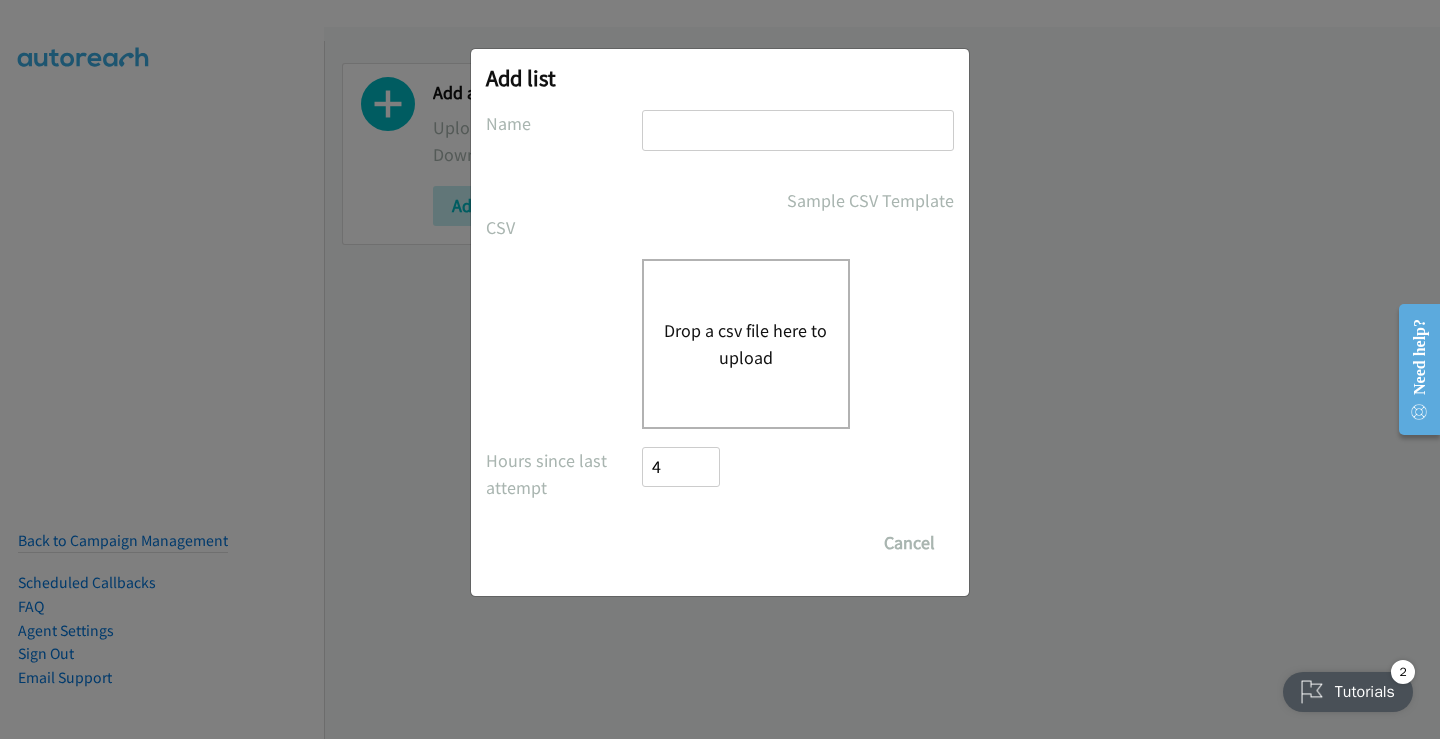 click at bounding box center (798, 130) 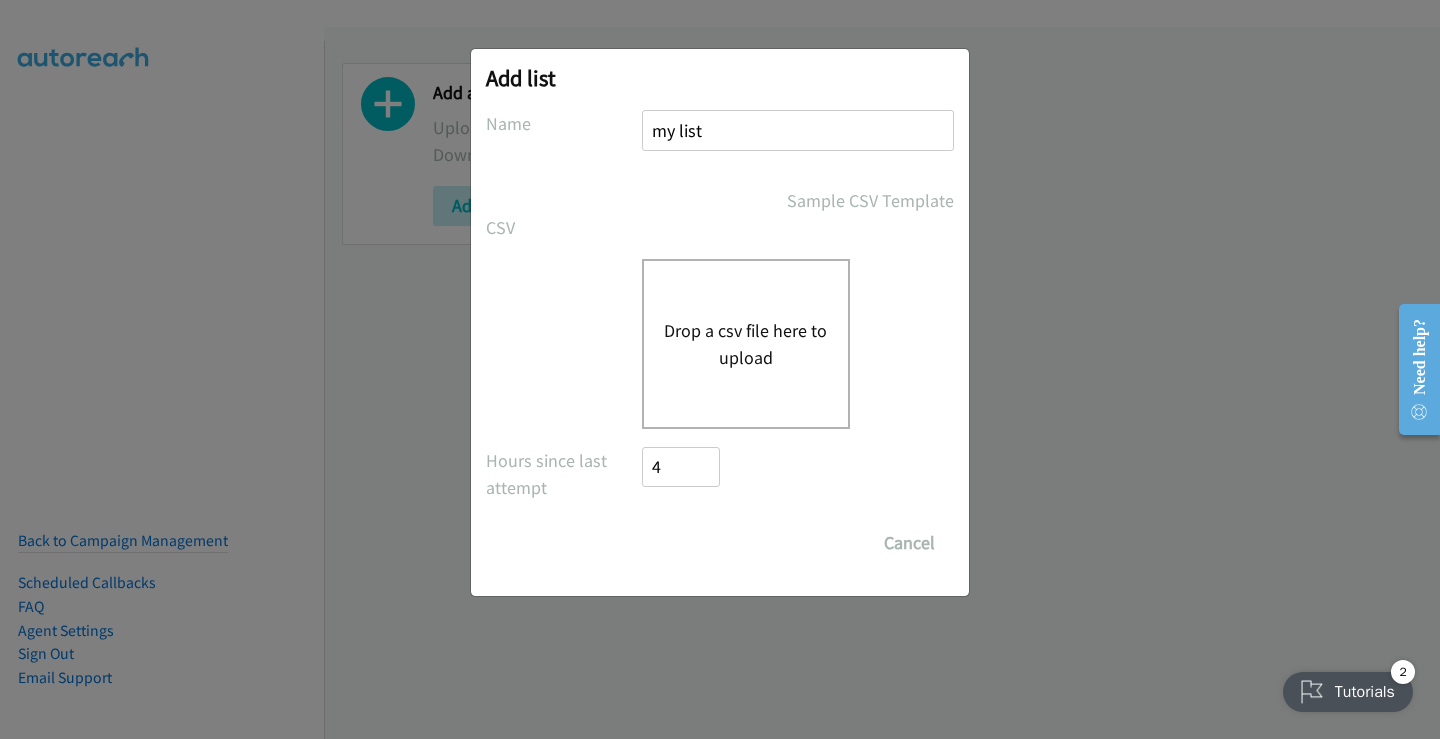 click on "Drop a csv file here to upload" at bounding box center [746, 344] 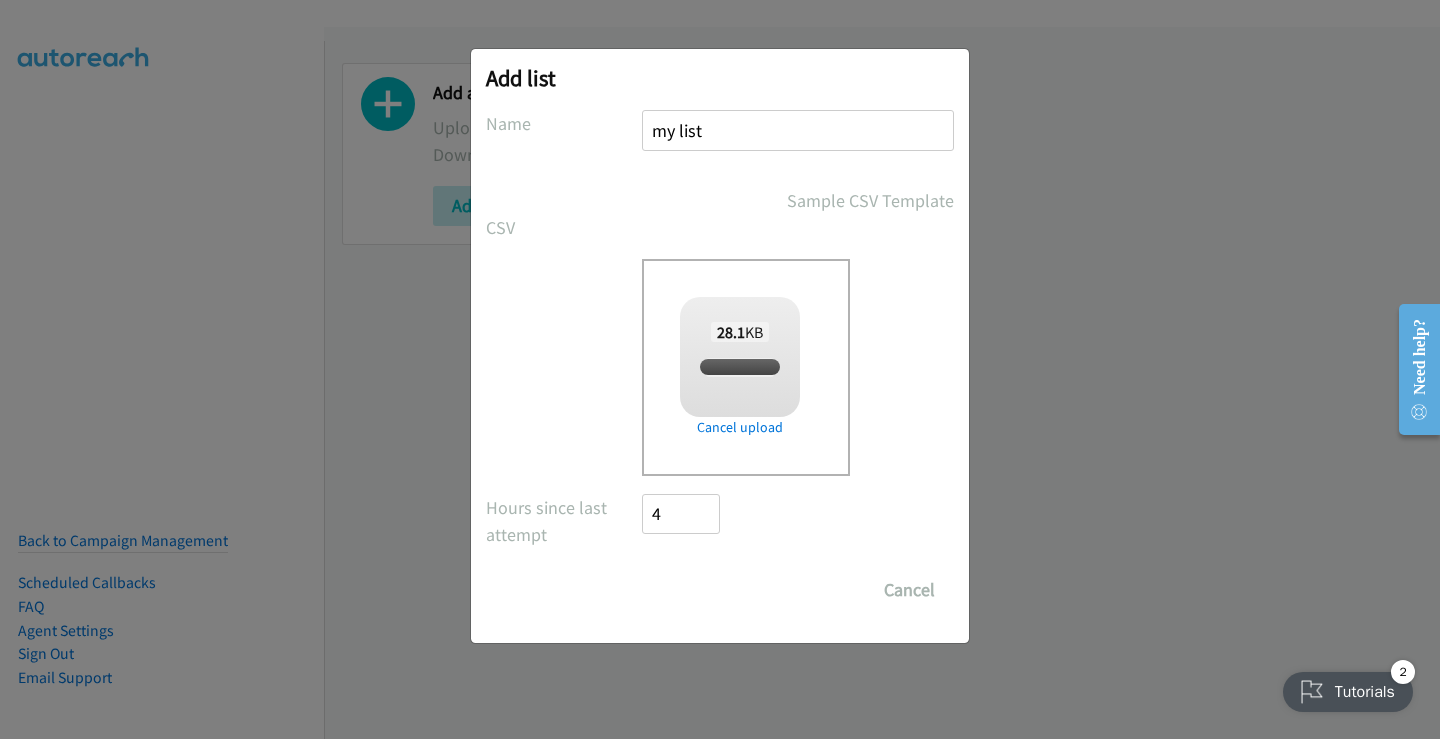 checkbox on "true" 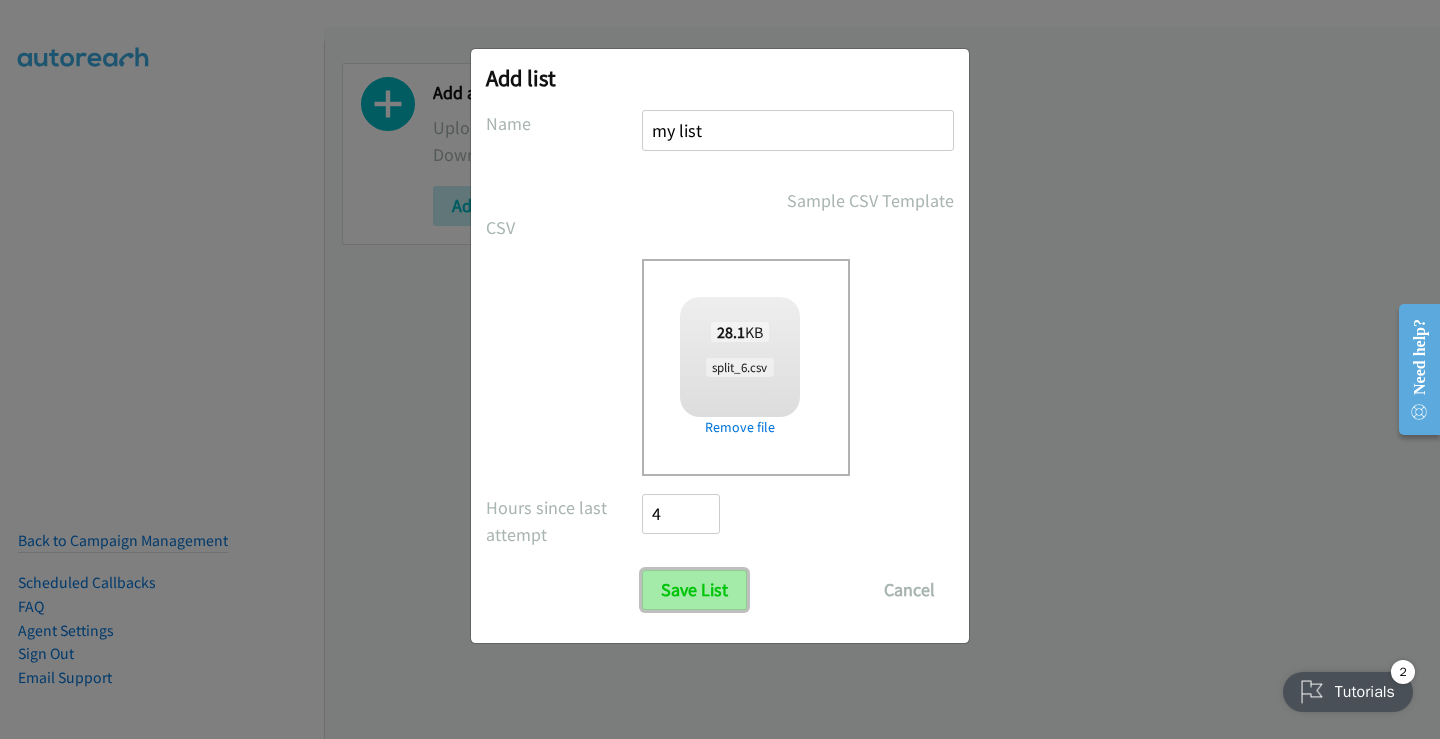 click on "Save List" at bounding box center [694, 590] 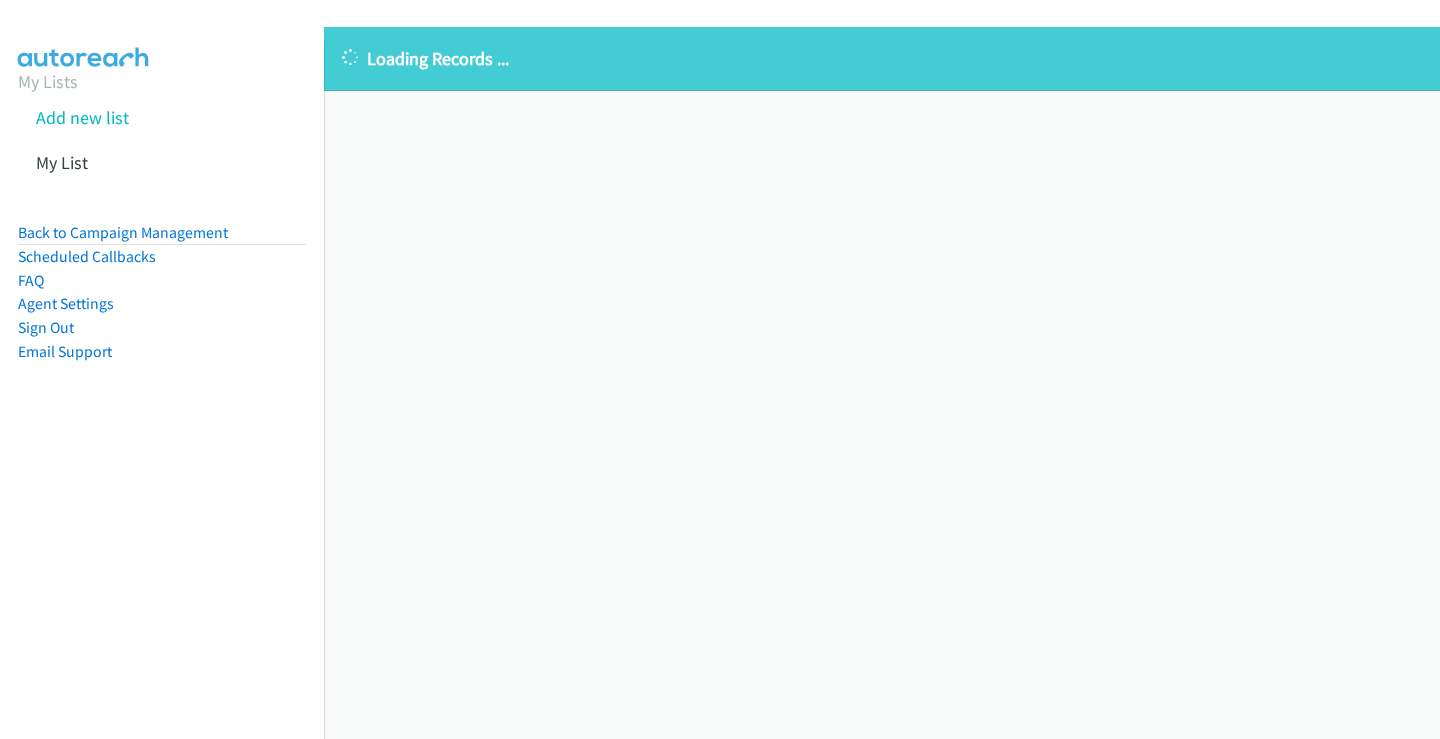 scroll, scrollTop: 0, scrollLeft: 0, axis: both 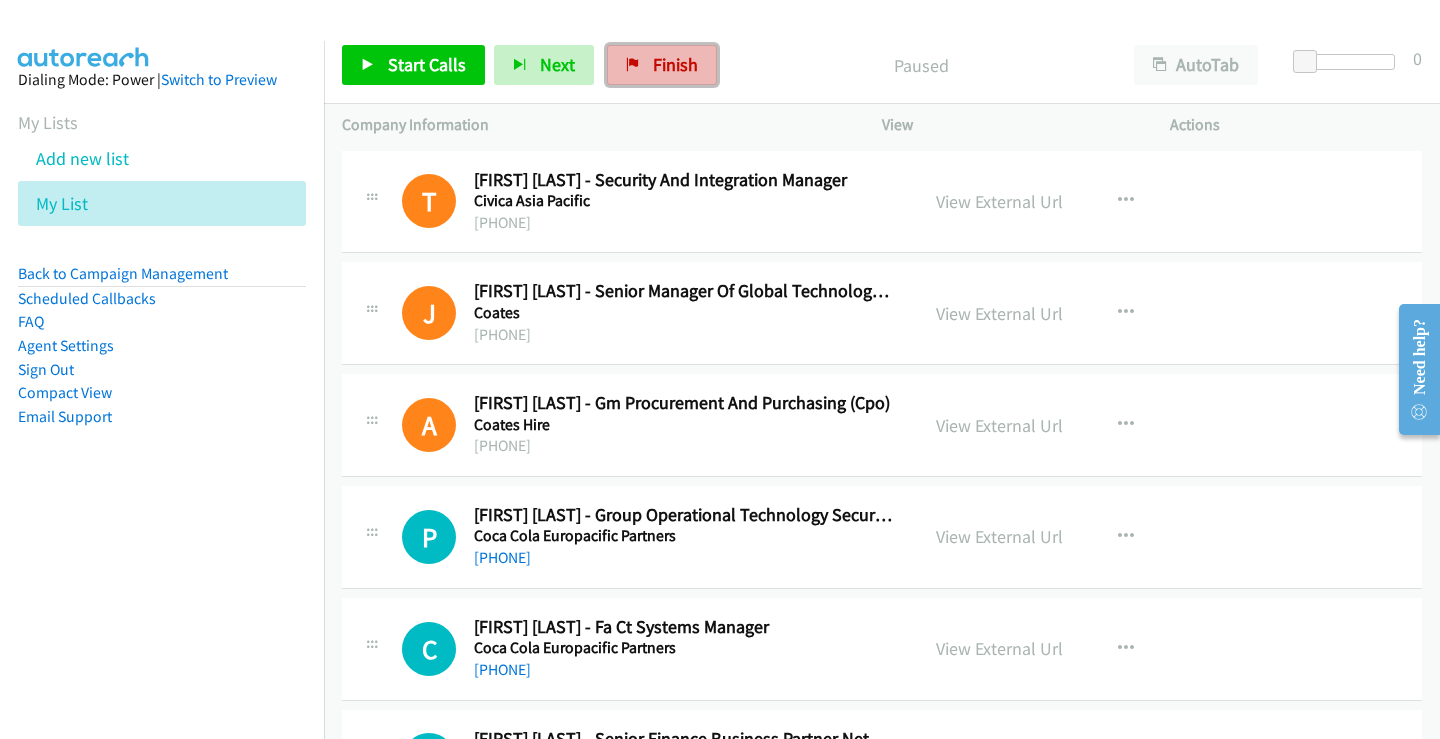click on "Finish" at bounding box center (662, 65) 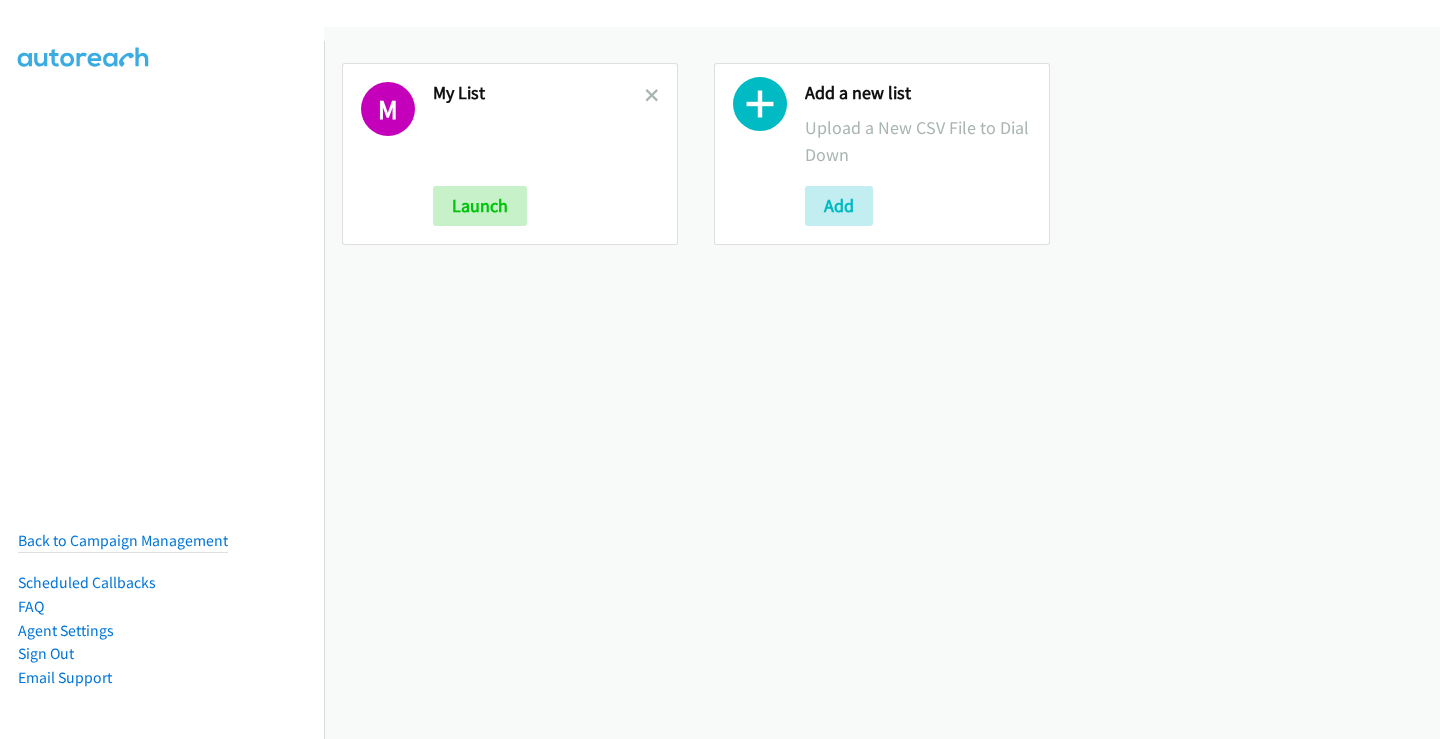 scroll, scrollTop: 0, scrollLeft: 0, axis: both 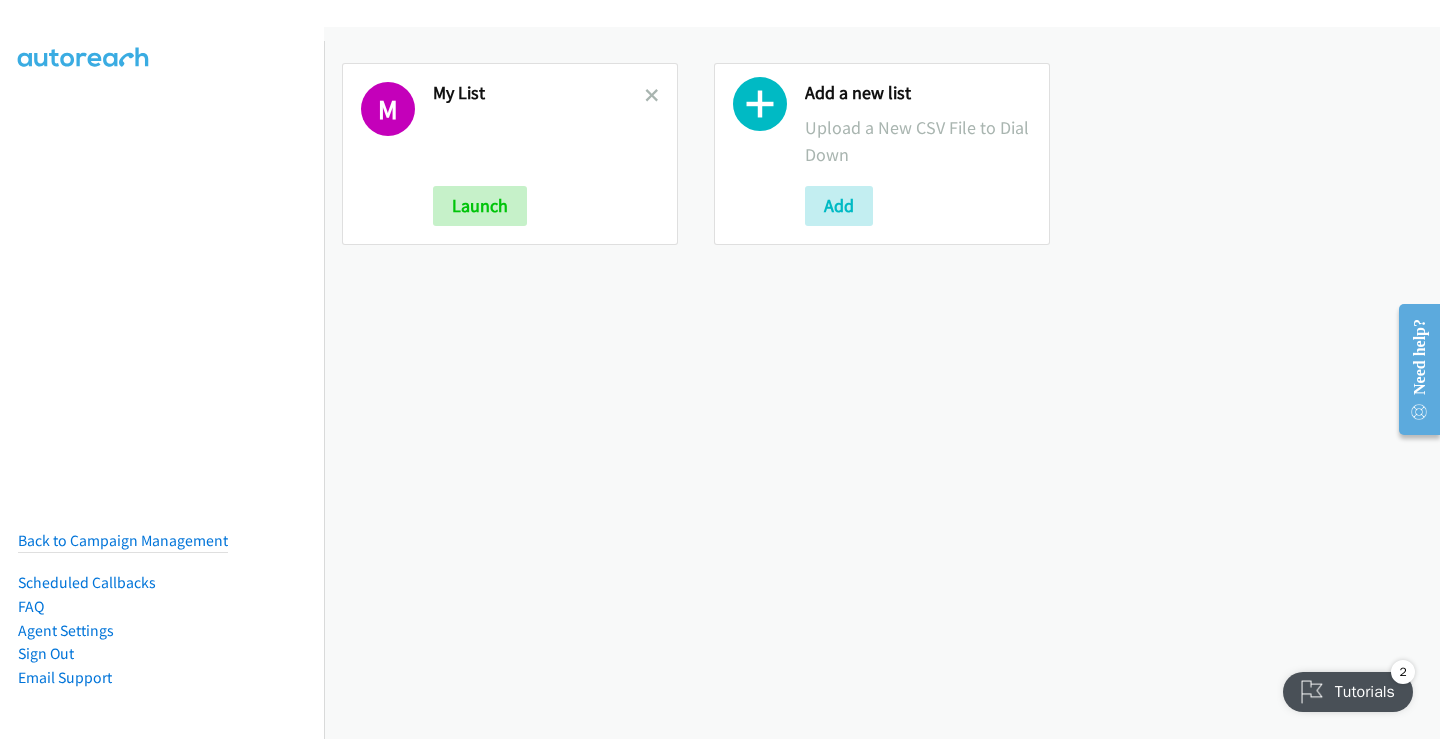 drag, startPoint x: 673, startPoint y: 477, endPoint x: 561, endPoint y: 489, distance: 112.64102 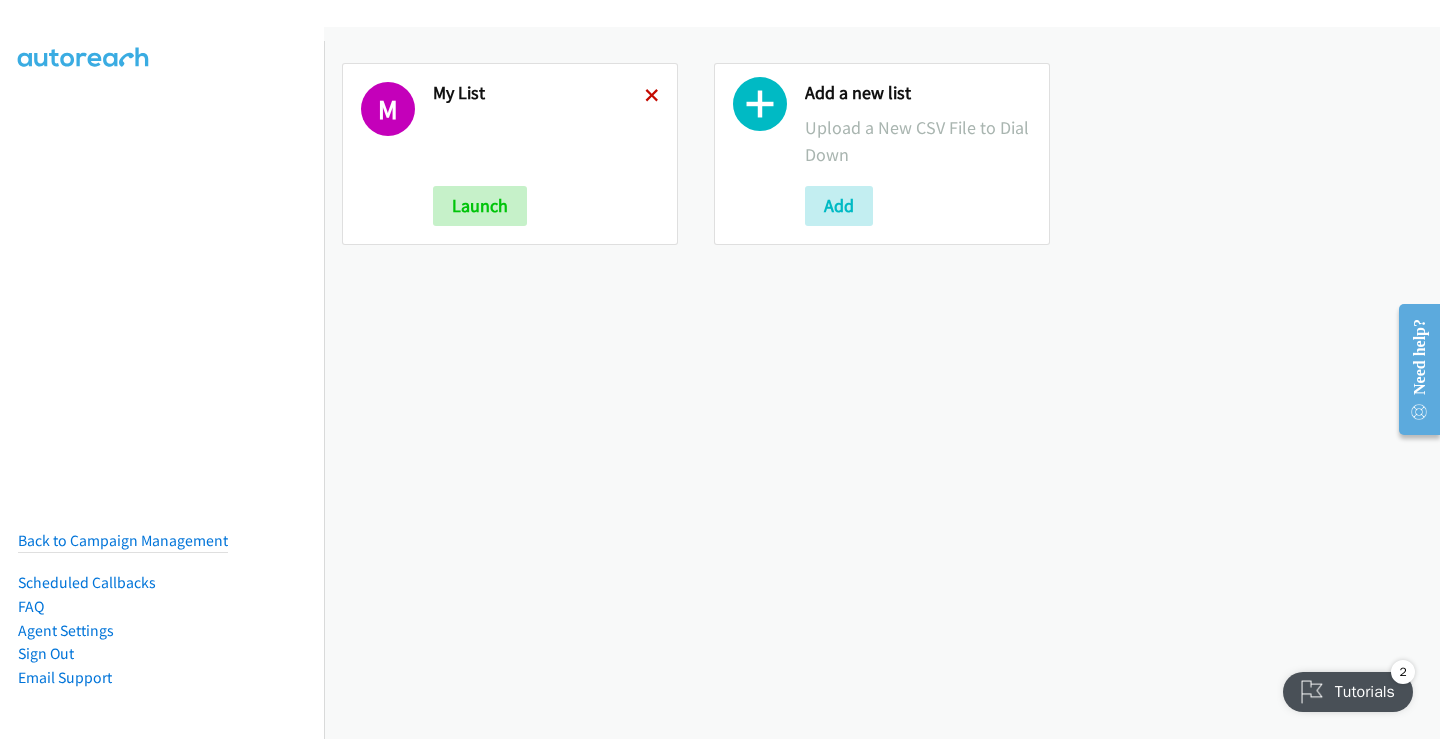 click at bounding box center (652, 97) 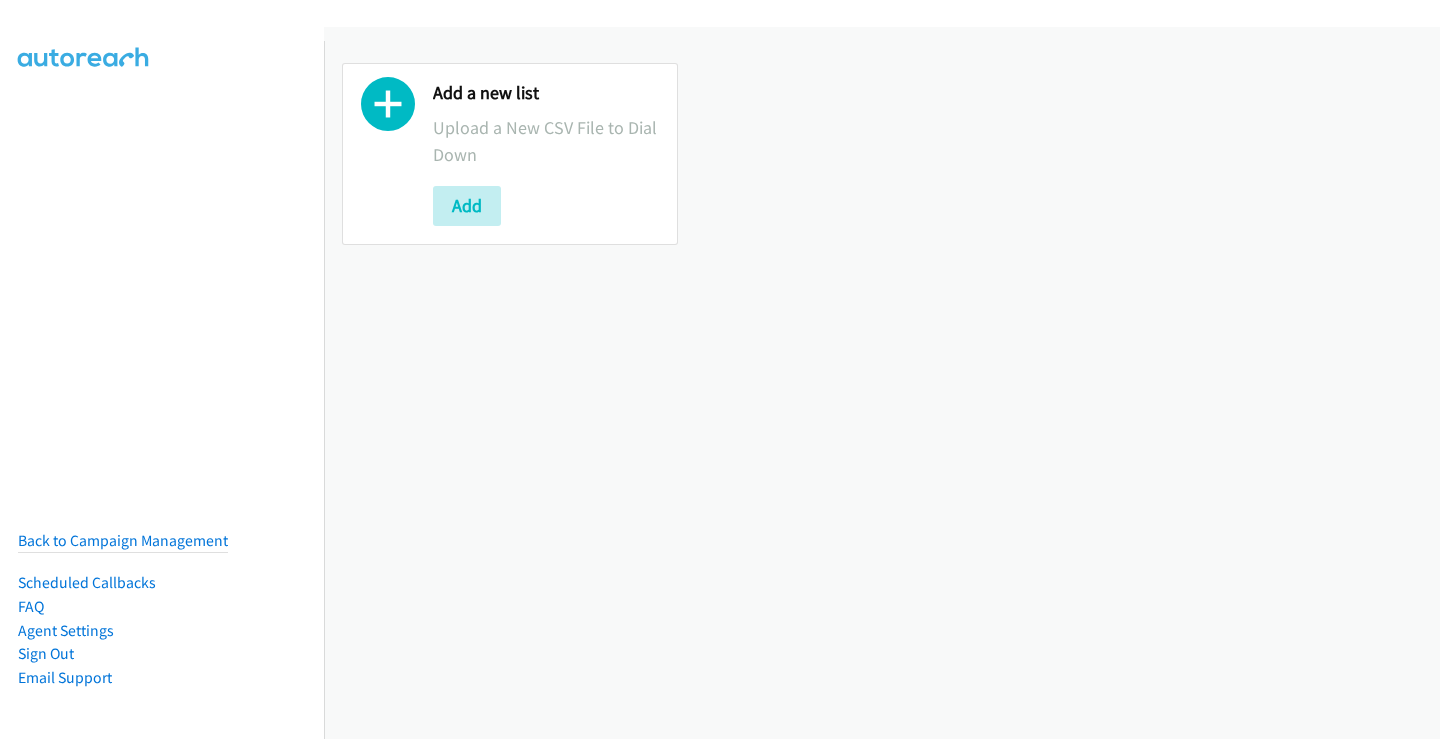 scroll, scrollTop: 0, scrollLeft: 0, axis: both 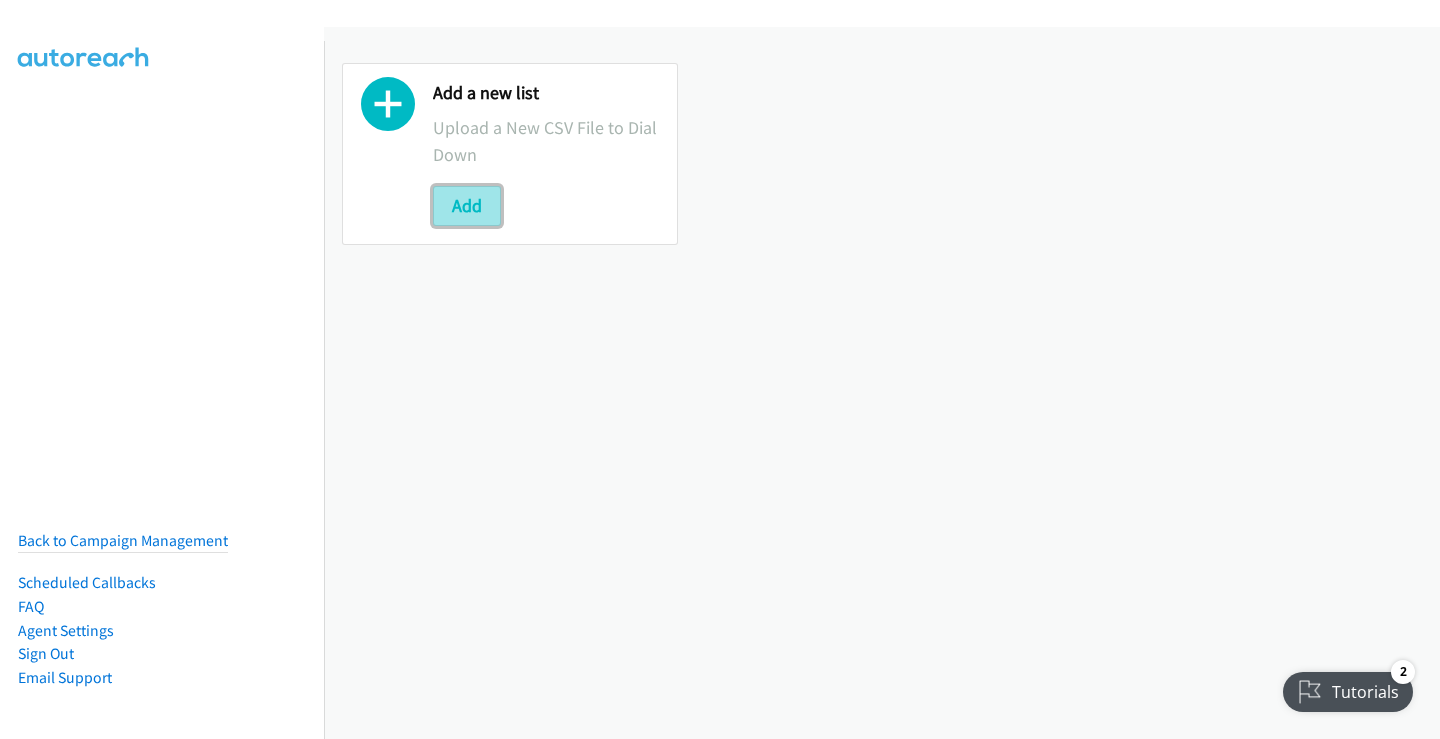 click on "Add" at bounding box center [467, 206] 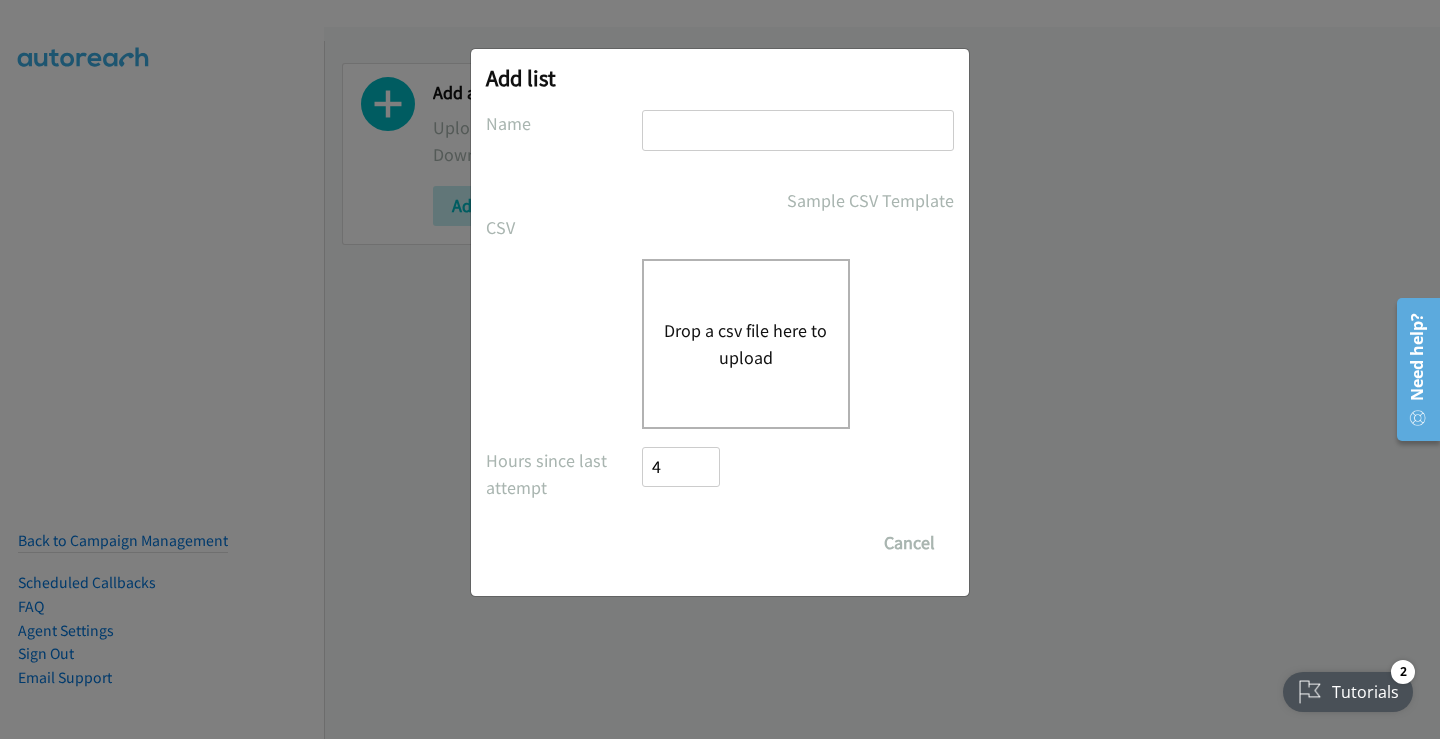 click at bounding box center (798, 130) 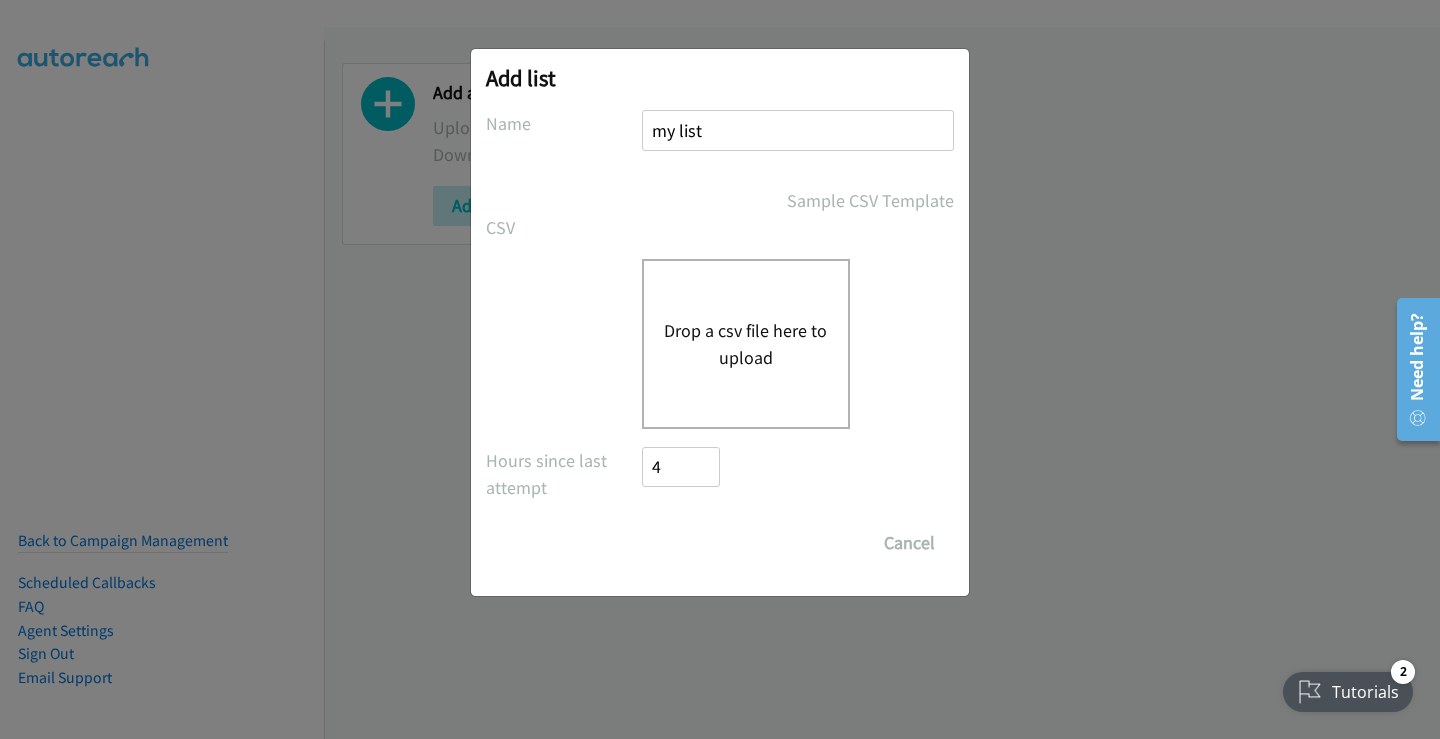click on "Drop a csv file here to upload" at bounding box center (746, 344) 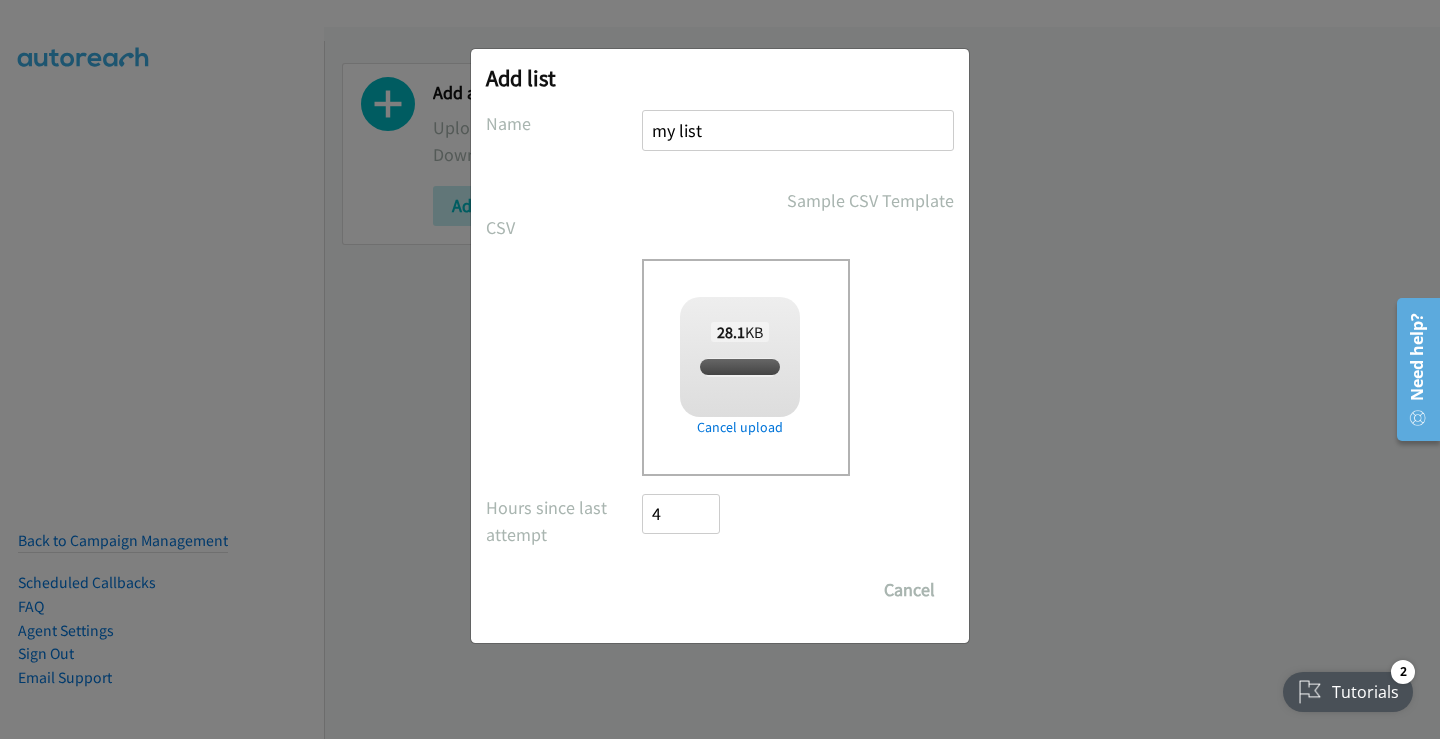 checkbox on "true" 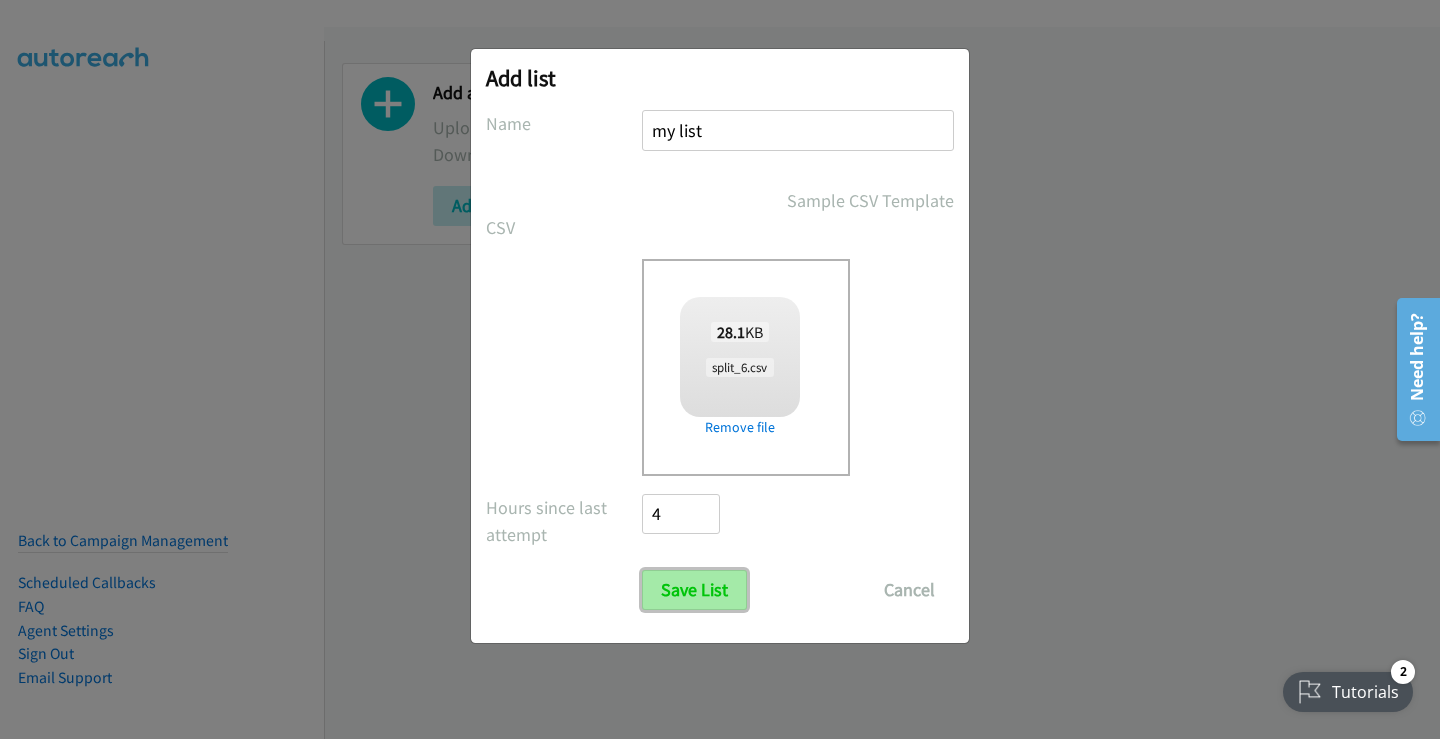 drag, startPoint x: 733, startPoint y: 597, endPoint x: 666, endPoint y: 602, distance: 67.18631 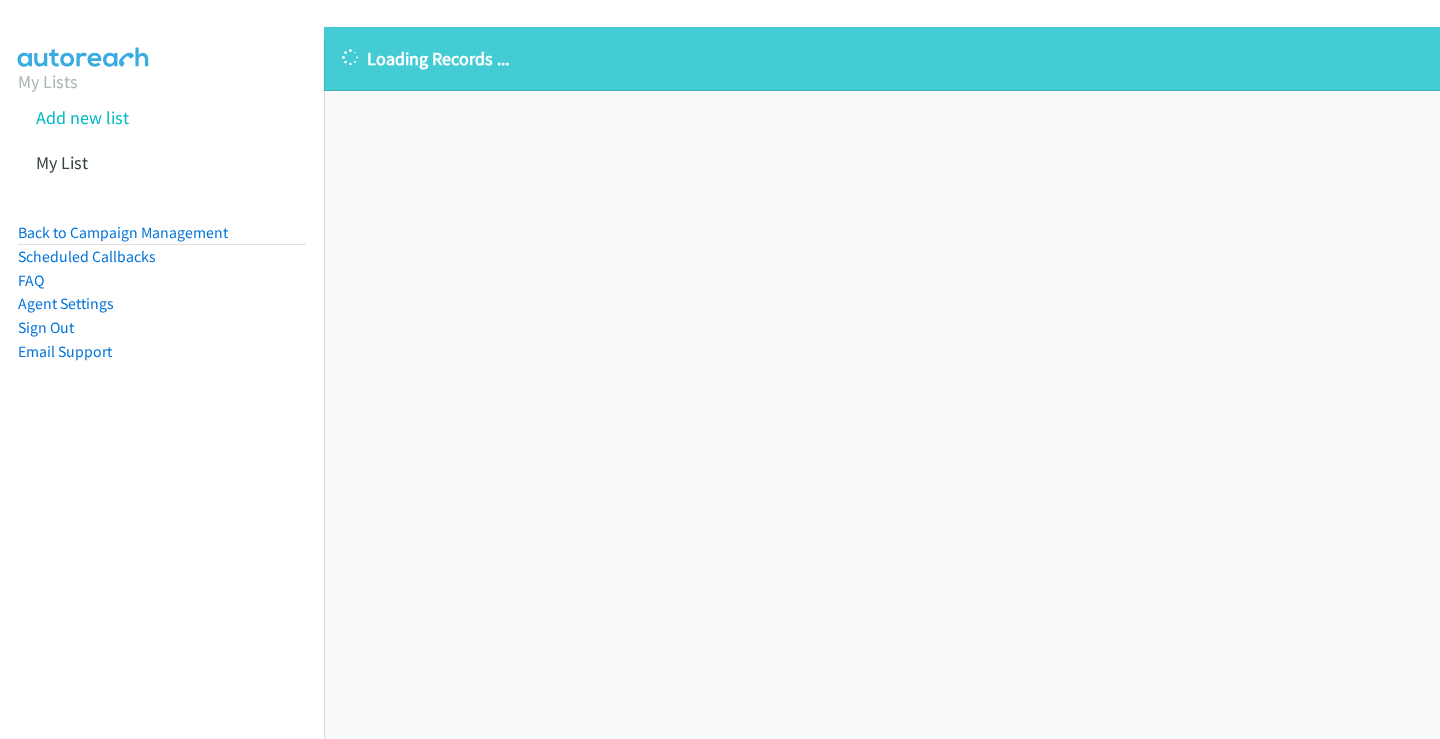scroll, scrollTop: 0, scrollLeft: 0, axis: both 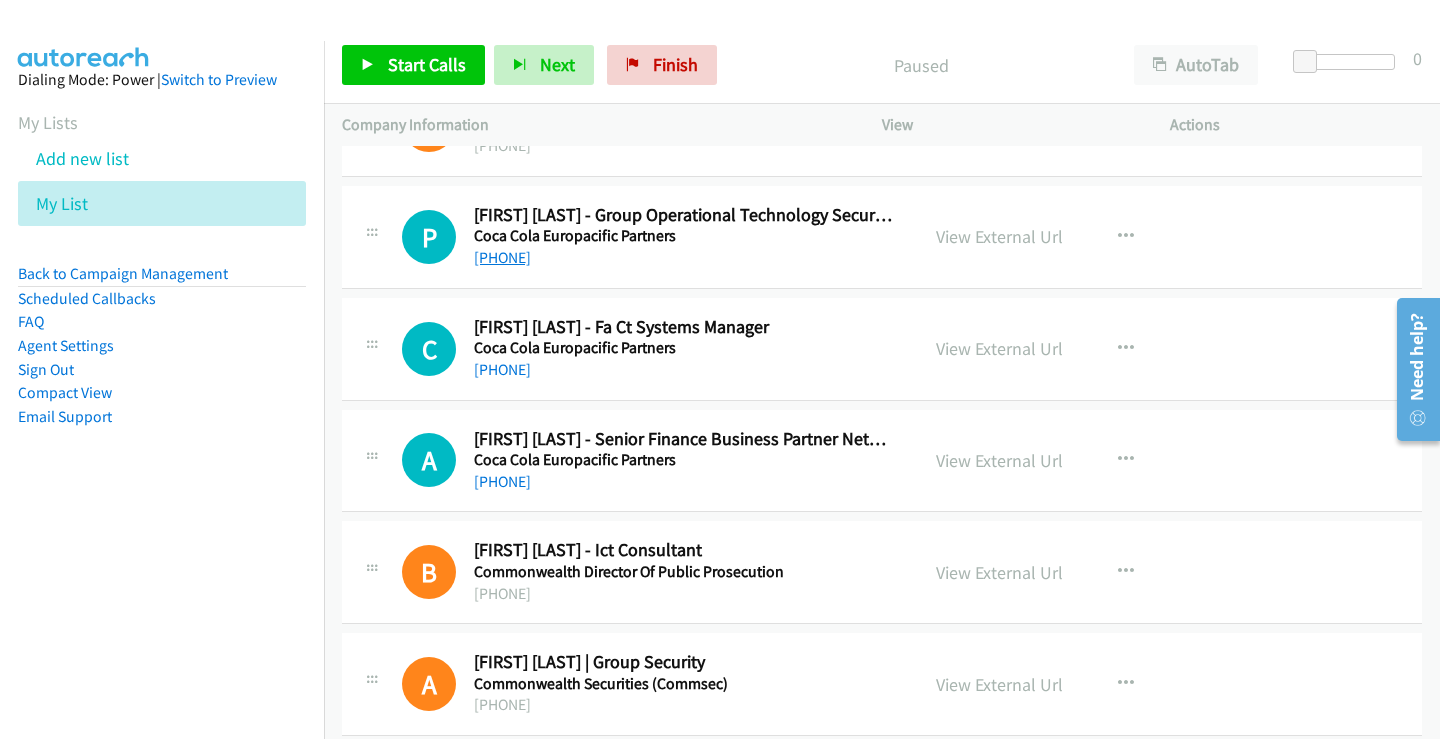 click on "+61 407 076 668" at bounding box center (502, 257) 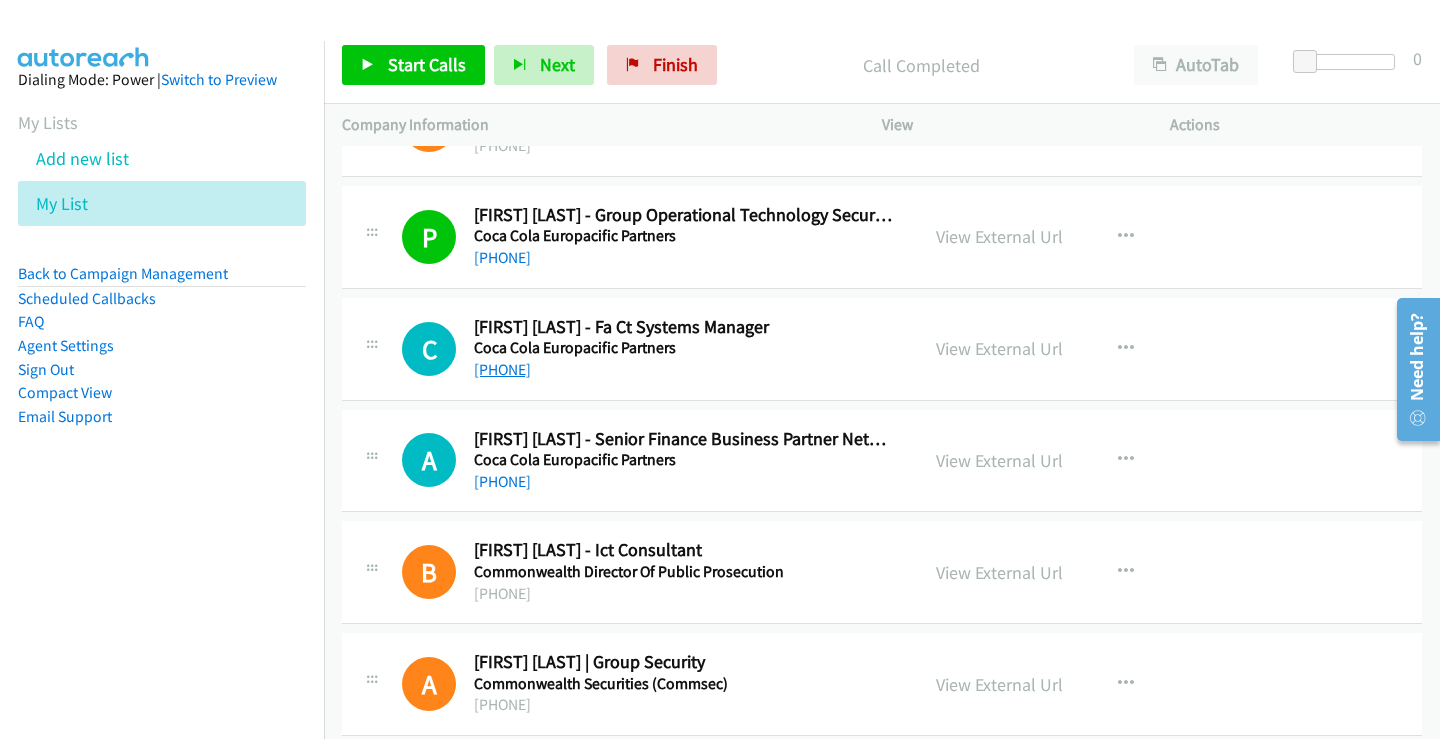 click on "+61 418 257 355" at bounding box center [502, 369] 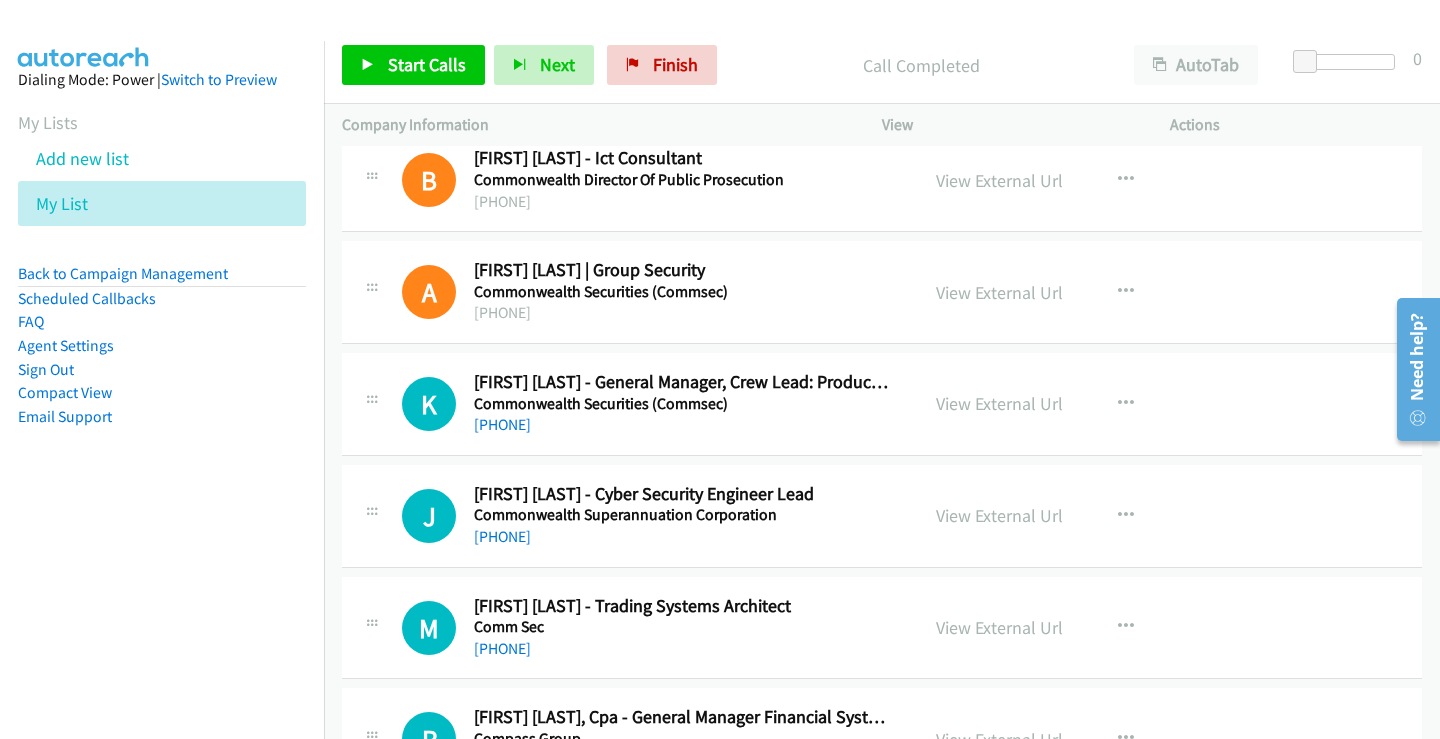 scroll, scrollTop: 700, scrollLeft: 0, axis: vertical 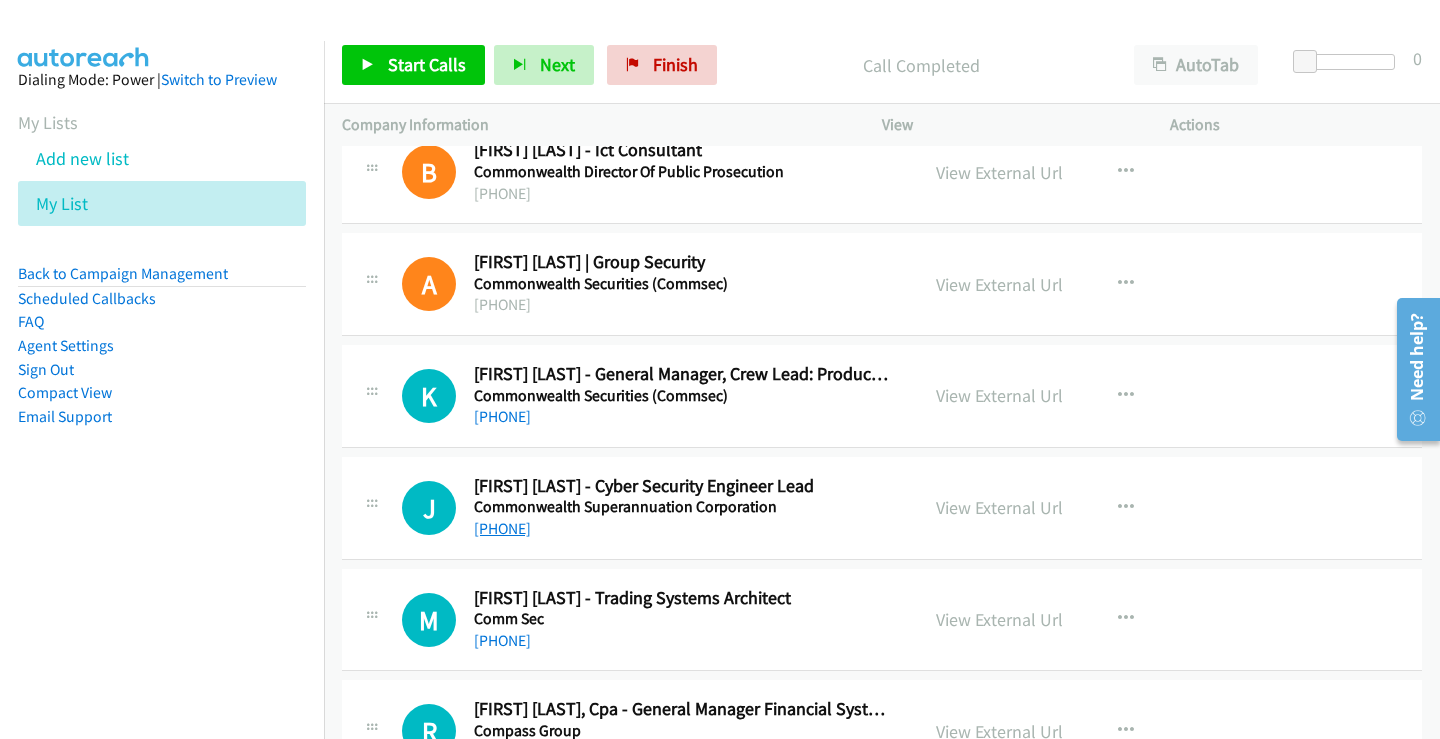 click on "+61 2 9240 4851" at bounding box center (502, 528) 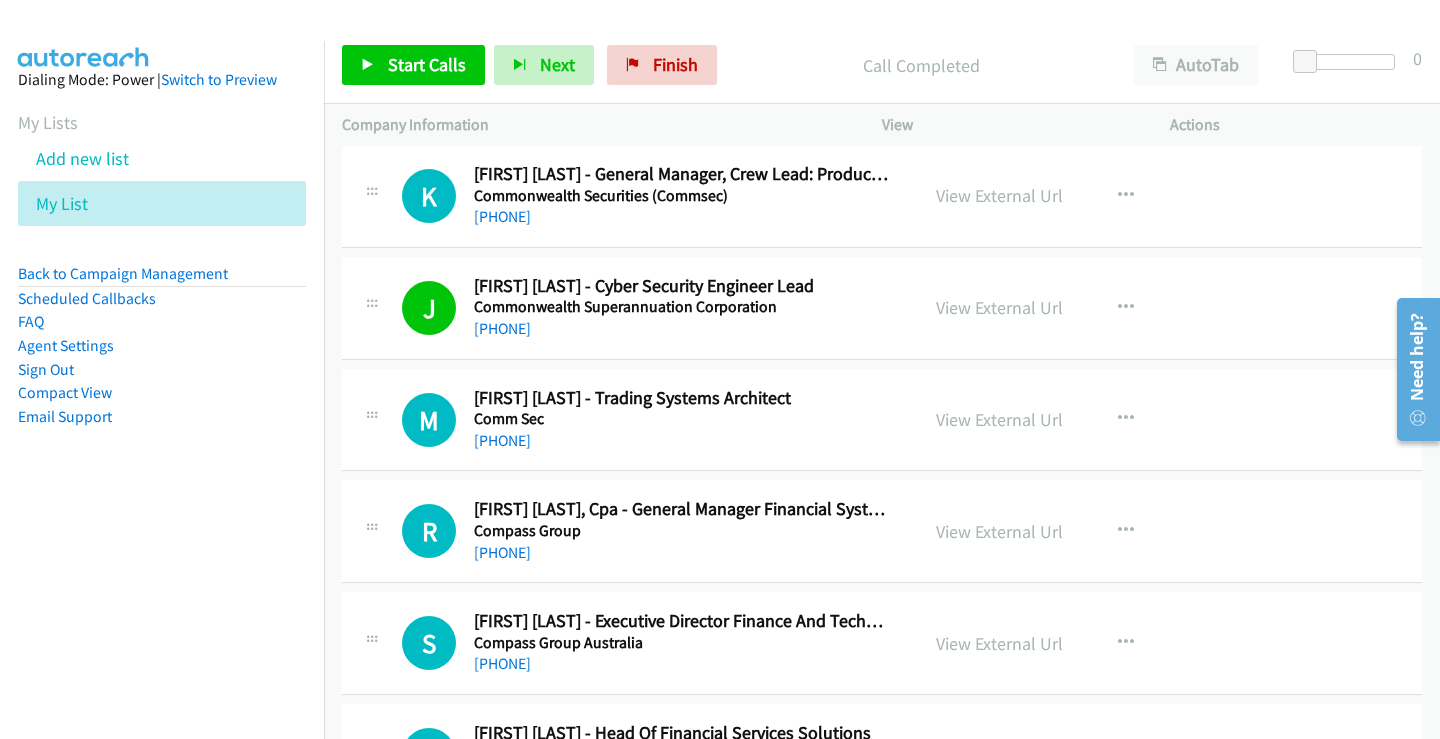 scroll, scrollTop: 1000, scrollLeft: 0, axis: vertical 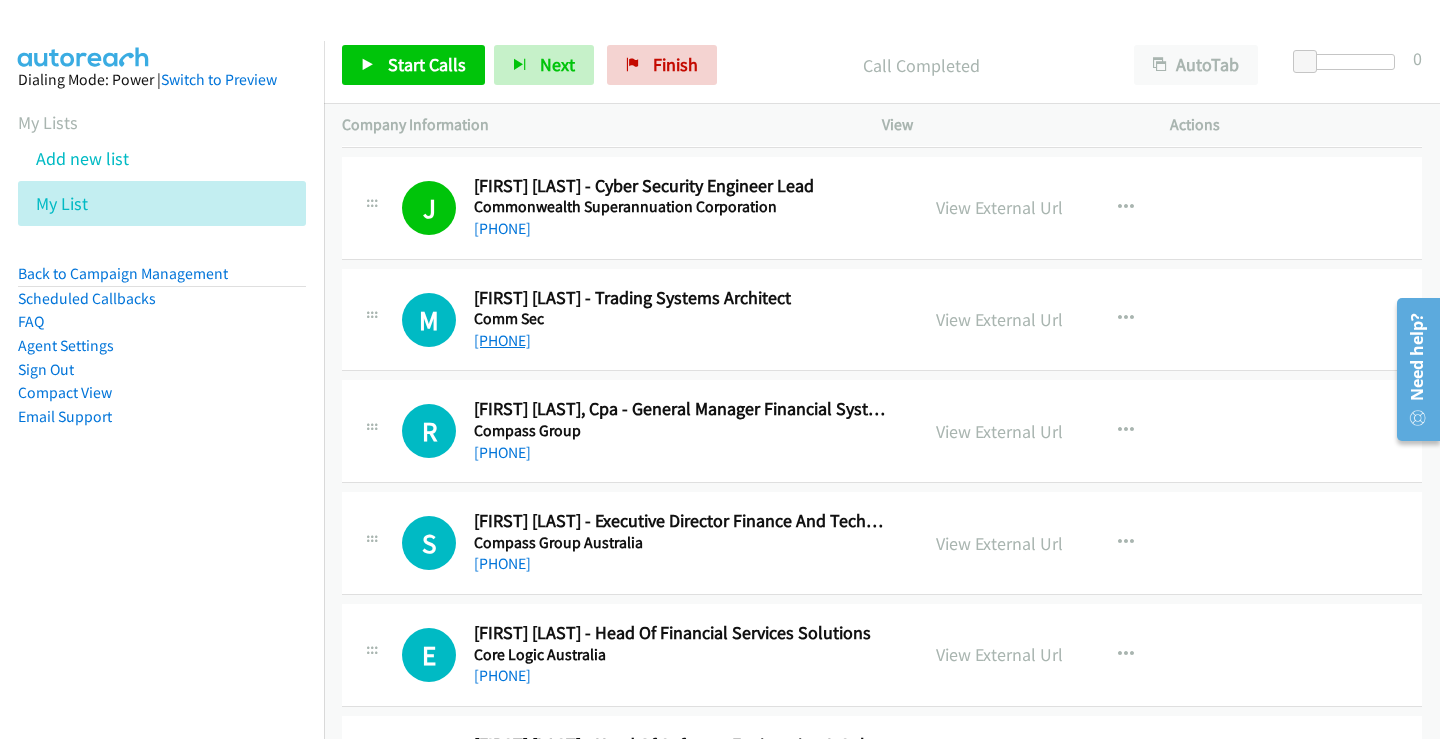click on "+61 477 724 396" at bounding box center [502, 340] 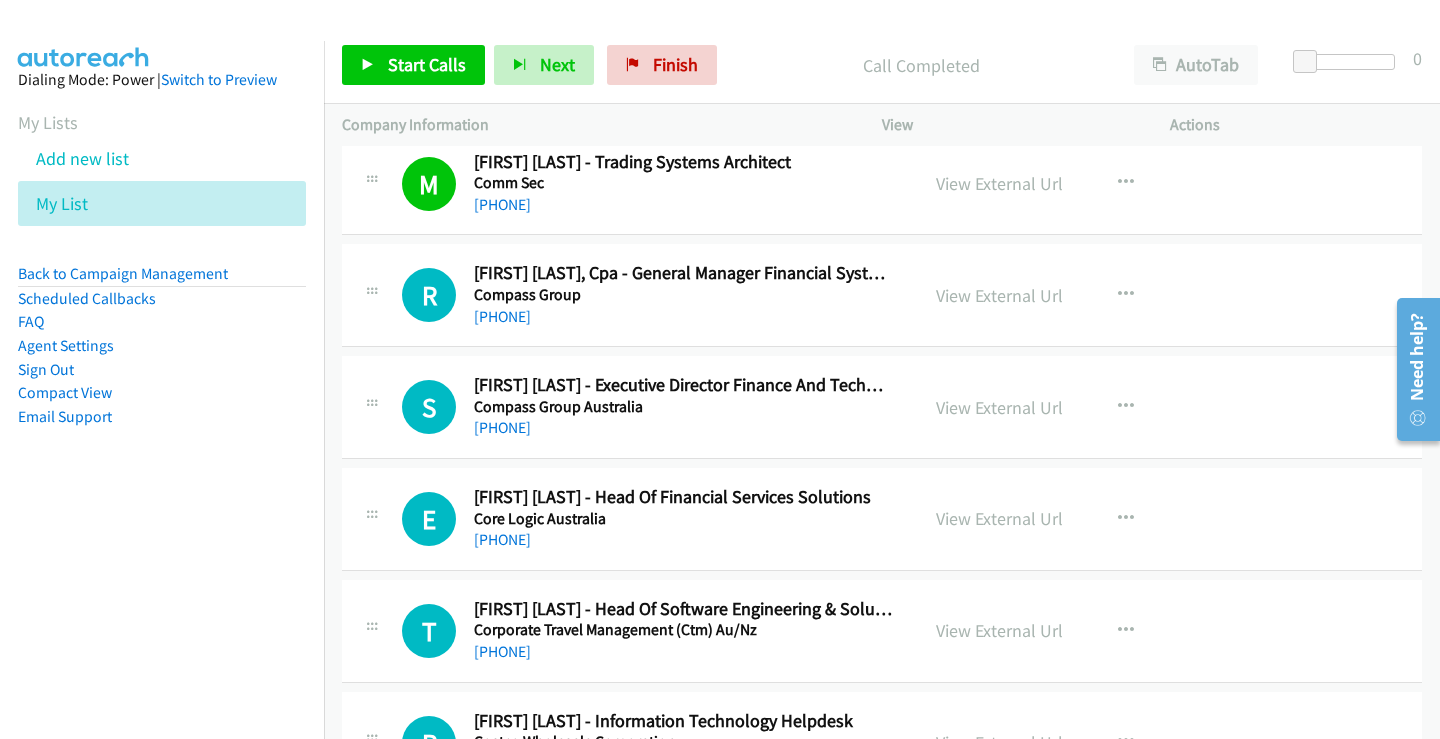scroll, scrollTop: 1100, scrollLeft: 0, axis: vertical 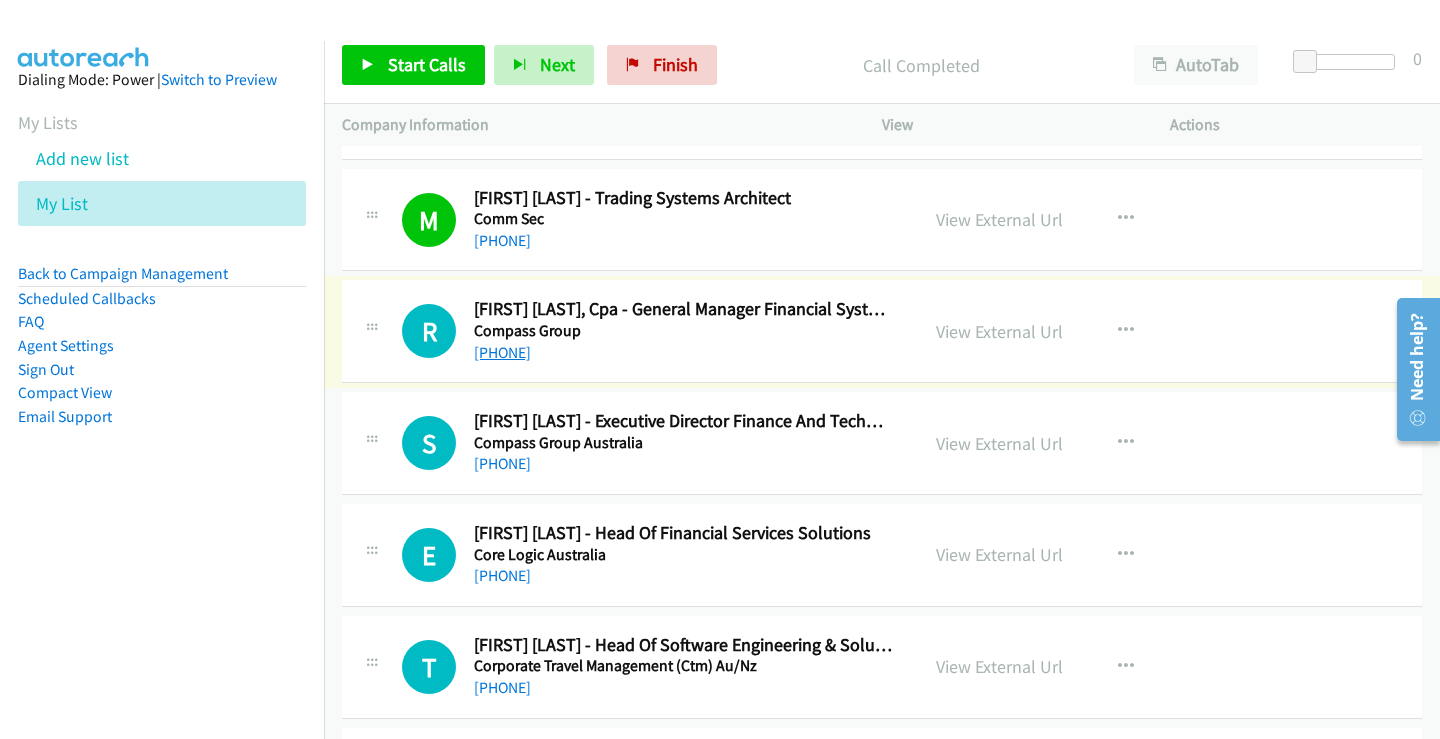 click on "+61 410 531 864" at bounding box center (502, 352) 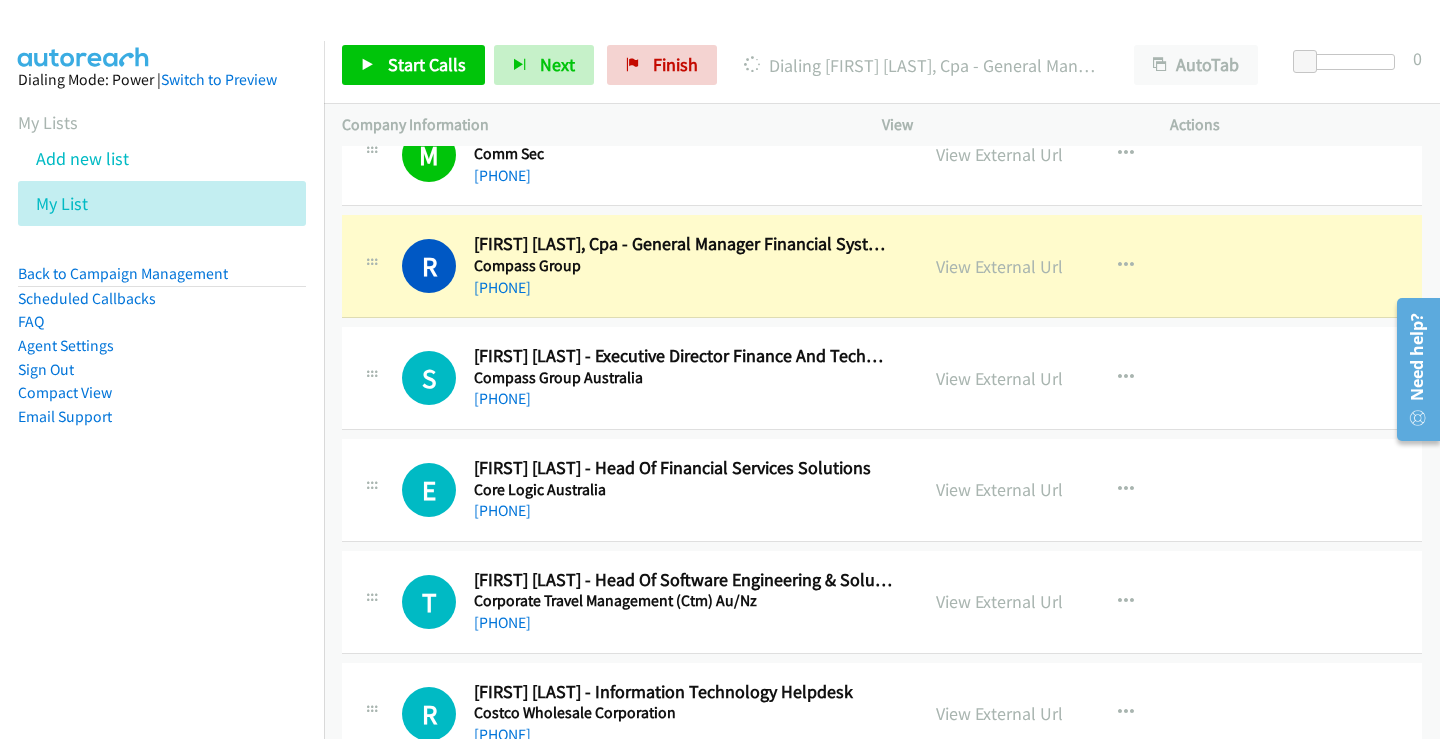 scroll, scrollTop: 1200, scrollLeft: 0, axis: vertical 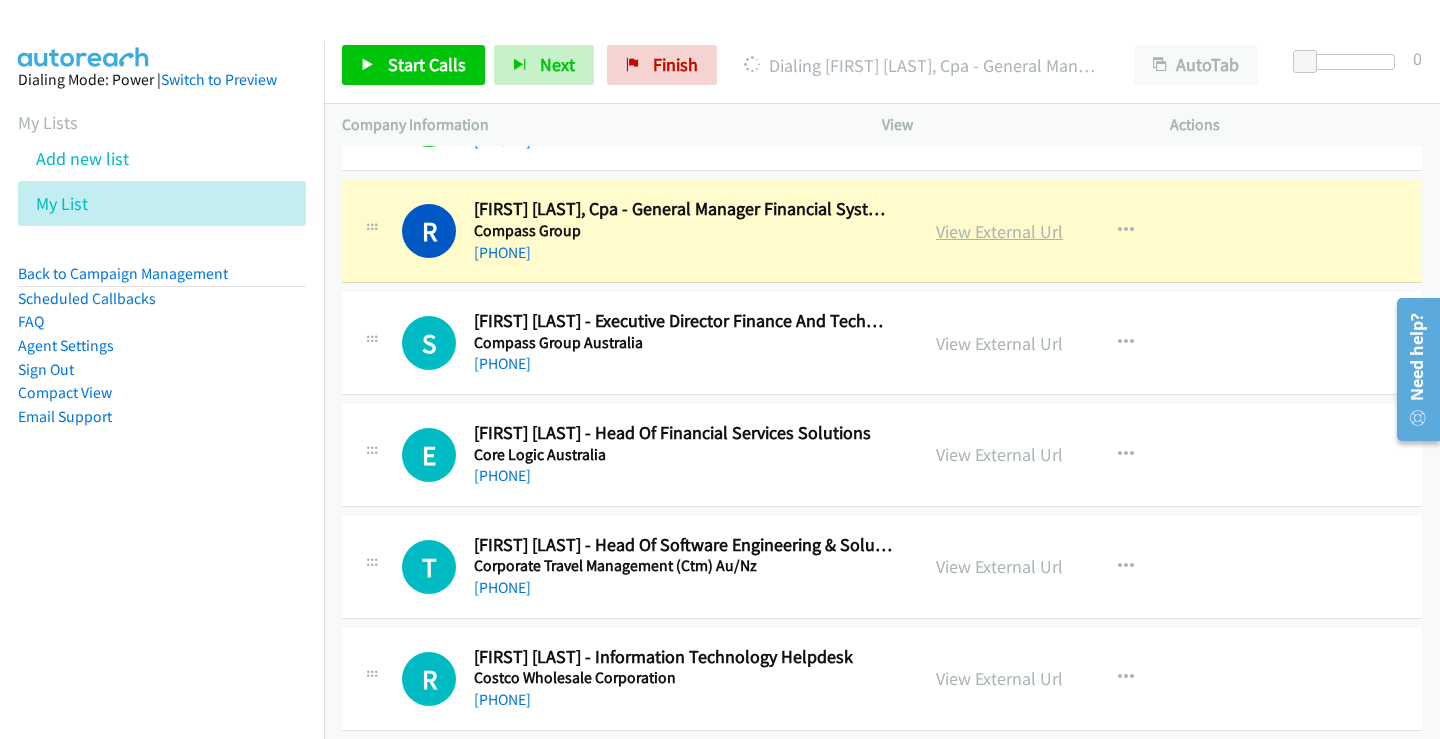 click on "View External Url" at bounding box center (999, 231) 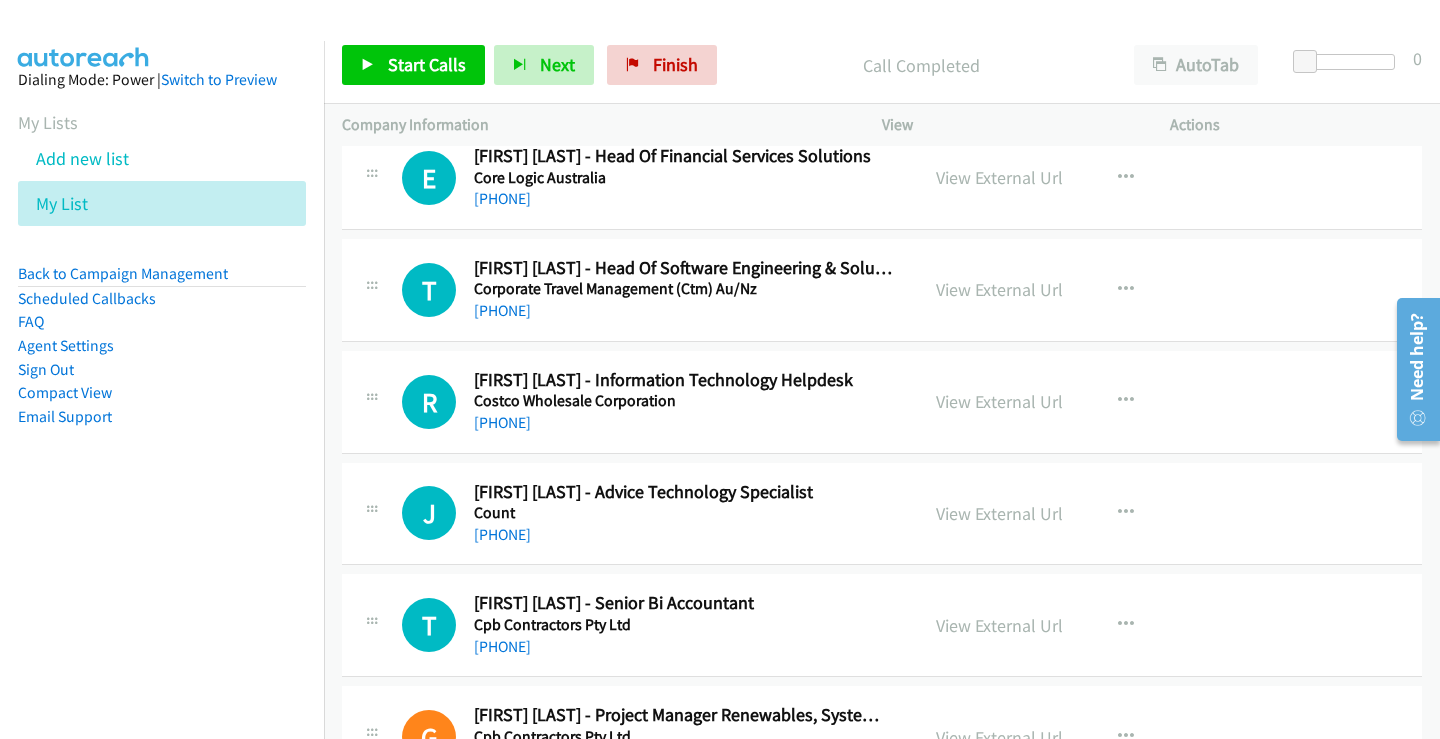 scroll, scrollTop: 1500, scrollLeft: 0, axis: vertical 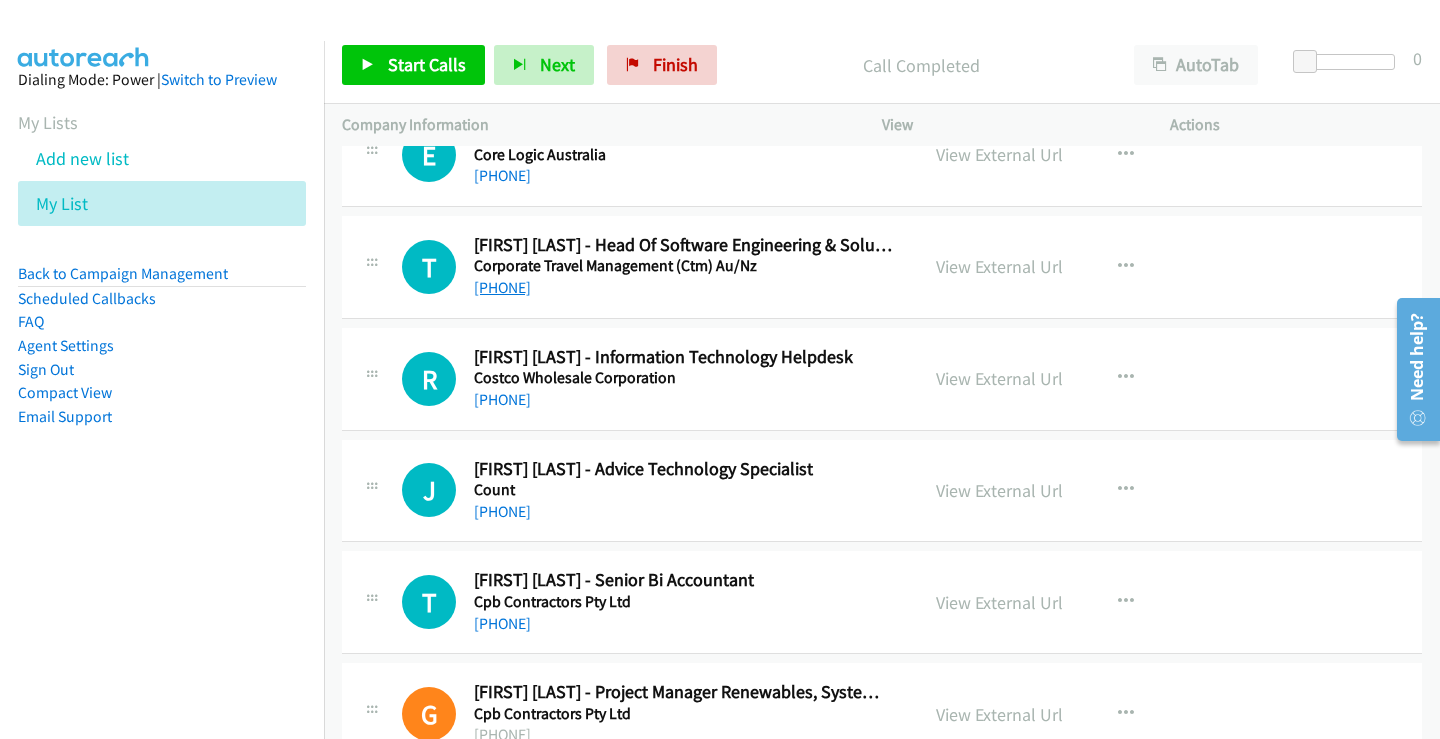 click on "+61 414 748 321" at bounding box center (502, 287) 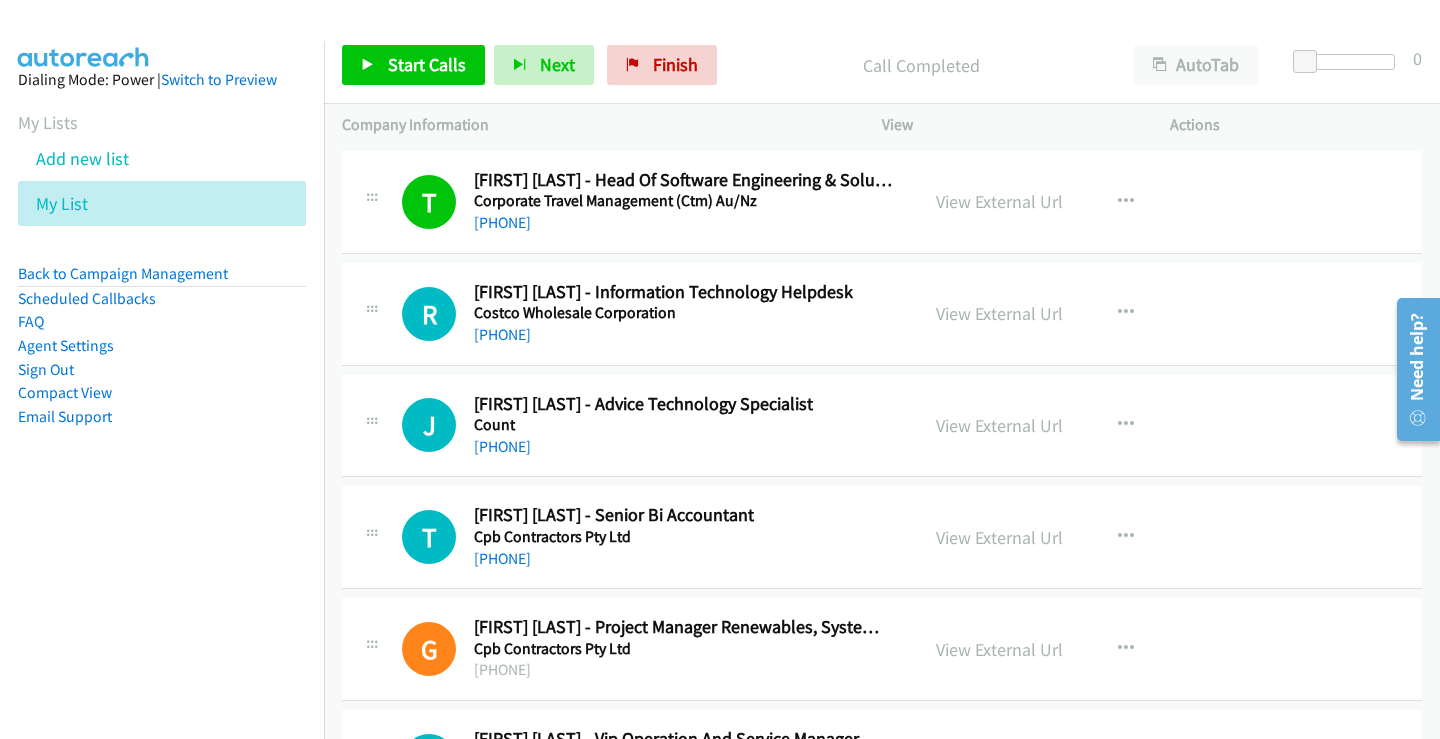 scroll, scrollTop: 1600, scrollLeft: 0, axis: vertical 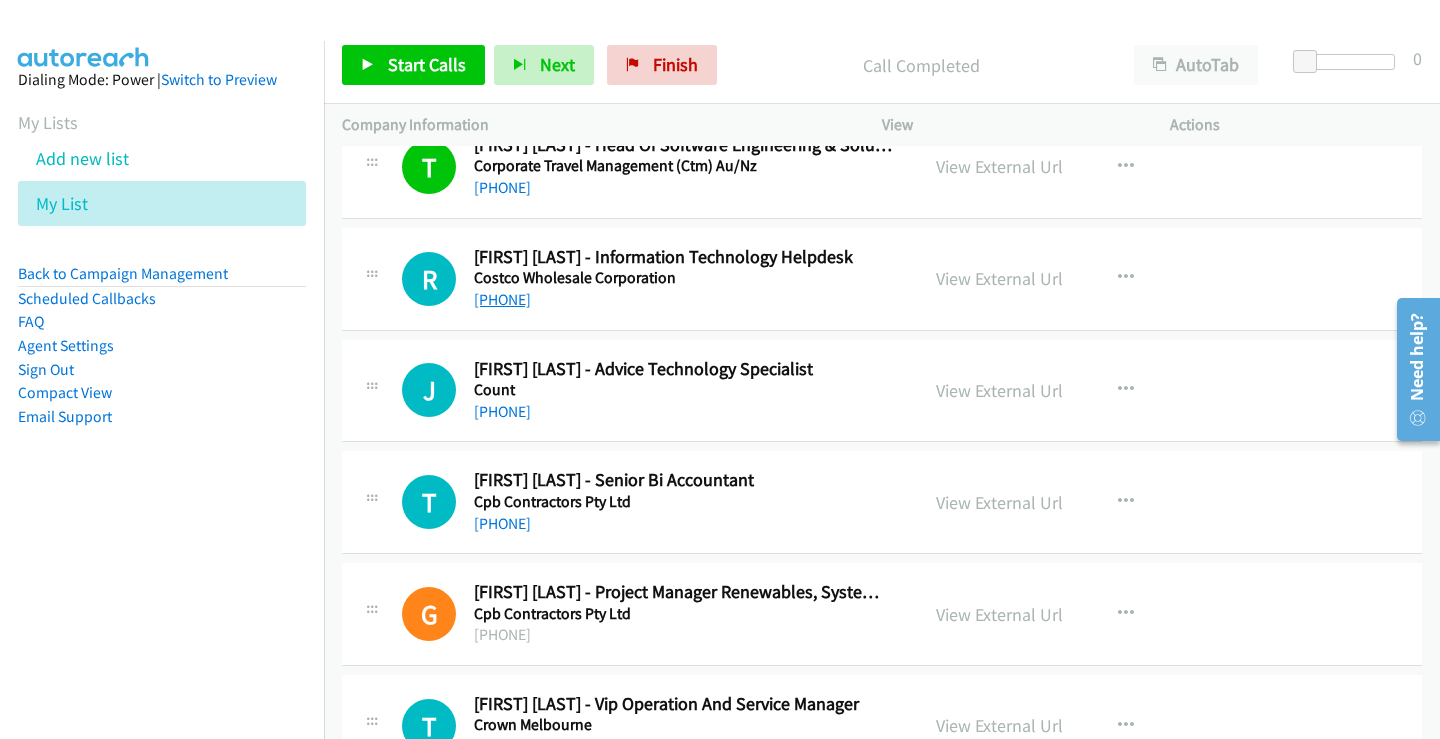 click on "+61 2 9469 7999" at bounding box center [502, 299] 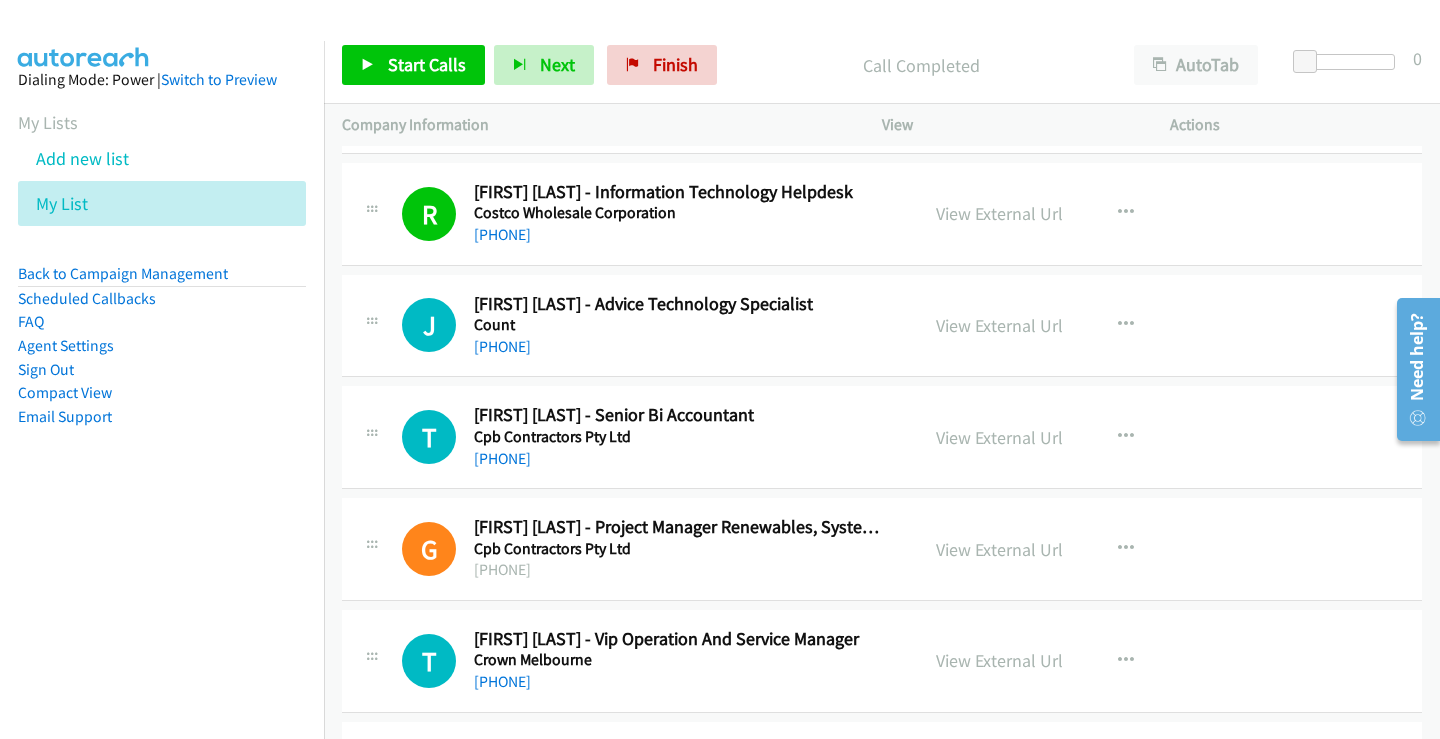 scroll, scrollTop: 1700, scrollLeft: 0, axis: vertical 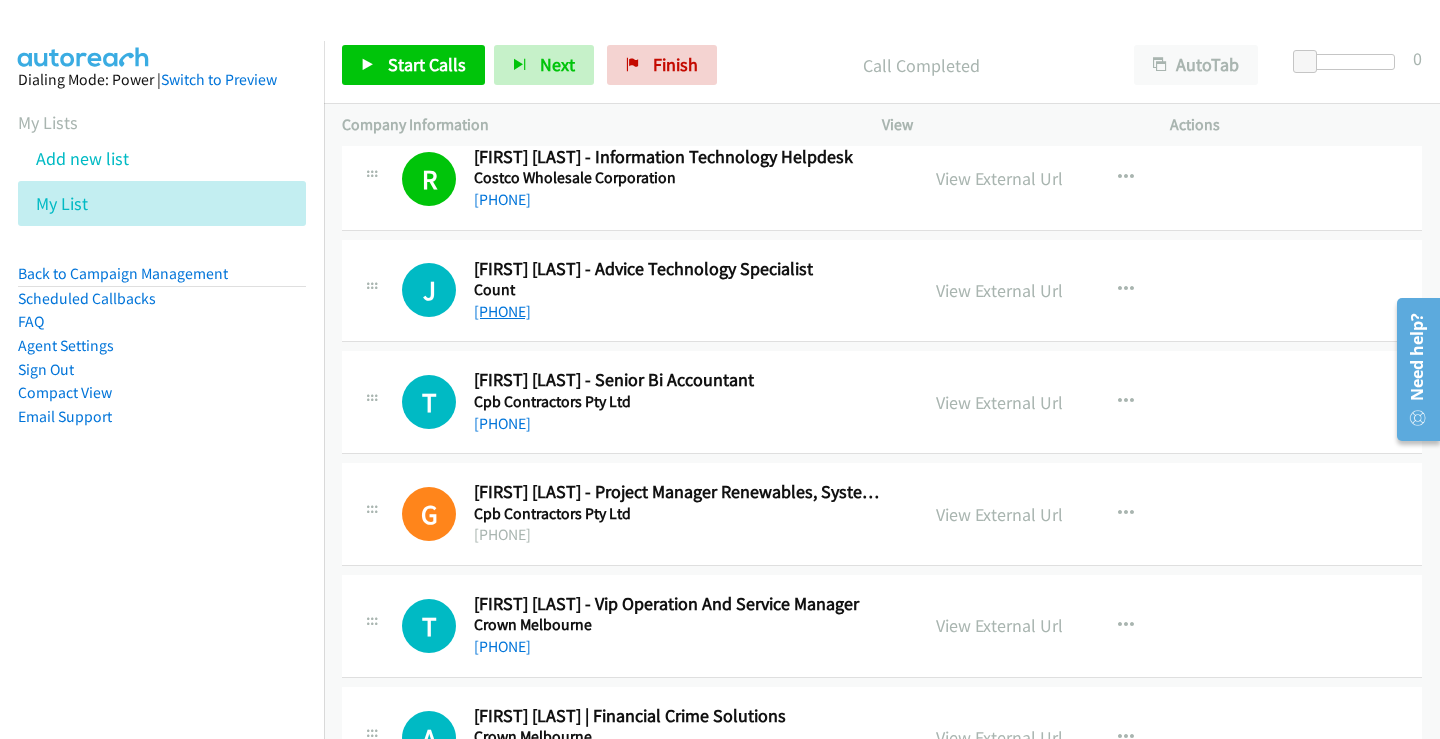 click on "+61 411 596 421" at bounding box center [502, 311] 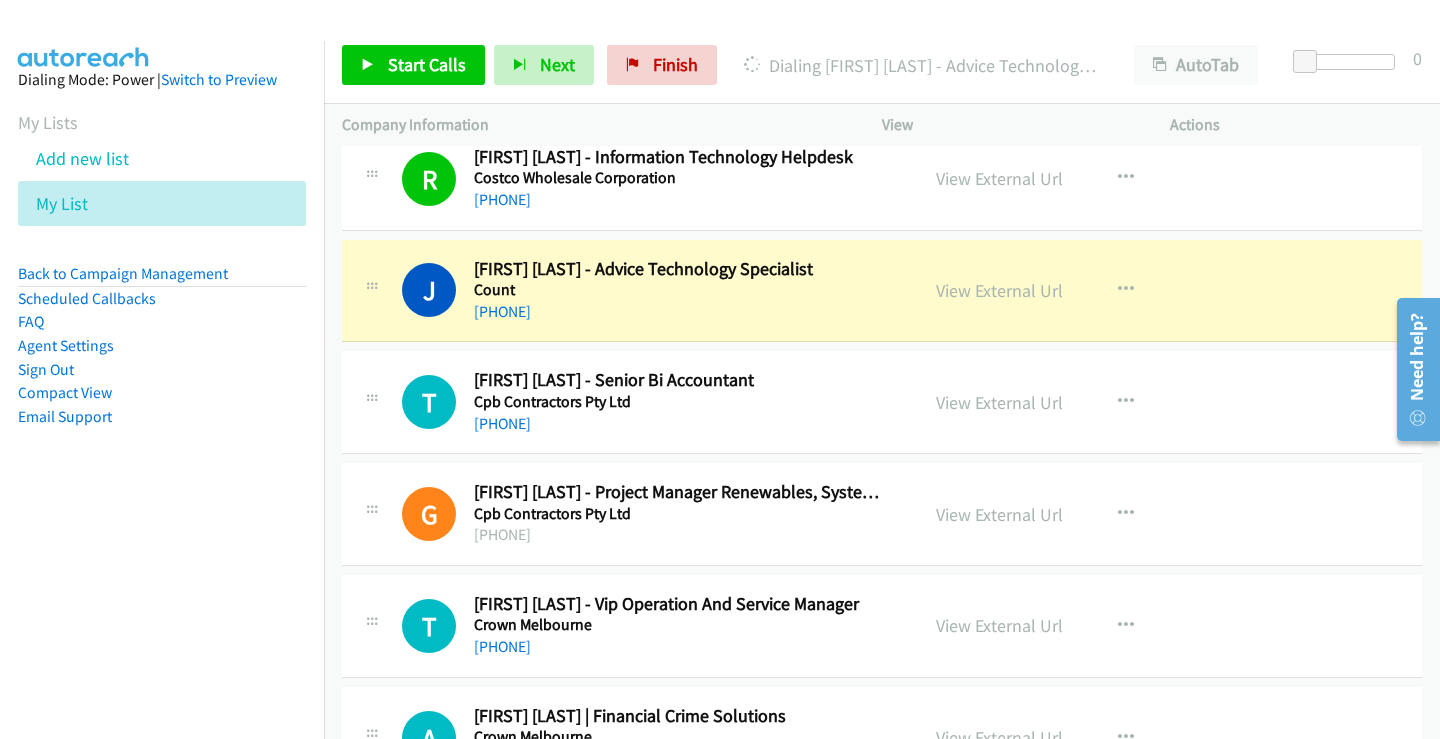 scroll, scrollTop: 1800, scrollLeft: 0, axis: vertical 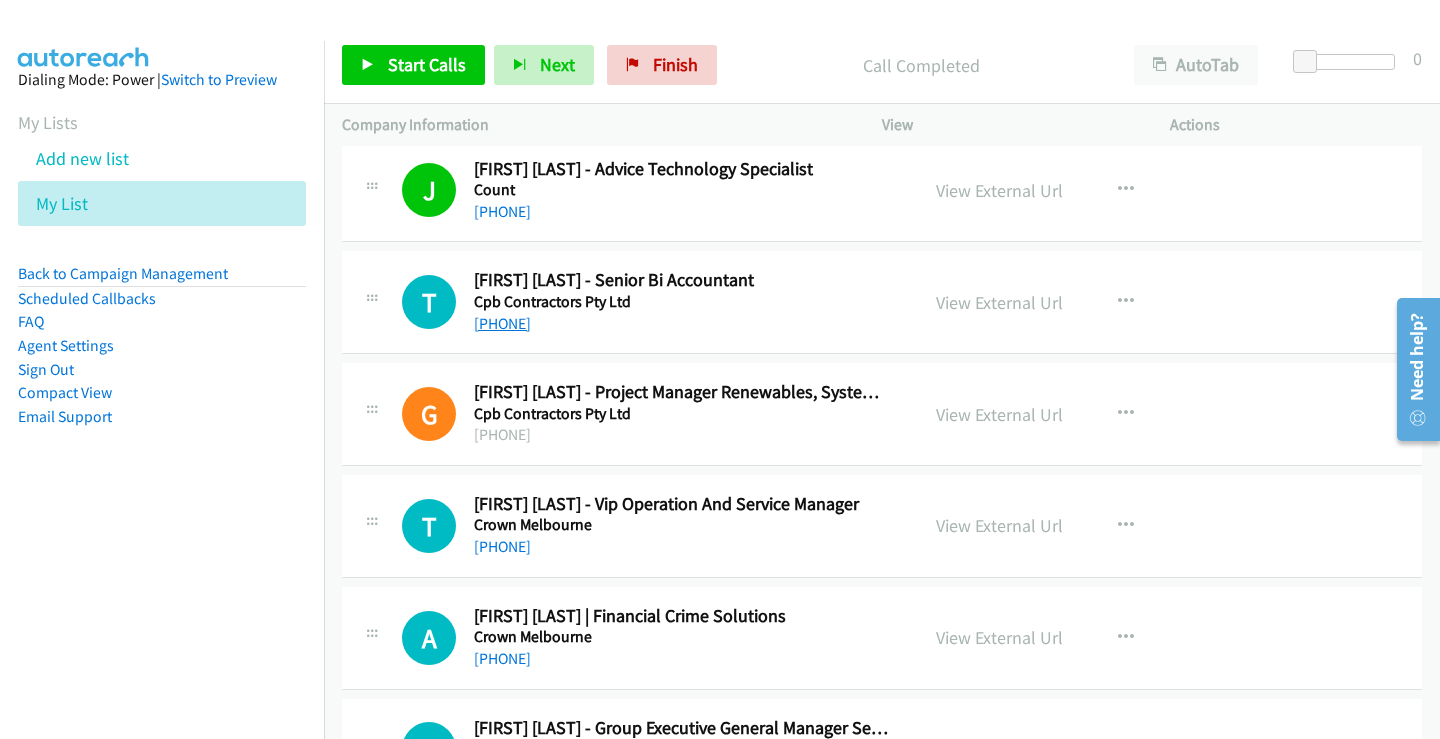 click on "+61 433 308 988" at bounding box center (502, 323) 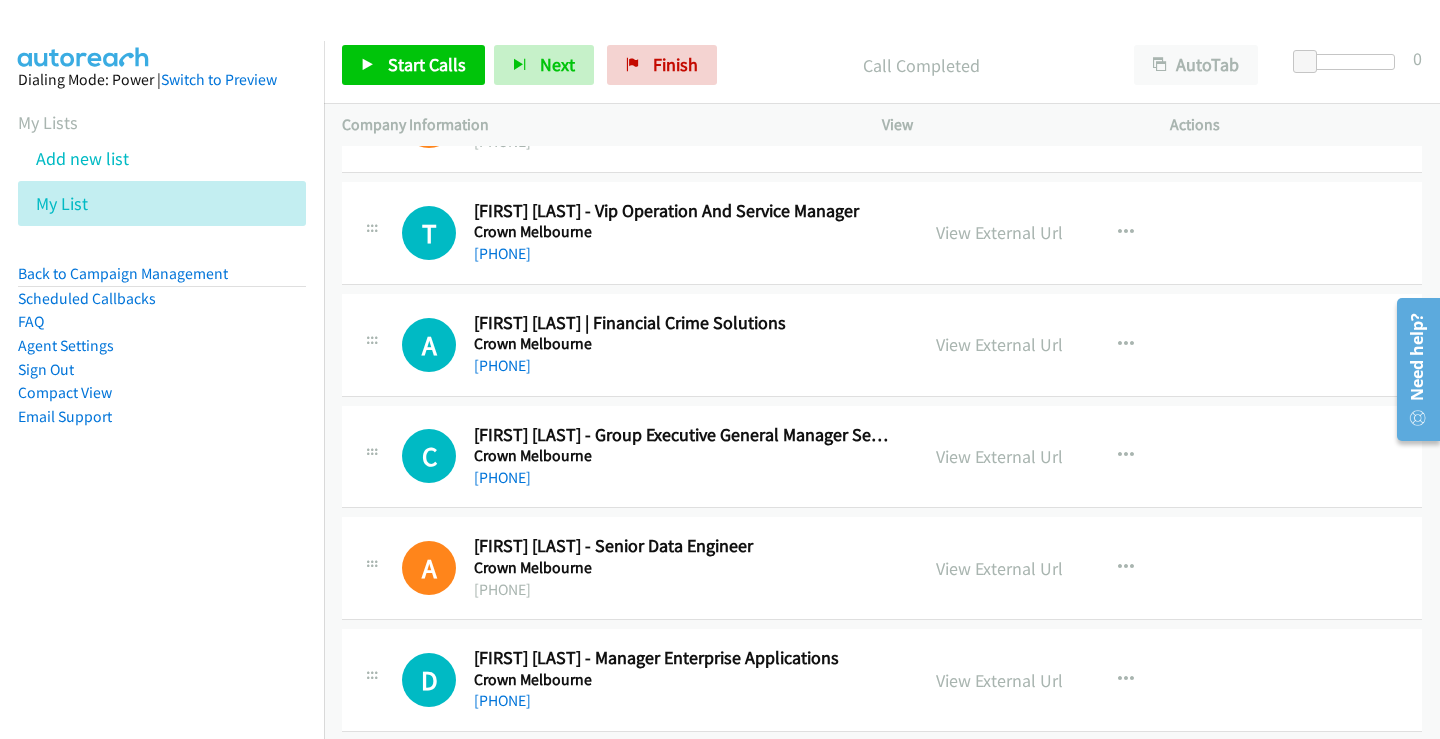 scroll, scrollTop: 2100, scrollLeft: 0, axis: vertical 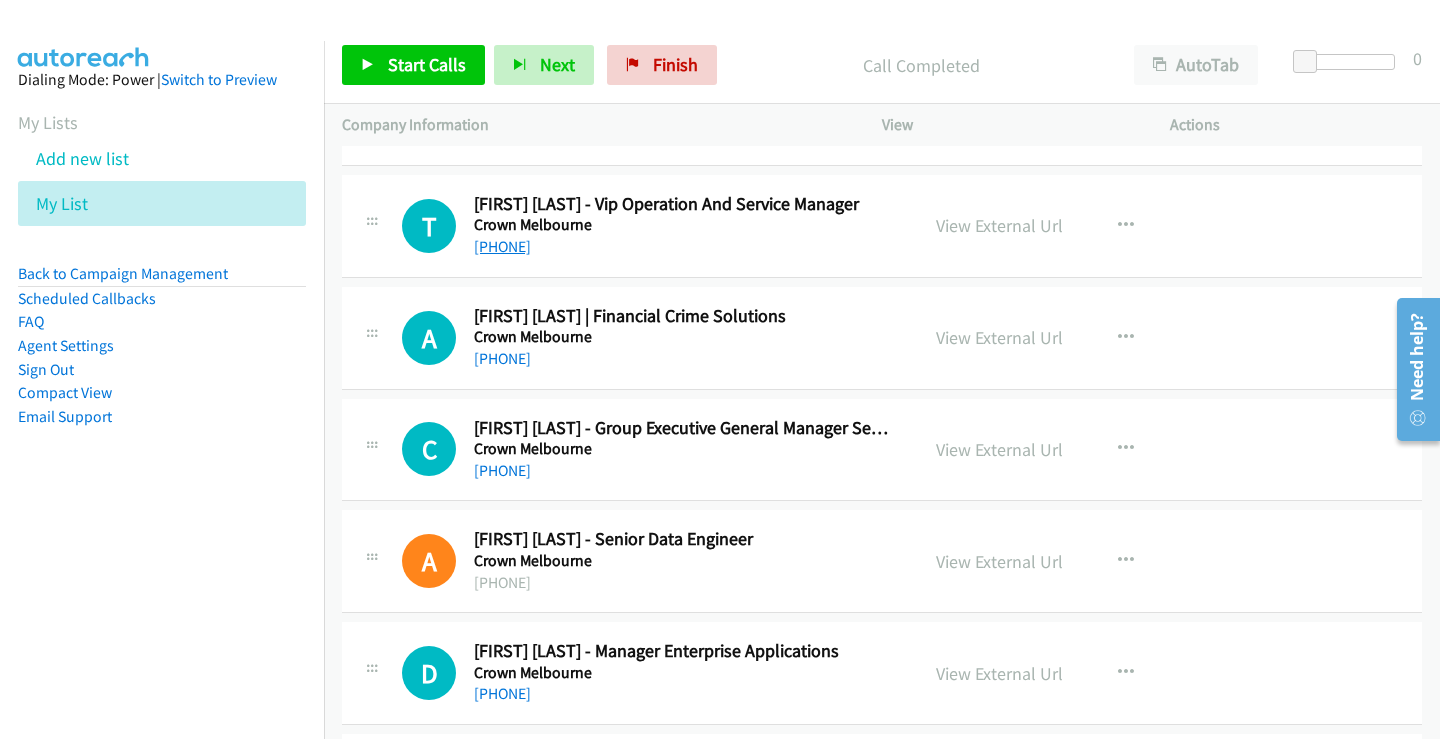 click on "+61 403 608 379" at bounding box center (502, 246) 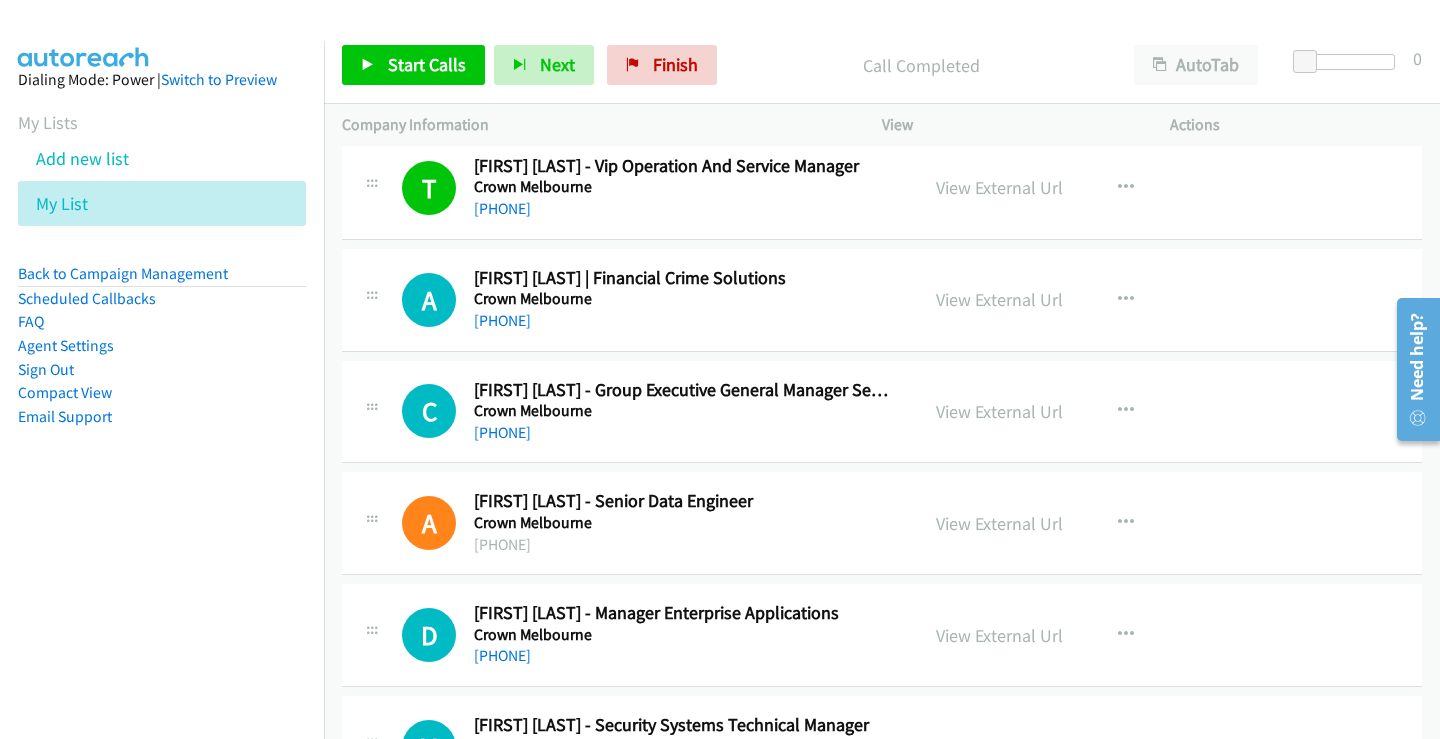scroll, scrollTop: 2100, scrollLeft: 0, axis: vertical 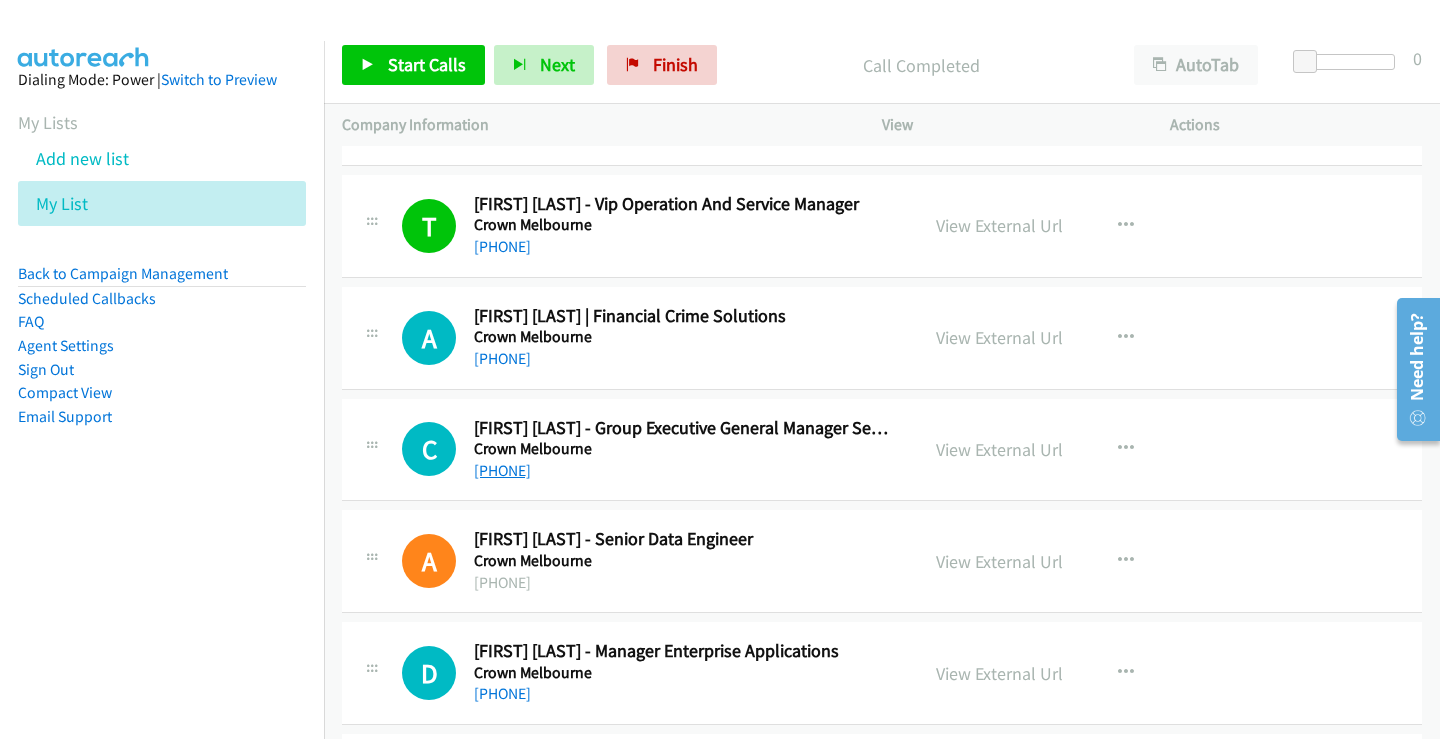 click on "+61 409 160 414" at bounding box center [502, 470] 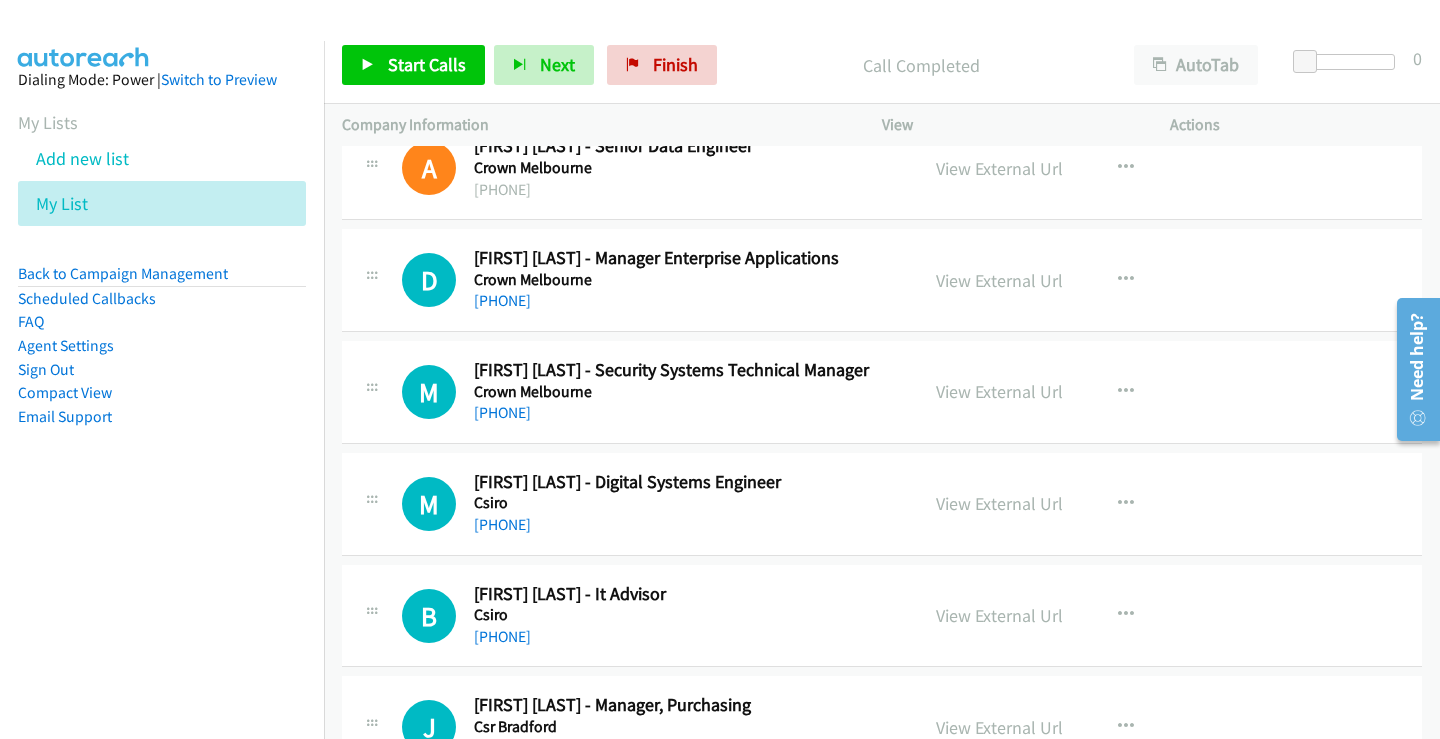 scroll, scrollTop: 2500, scrollLeft: 0, axis: vertical 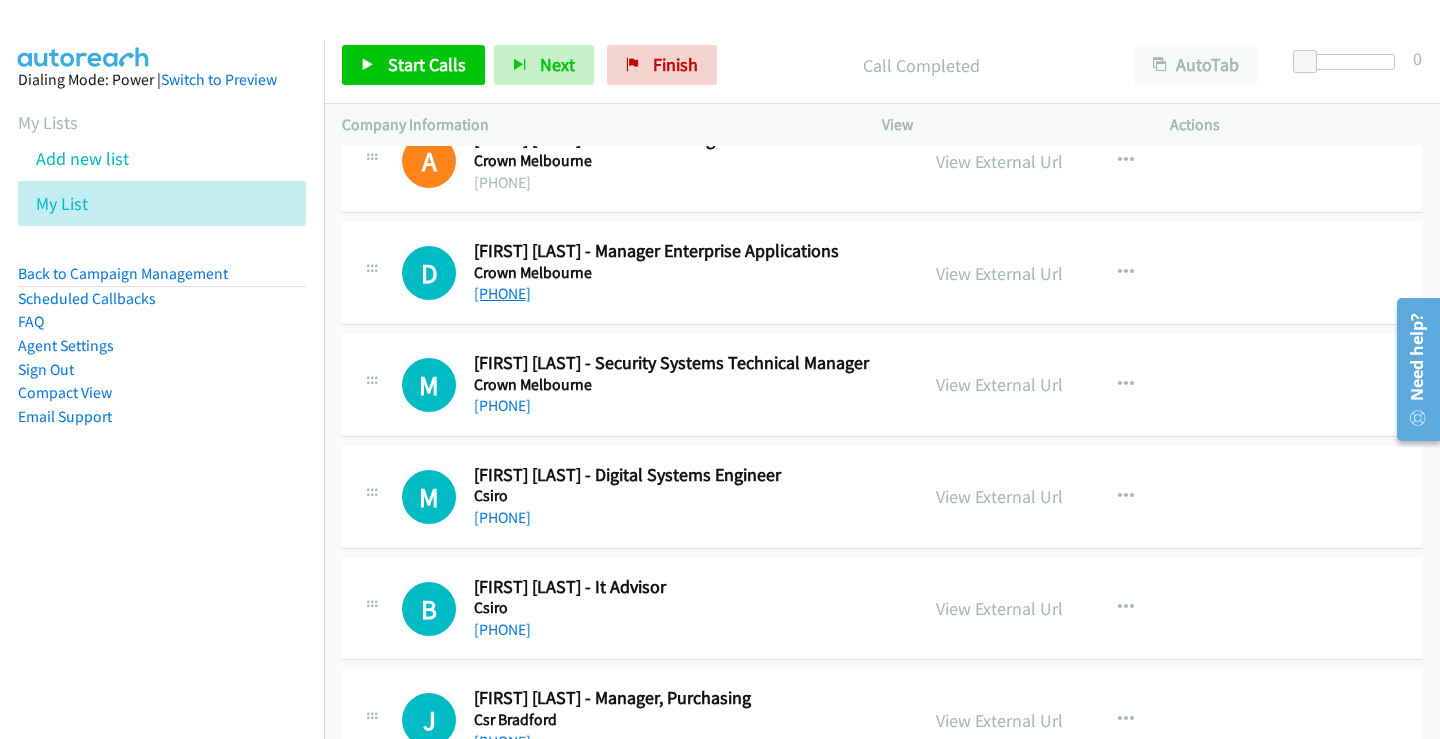 click on "+61 417 957 290" at bounding box center (502, 293) 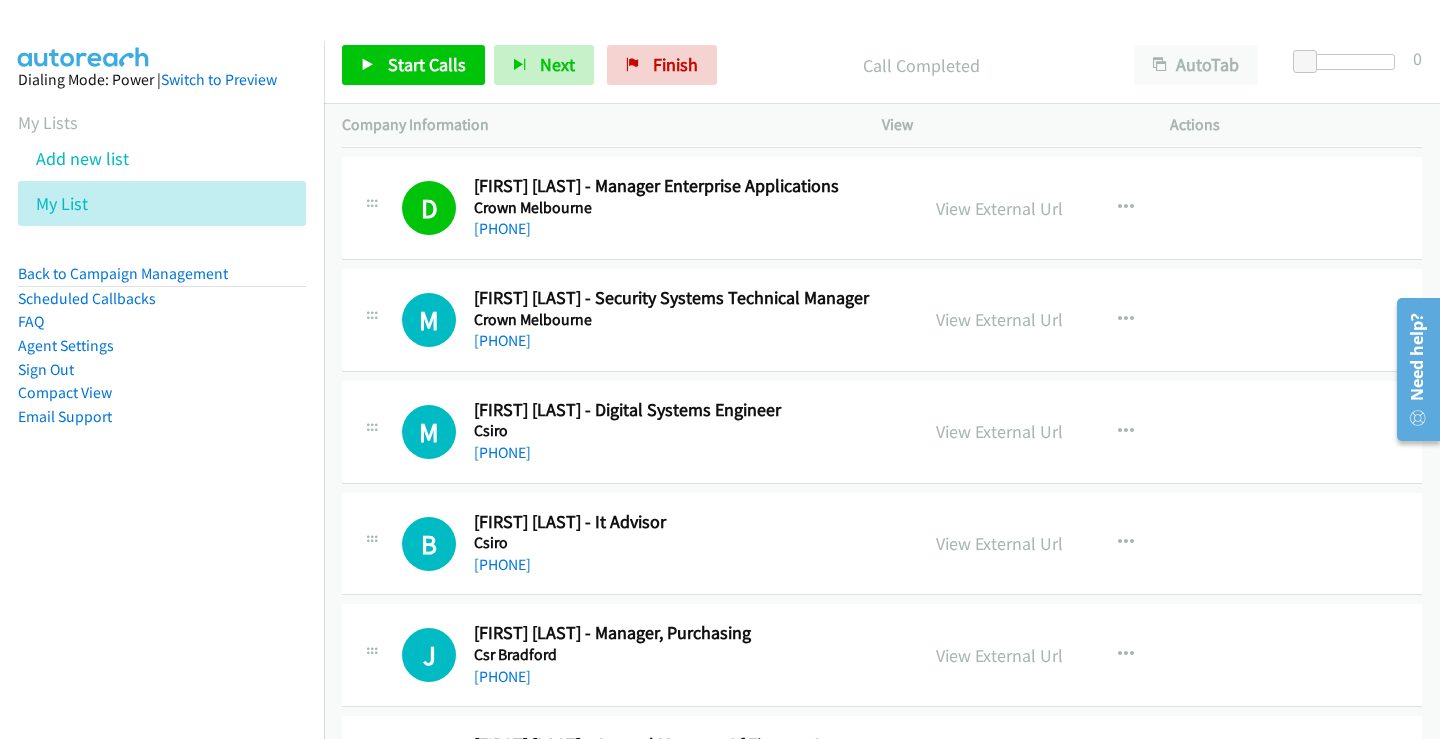 scroll, scrollTop: 2600, scrollLeft: 0, axis: vertical 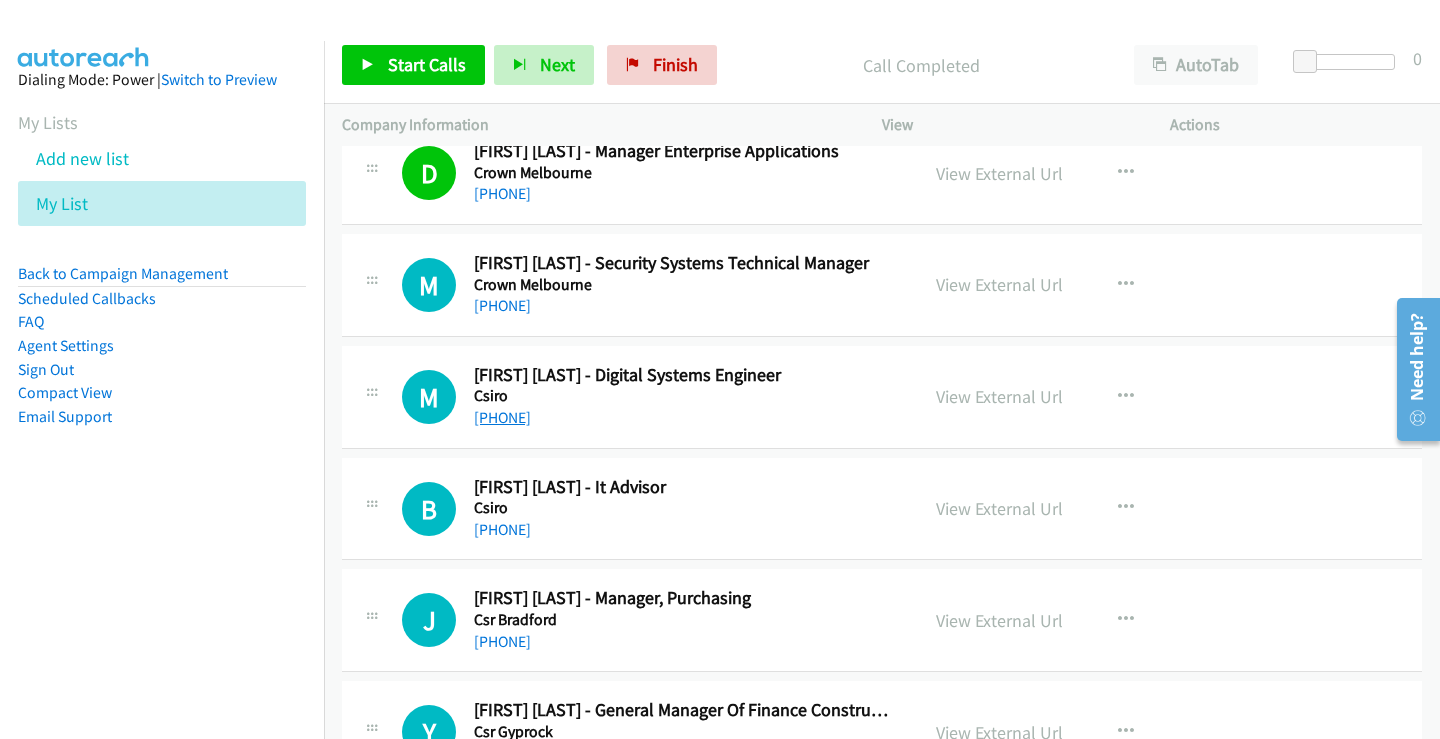 click on "+61 2 9372 4628" at bounding box center (502, 417) 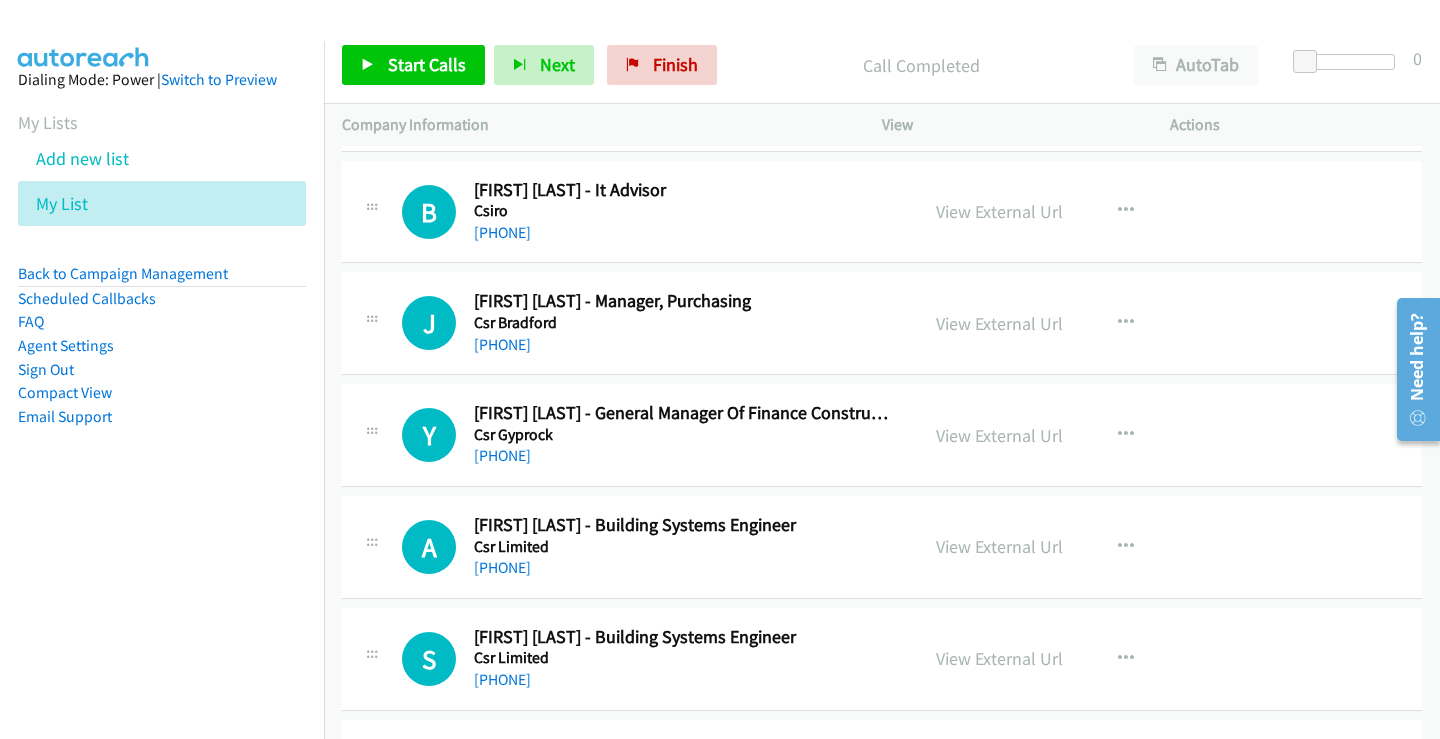 scroll, scrollTop: 2900, scrollLeft: 0, axis: vertical 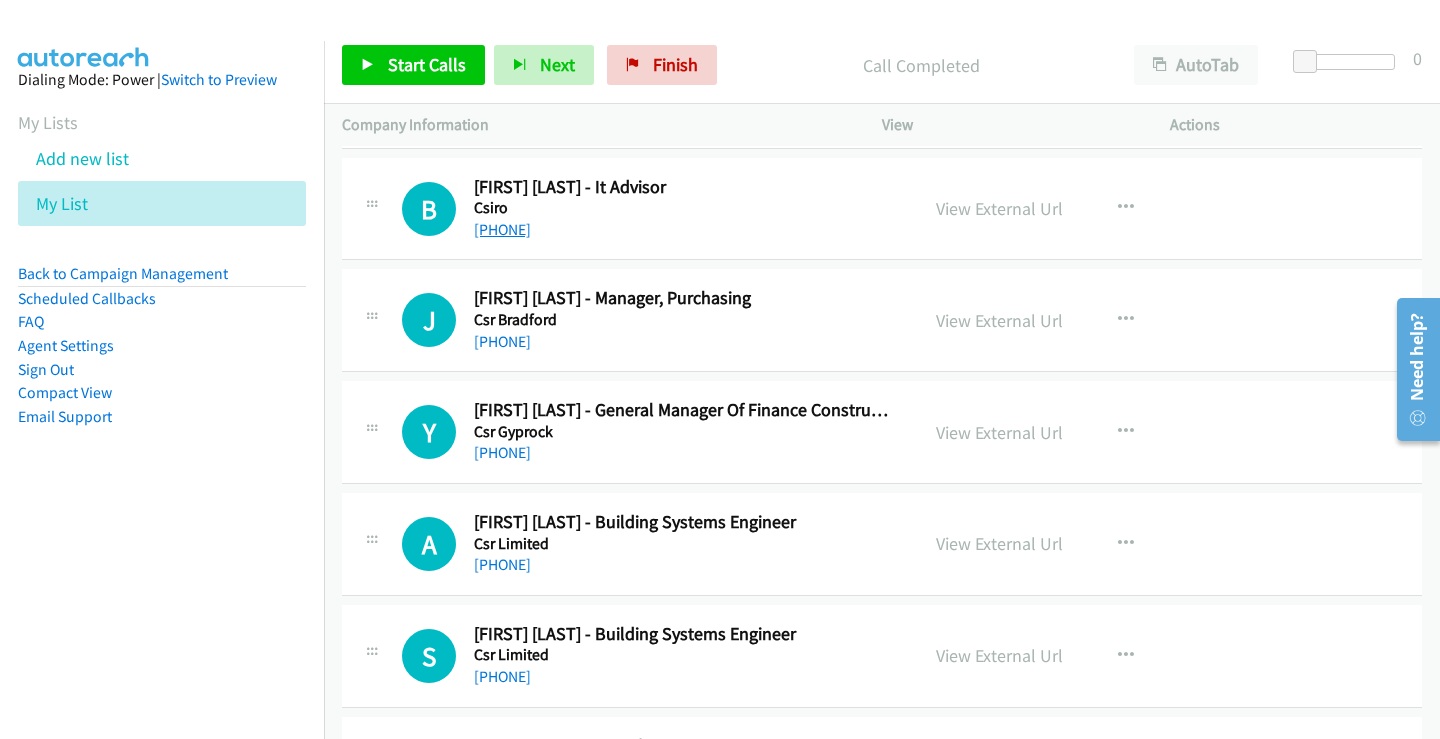click on "+61 2 4960 6000" at bounding box center [502, 229] 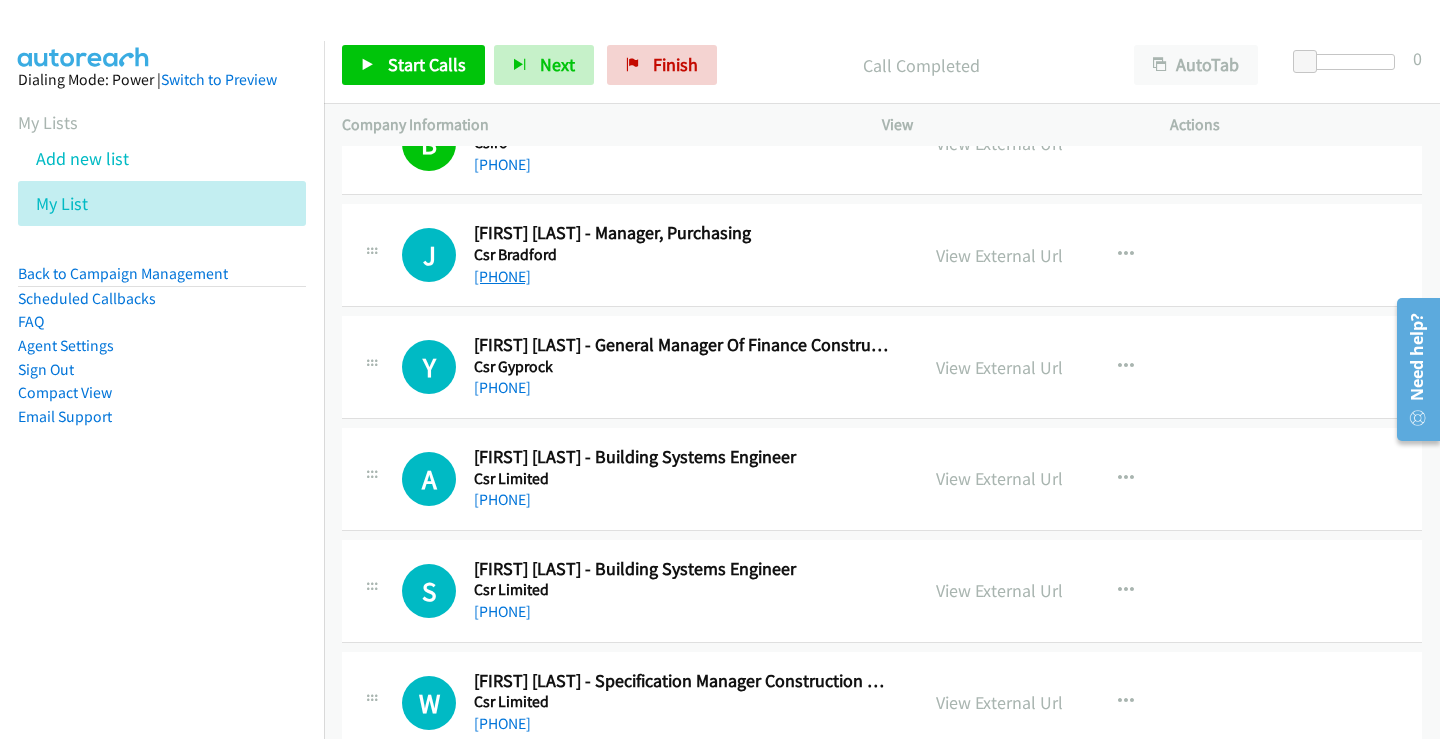 scroll, scrollTop: 3000, scrollLeft: 0, axis: vertical 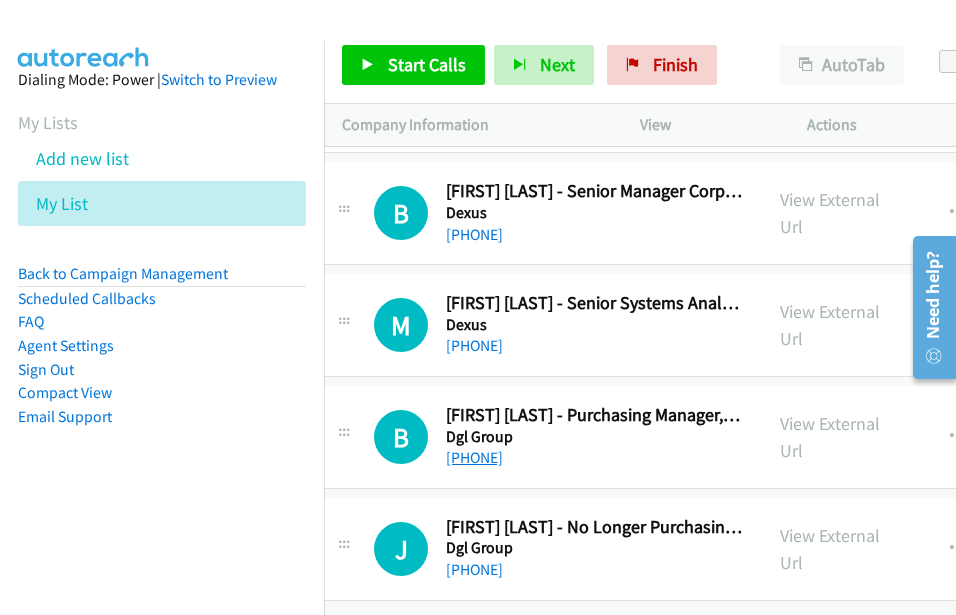 click on "+61 450 531 808" at bounding box center (474, 457) 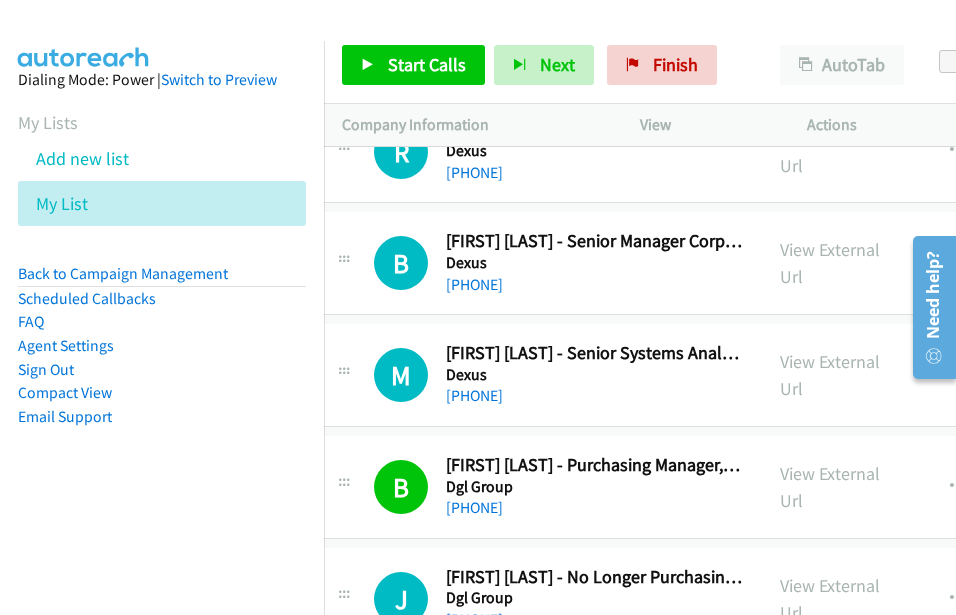scroll, scrollTop: 12986, scrollLeft: 28, axis: both 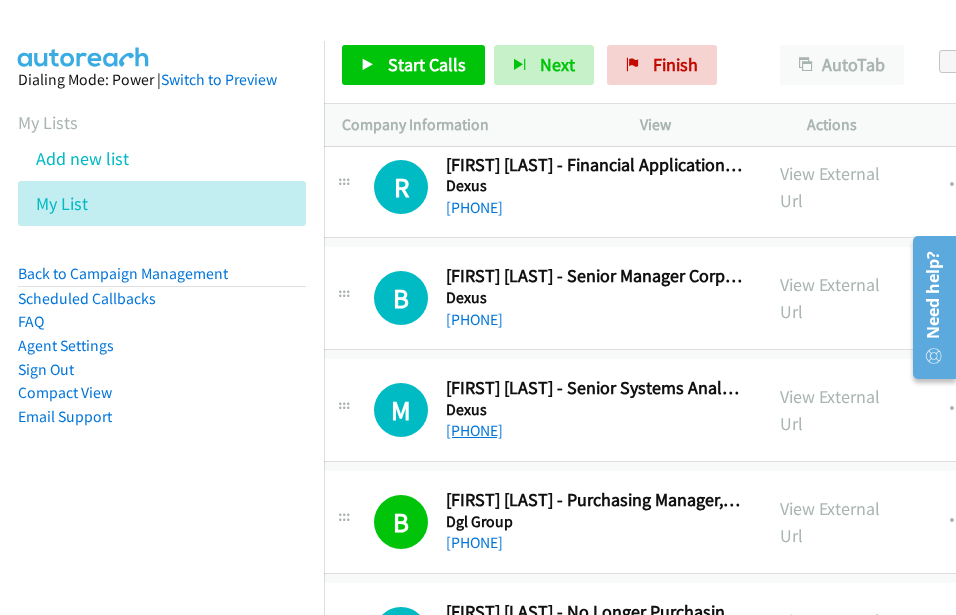 click on "+61 401 321 041" at bounding box center (474, 430) 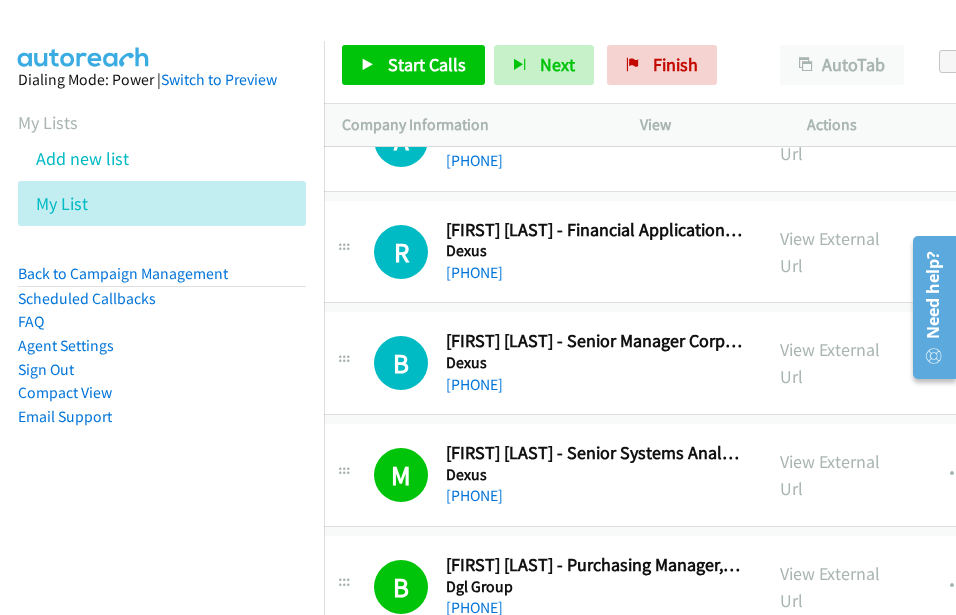 scroll, scrollTop: 12886, scrollLeft: 28, axis: both 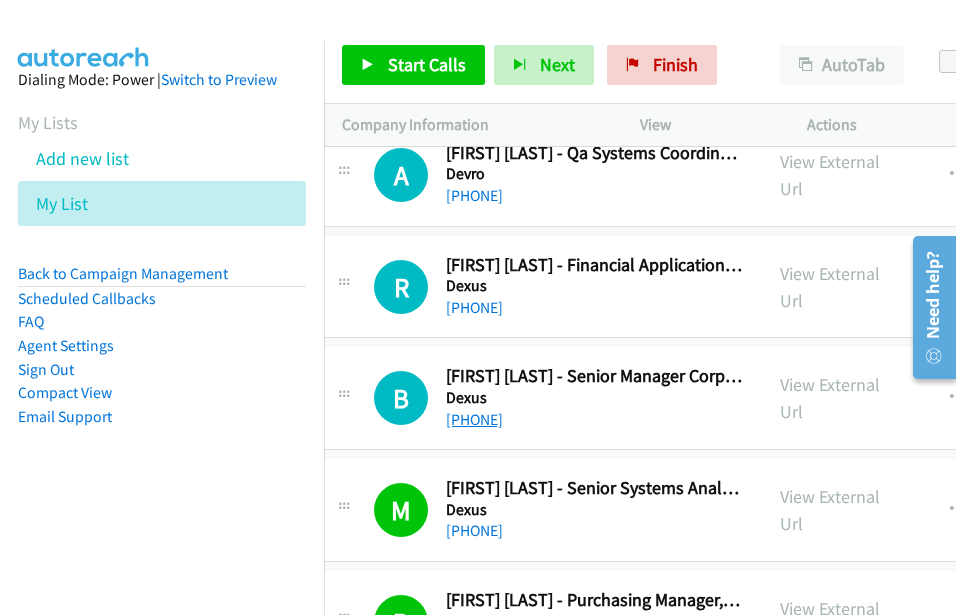 click on "+61 422 295 980" at bounding box center [474, 419] 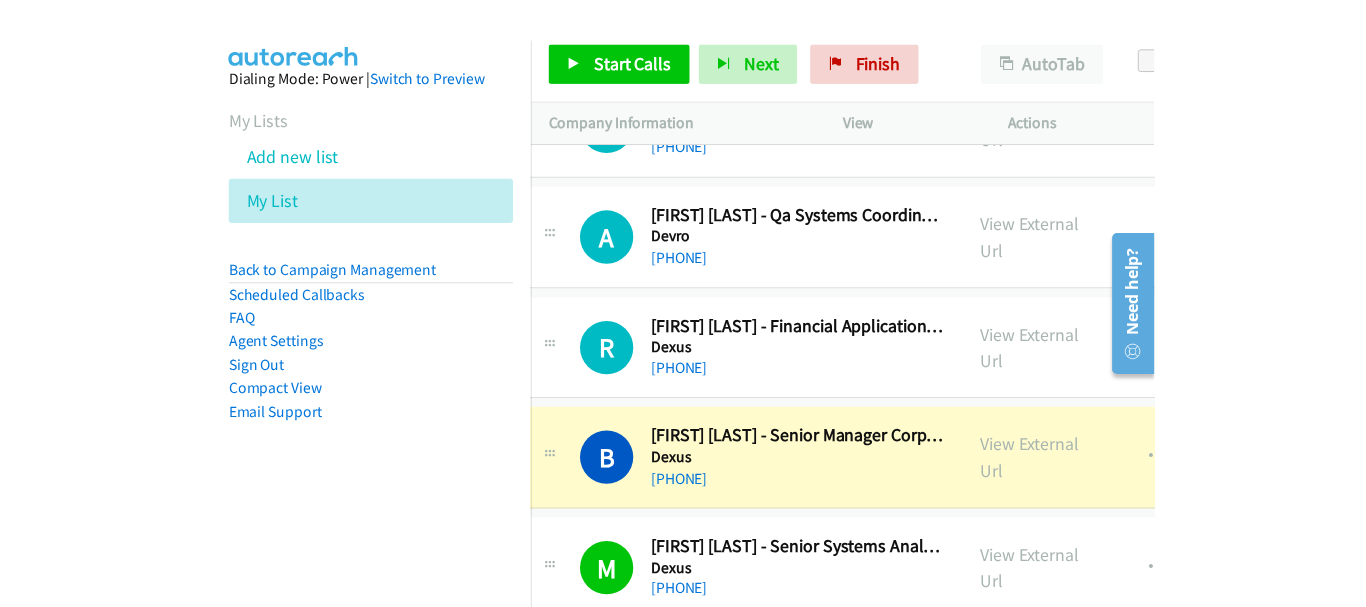 scroll, scrollTop: 12786, scrollLeft: 28, axis: both 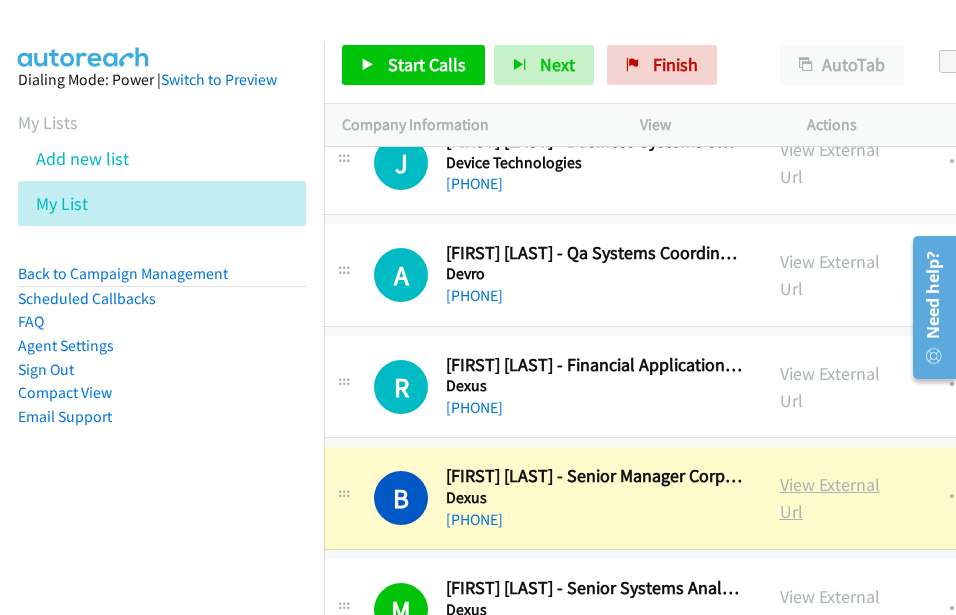 click on "View External Url" at bounding box center (830, 498) 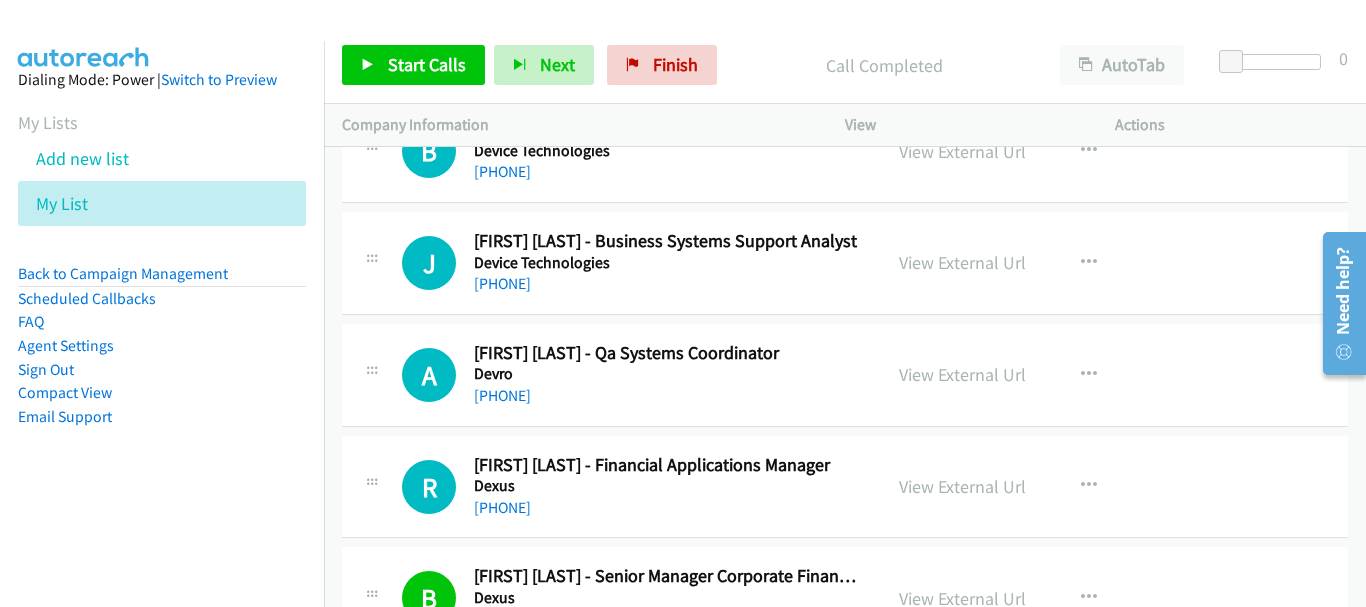 scroll, scrollTop: 12586, scrollLeft: 0, axis: vertical 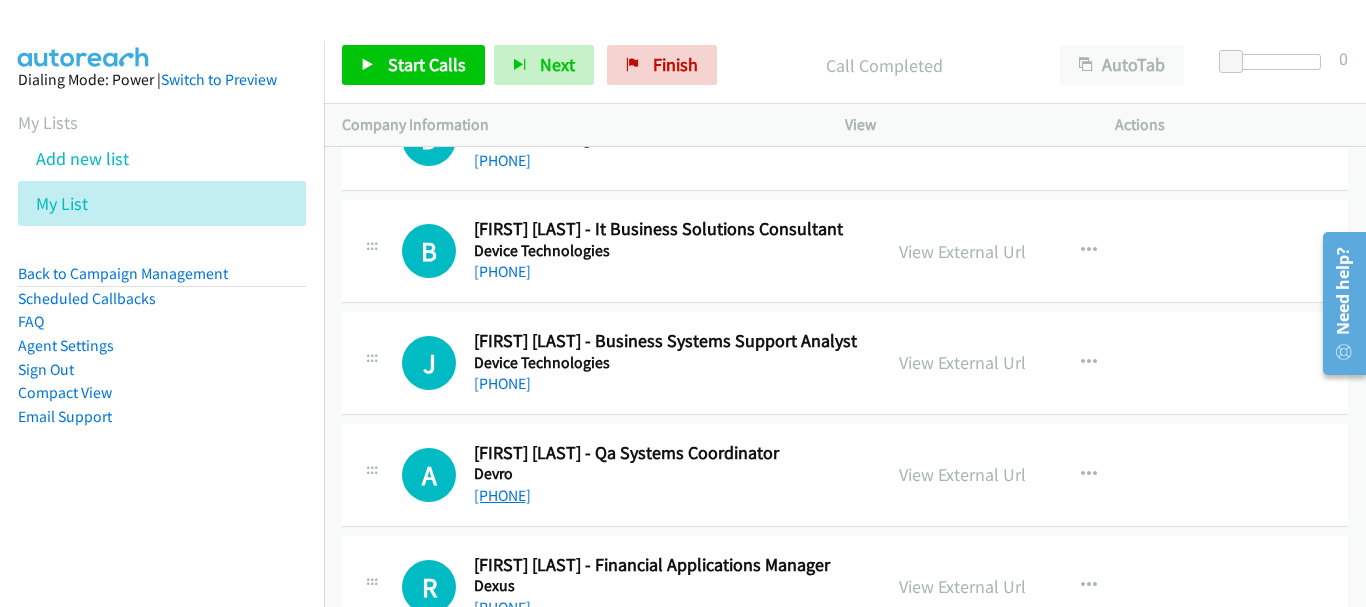 click on "+61 435 299 341" at bounding box center (502, 495) 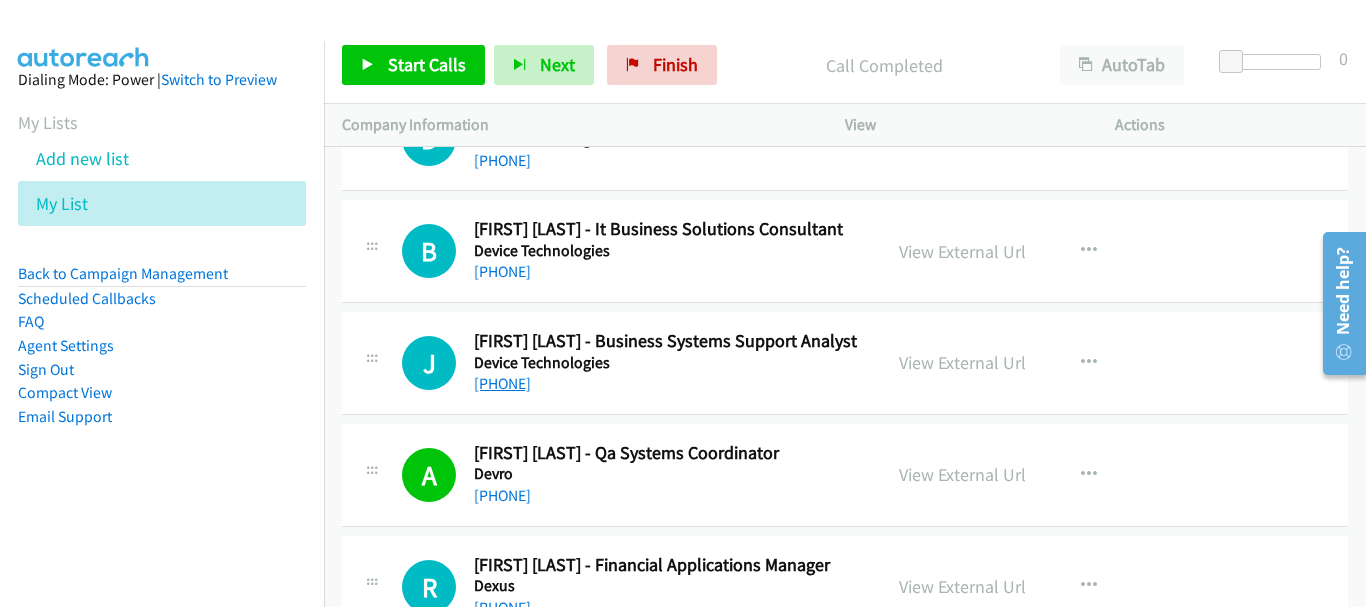 click on "+61 418 321 263" at bounding box center [502, 383] 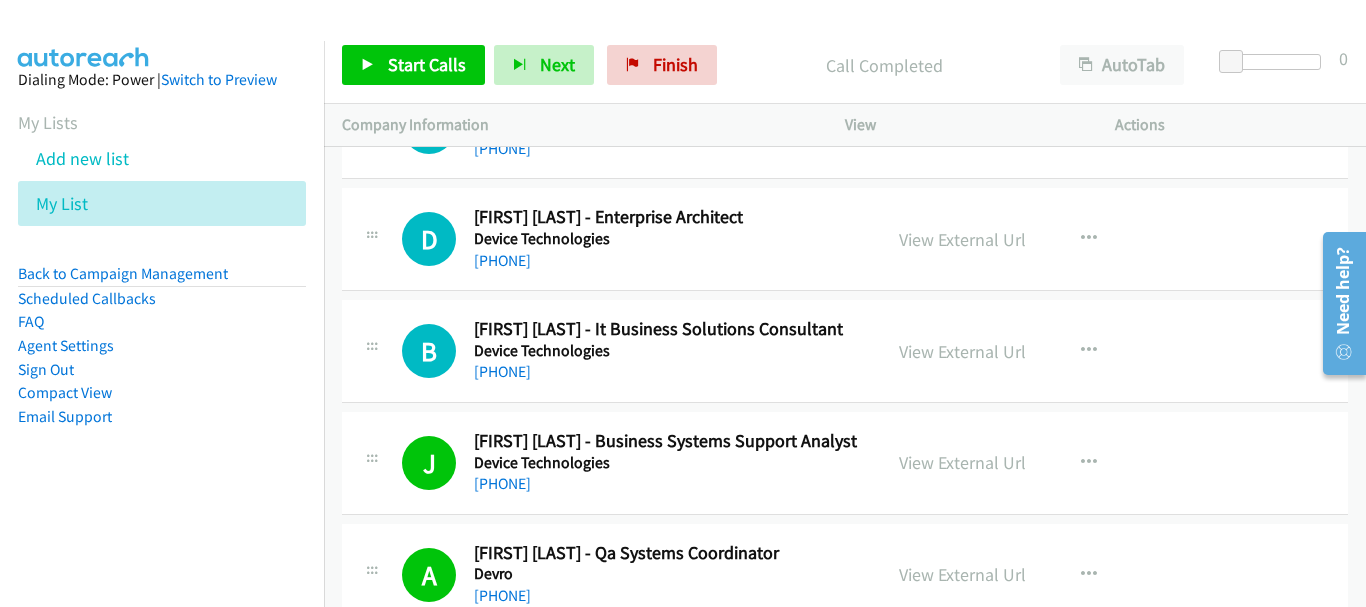scroll, scrollTop: 12386, scrollLeft: 0, axis: vertical 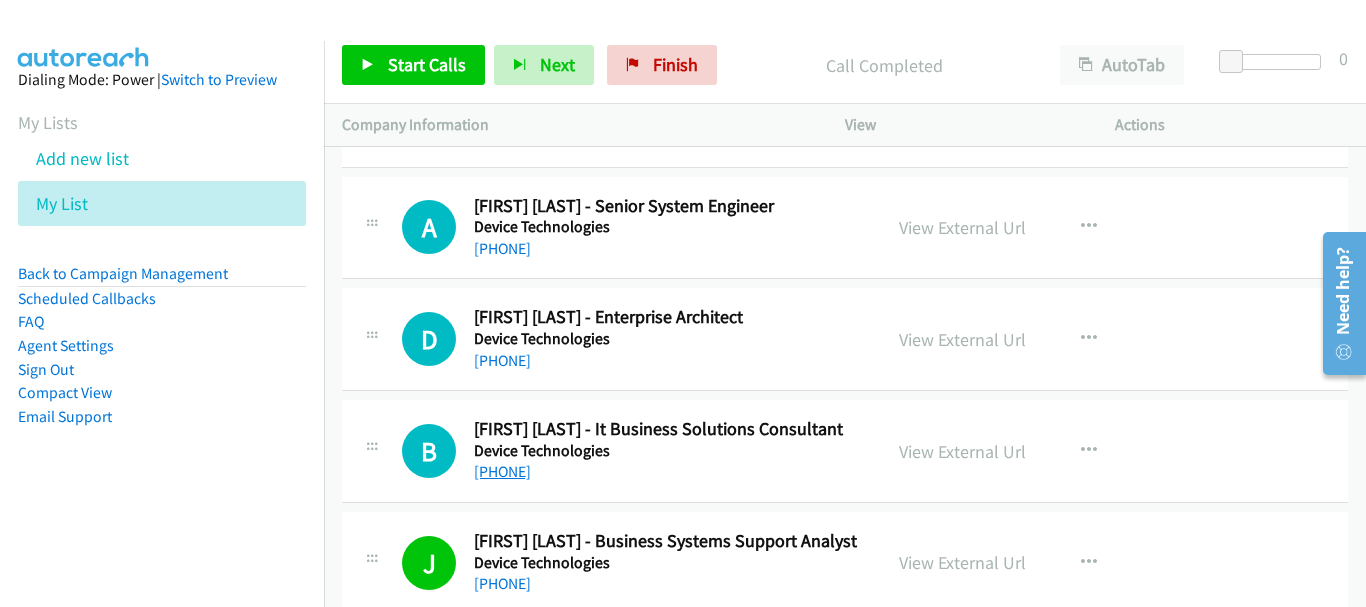 click on "+61 413 195 417" at bounding box center [502, 471] 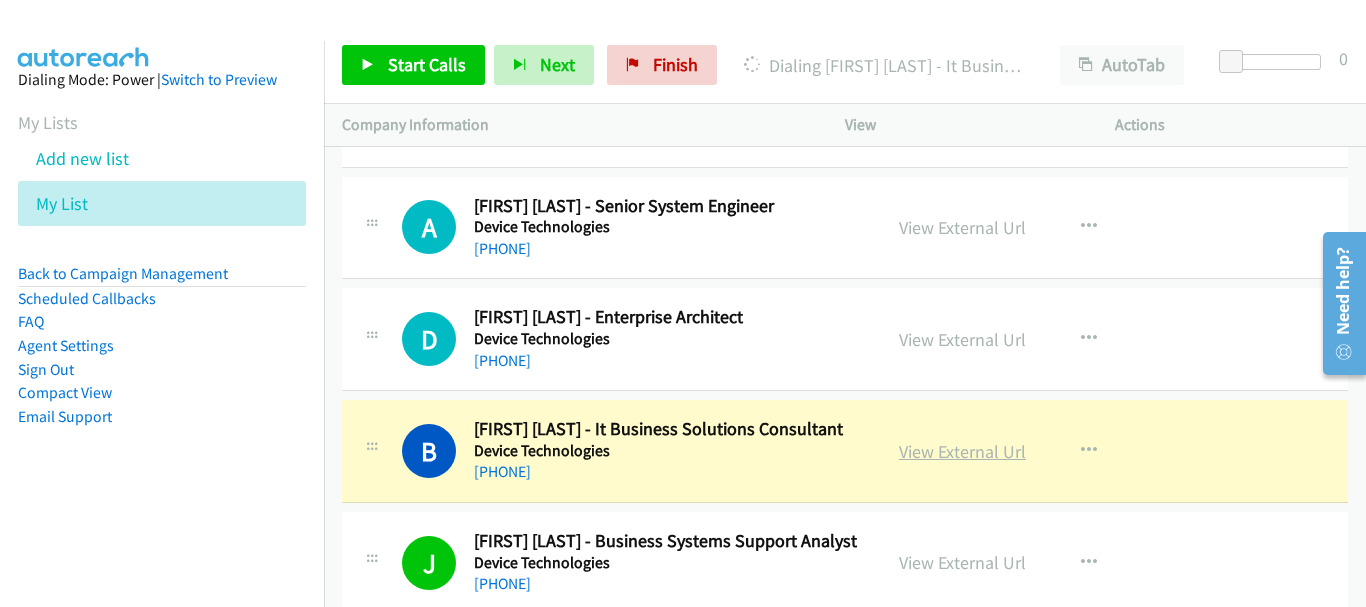 click on "View External Url" at bounding box center (962, 451) 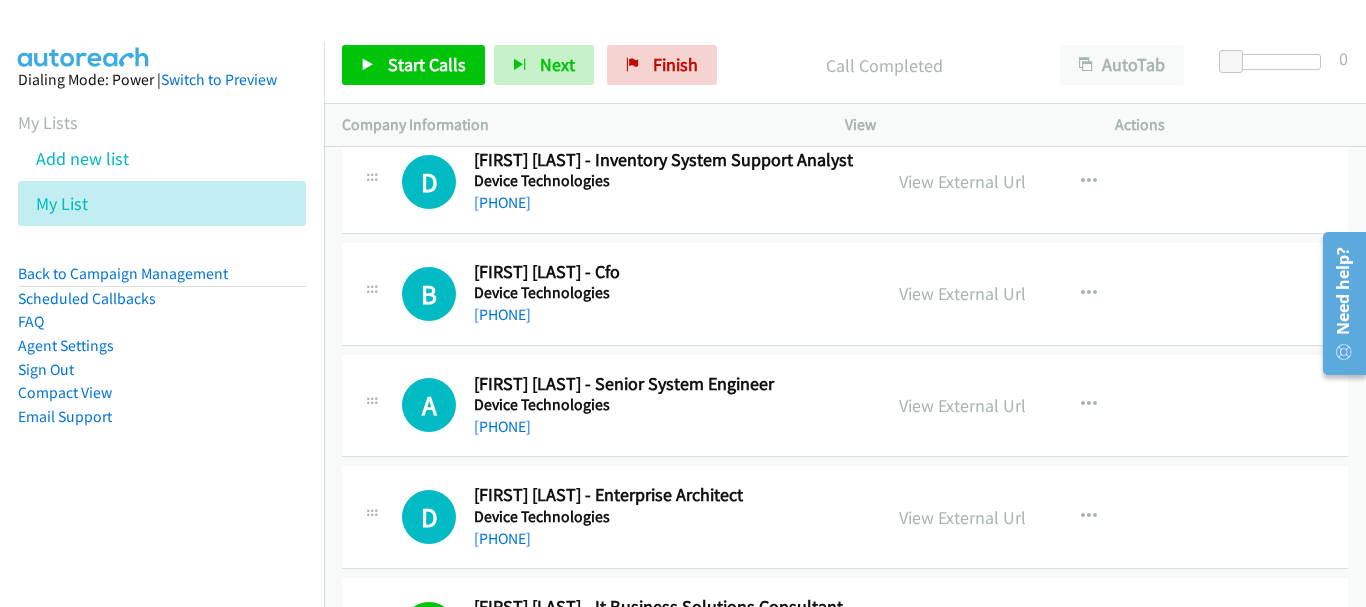 scroll, scrollTop: 12186, scrollLeft: 0, axis: vertical 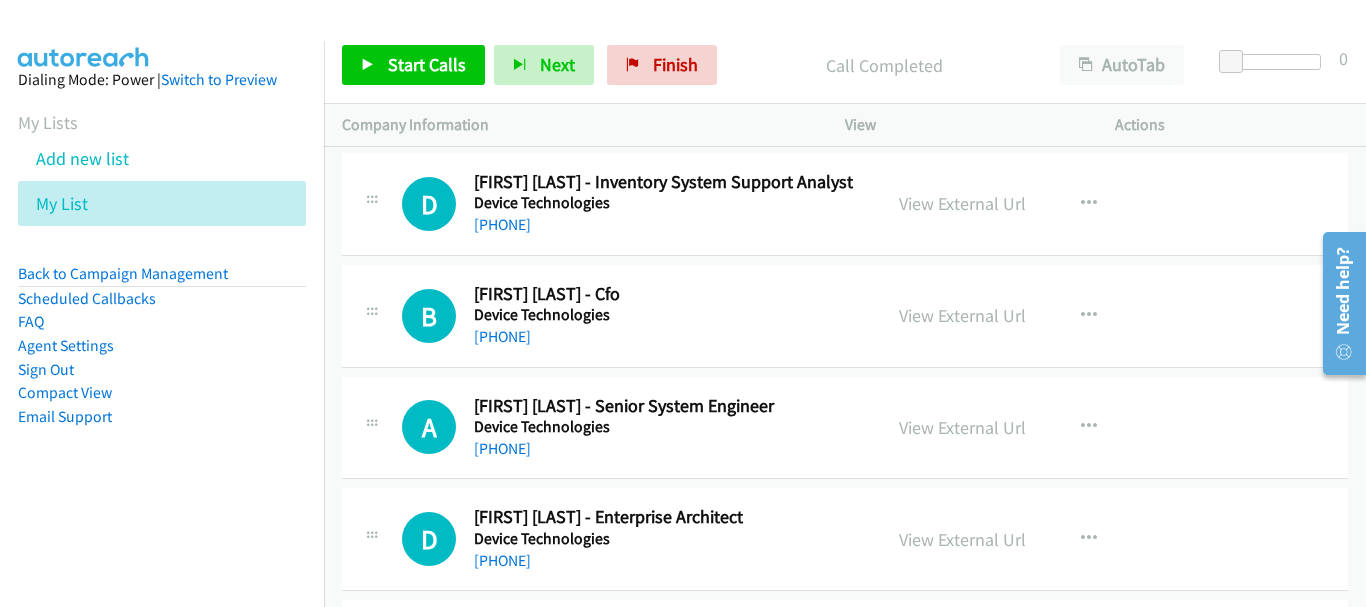 click on "+61 426 179 374" at bounding box center [502, 560] 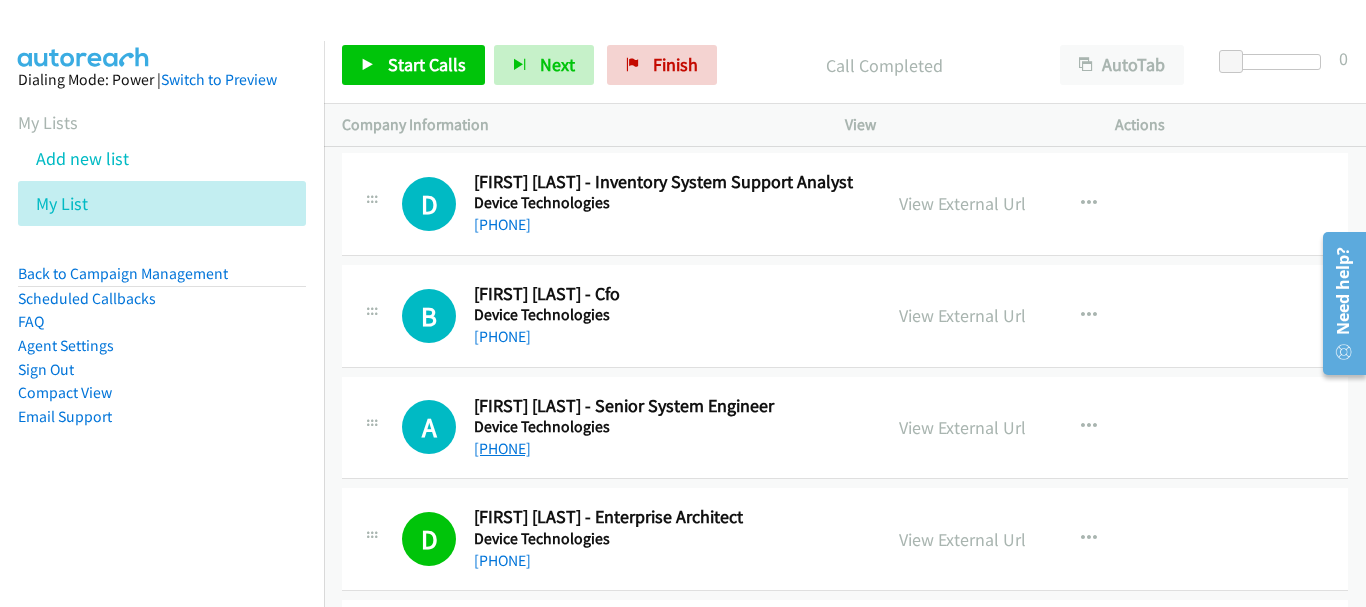 click on "+61 437 378 679" at bounding box center (502, 448) 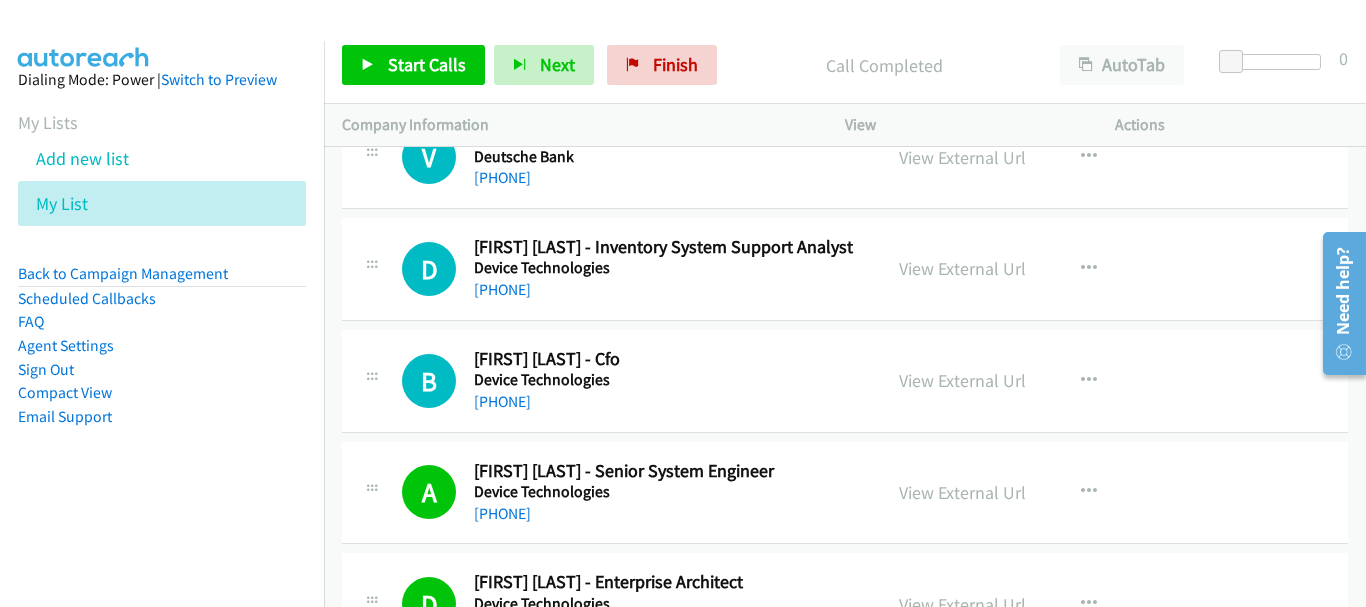 scroll, scrollTop: 12086, scrollLeft: 0, axis: vertical 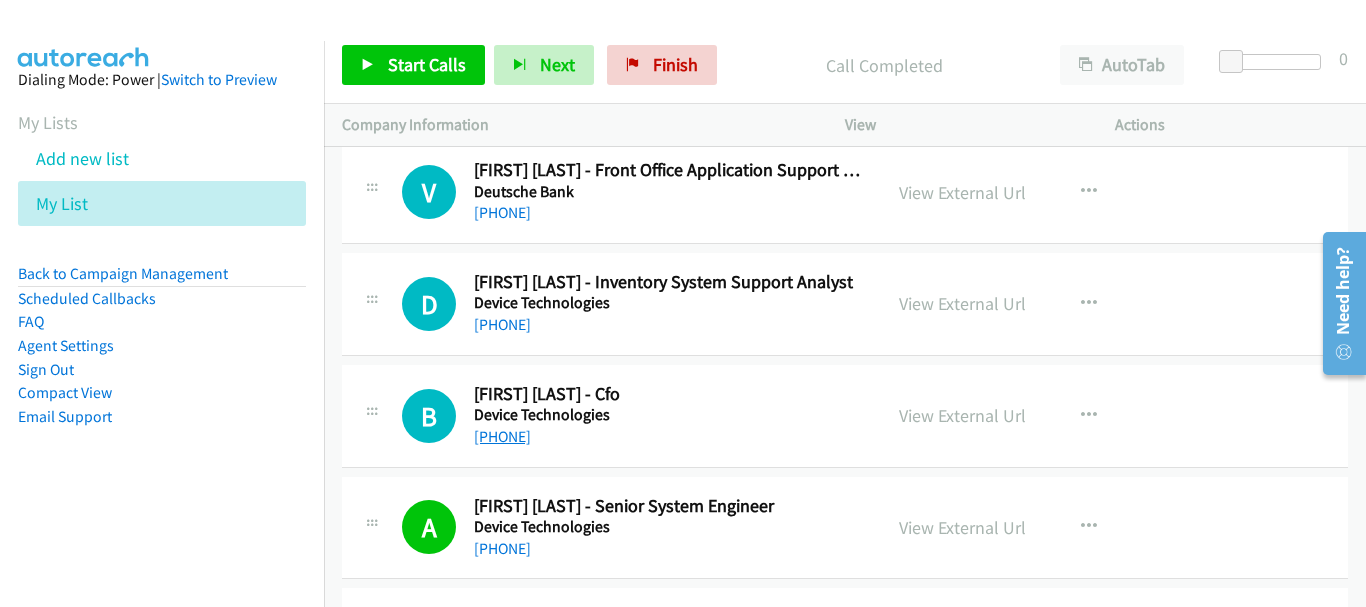 click on "+61 404 067 685" at bounding box center (502, 436) 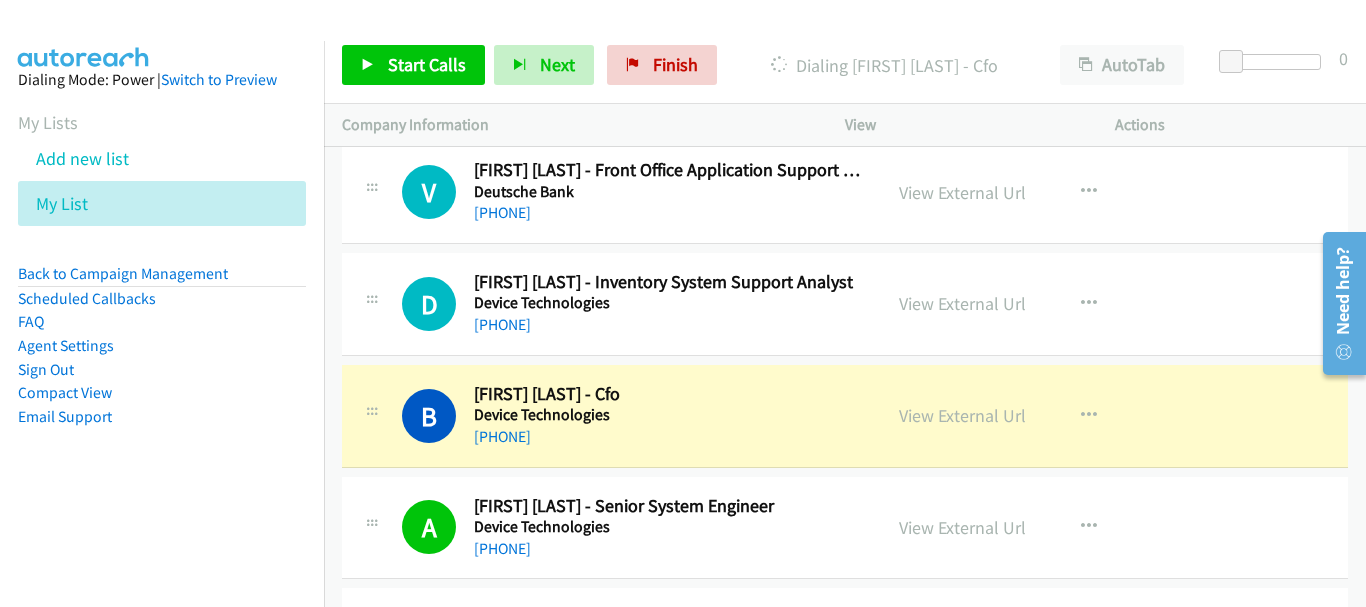 scroll, scrollTop: 11986, scrollLeft: 0, axis: vertical 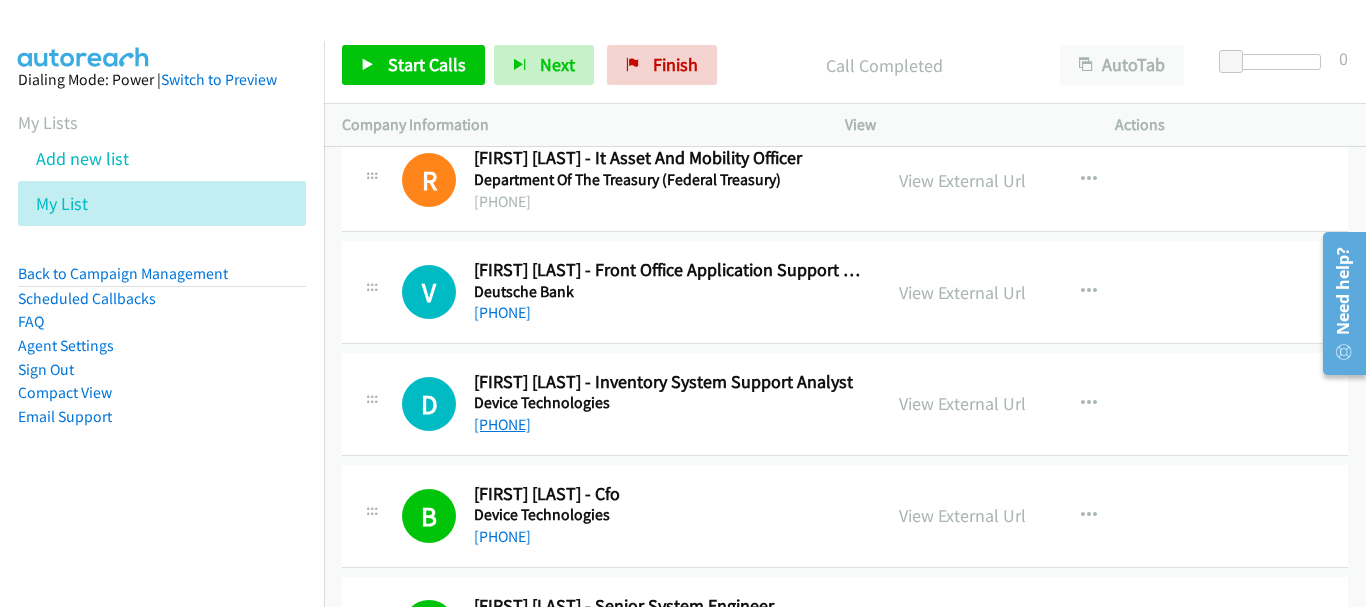 click on "+61 2 8998 1808" at bounding box center [502, 424] 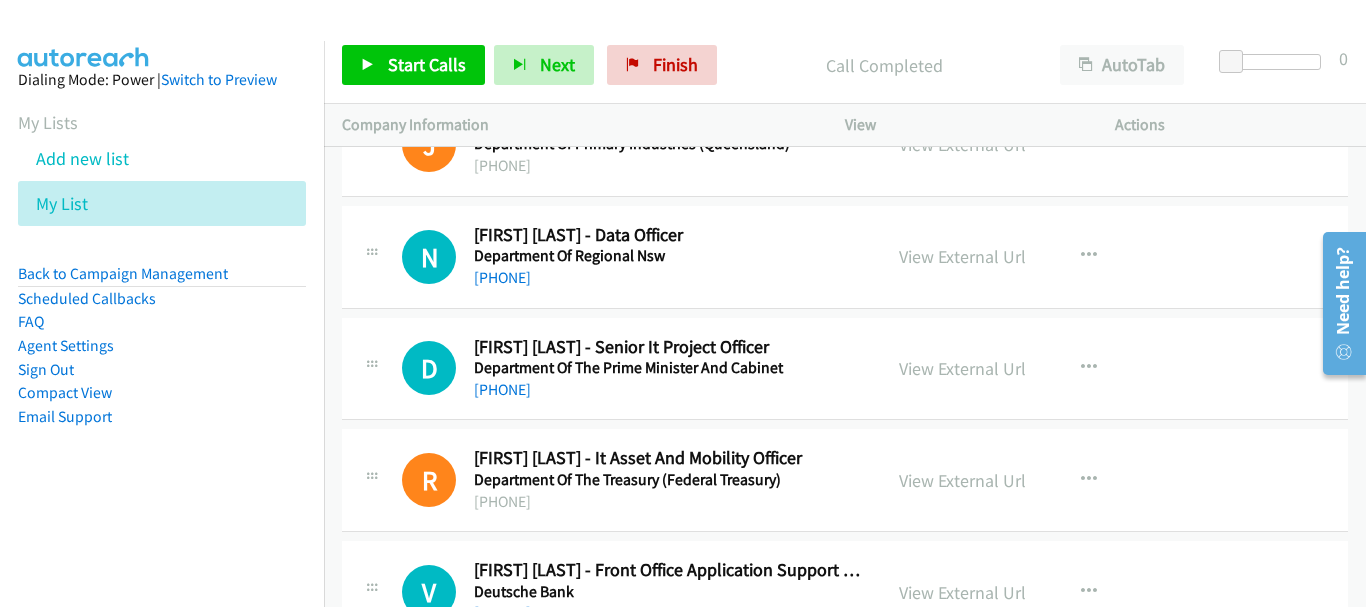 scroll, scrollTop: 11786, scrollLeft: 0, axis: vertical 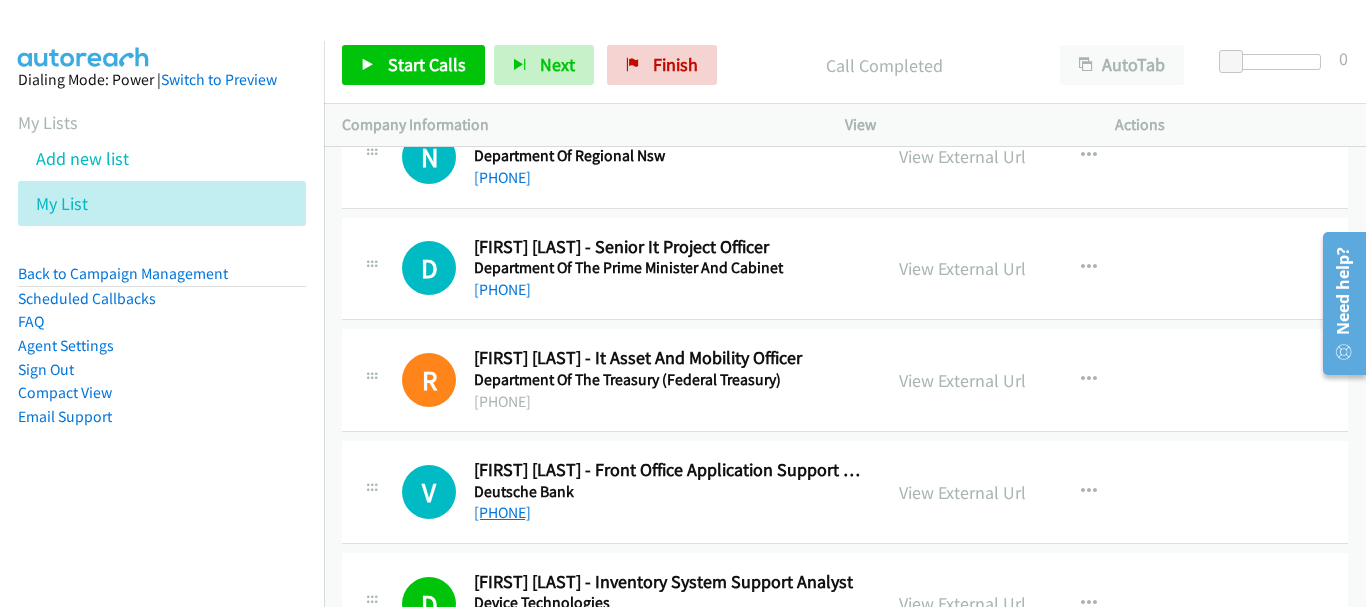 click on "+61 457 215 382" at bounding box center [502, 512] 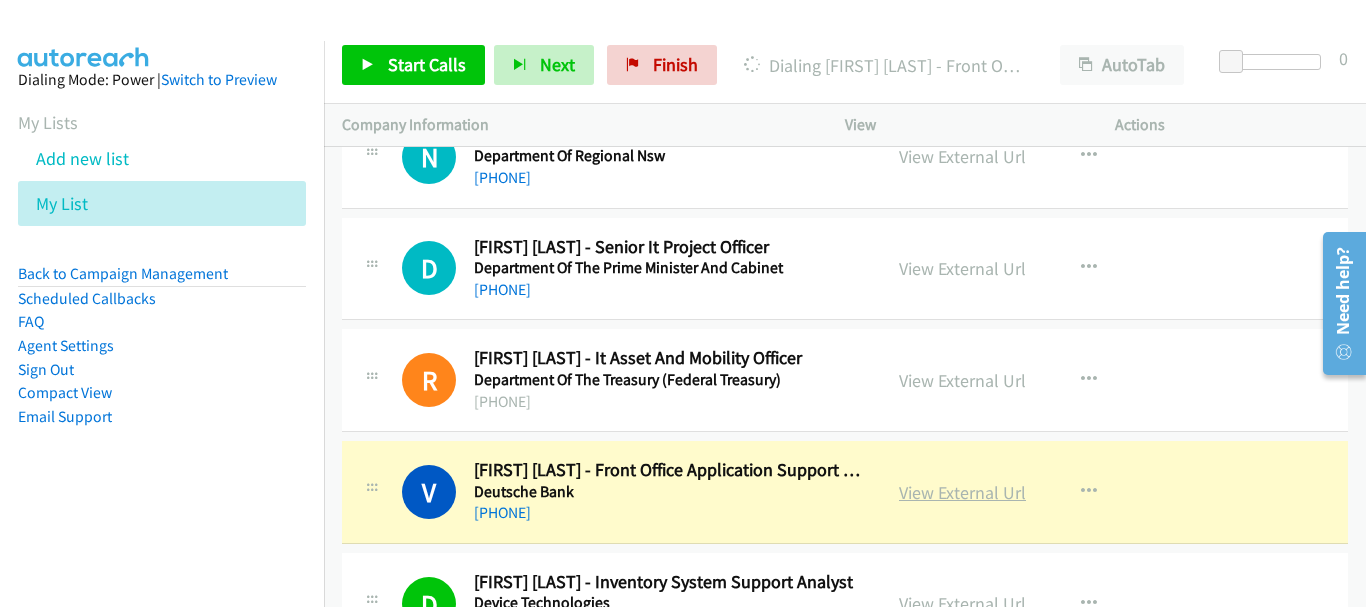 click on "View External Url" at bounding box center (962, 492) 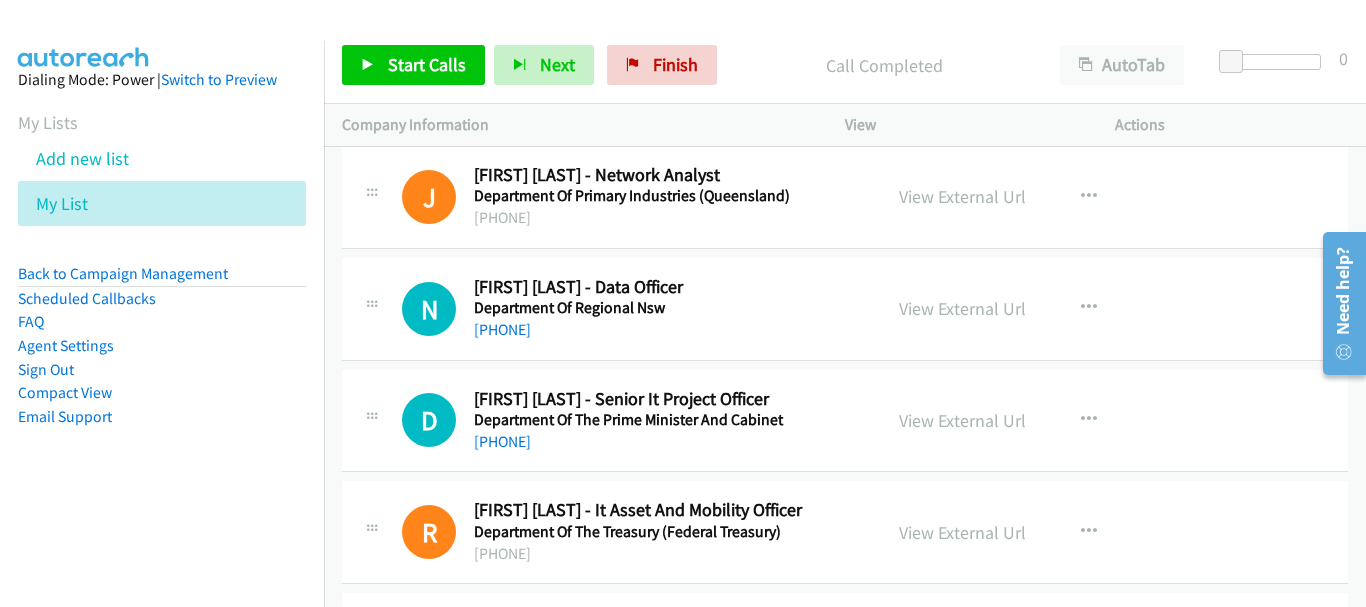 scroll, scrollTop: 11586, scrollLeft: 0, axis: vertical 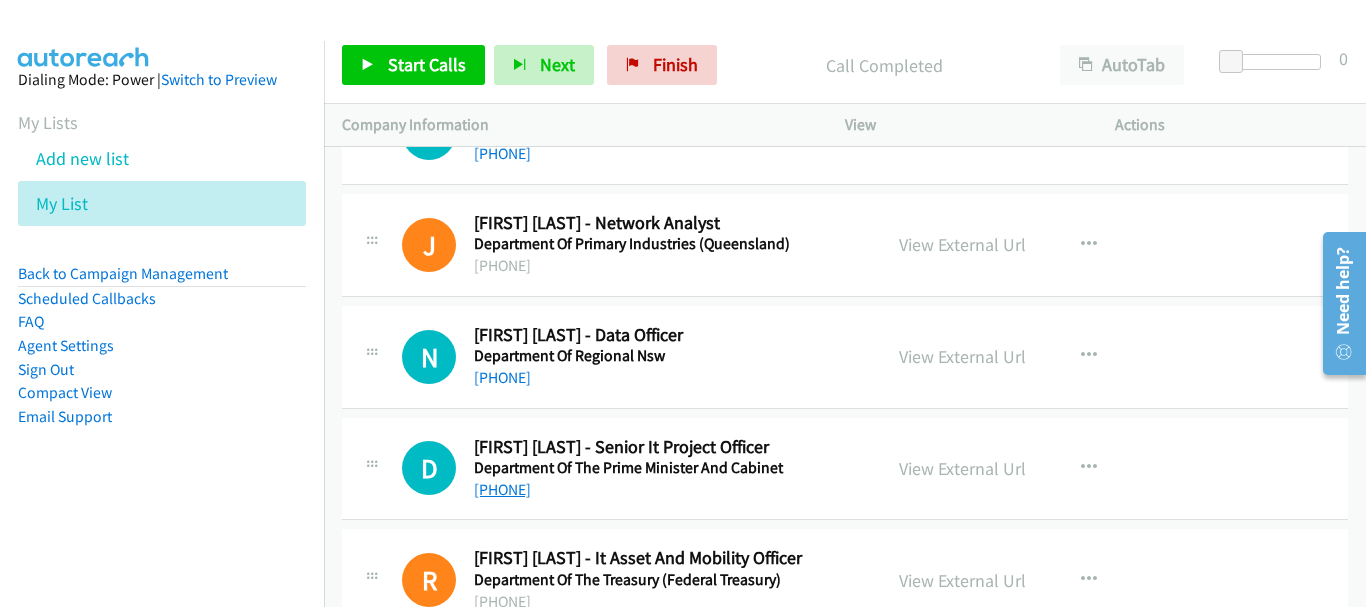 click on "+61 404 040 734" at bounding box center (502, 489) 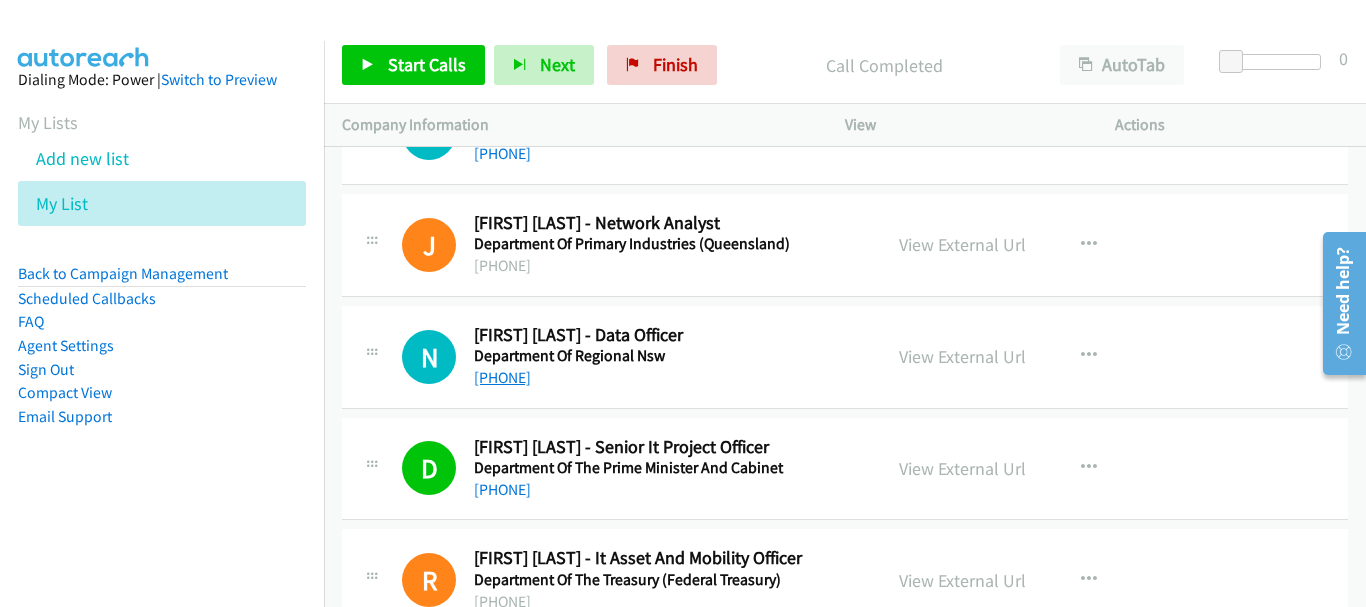 click on "+61 415 548 681" at bounding box center (502, 377) 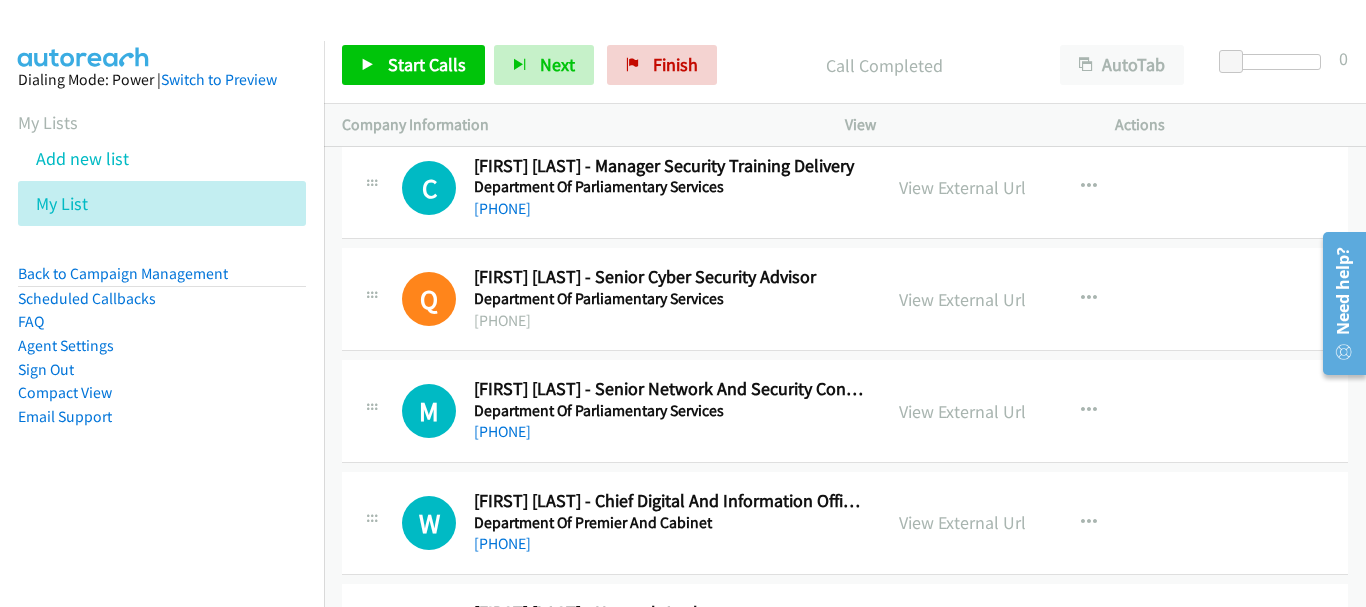 scroll, scrollTop: 11186, scrollLeft: 0, axis: vertical 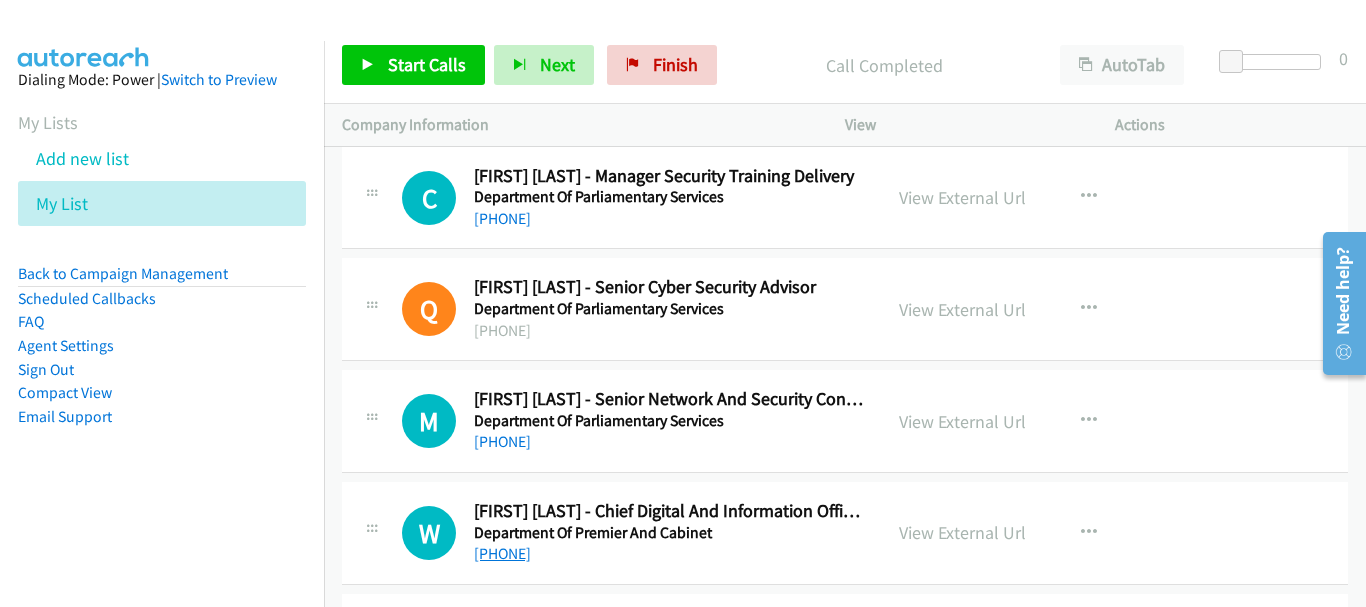 click on "+61 412 234 807" at bounding box center [502, 553] 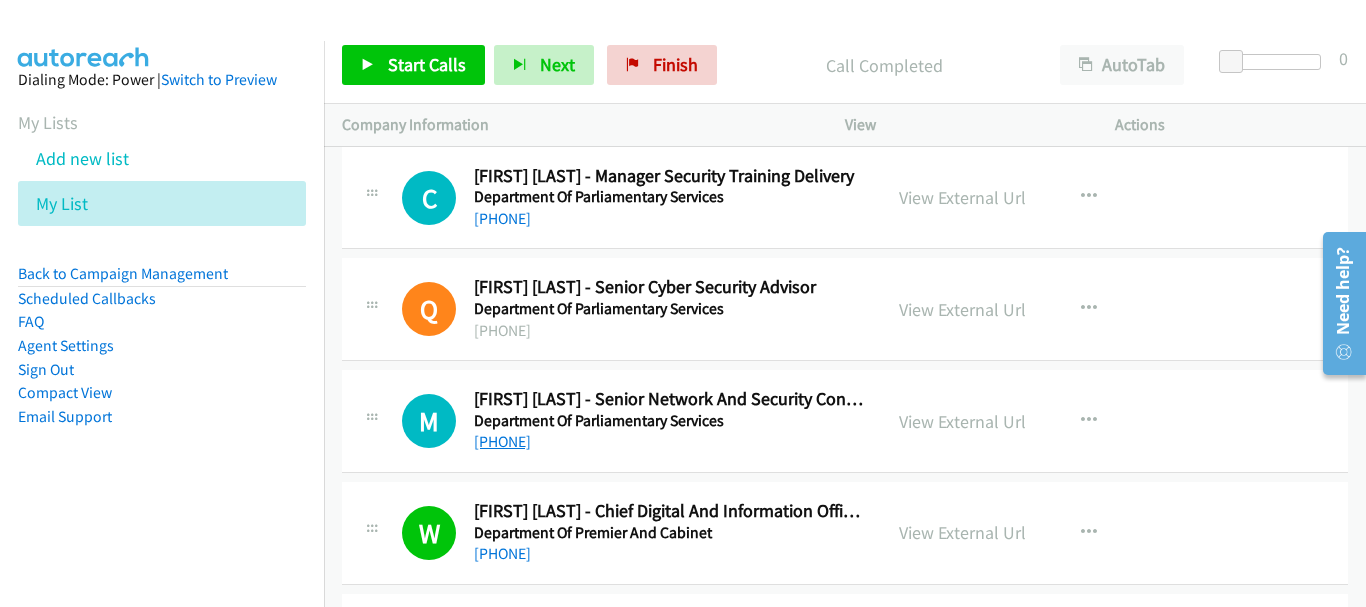 click on "+61 470 469 919" at bounding box center [502, 441] 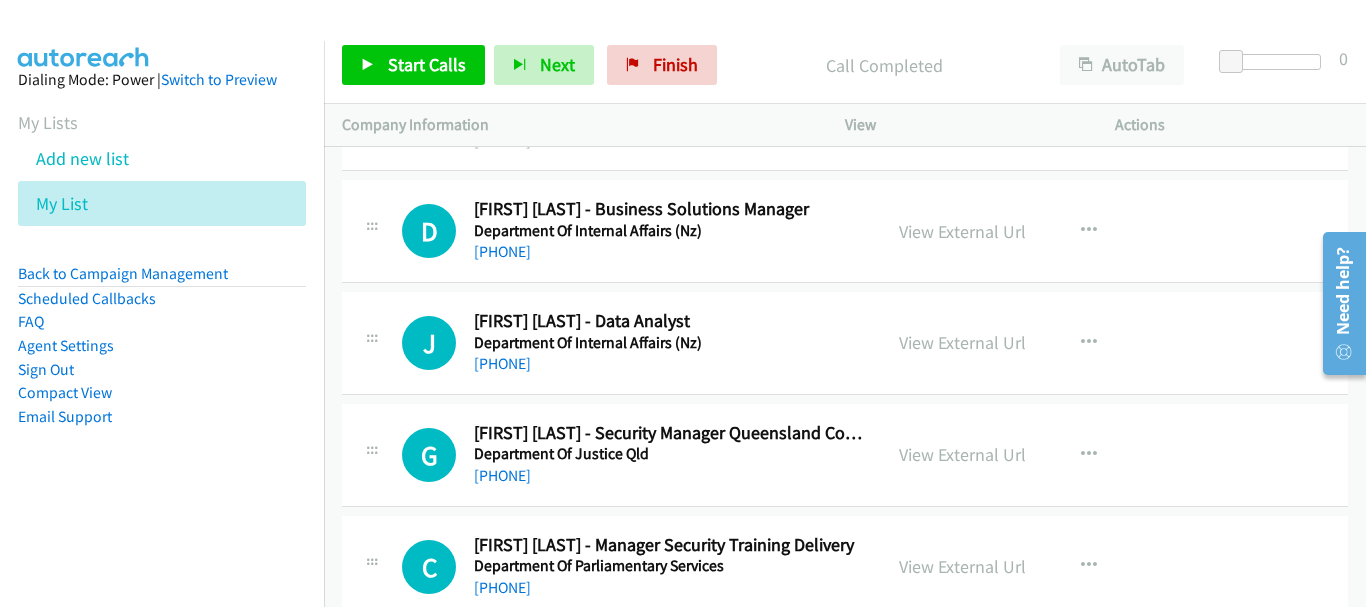 scroll, scrollTop: 10786, scrollLeft: 0, axis: vertical 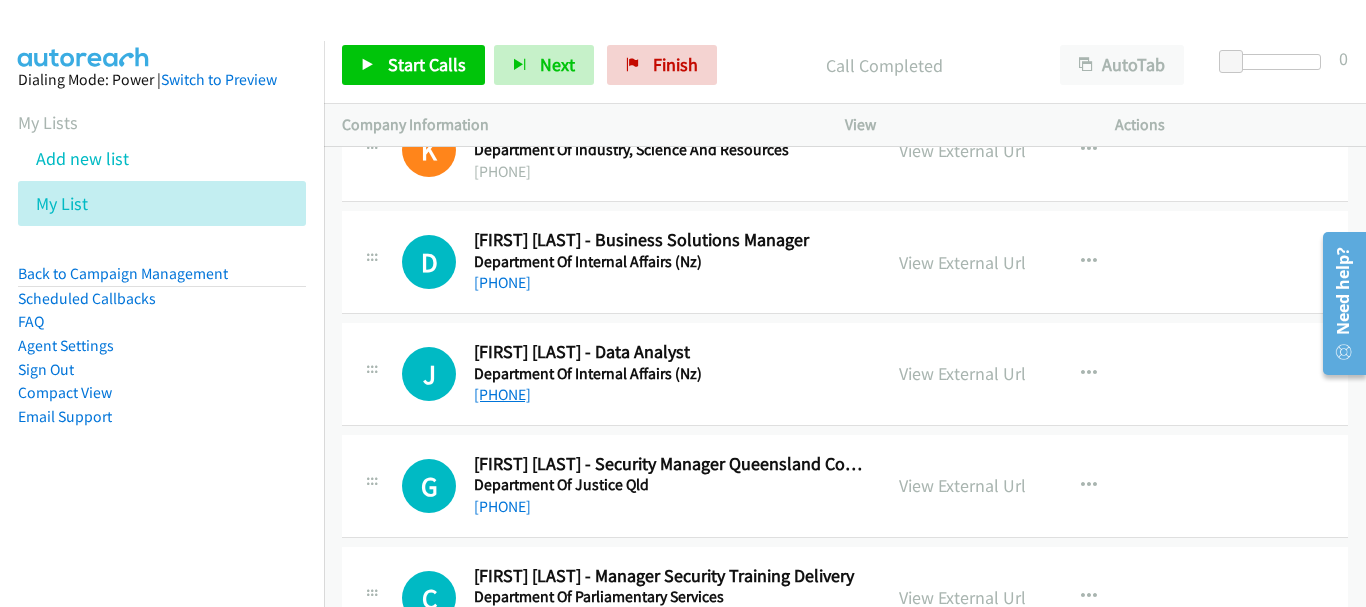 click on "+64 27 704 6653" at bounding box center [502, 394] 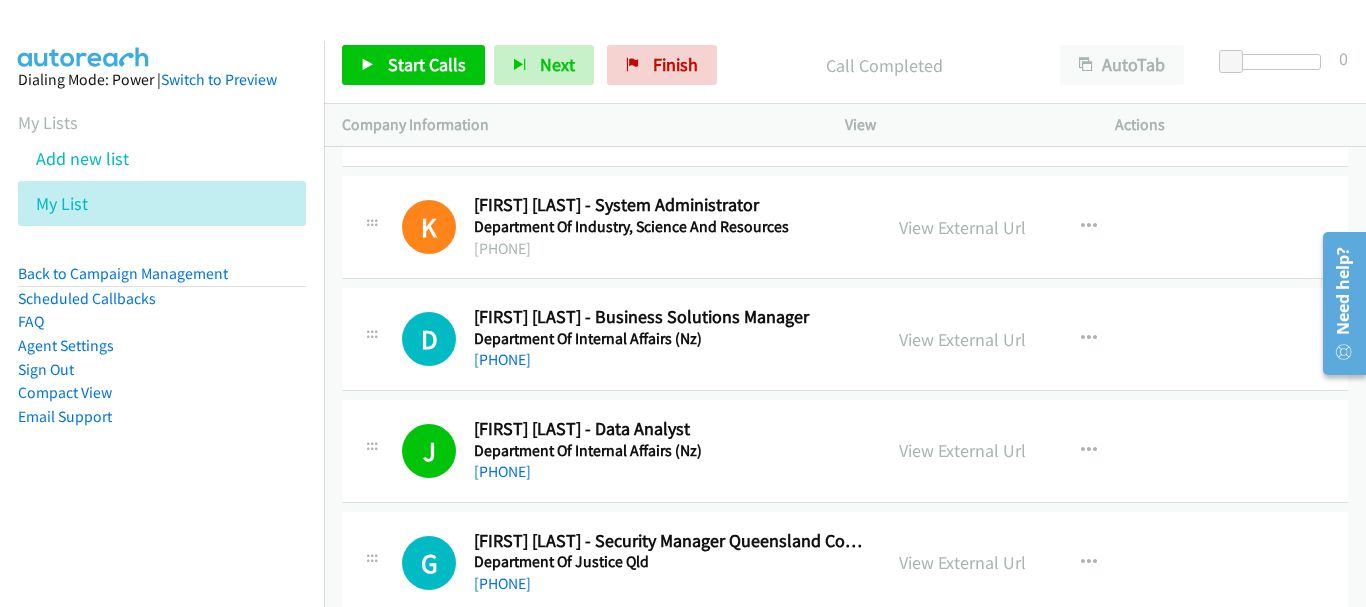 scroll, scrollTop: 10686, scrollLeft: 0, axis: vertical 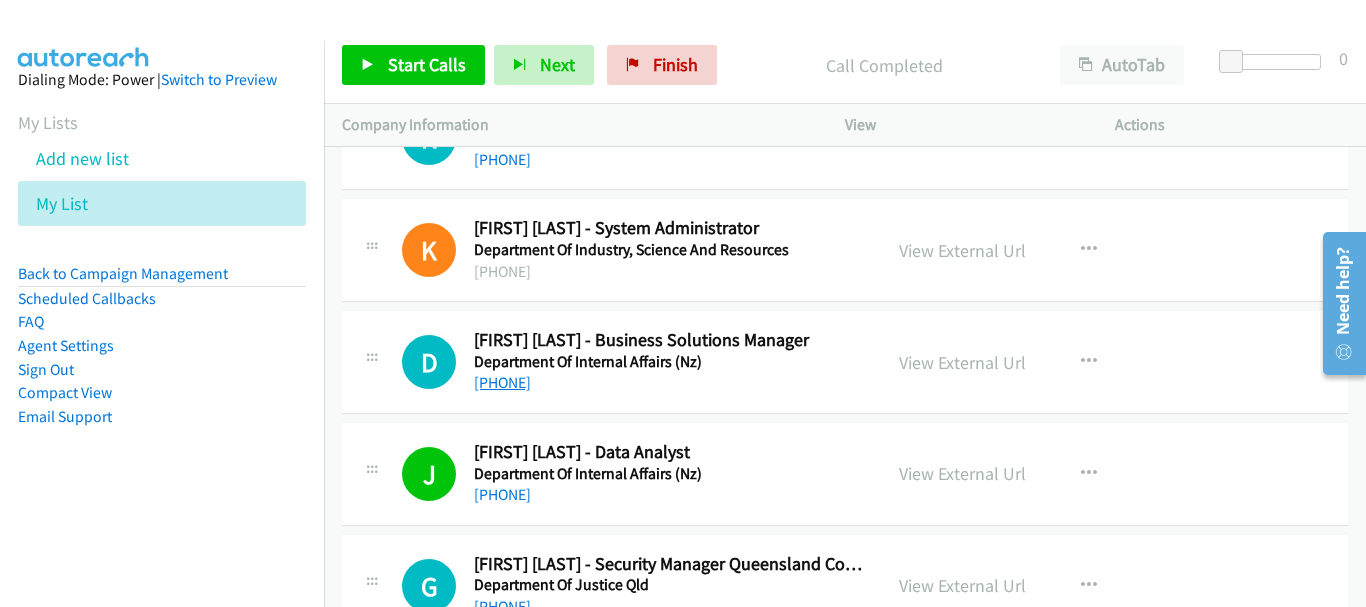click on "+61 414 487 714" at bounding box center [502, 382] 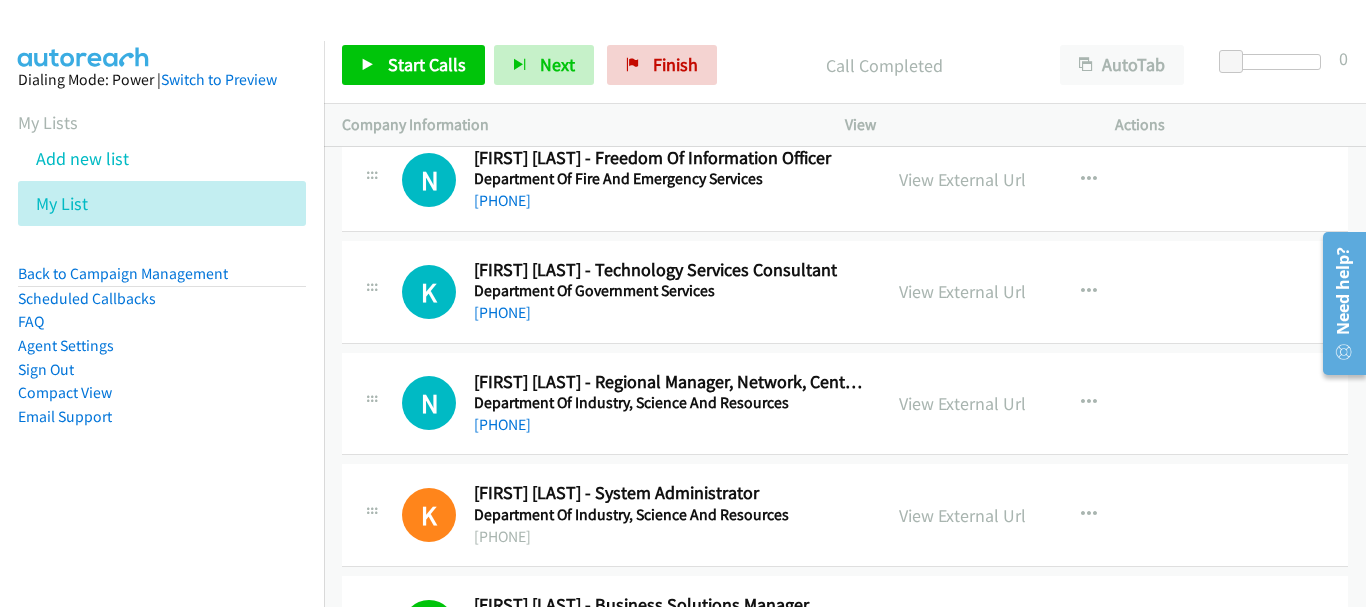 scroll, scrollTop: 10386, scrollLeft: 0, axis: vertical 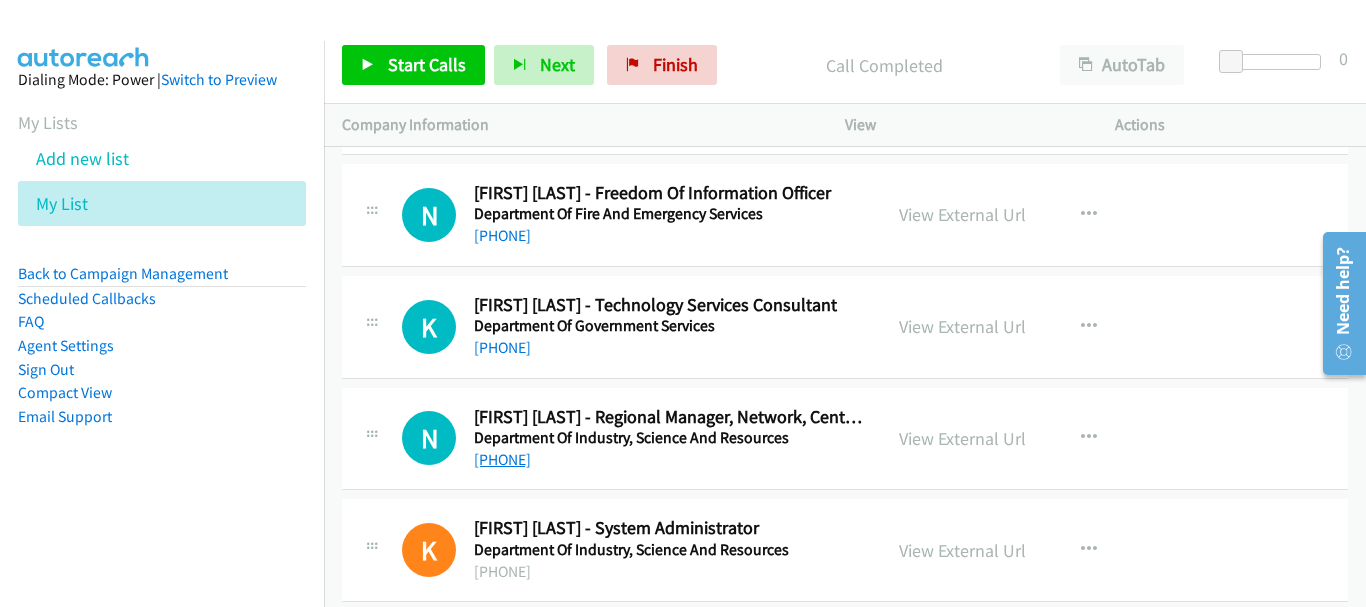 click on "+61 434 606 779" at bounding box center [502, 459] 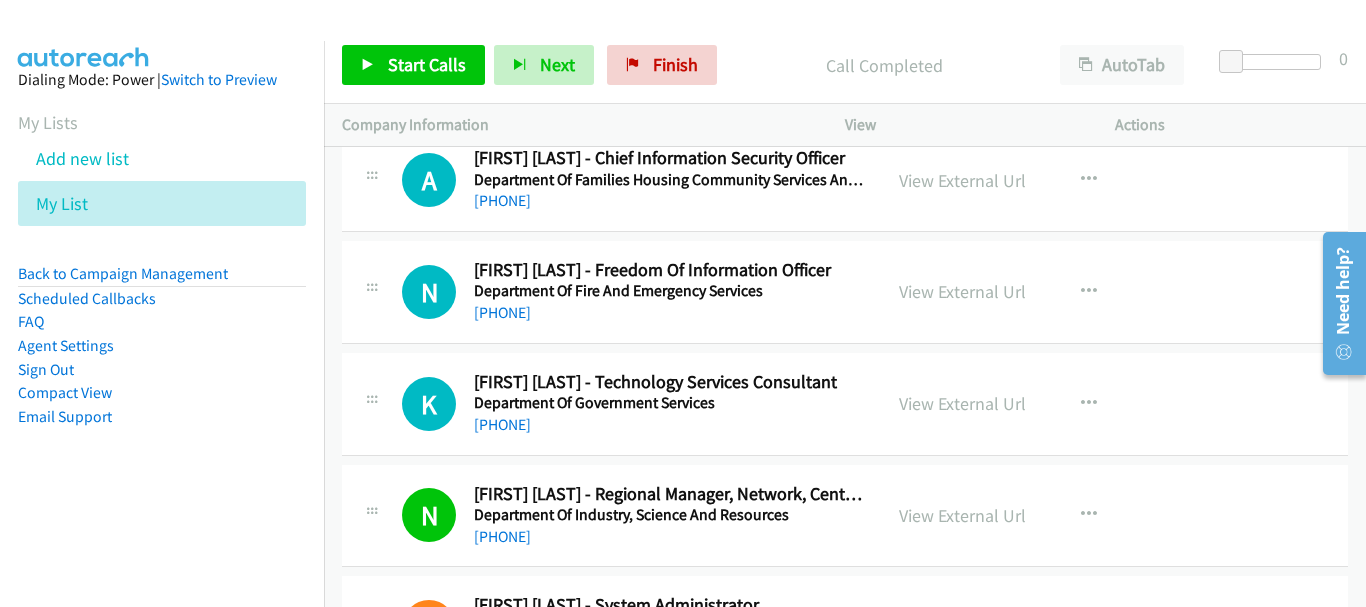 scroll, scrollTop: 10286, scrollLeft: 0, axis: vertical 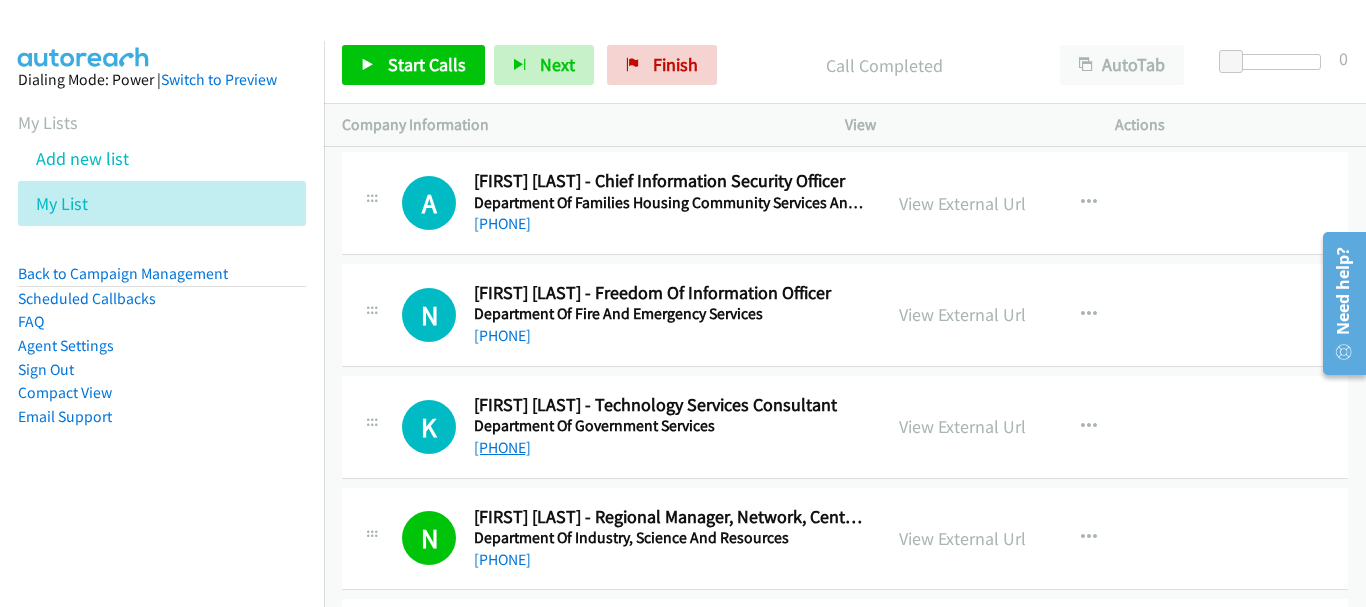 click on "+61 417 436 920" at bounding box center (502, 447) 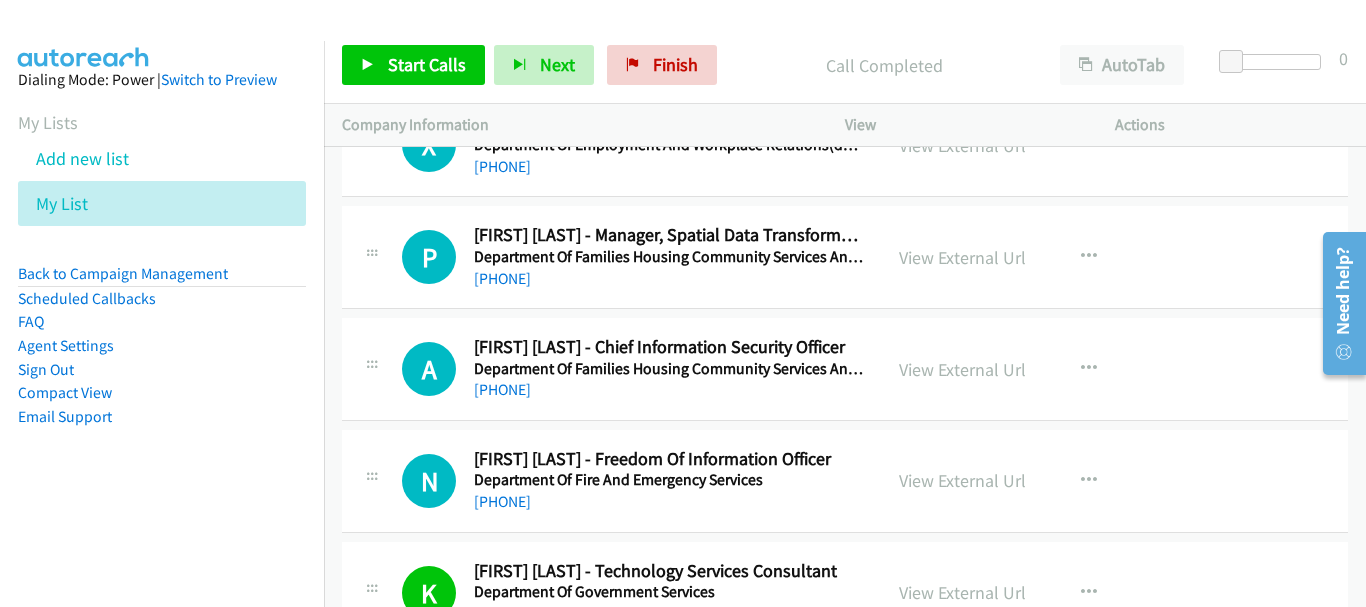 scroll, scrollTop: 10086, scrollLeft: 0, axis: vertical 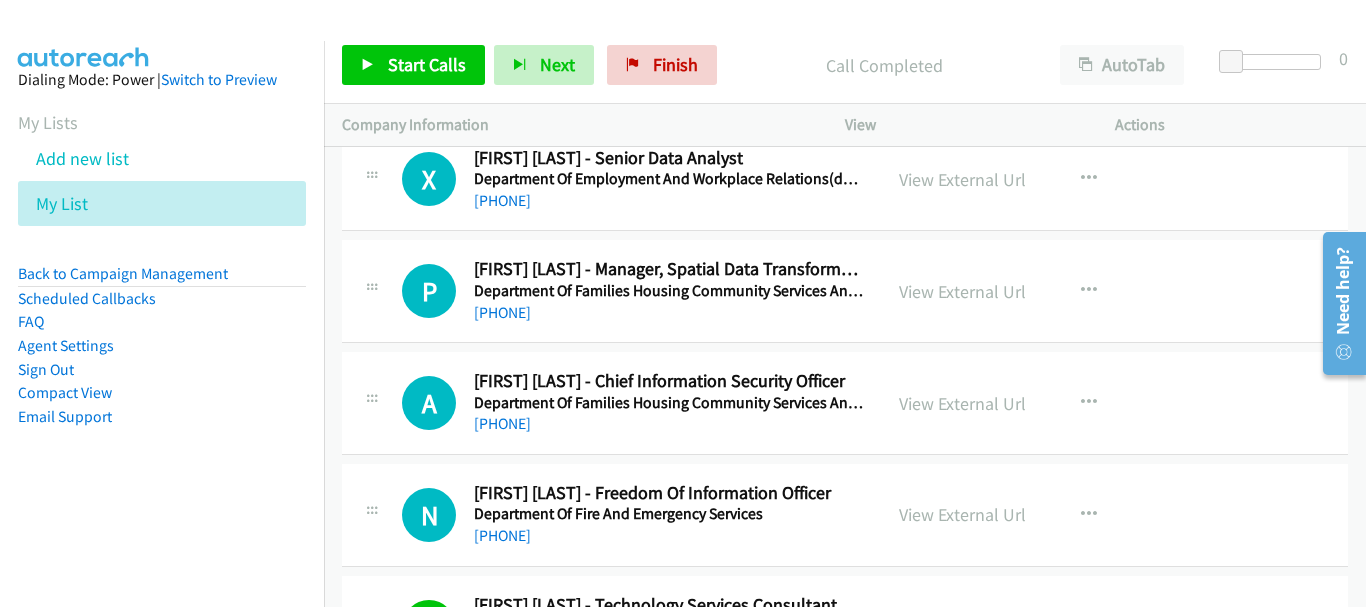 click on "+61 478 104 178" at bounding box center (502, 423) 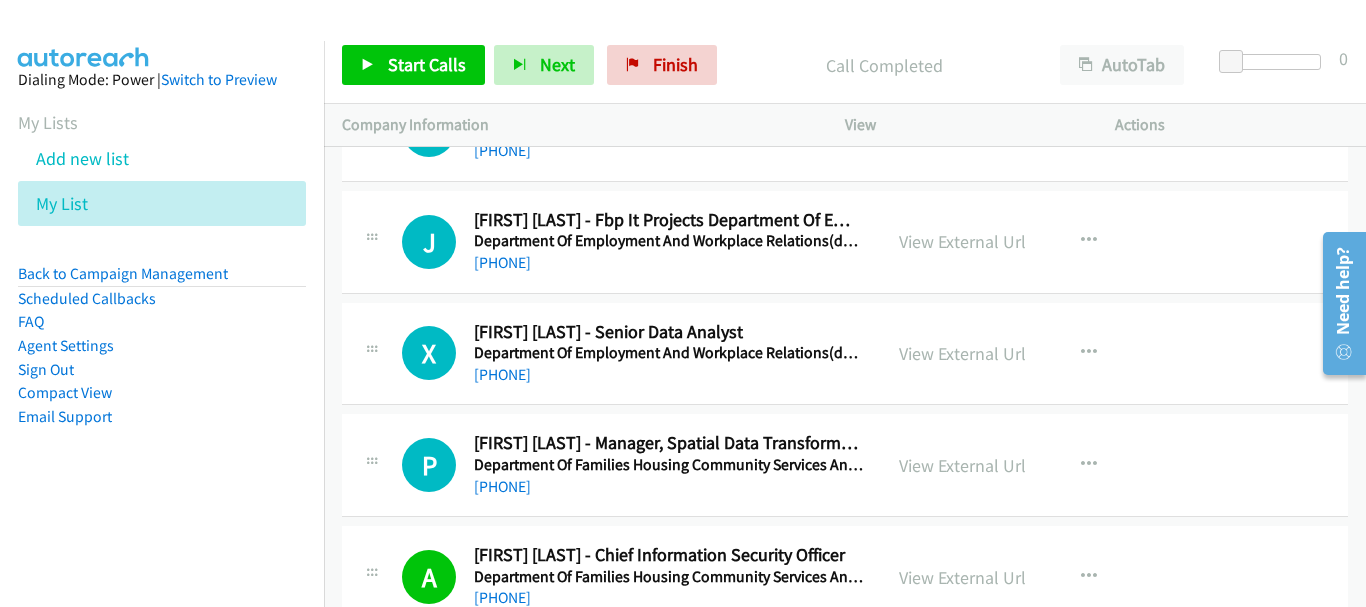 scroll, scrollTop: 9886, scrollLeft: 0, axis: vertical 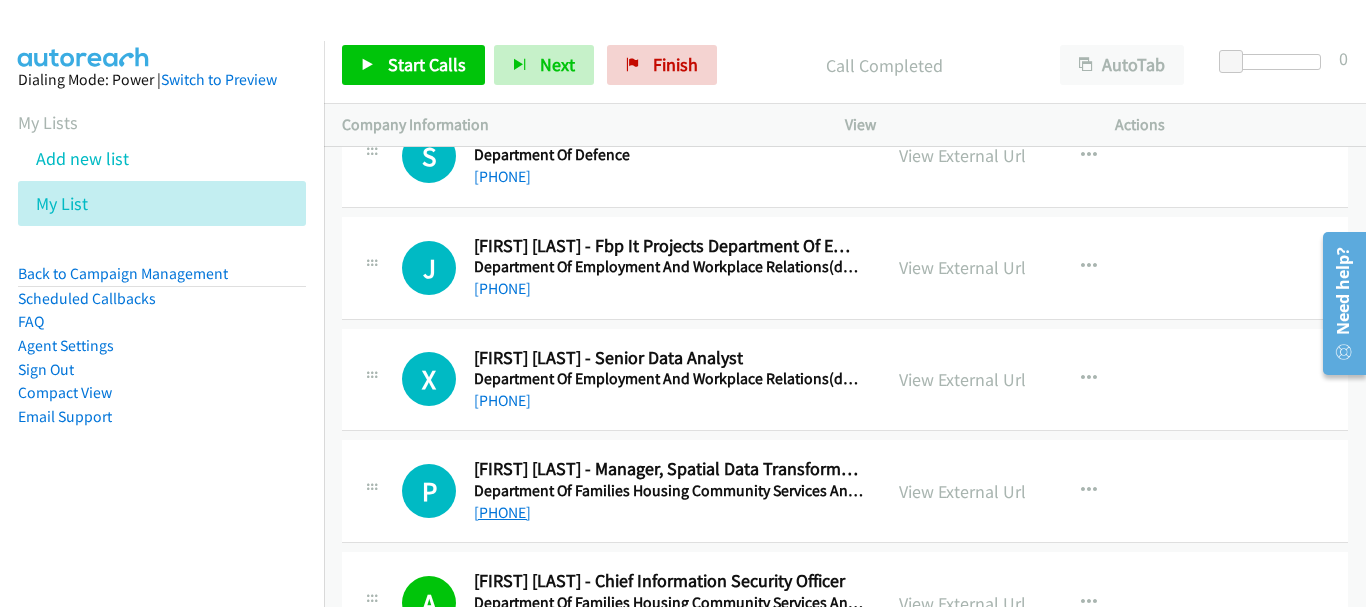 click on "+61 2 6332 8163" at bounding box center [502, 512] 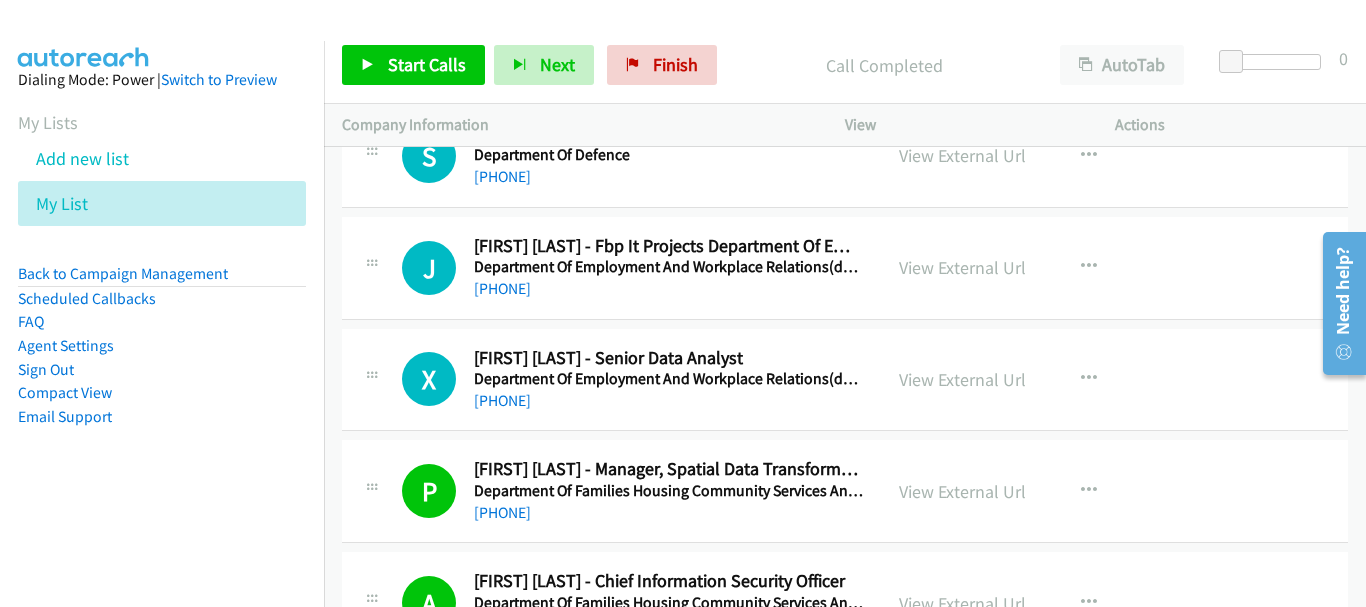 scroll, scrollTop: 9786, scrollLeft: 0, axis: vertical 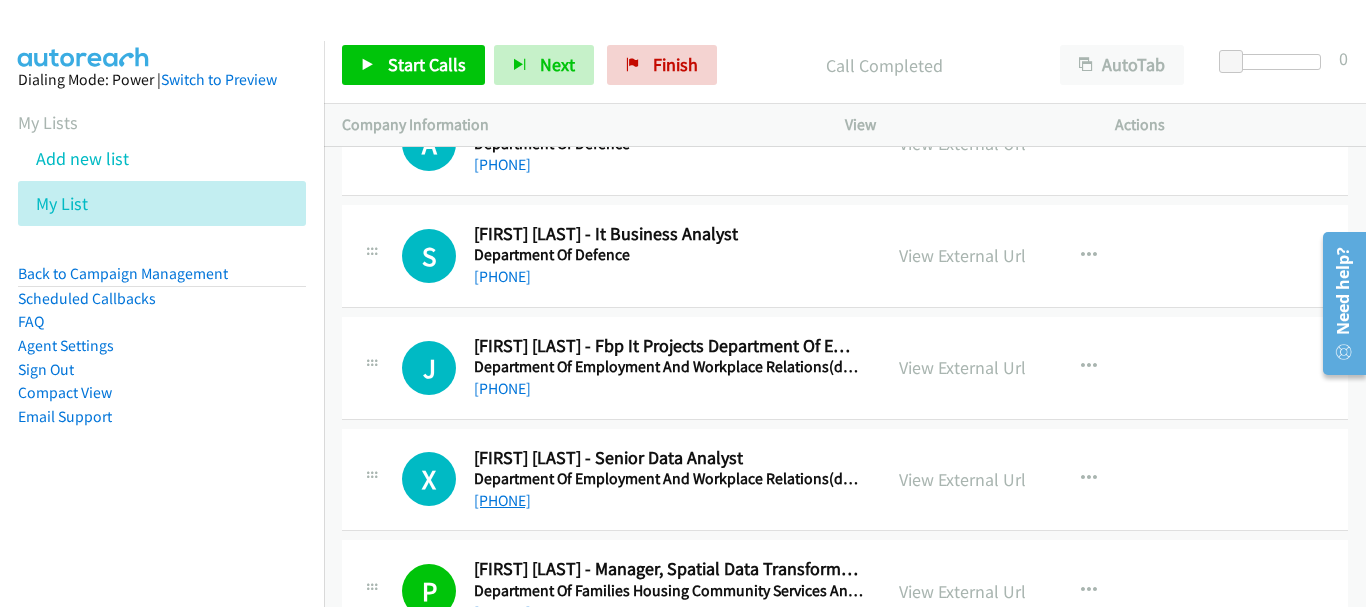 click on "+61 435 523 134" at bounding box center [502, 500] 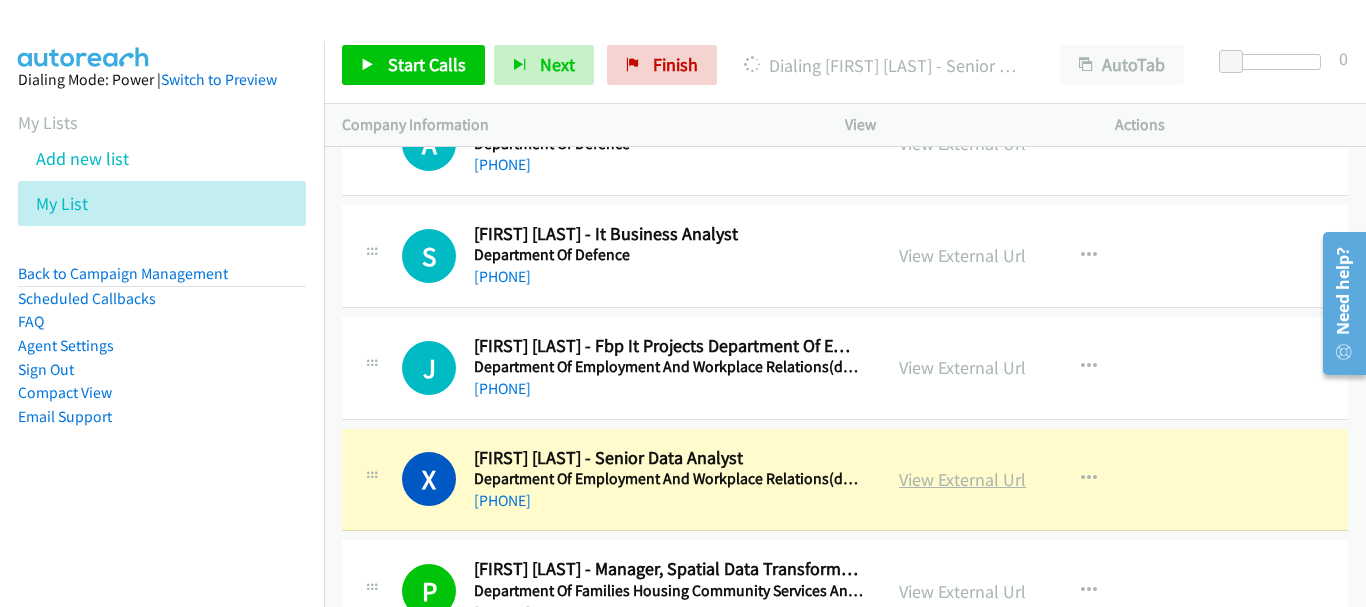 click on "View External Url" at bounding box center [962, 479] 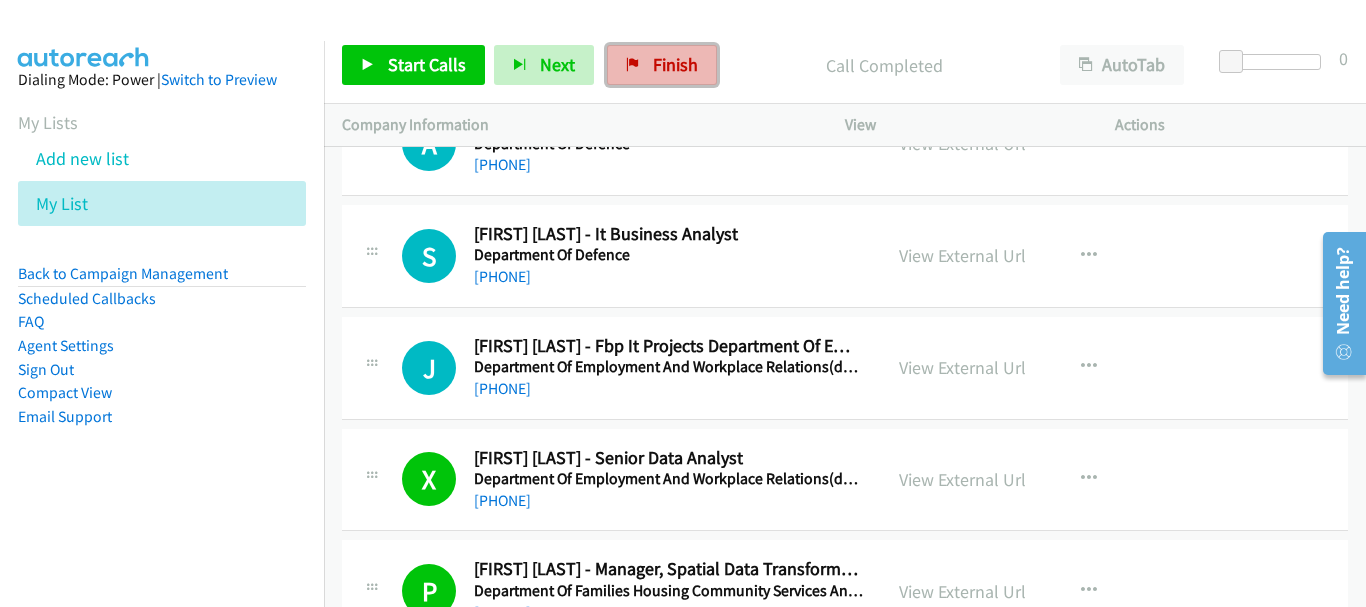 click on "Finish" at bounding box center (662, 65) 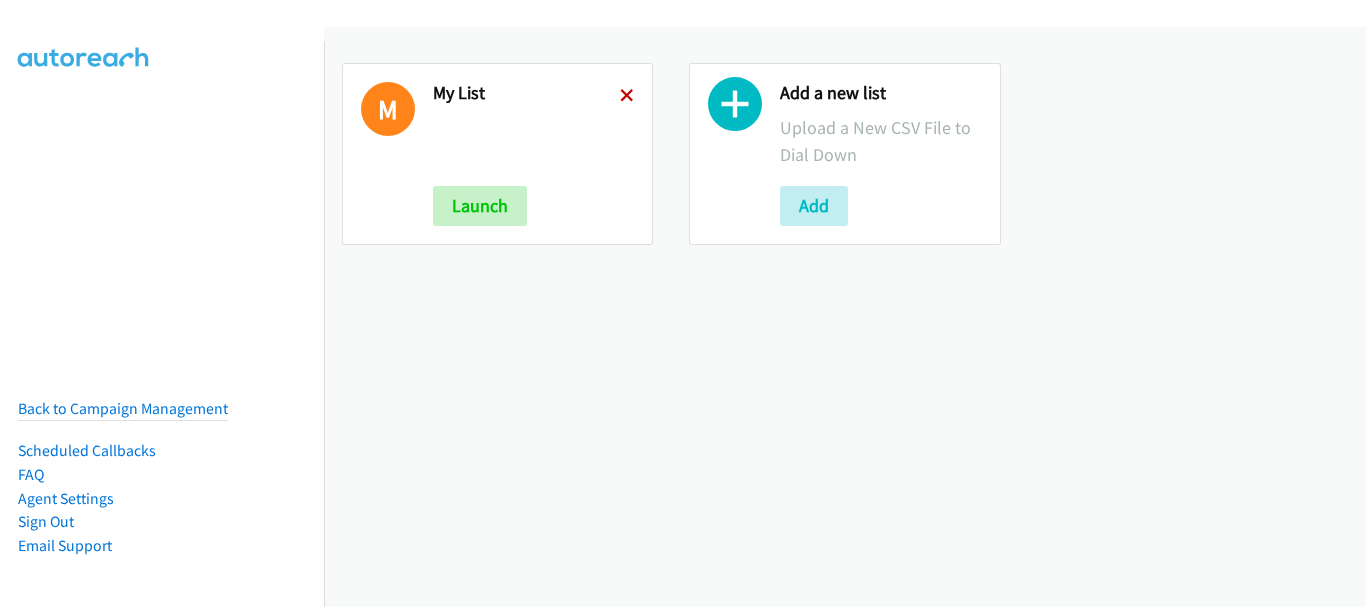 scroll, scrollTop: 0, scrollLeft: 0, axis: both 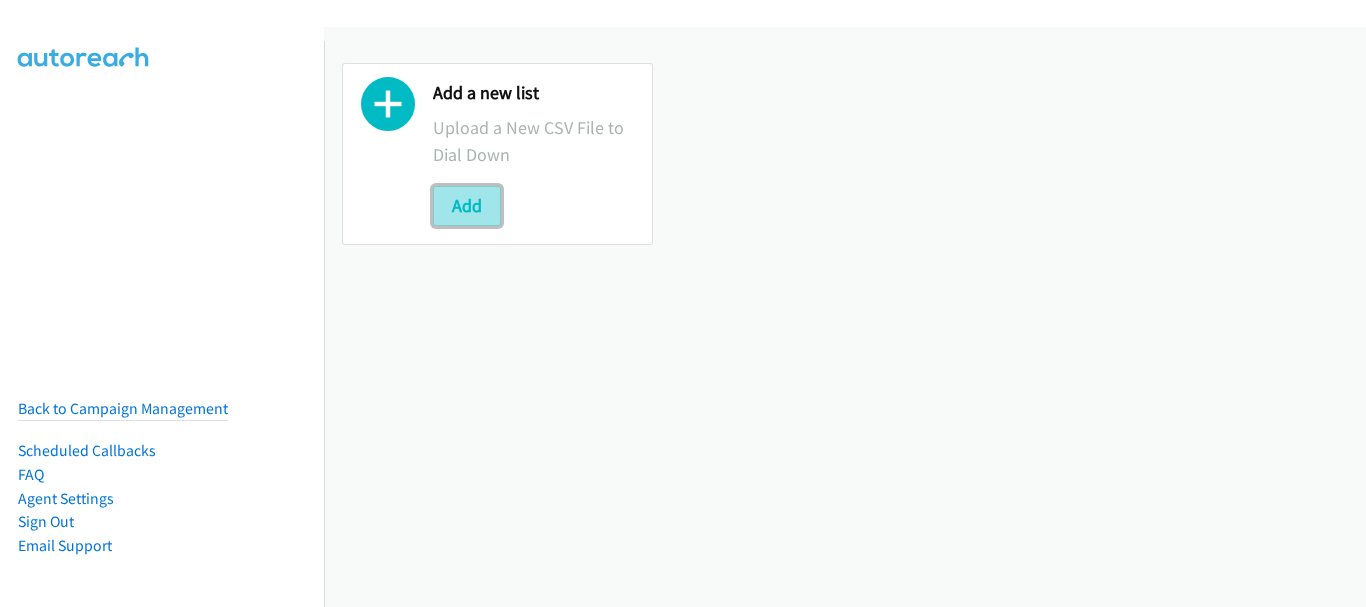 click on "Add" at bounding box center [467, 206] 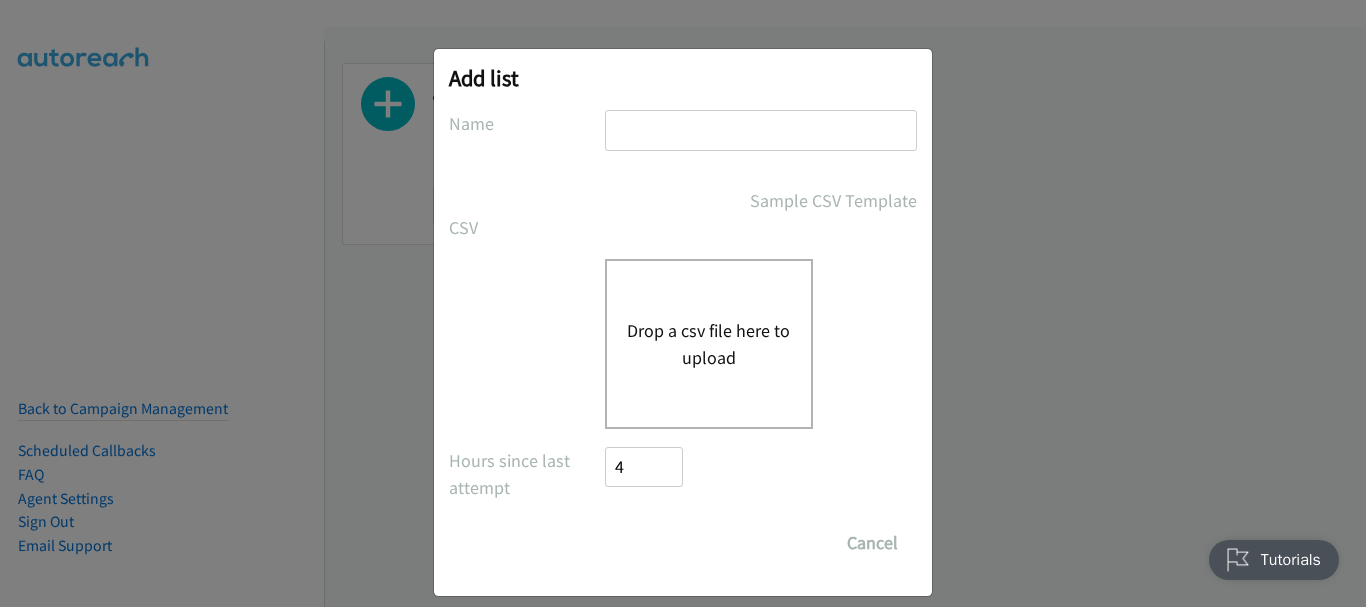 scroll, scrollTop: 0, scrollLeft: 0, axis: both 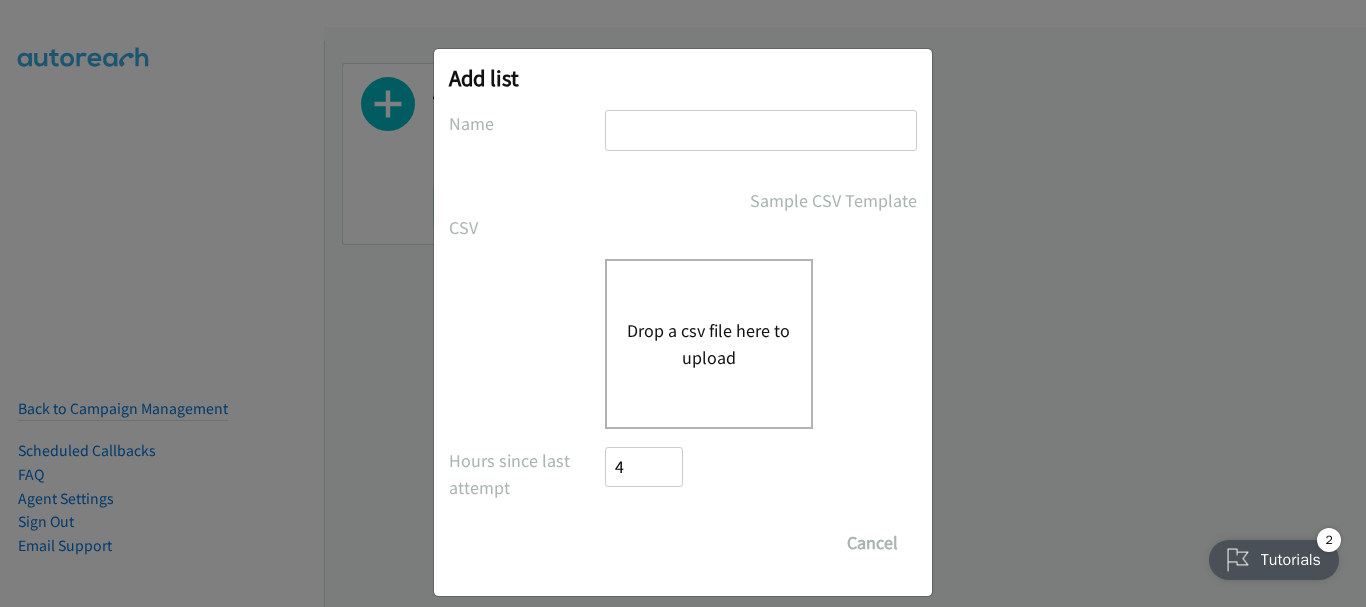 click at bounding box center [761, 130] 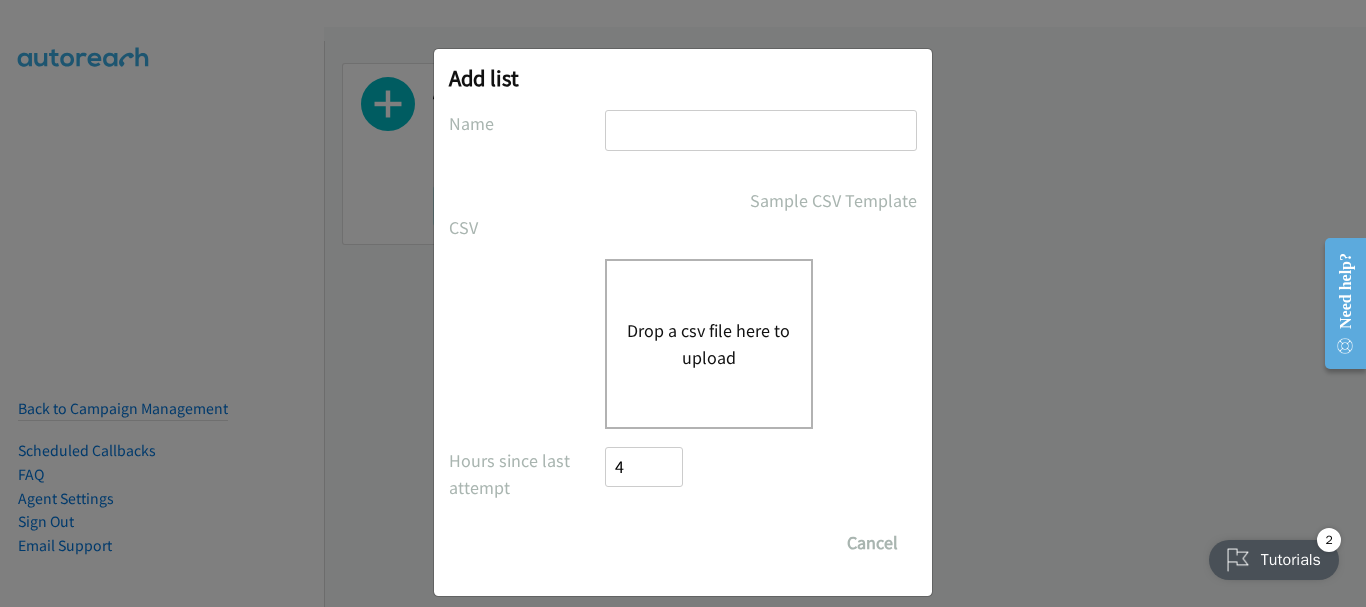 type on "my list" 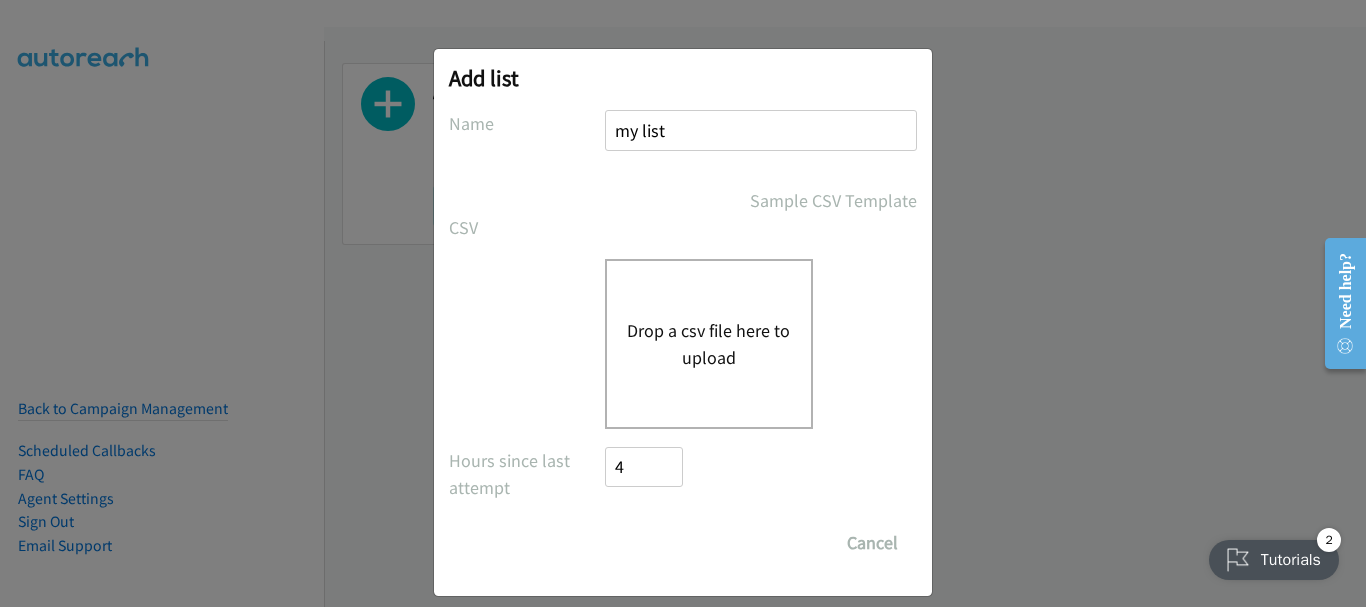 click on "Drop a csv file here to upload" at bounding box center (709, 344) 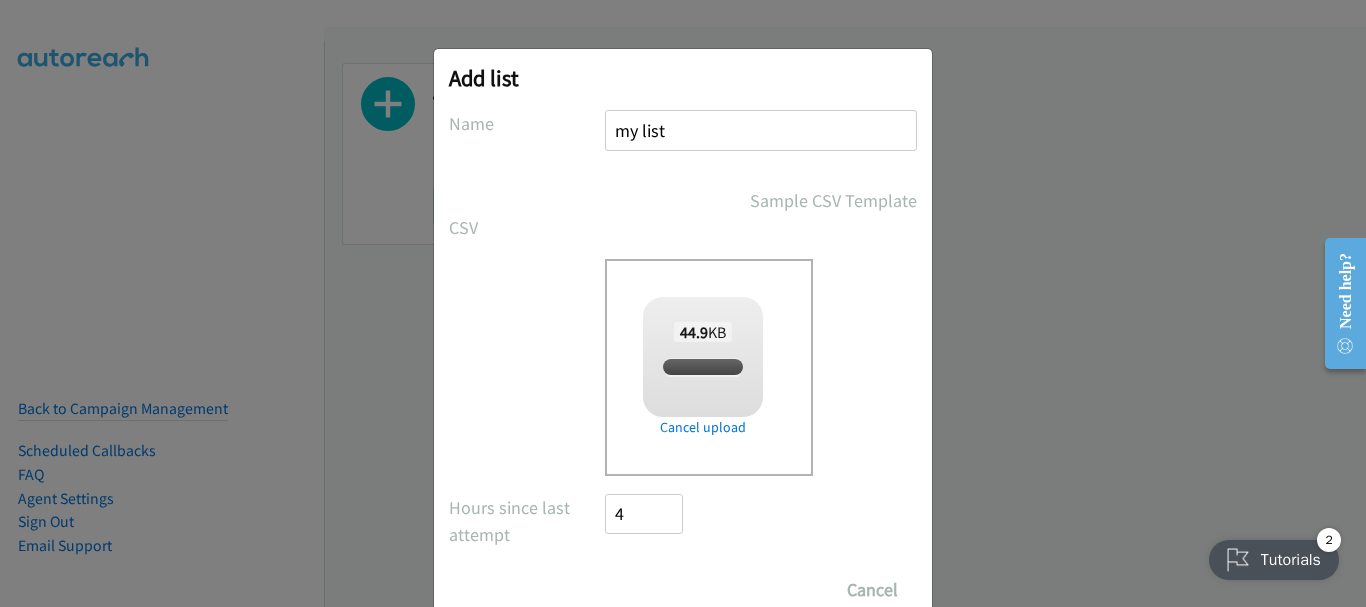 checkbox on "true" 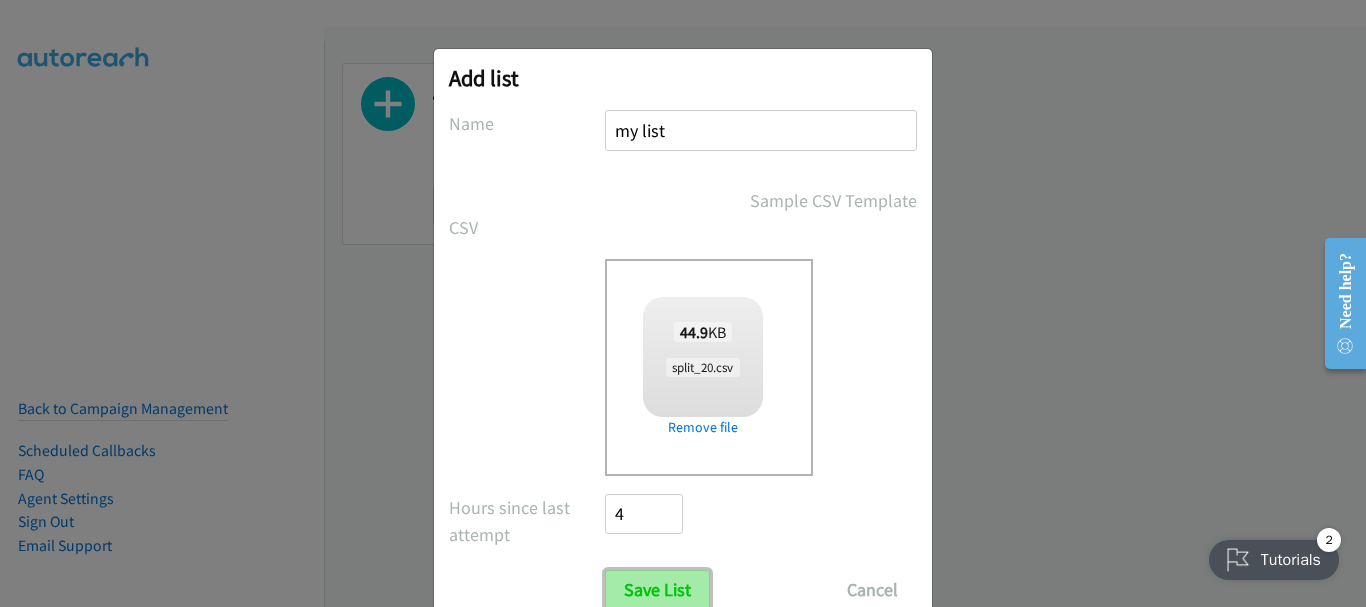 click on "Save List" at bounding box center [657, 590] 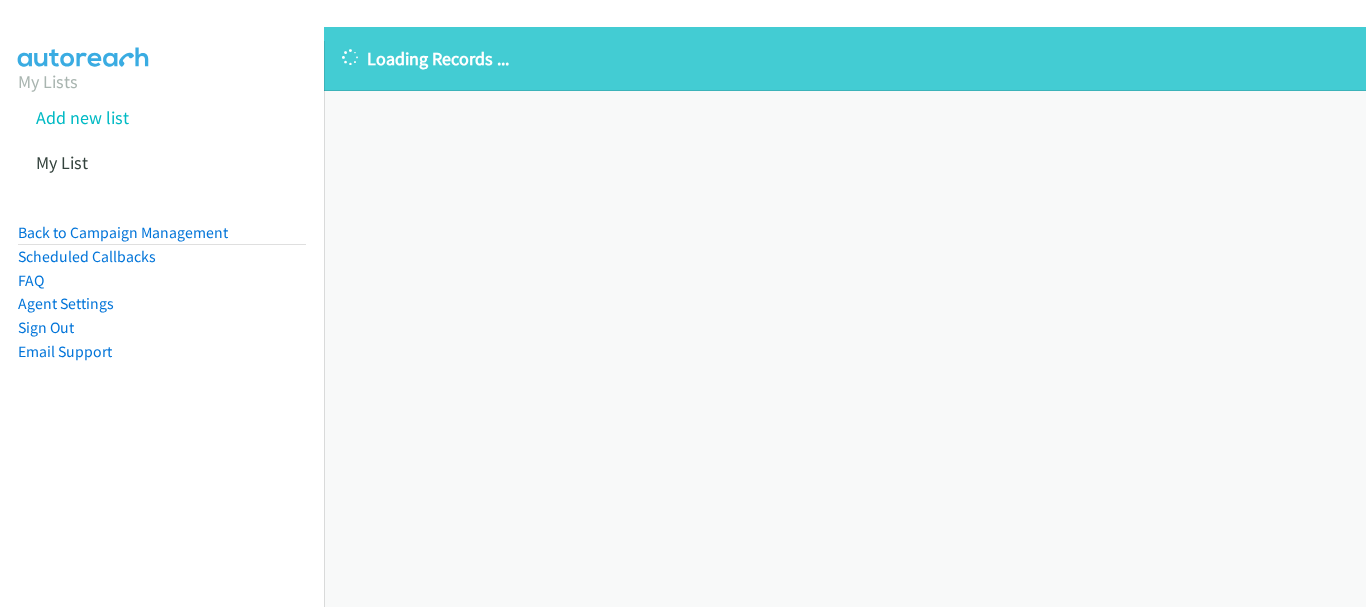 scroll, scrollTop: 0, scrollLeft: 0, axis: both 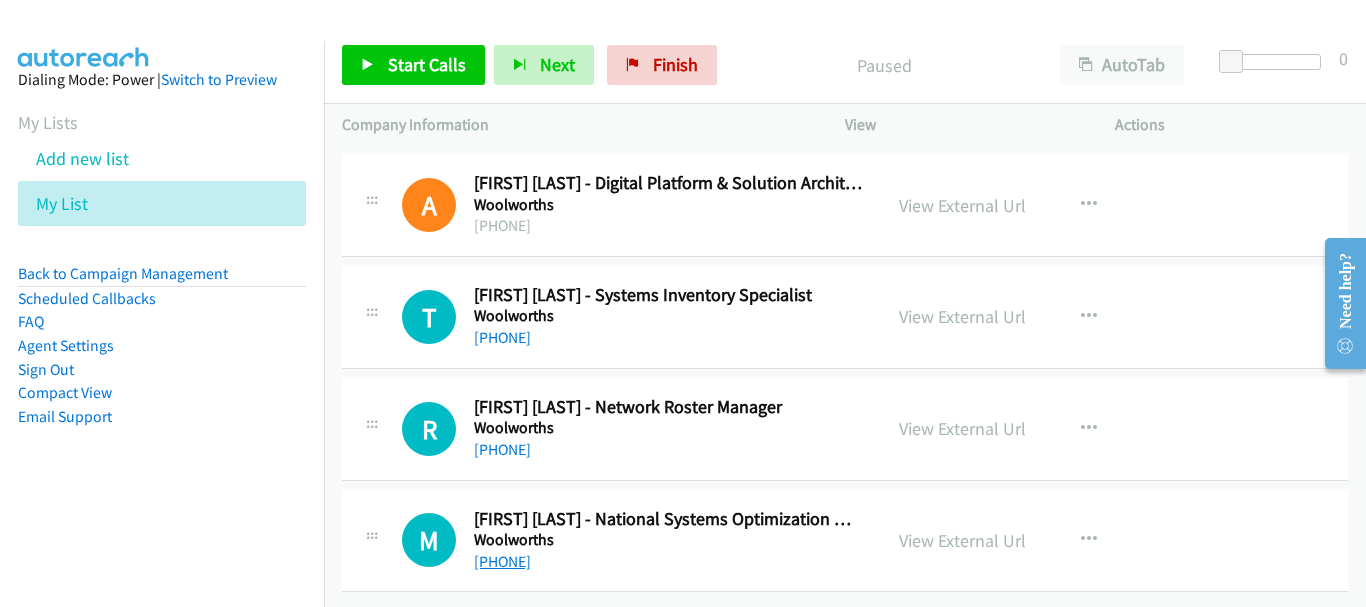 click on "+61 417 680 535" at bounding box center (502, 561) 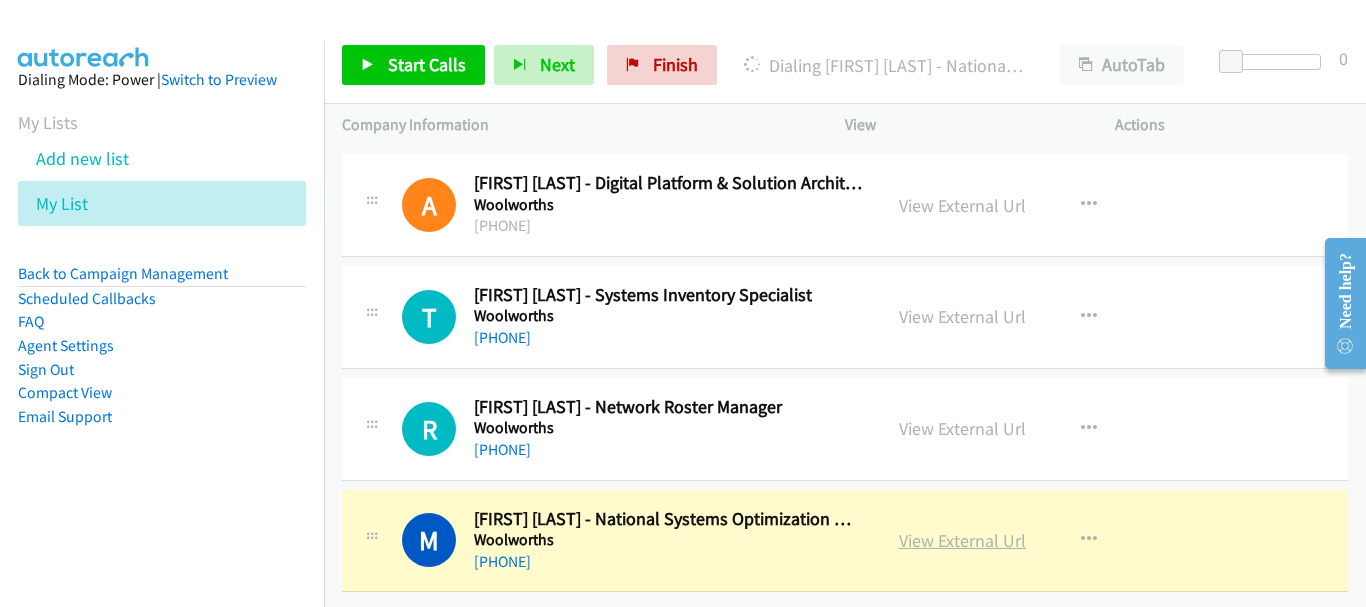 click on "View External Url" at bounding box center (962, 540) 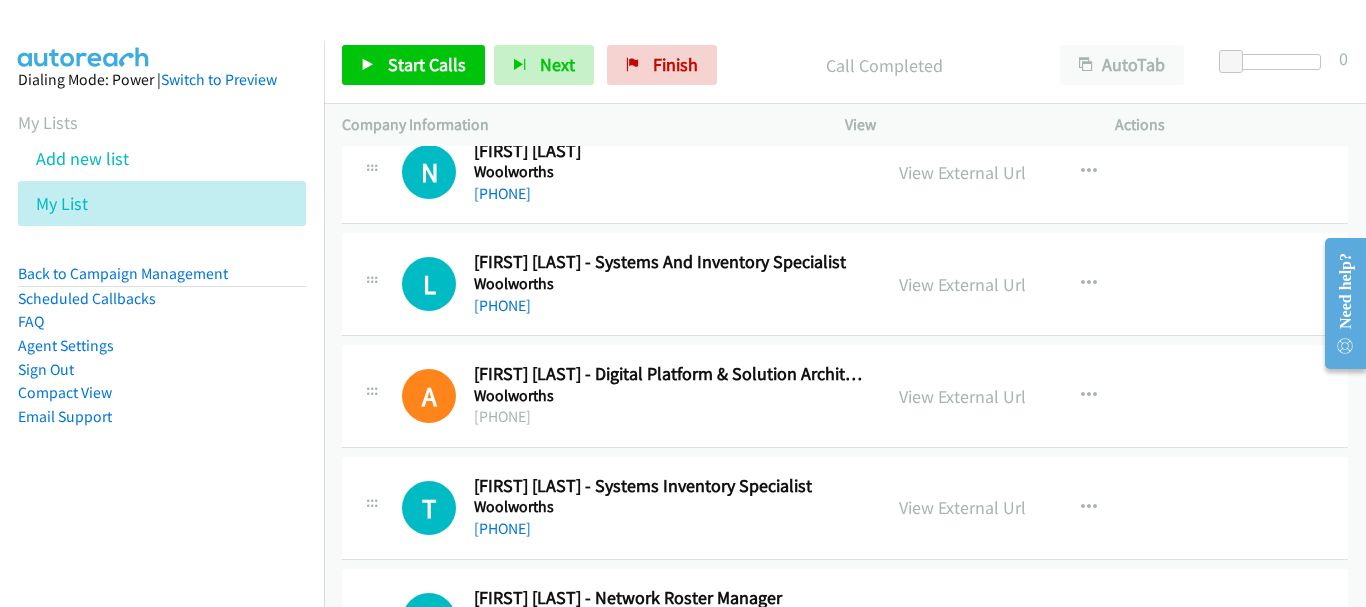 scroll, scrollTop: 21603, scrollLeft: 0, axis: vertical 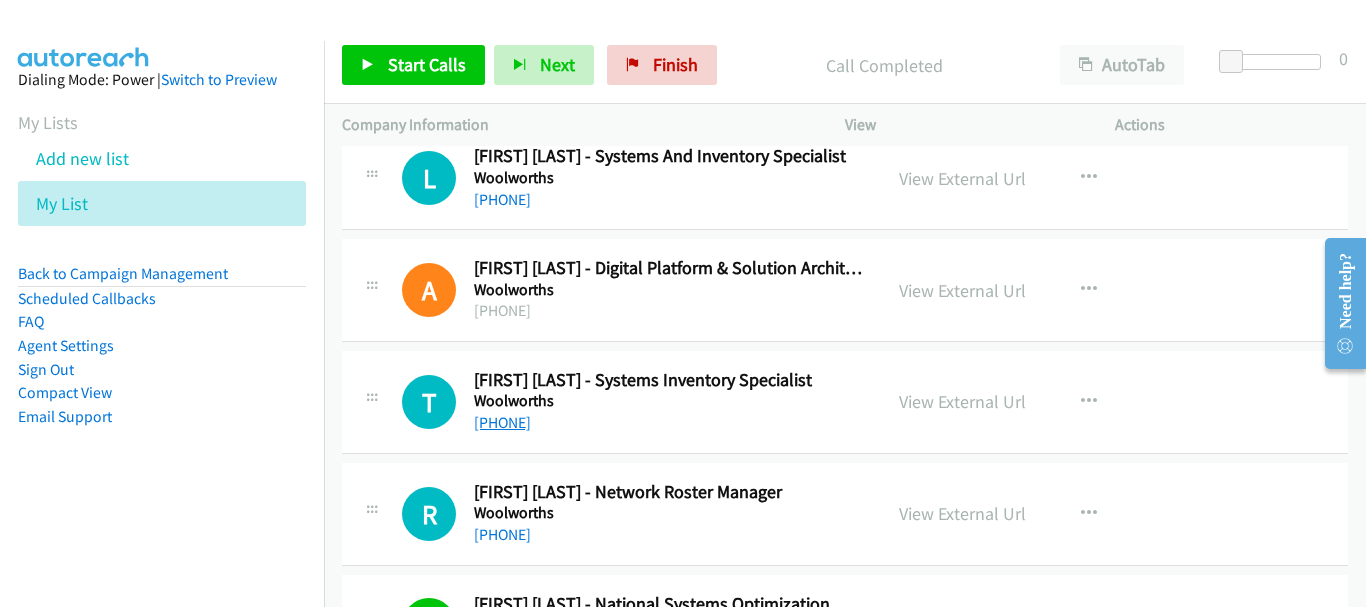 click on "+61 487 555 090" at bounding box center [502, 422] 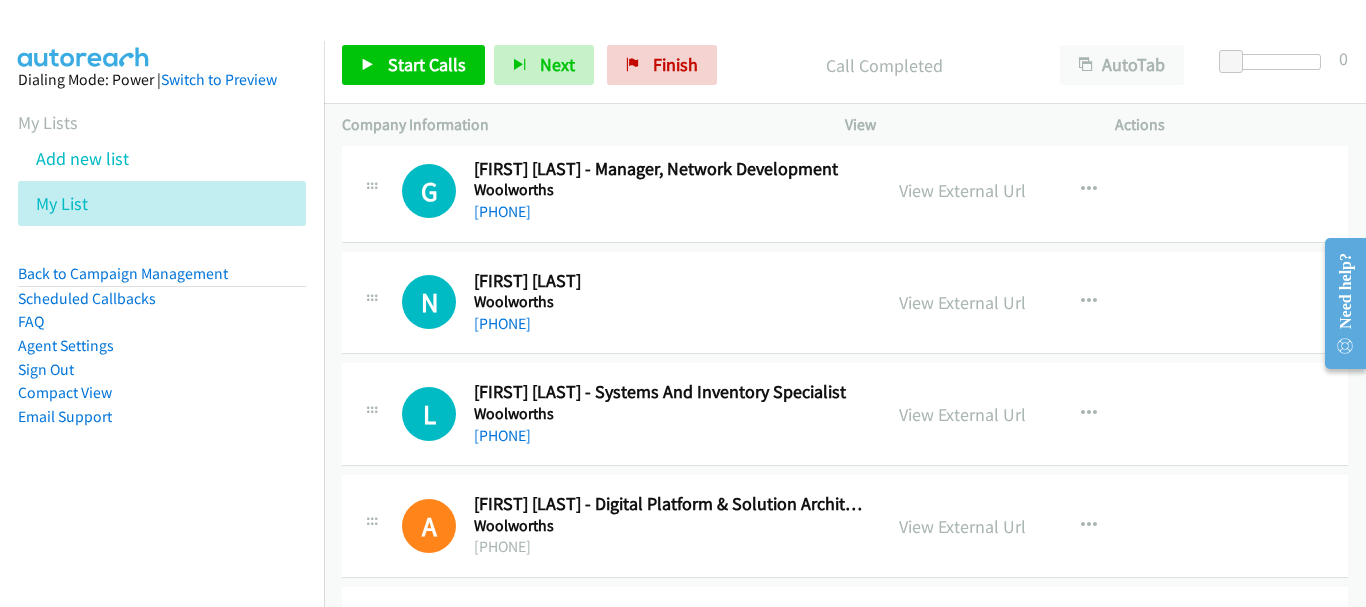 scroll, scrollTop: 21303, scrollLeft: 0, axis: vertical 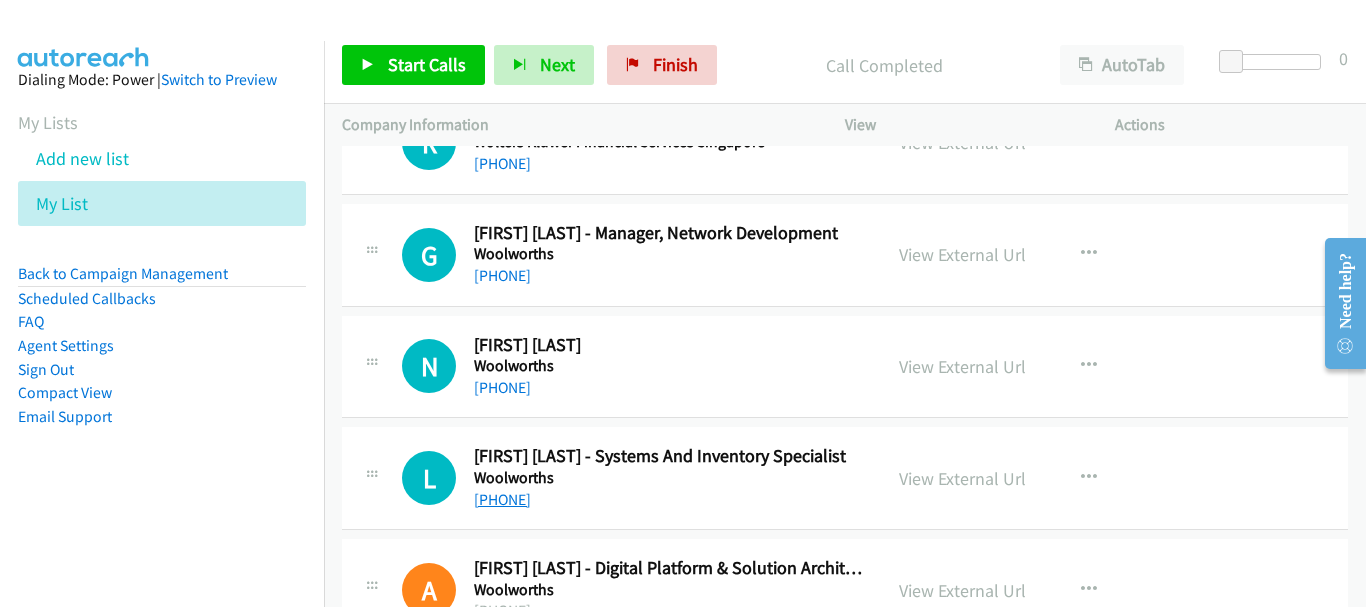 click on "+61 478 407 019" at bounding box center [502, 499] 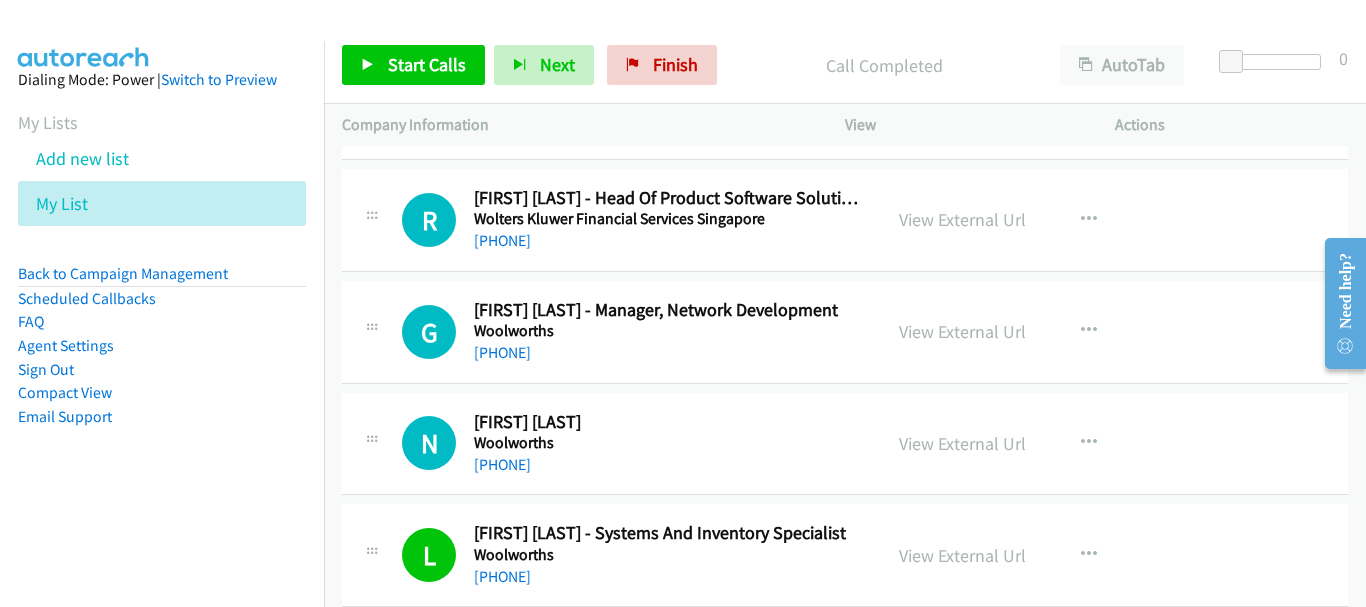 scroll, scrollTop: 21203, scrollLeft: 0, axis: vertical 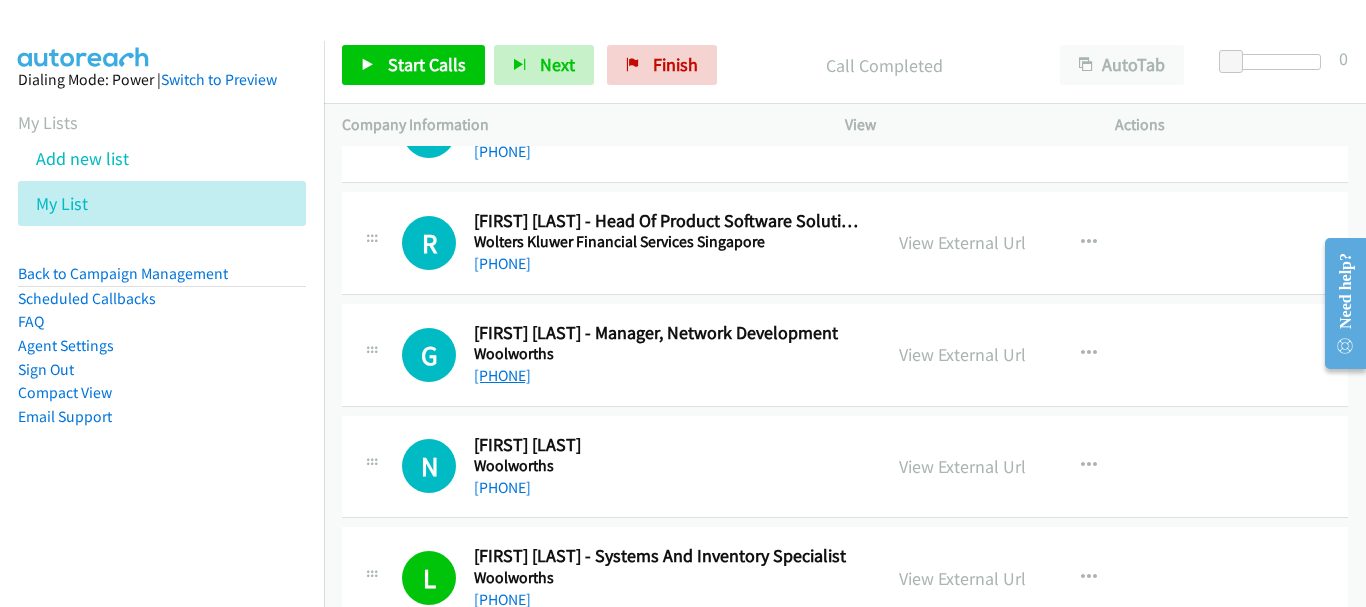 click on "+61 [PHONE]" at bounding box center (502, 375) 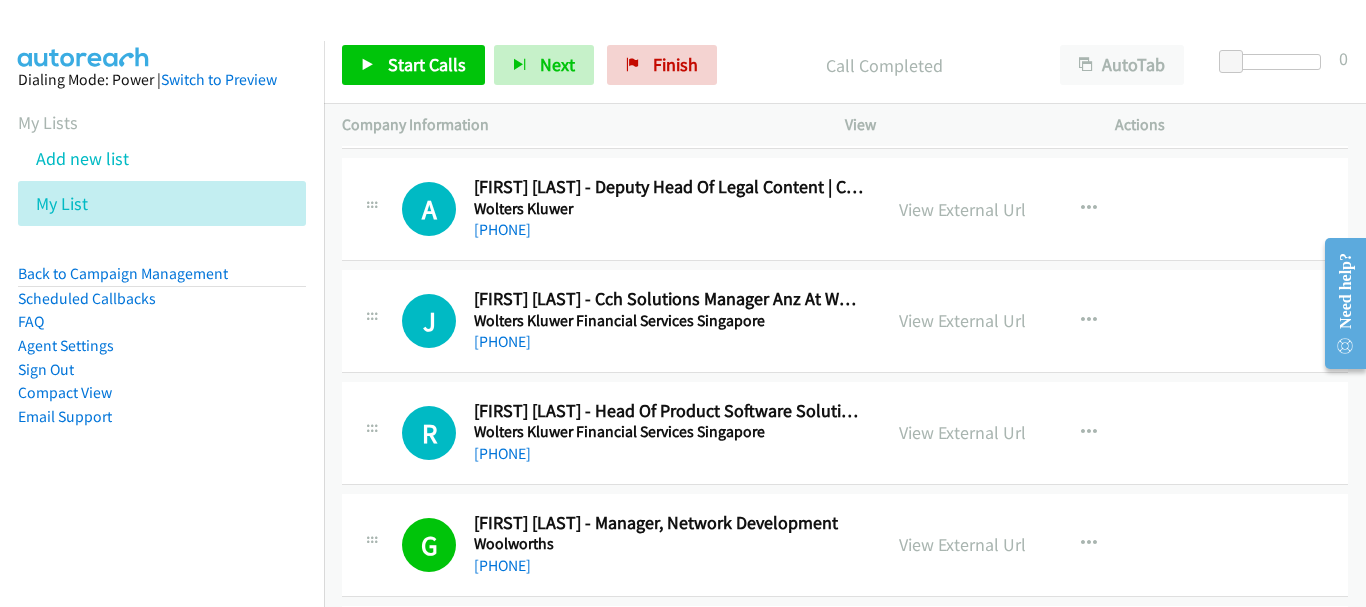scroll, scrollTop: 20903, scrollLeft: 0, axis: vertical 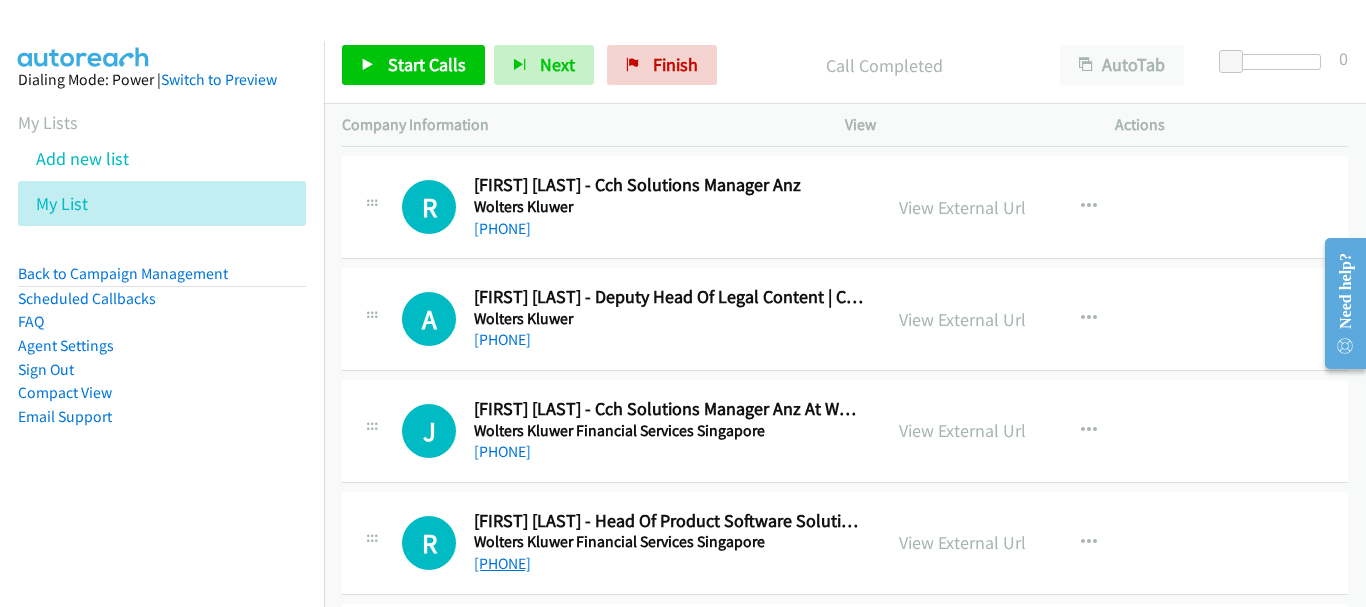 click on "+61 [PHONE]" at bounding box center (502, 563) 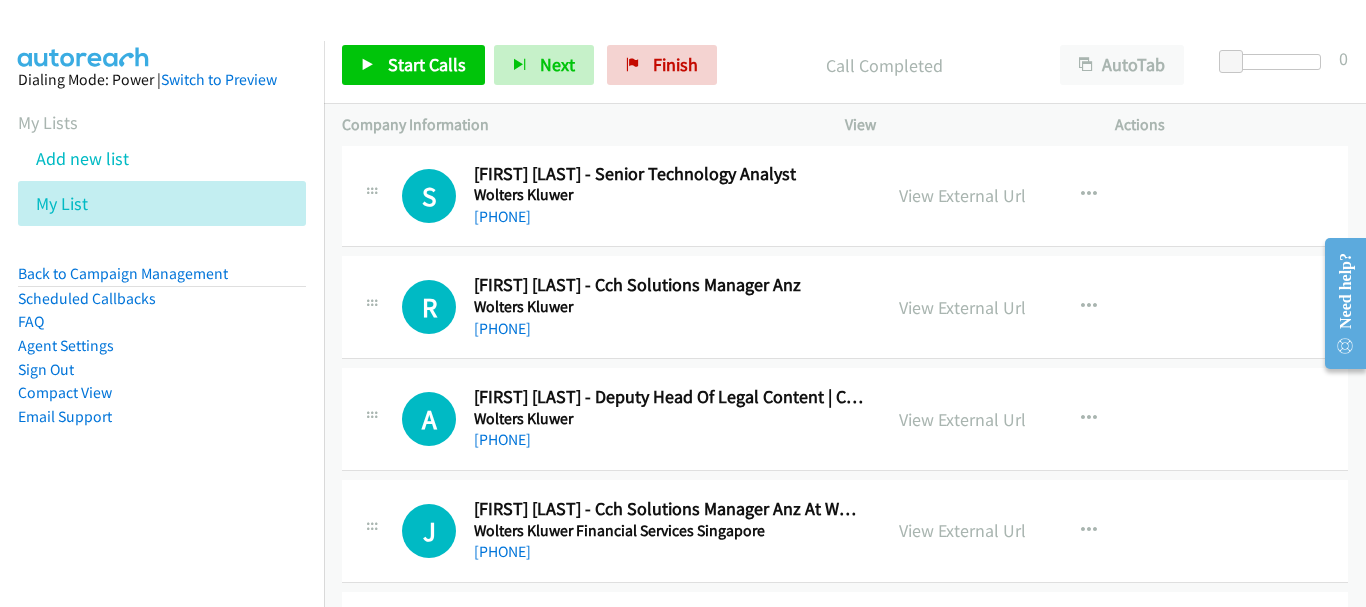 scroll, scrollTop: 20703, scrollLeft: 0, axis: vertical 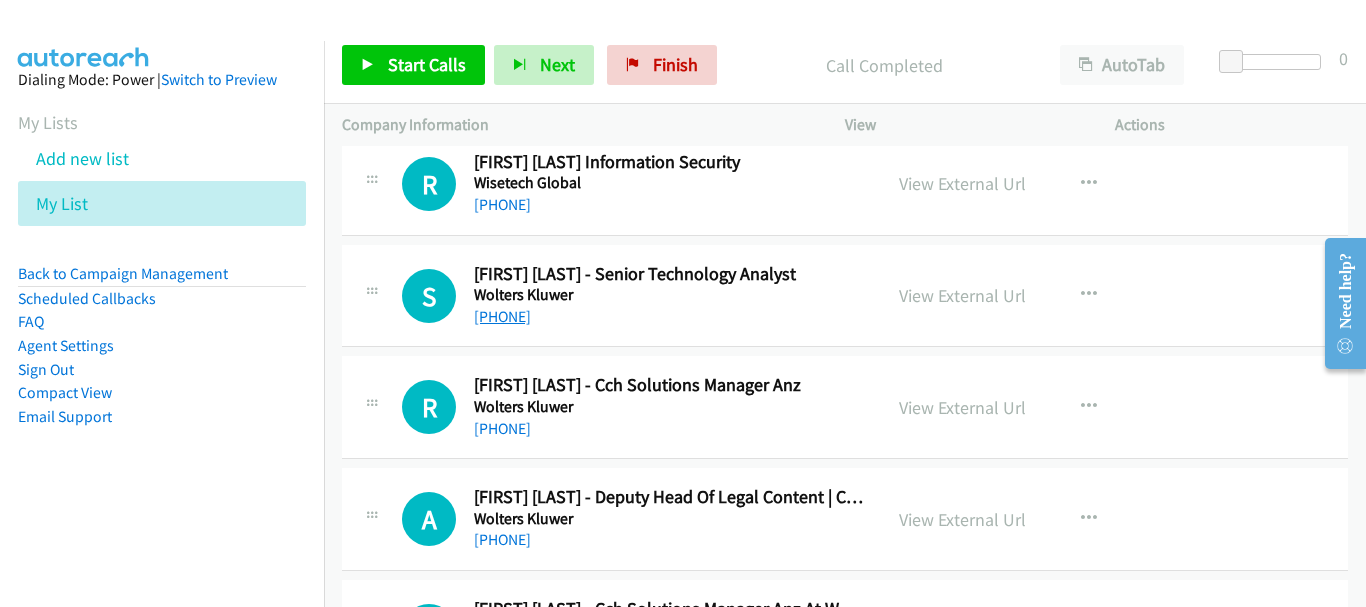 click on "+61 2 9857 1702" at bounding box center [502, 316] 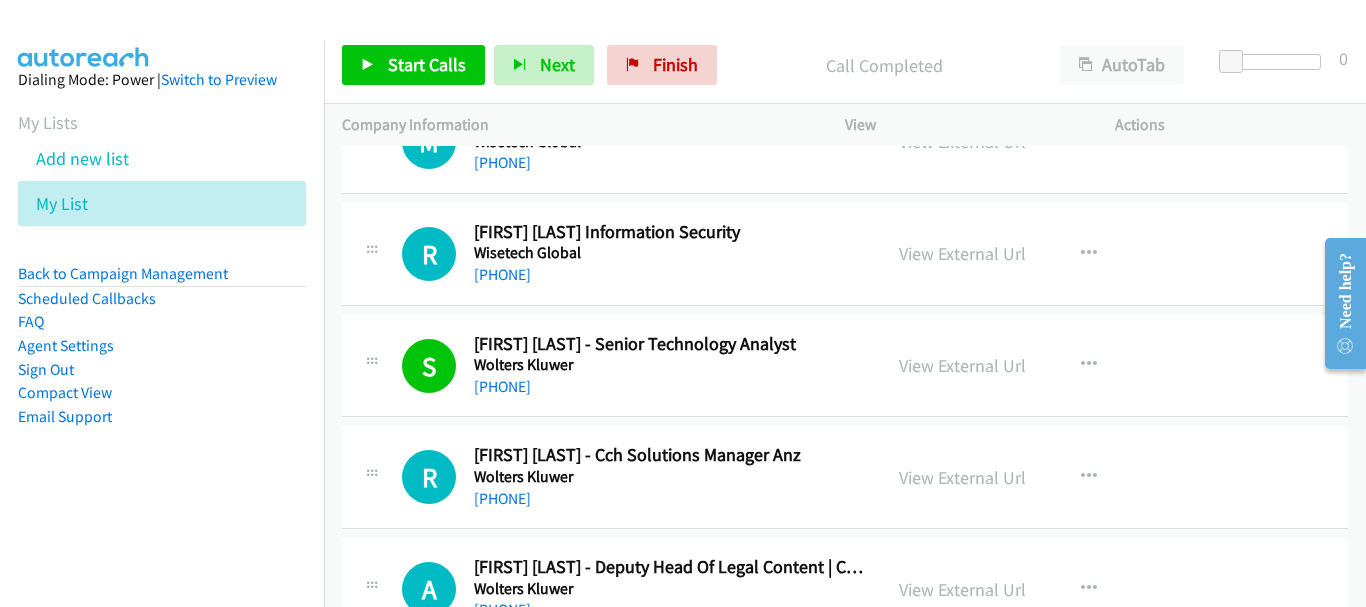 scroll, scrollTop: 20503, scrollLeft: 0, axis: vertical 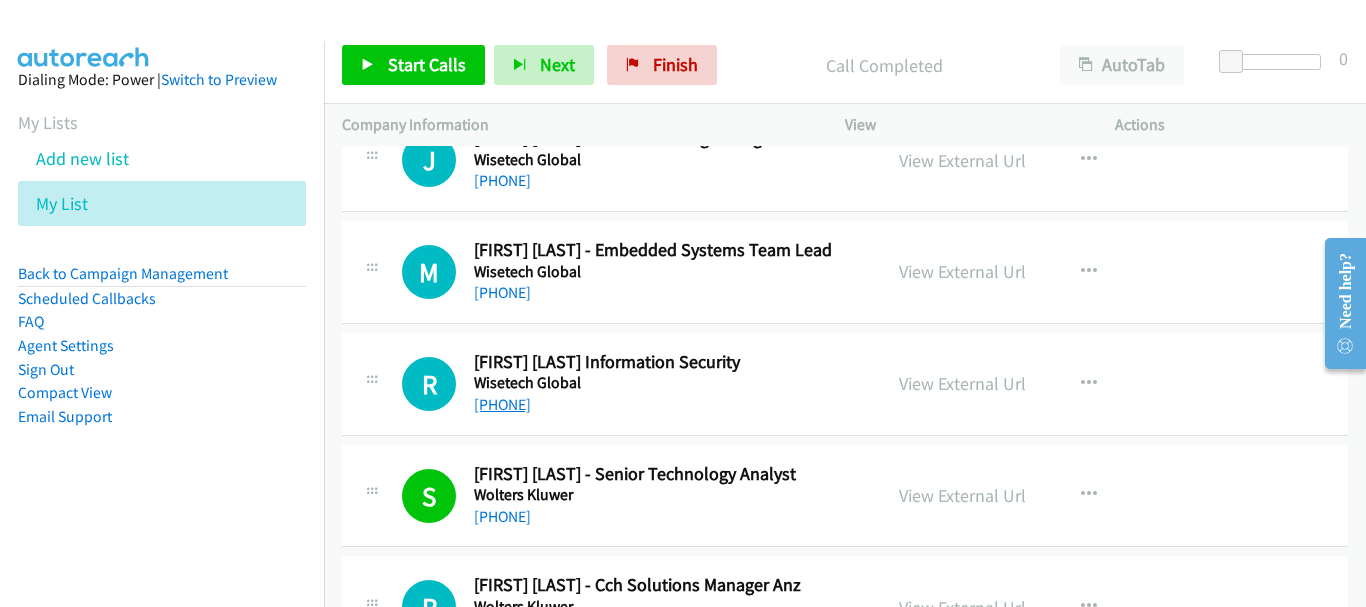 click on "+61 429 303 380" at bounding box center [502, 404] 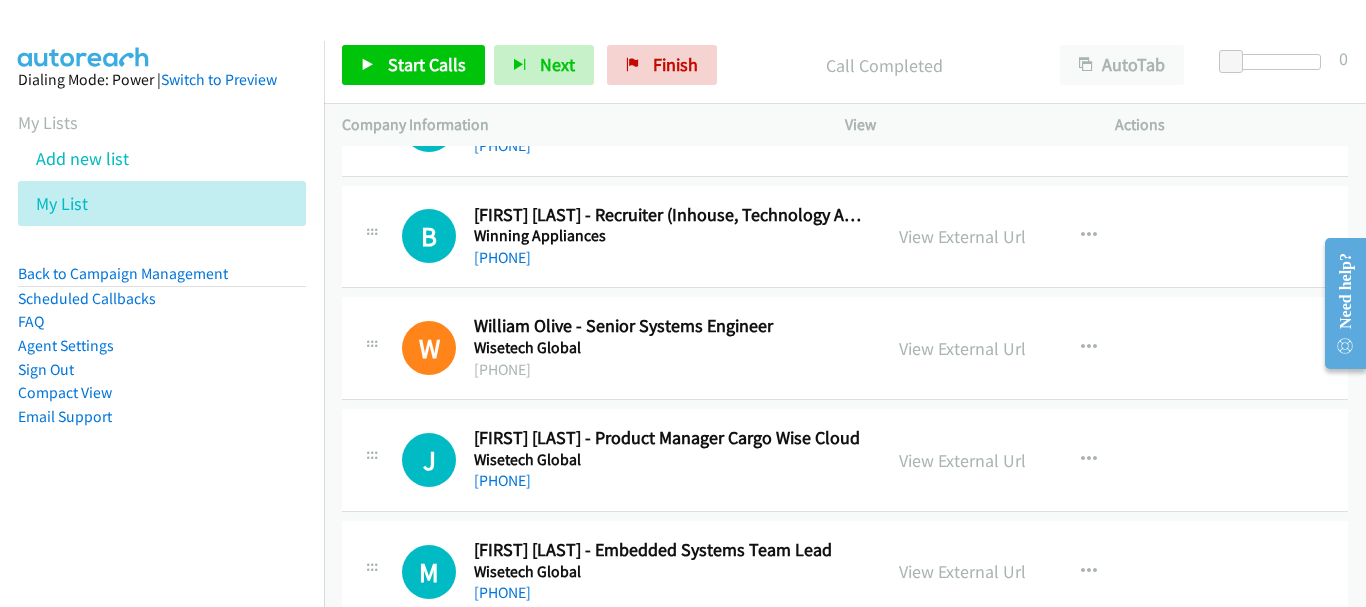 scroll, scrollTop: 20403, scrollLeft: 0, axis: vertical 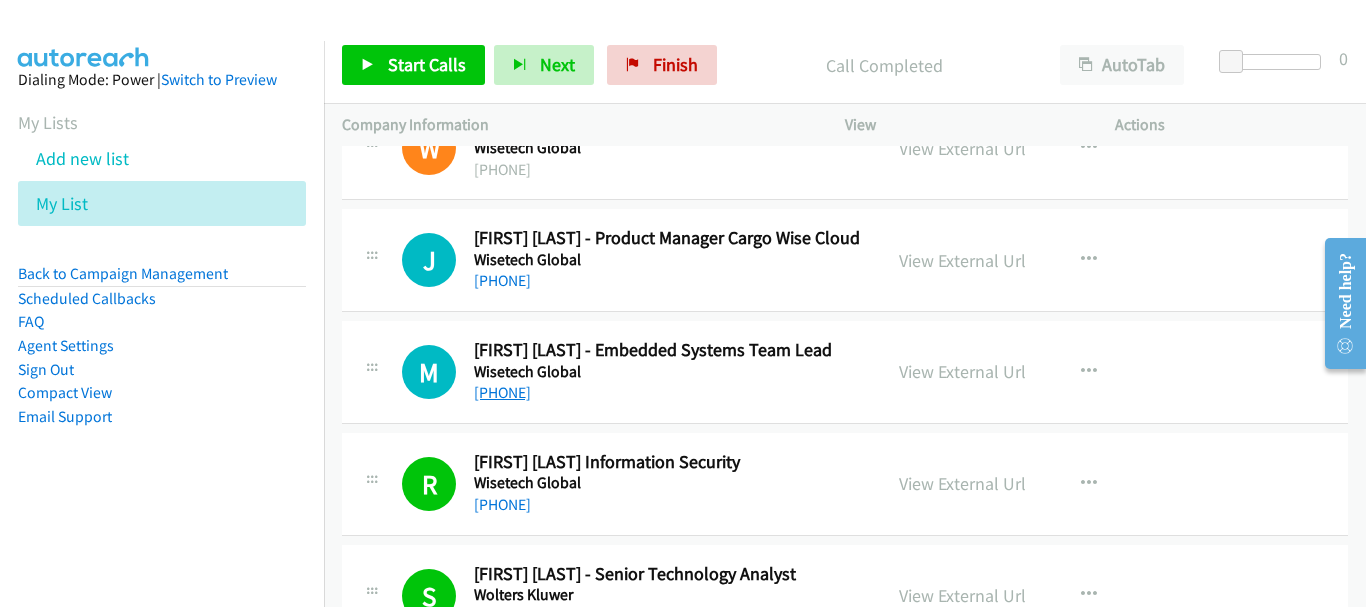 click on "+61 [PHONE]" at bounding box center [502, 392] 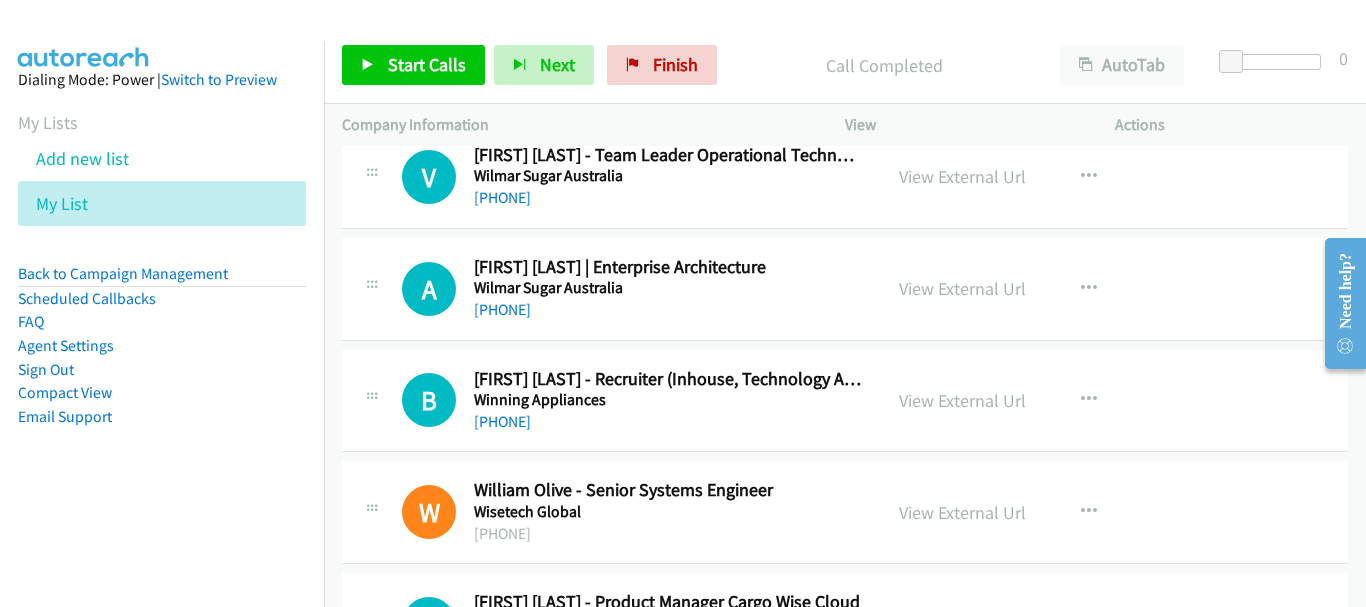 scroll, scrollTop: 20003, scrollLeft: 0, axis: vertical 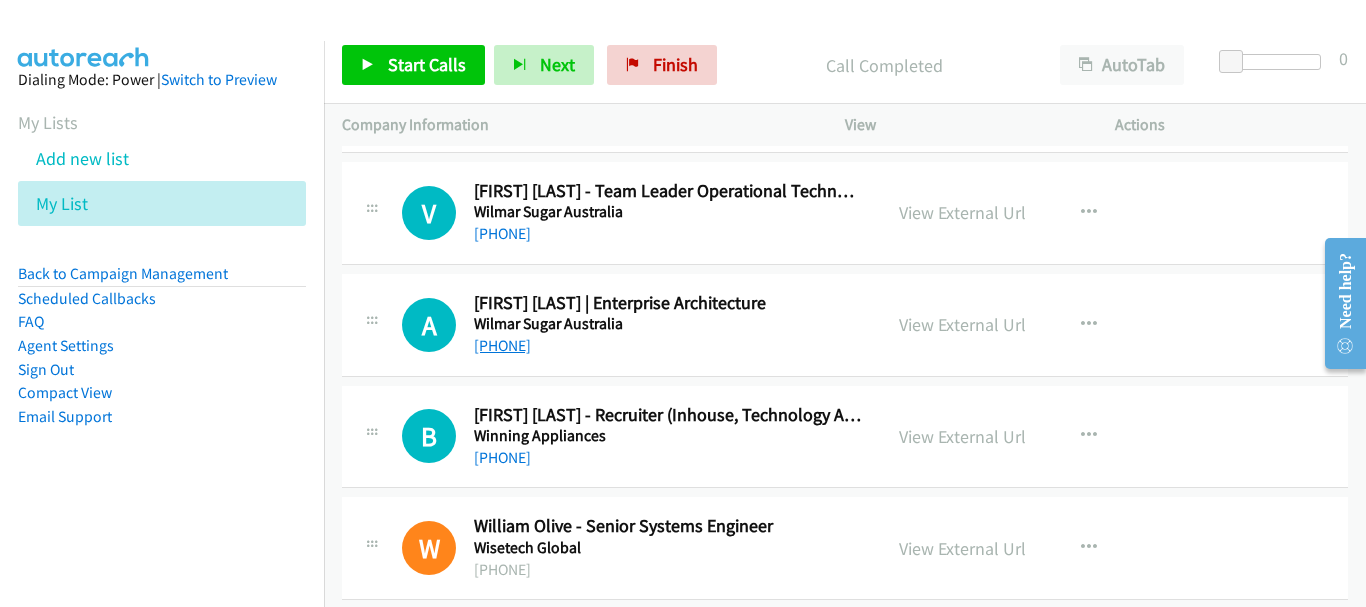 click on "+61 [PHONE]" at bounding box center (502, 345) 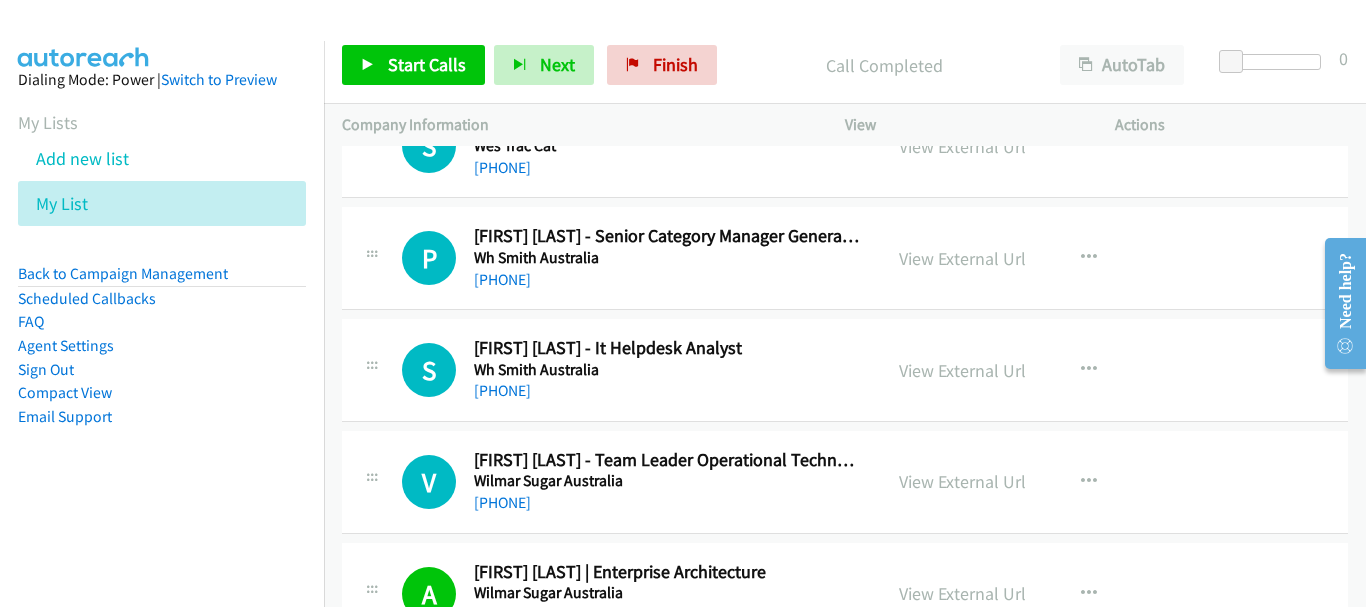 scroll, scrollTop: 19703, scrollLeft: 0, axis: vertical 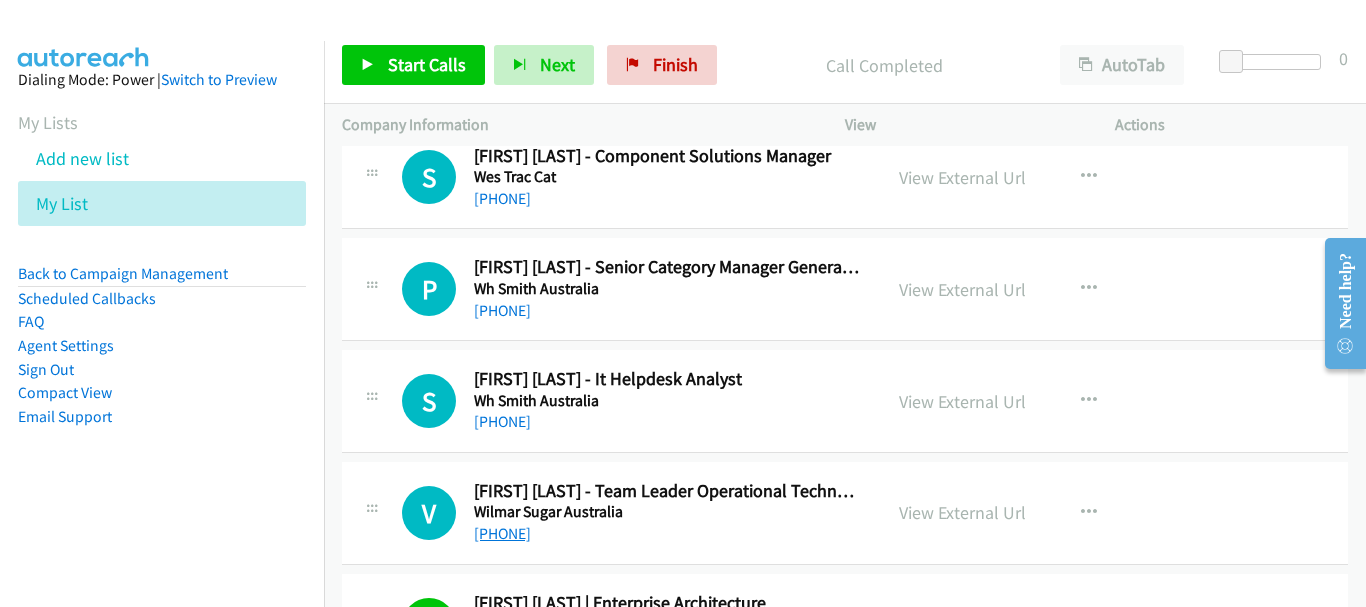 click on "+61 407 313 501" at bounding box center (502, 533) 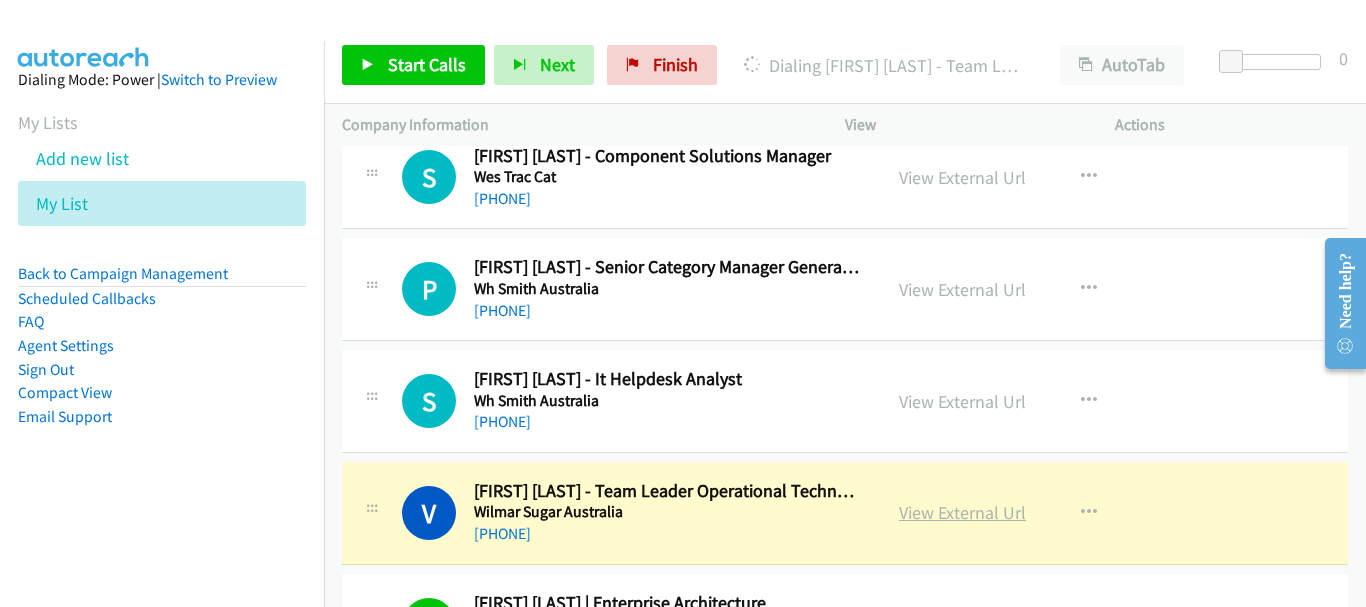 click on "View External Url" at bounding box center [962, 512] 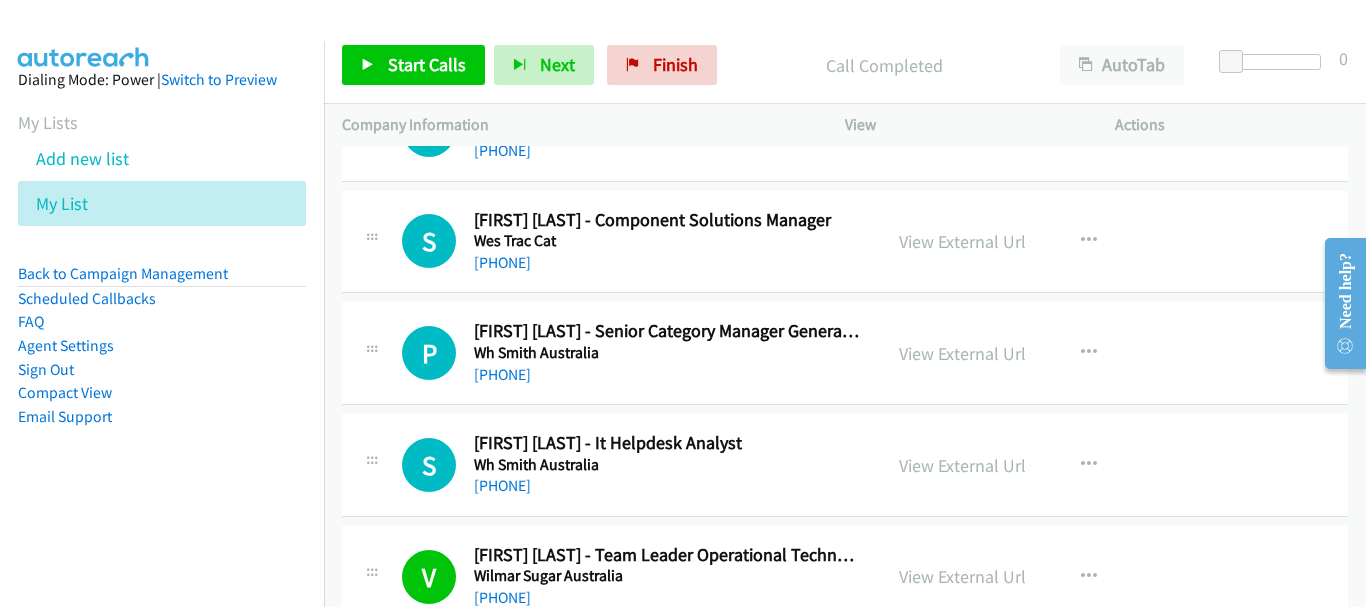 scroll, scrollTop: 19603, scrollLeft: 0, axis: vertical 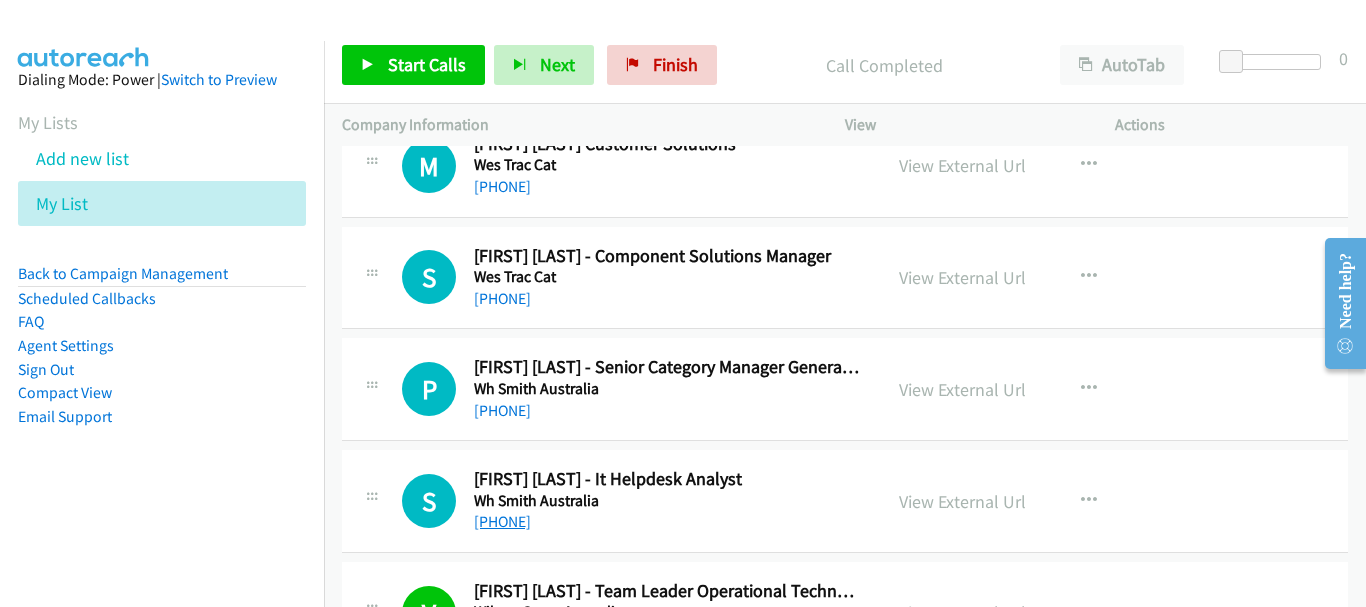 click on "+61 410 298 182" at bounding box center [502, 521] 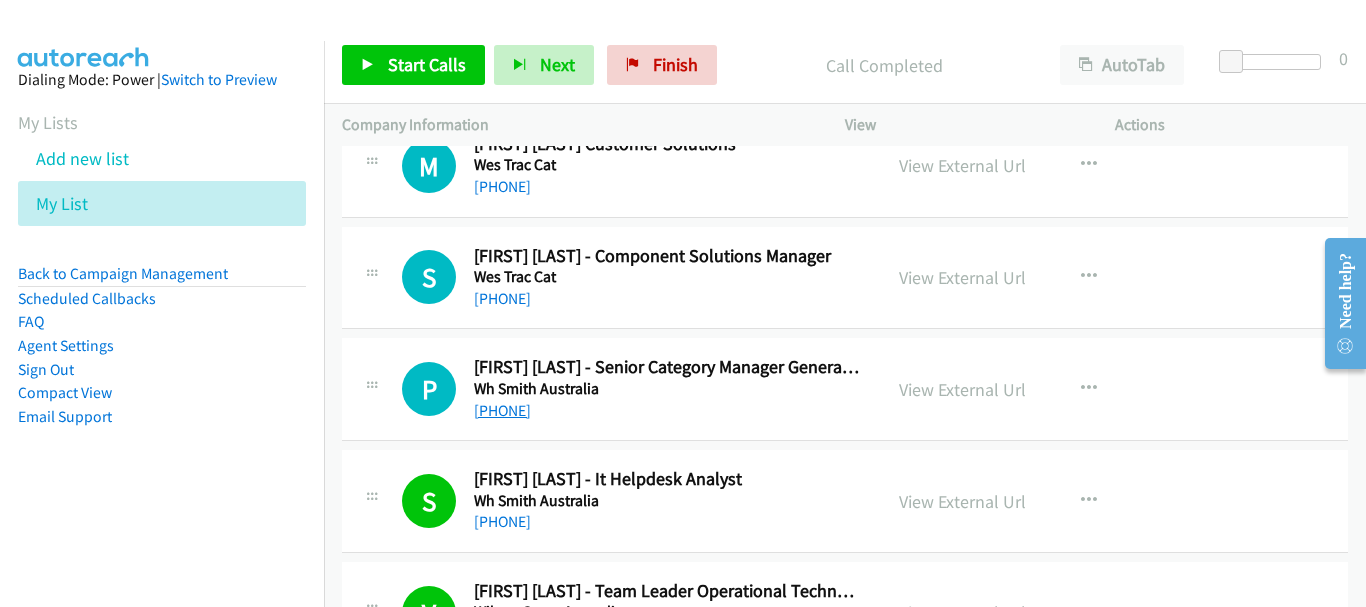 click on "+61 433 788 744" at bounding box center (502, 410) 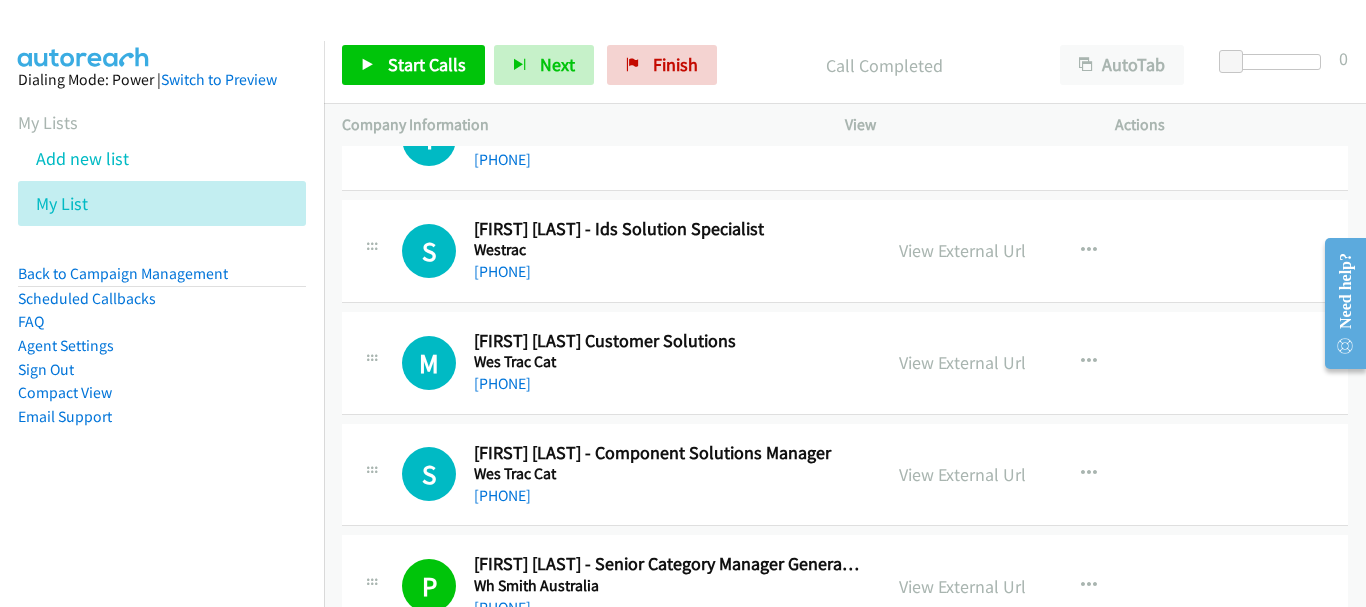 scroll, scrollTop: 19403, scrollLeft: 0, axis: vertical 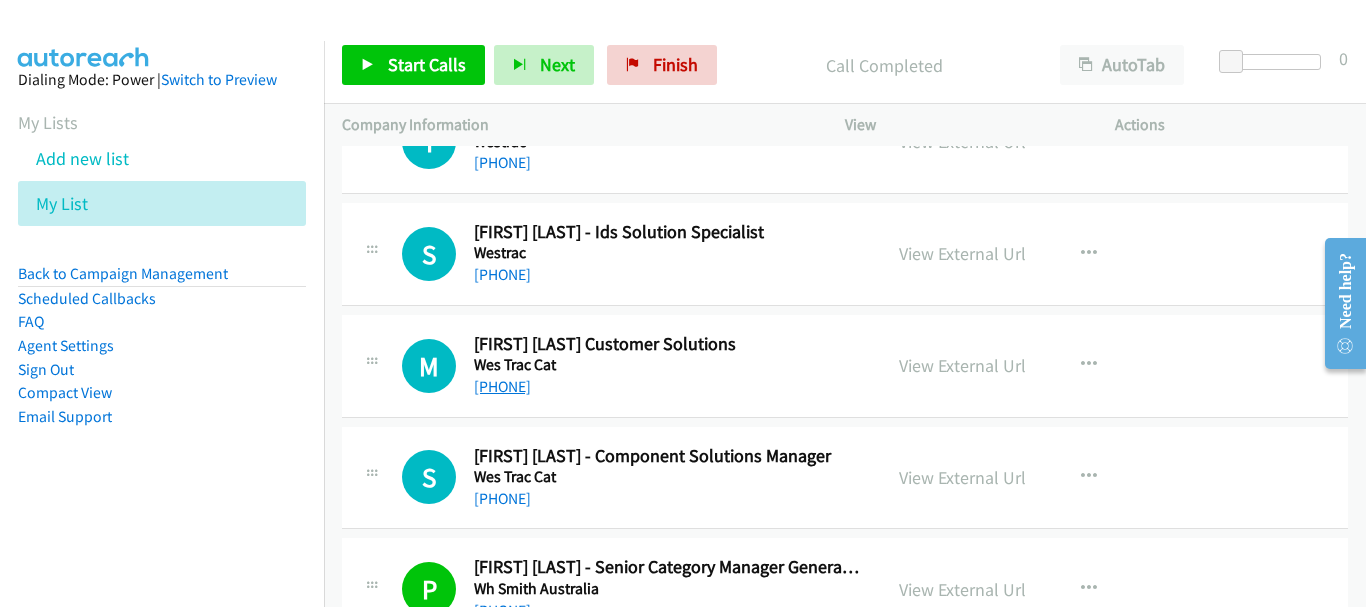 click on "+61 467 763 981" at bounding box center (502, 386) 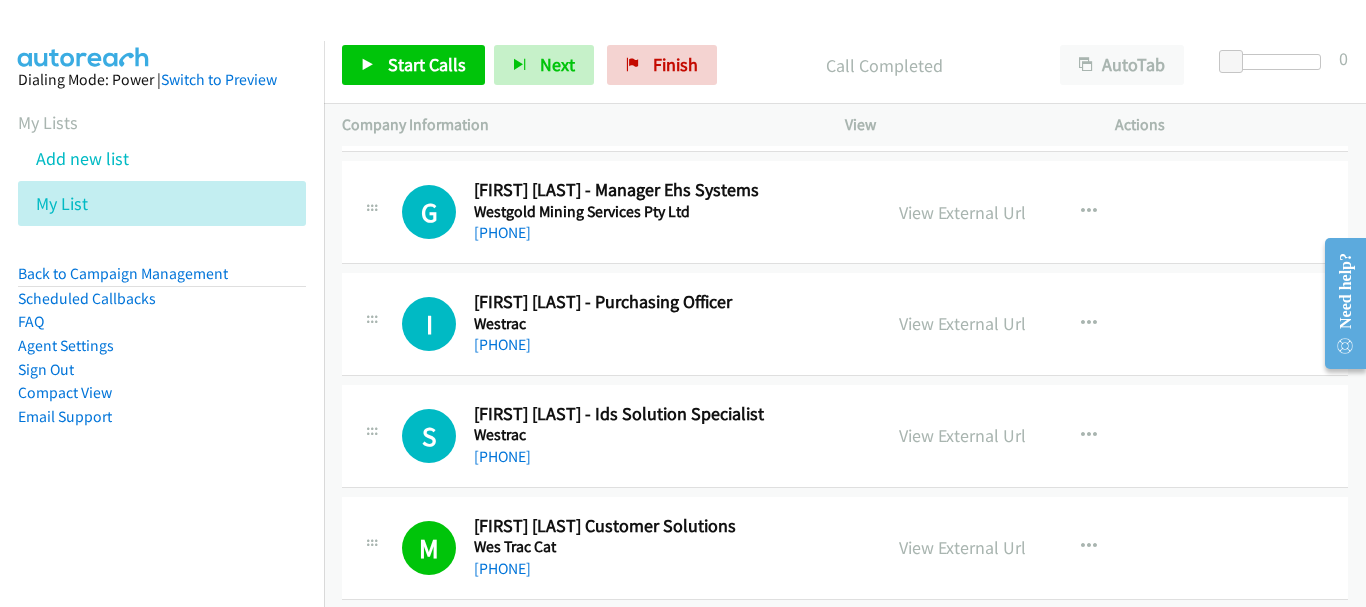 scroll, scrollTop: 19203, scrollLeft: 0, axis: vertical 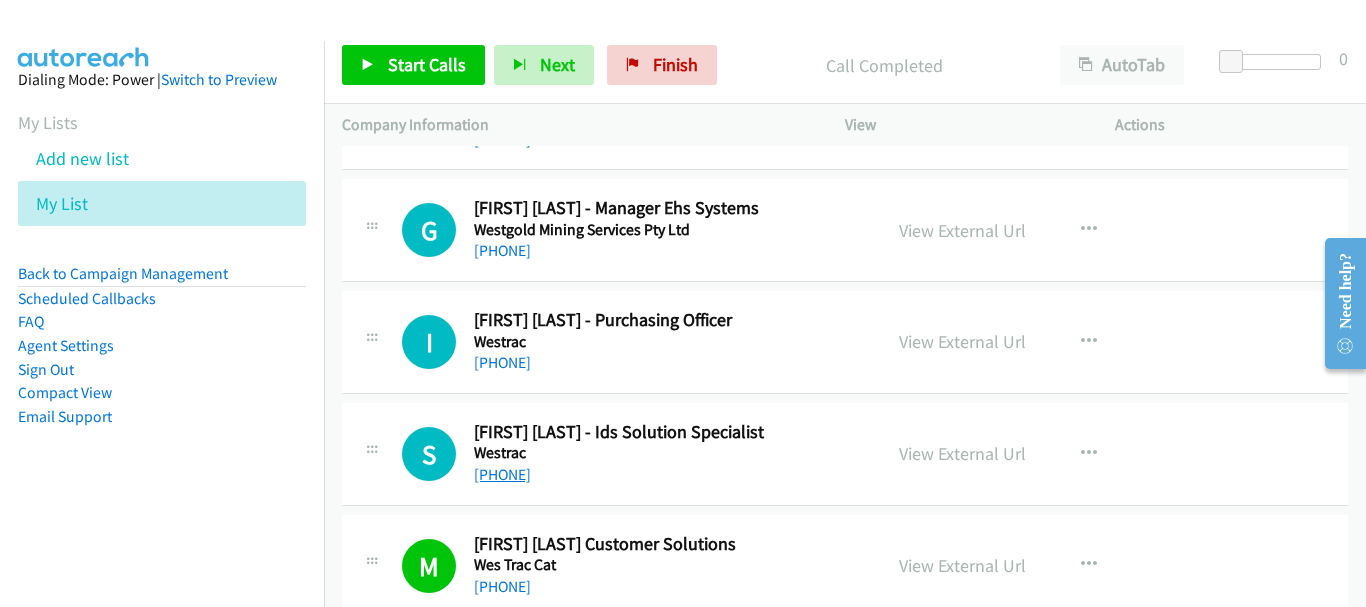 click on "+61 437 709 443" at bounding box center (502, 474) 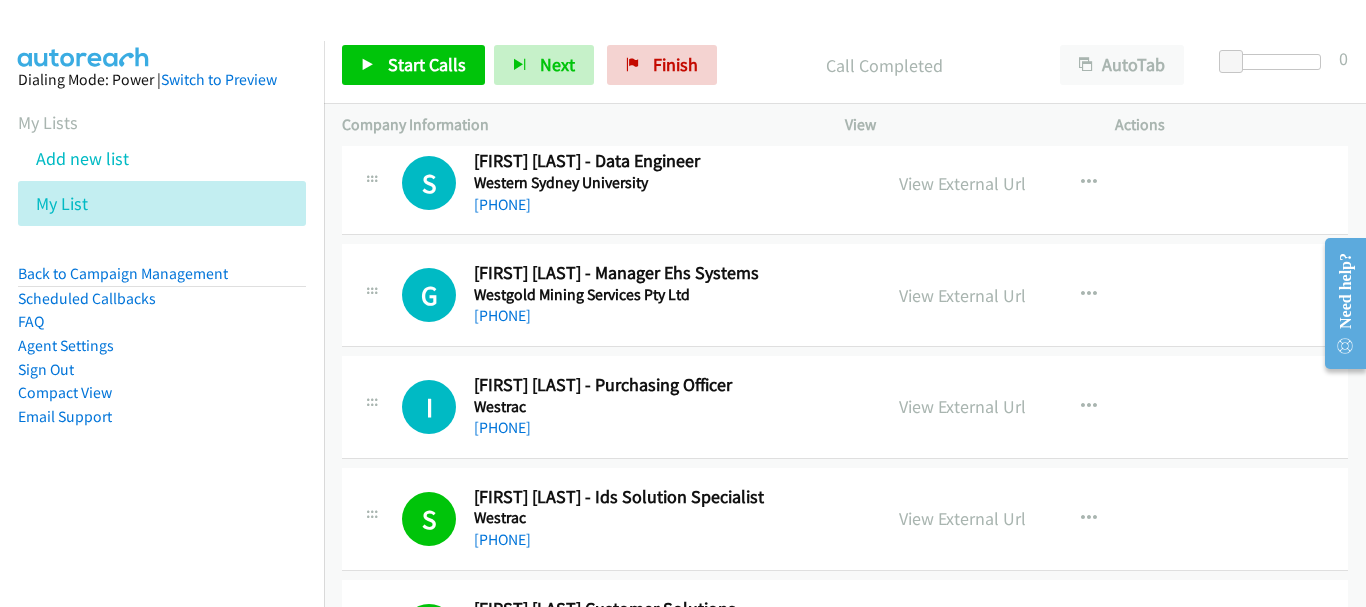 scroll, scrollTop: 19103, scrollLeft: 0, axis: vertical 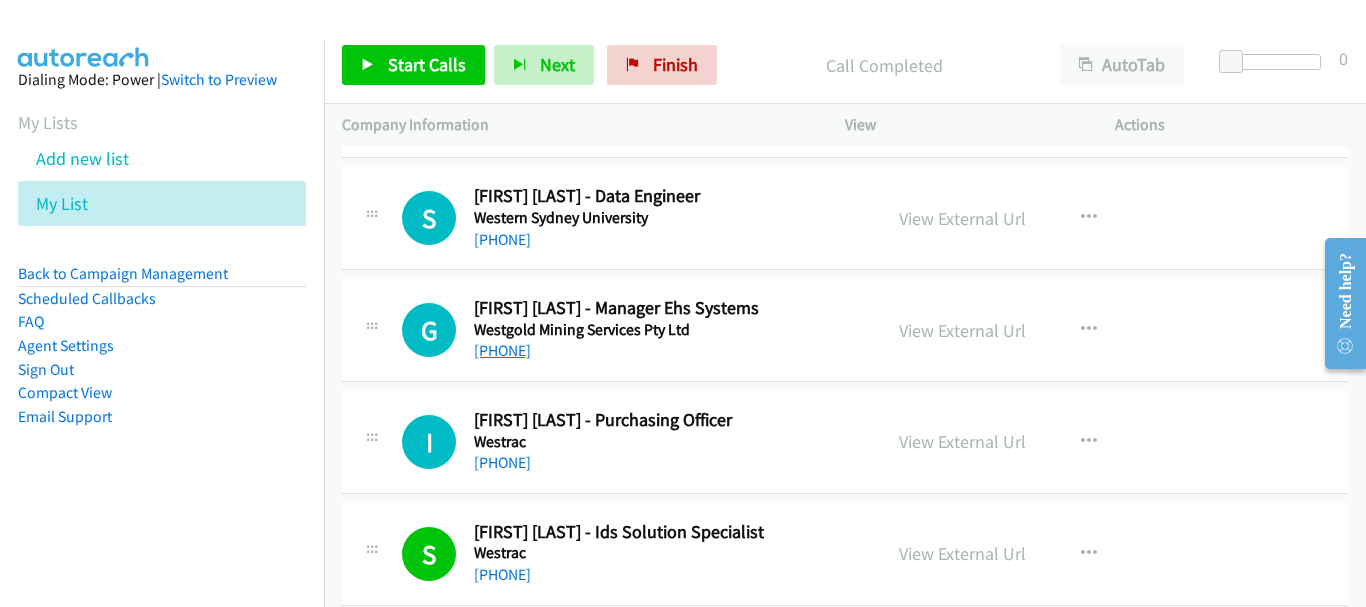 click on "+61 447 907 468" at bounding box center (502, 350) 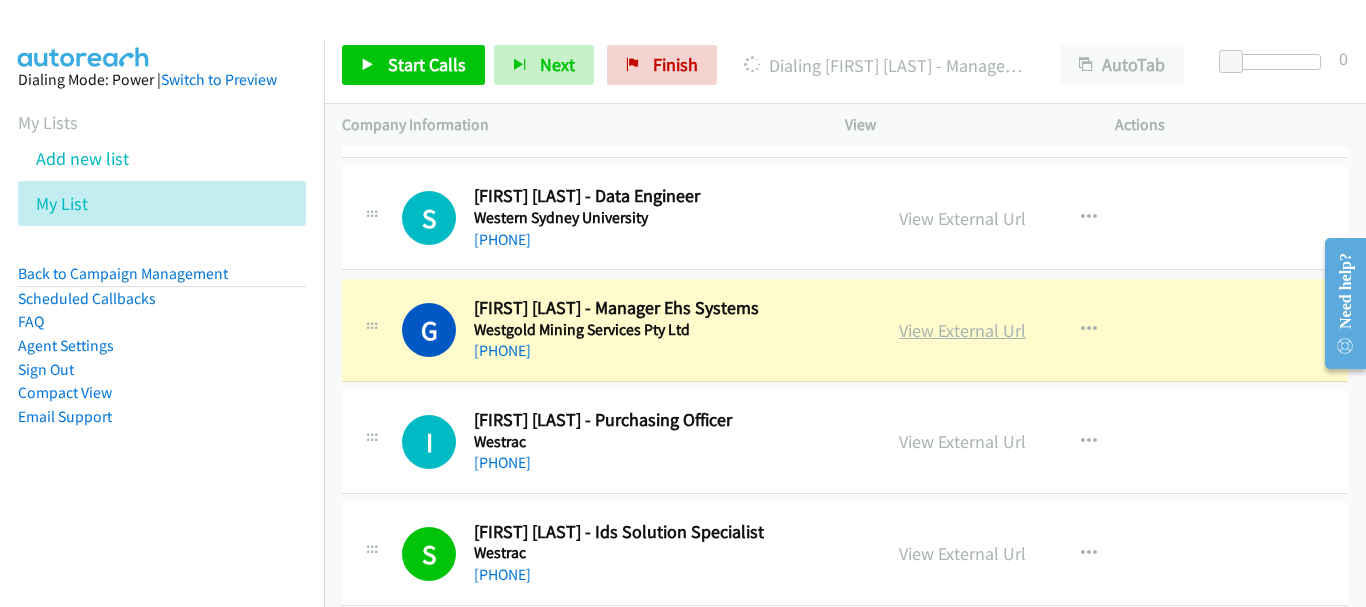 click on "View External Url" at bounding box center (962, 330) 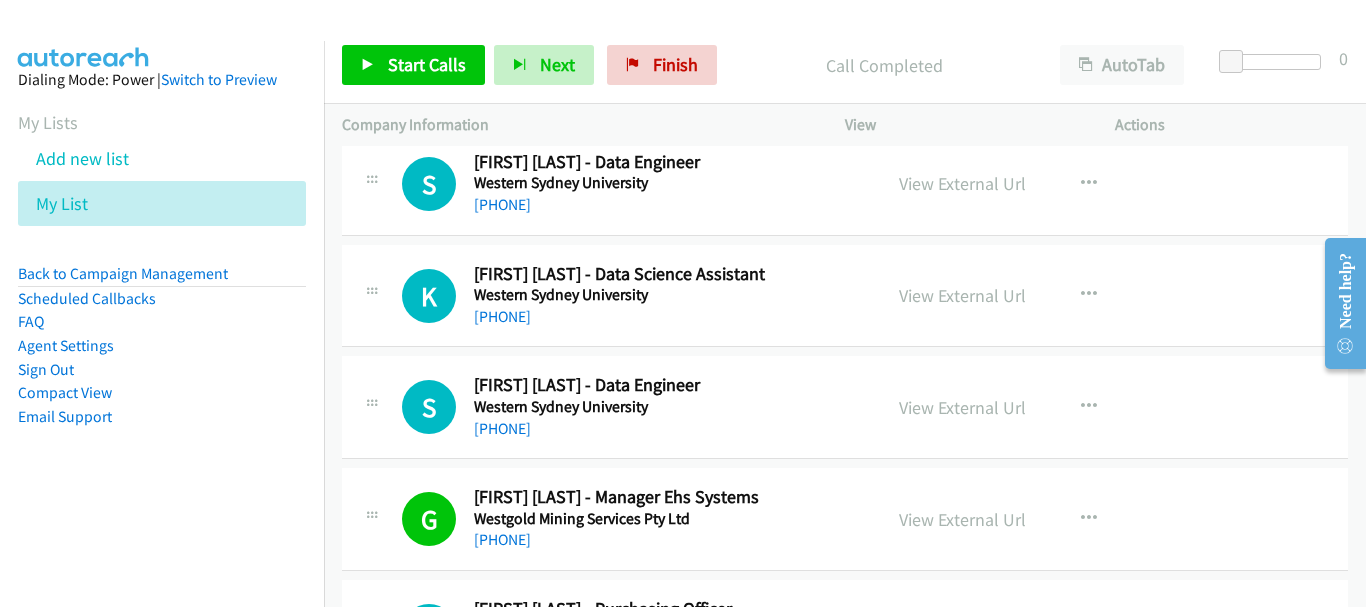 scroll, scrollTop: 18903, scrollLeft: 0, axis: vertical 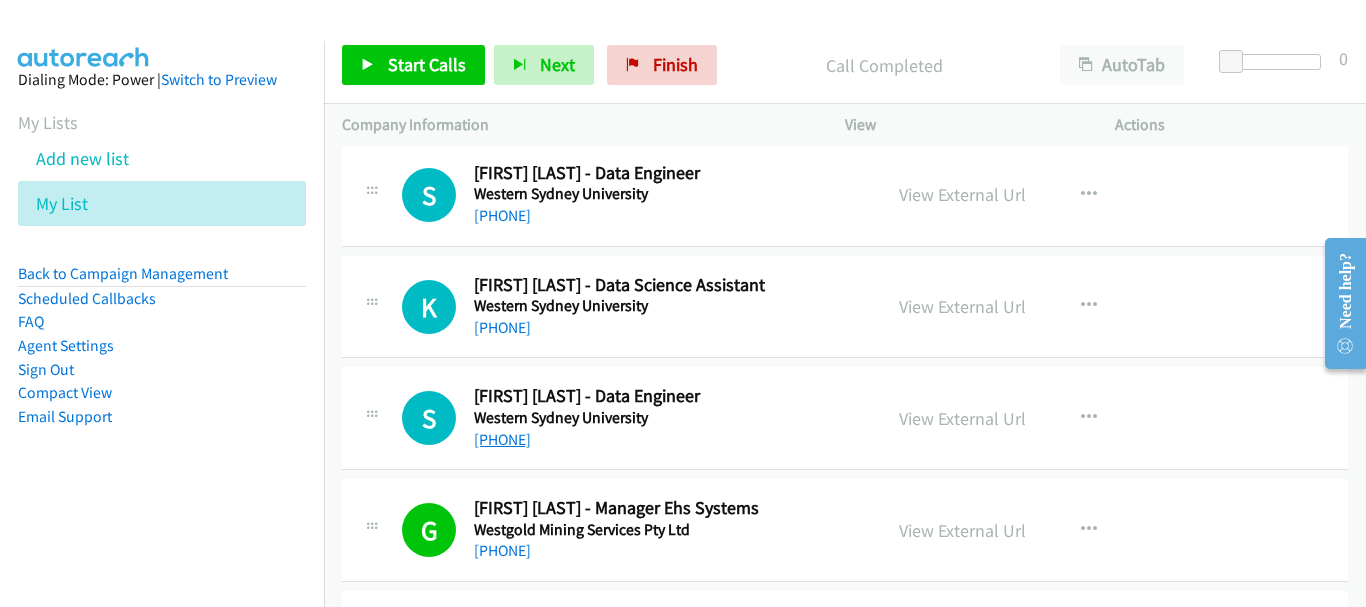 click on "+61 470 374 152" at bounding box center (502, 439) 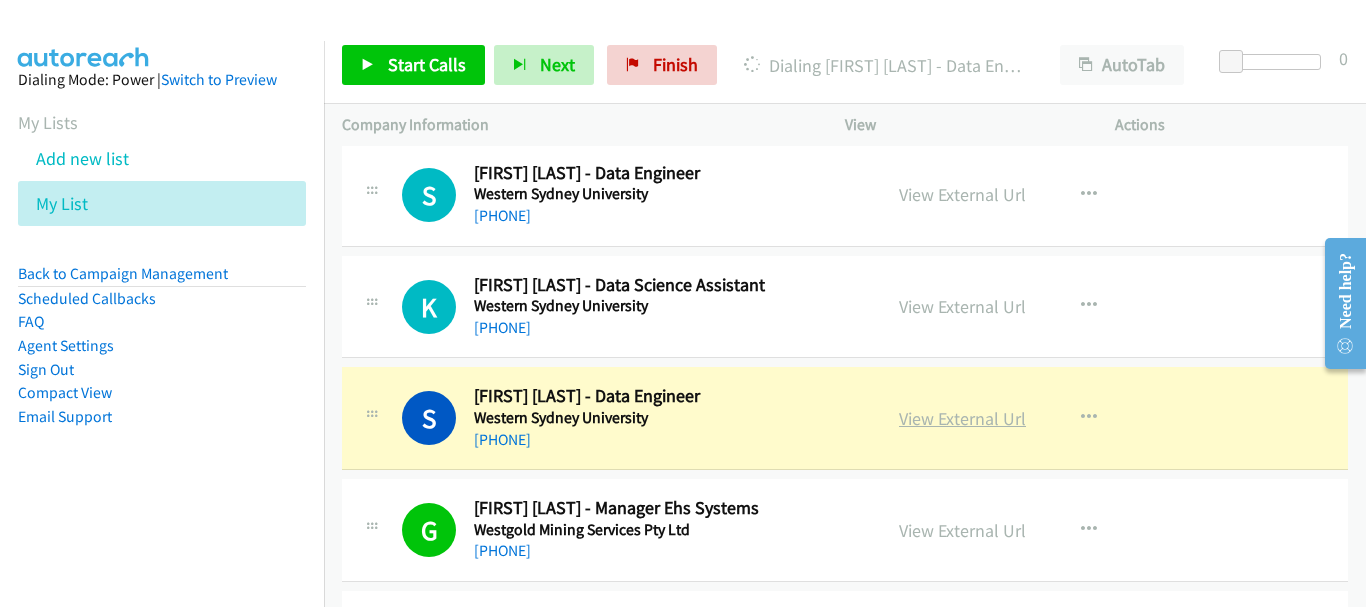 click on "View External Url" at bounding box center (962, 418) 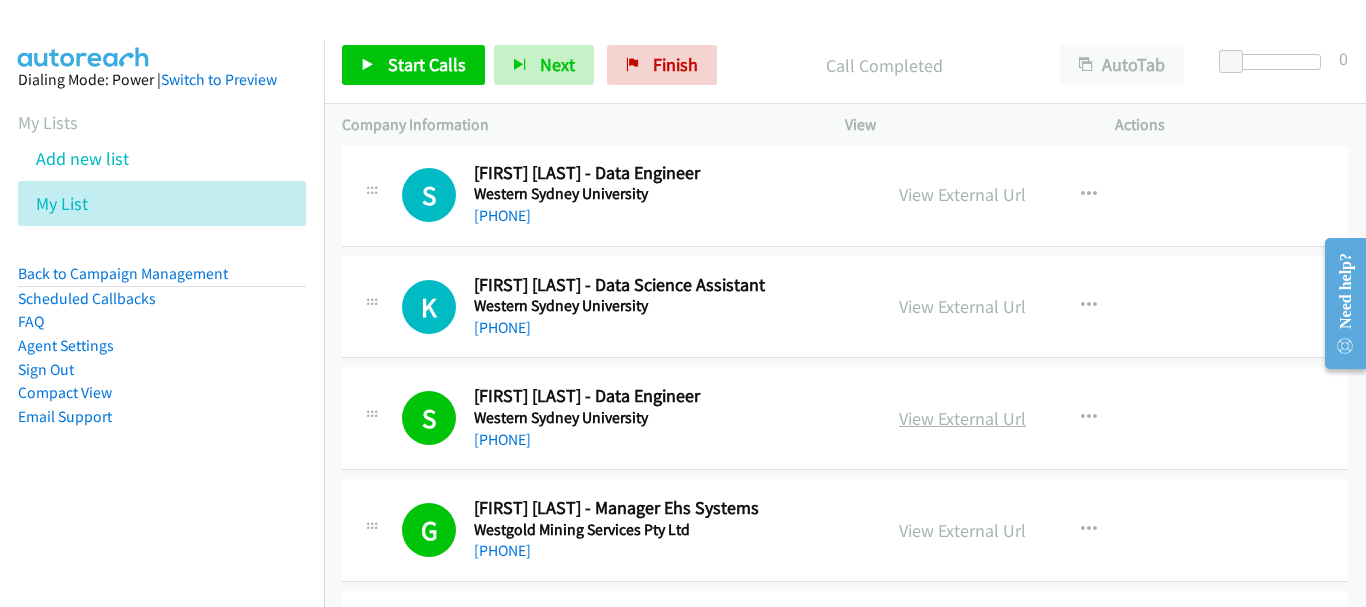 click on "View External Url" at bounding box center [962, 418] 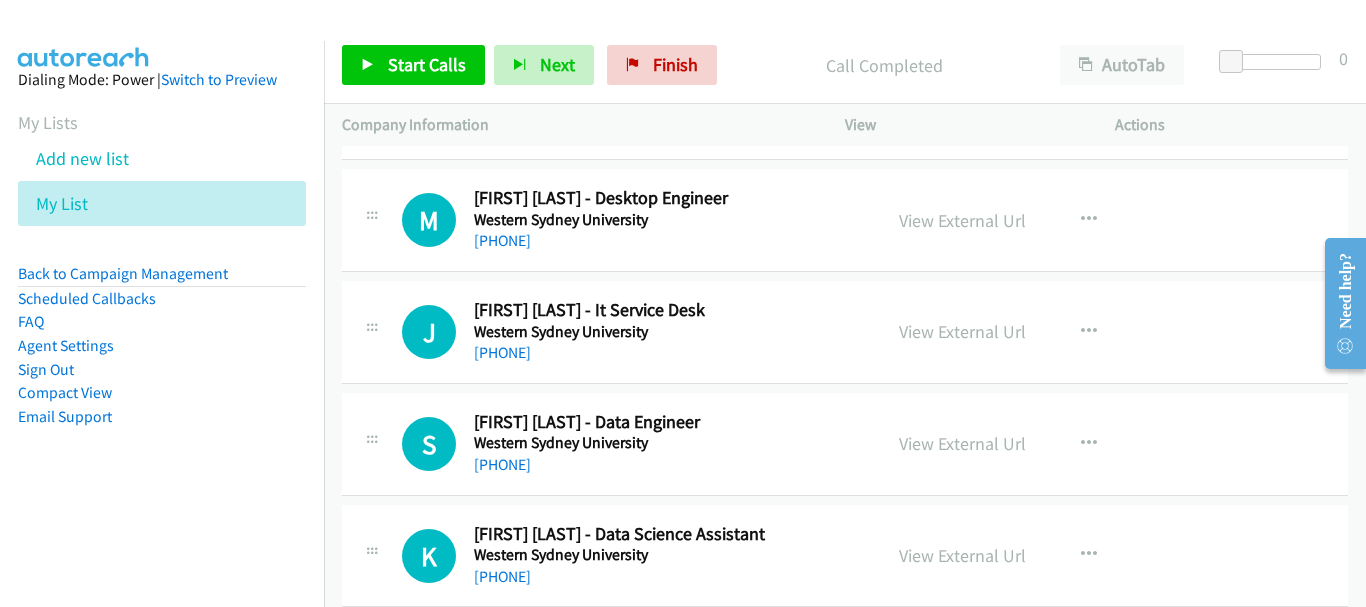 scroll, scrollTop: 18603, scrollLeft: 0, axis: vertical 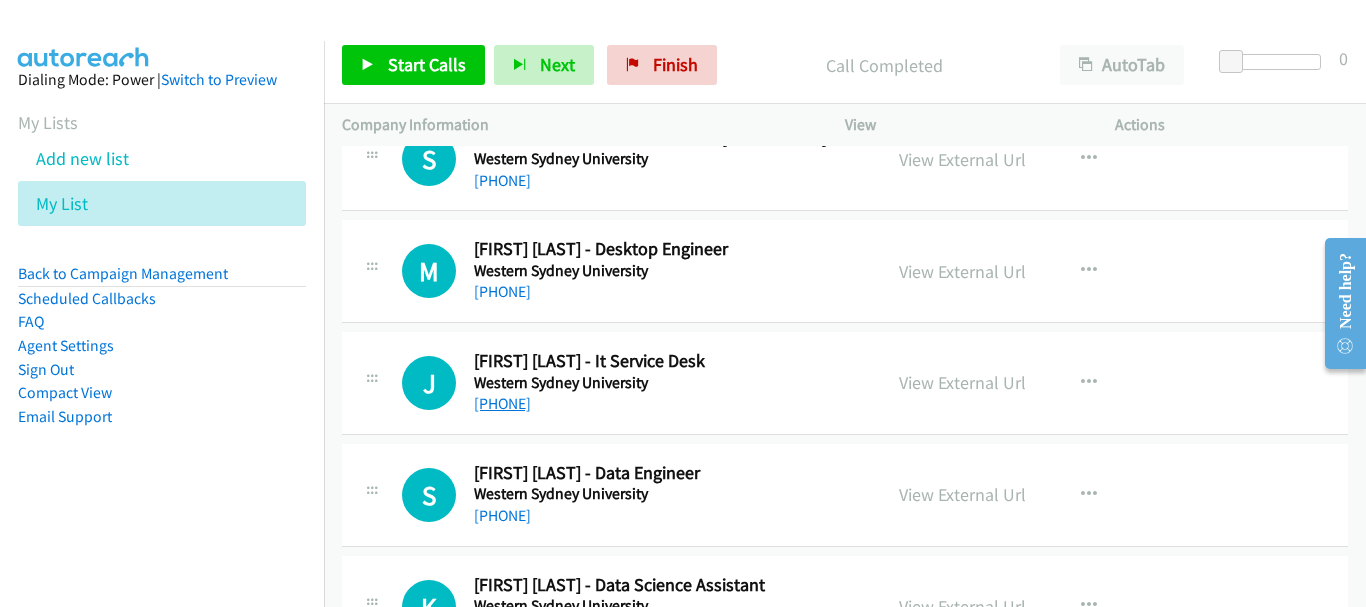 click on "+61 415 815 719" at bounding box center [502, 403] 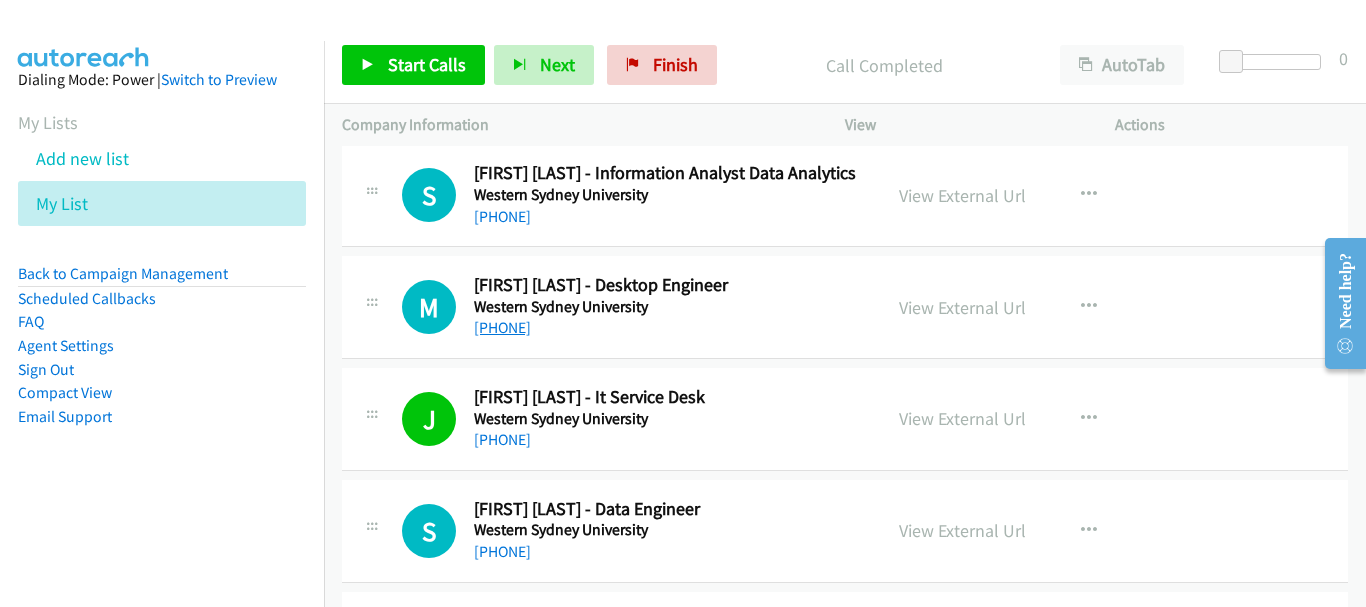 scroll, scrollTop: 18503, scrollLeft: 0, axis: vertical 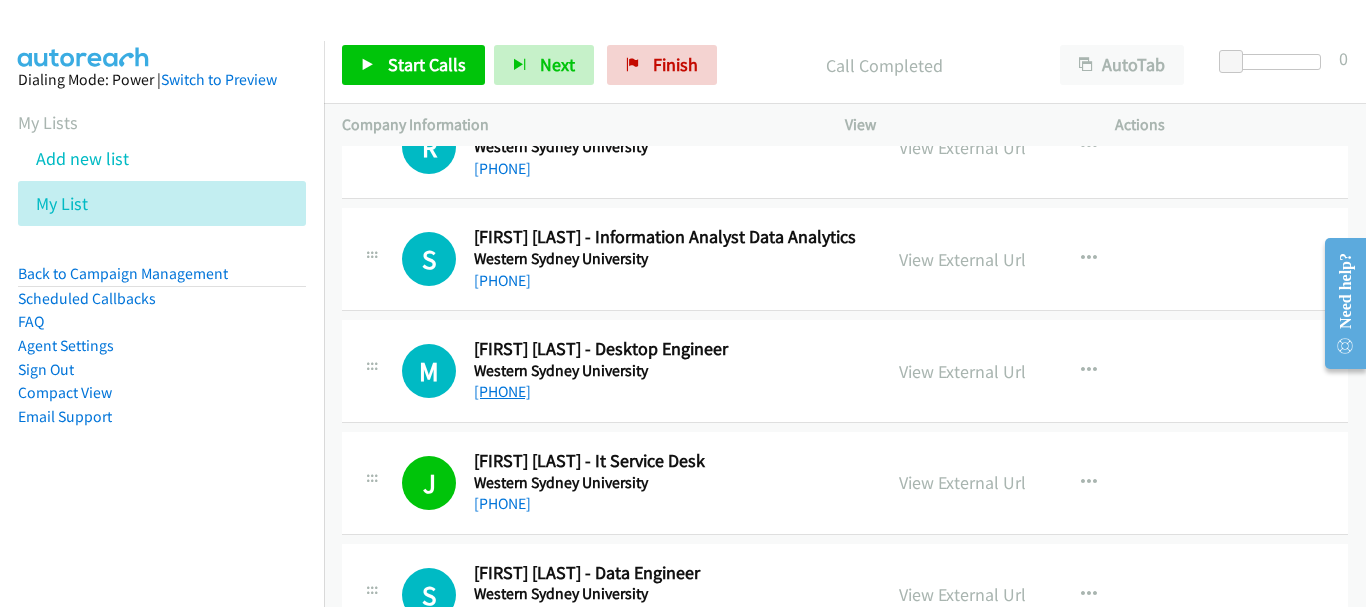 click on "+61 409 650 149" at bounding box center (502, 391) 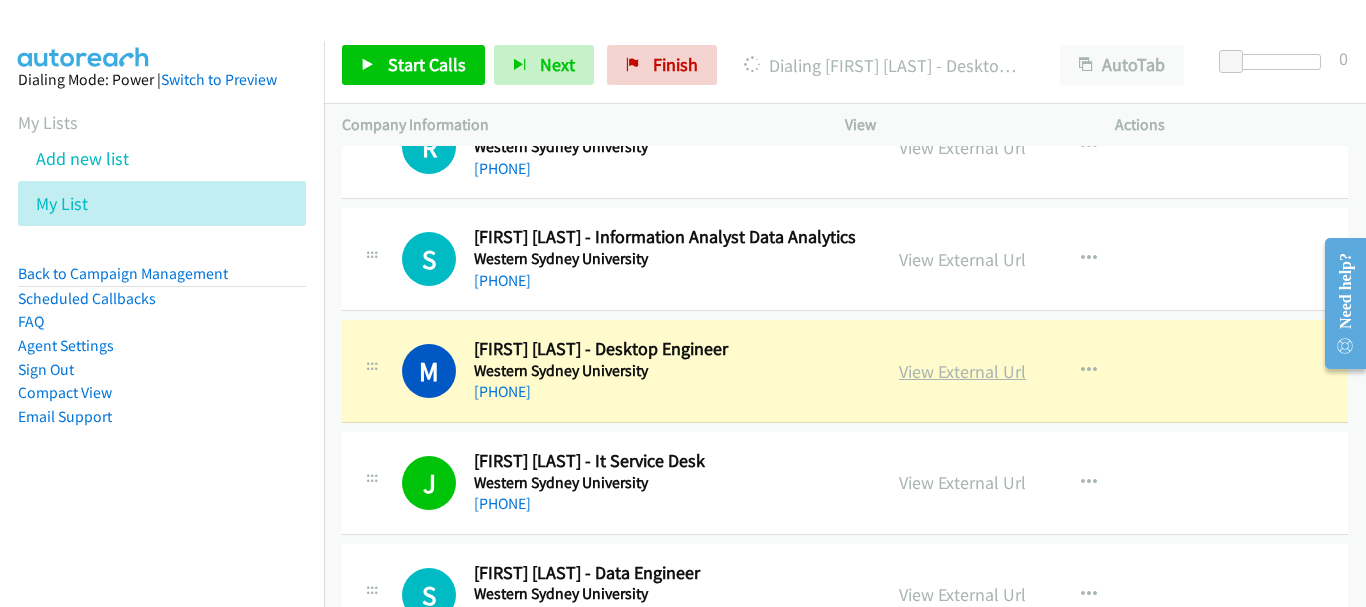 click on "View External Url" at bounding box center [962, 371] 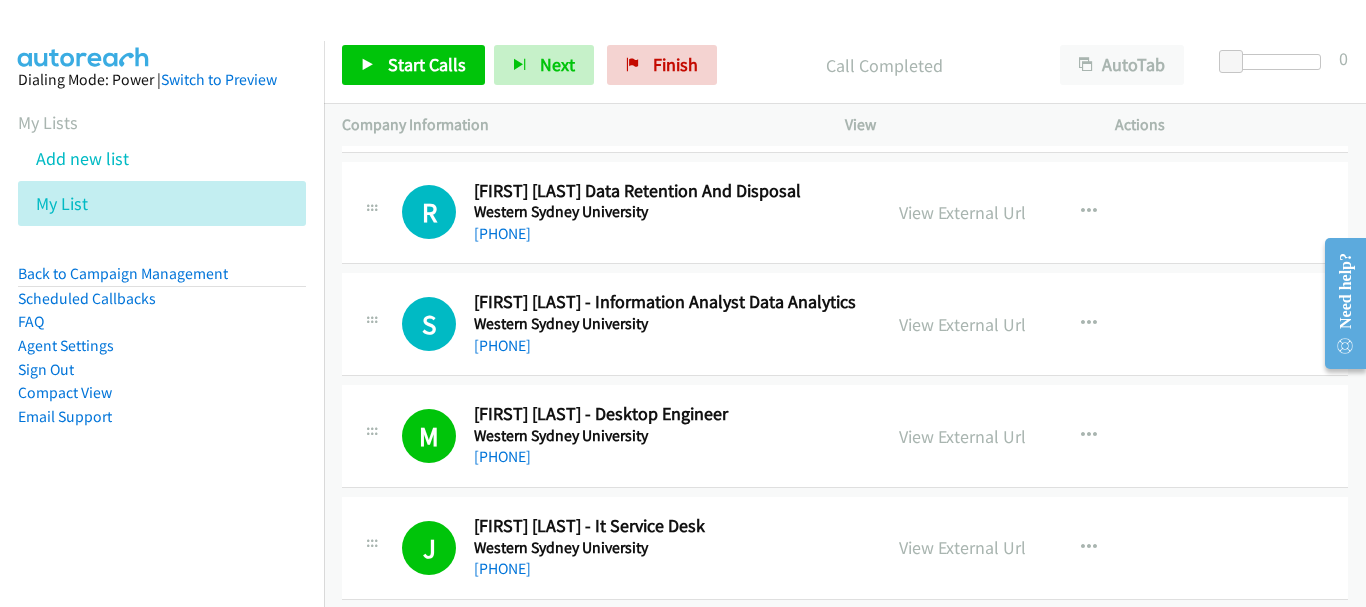 scroll, scrollTop: 18403, scrollLeft: 0, axis: vertical 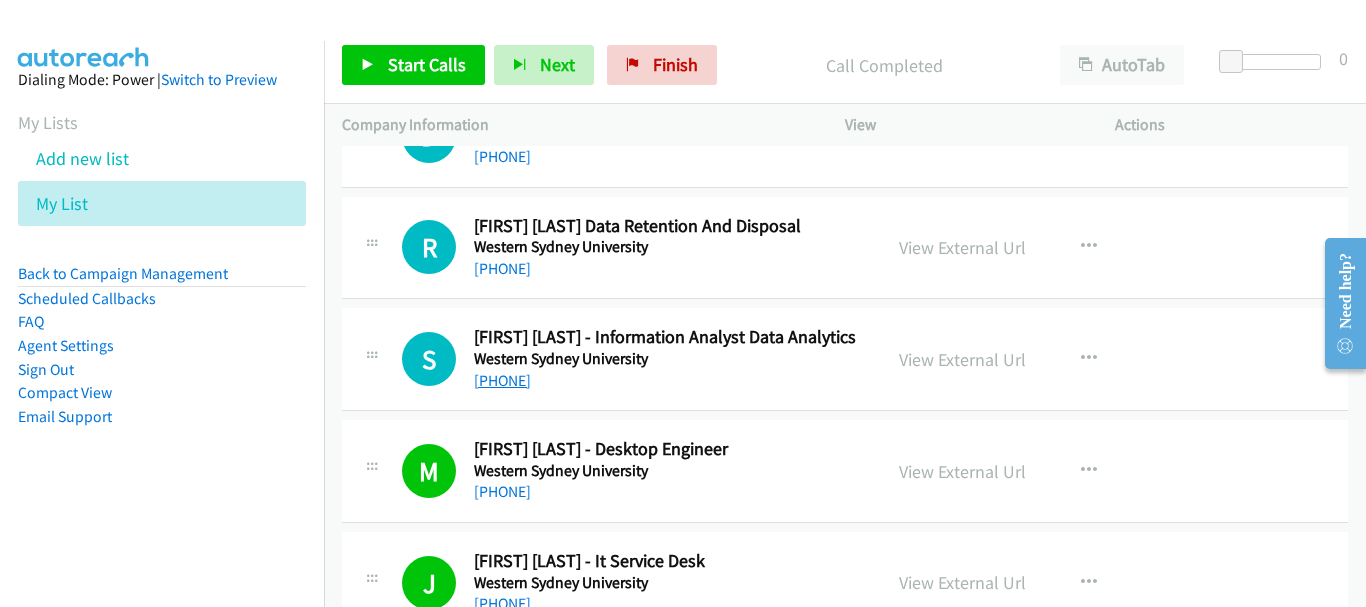 drag, startPoint x: 530, startPoint y: 382, endPoint x: 547, endPoint y: 371, distance: 20.248457 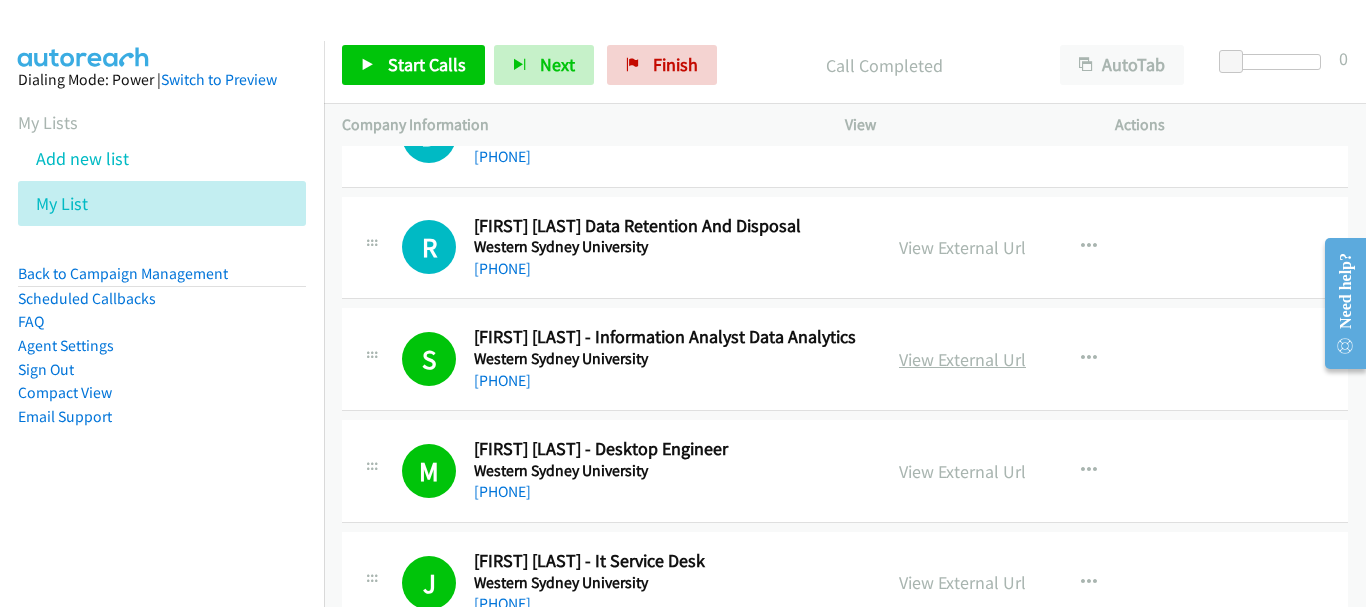 click on "View External Url" at bounding box center [962, 359] 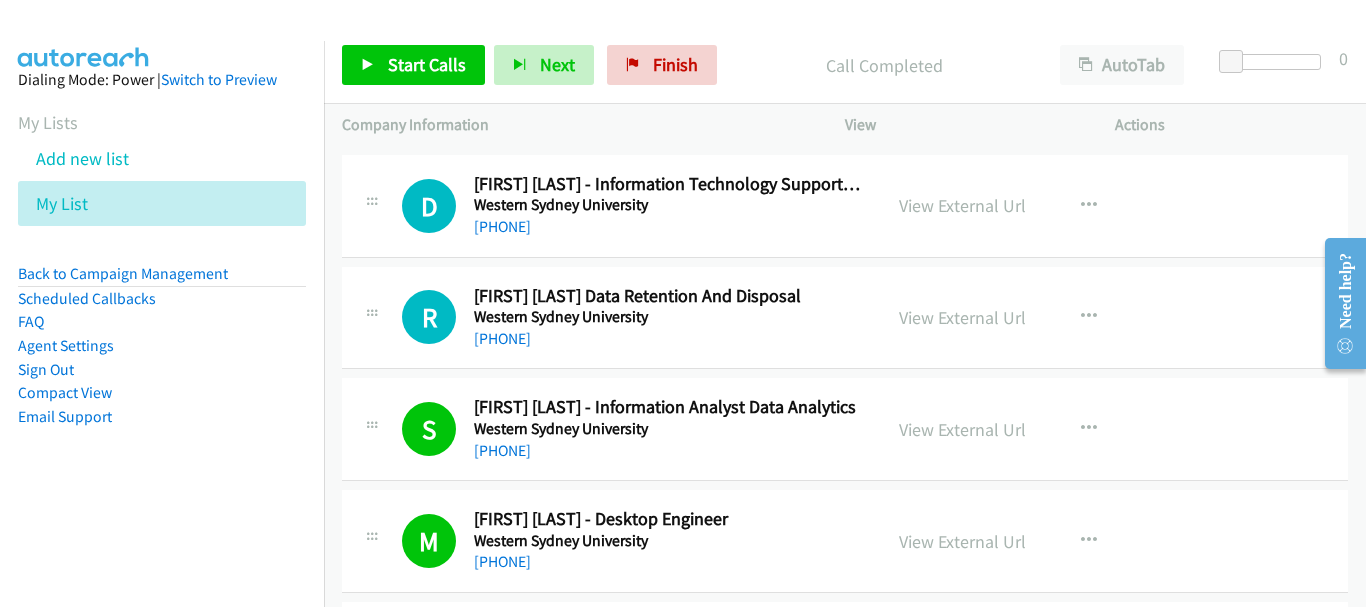 scroll, scrollTop: 18203, scrollLeft: 0, axis: vertical 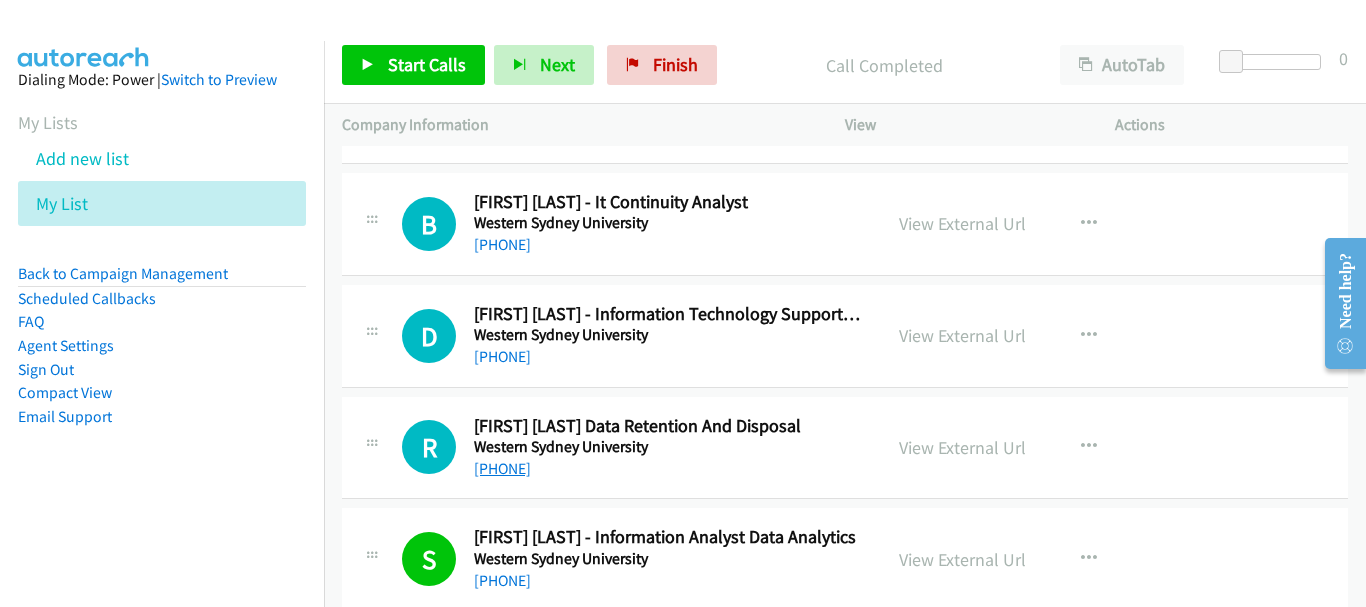 click on "+61 433 972 971" at bounding box center (502, 468) 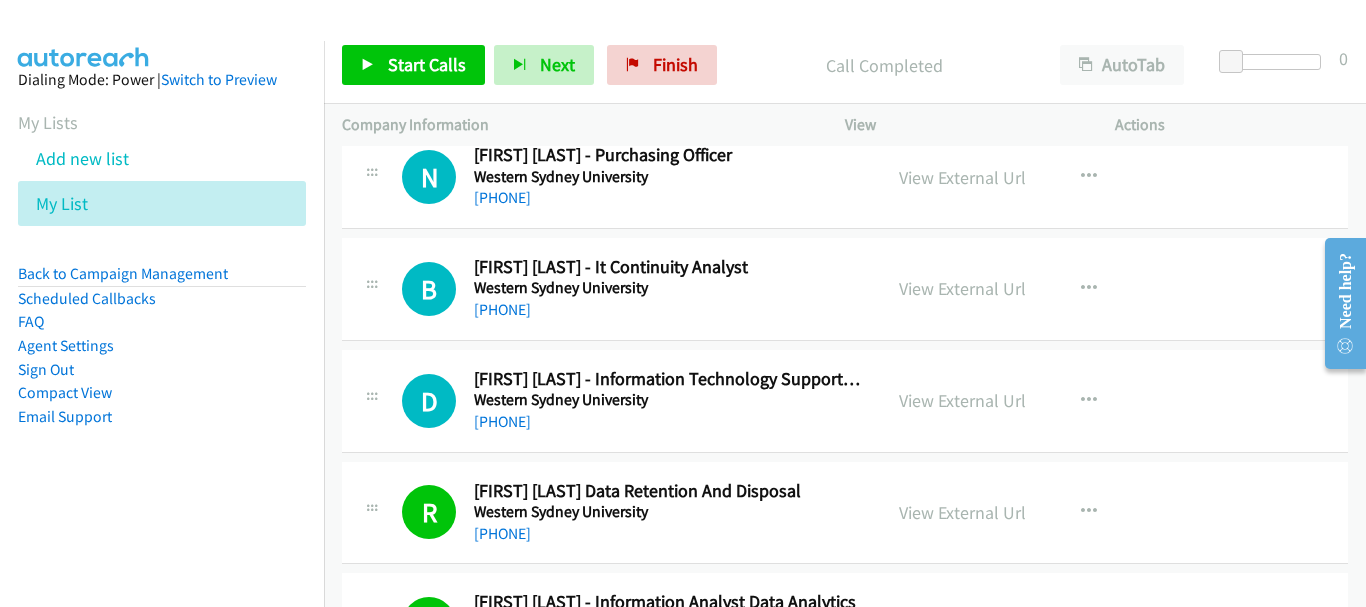 scroll, scrollTop: 18103, scrollLeft: 0, axis: vertical 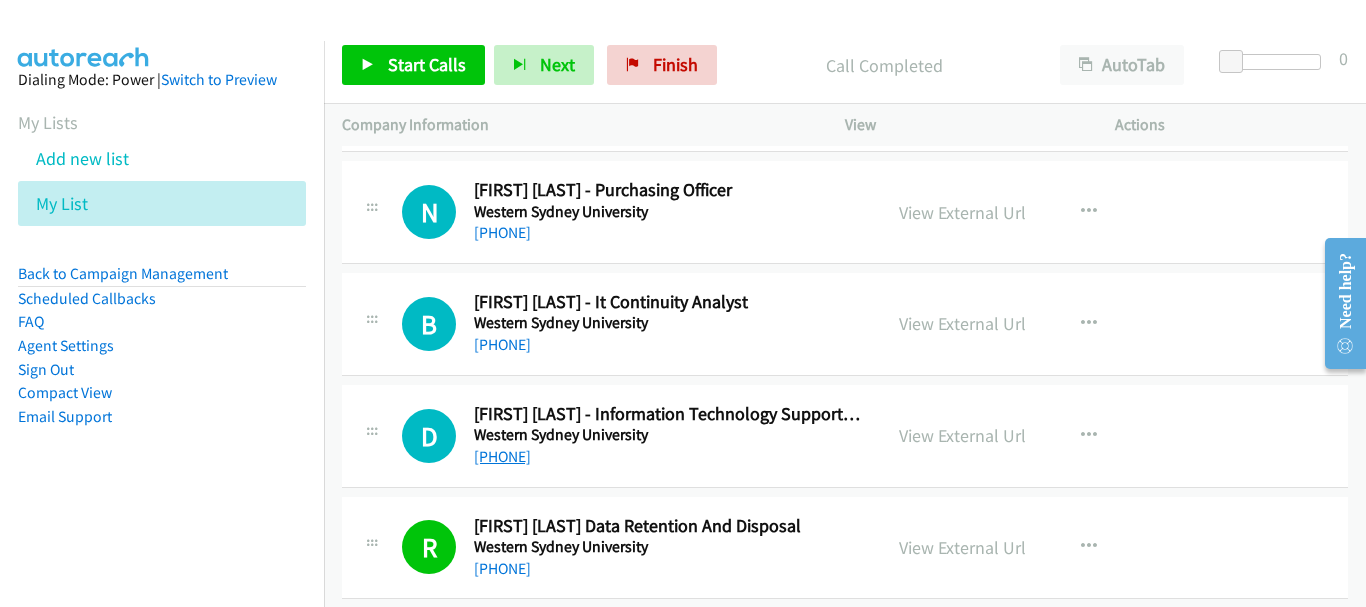 click on "+61 2 9685 9489" at bounding box center (502, 456) 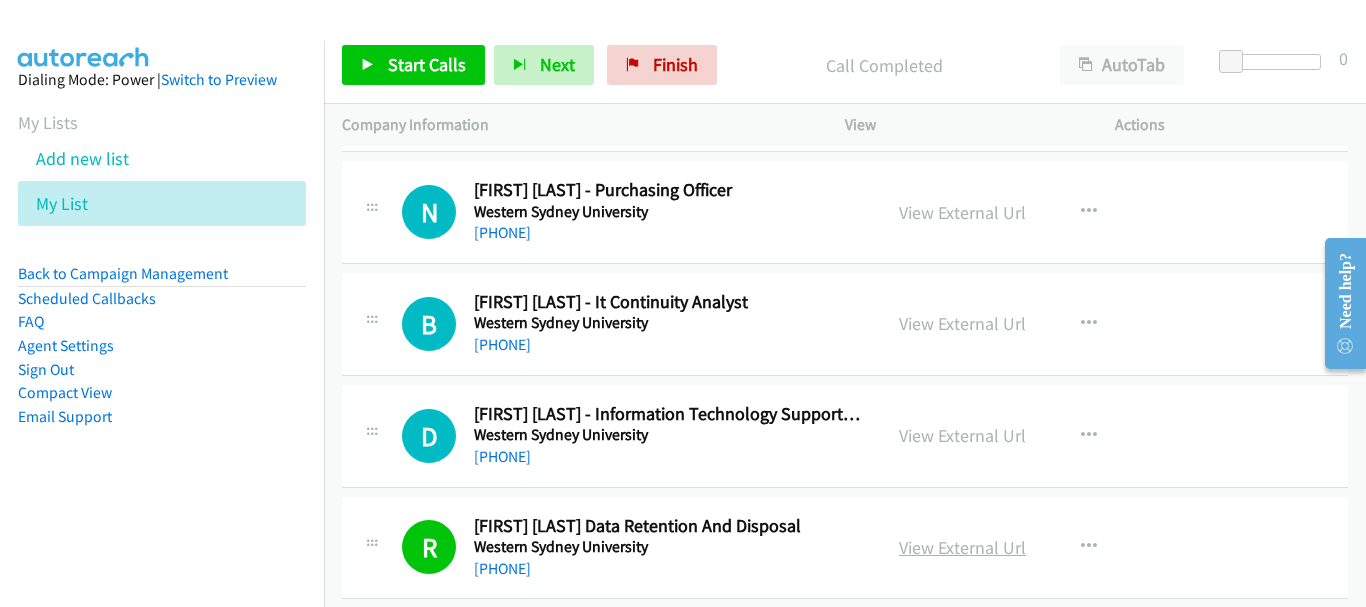 click on "View External Url" at bounding box center [962, 547] 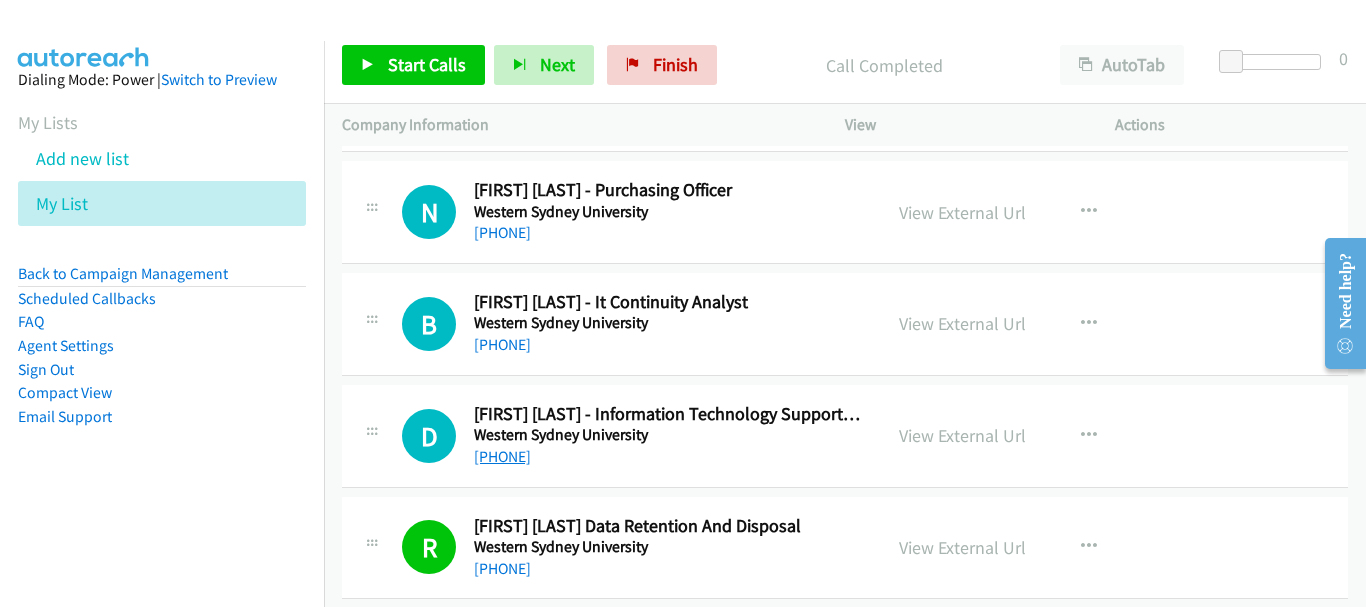 click on "+61 2 9685 9489" at bounding box center [502, 456] 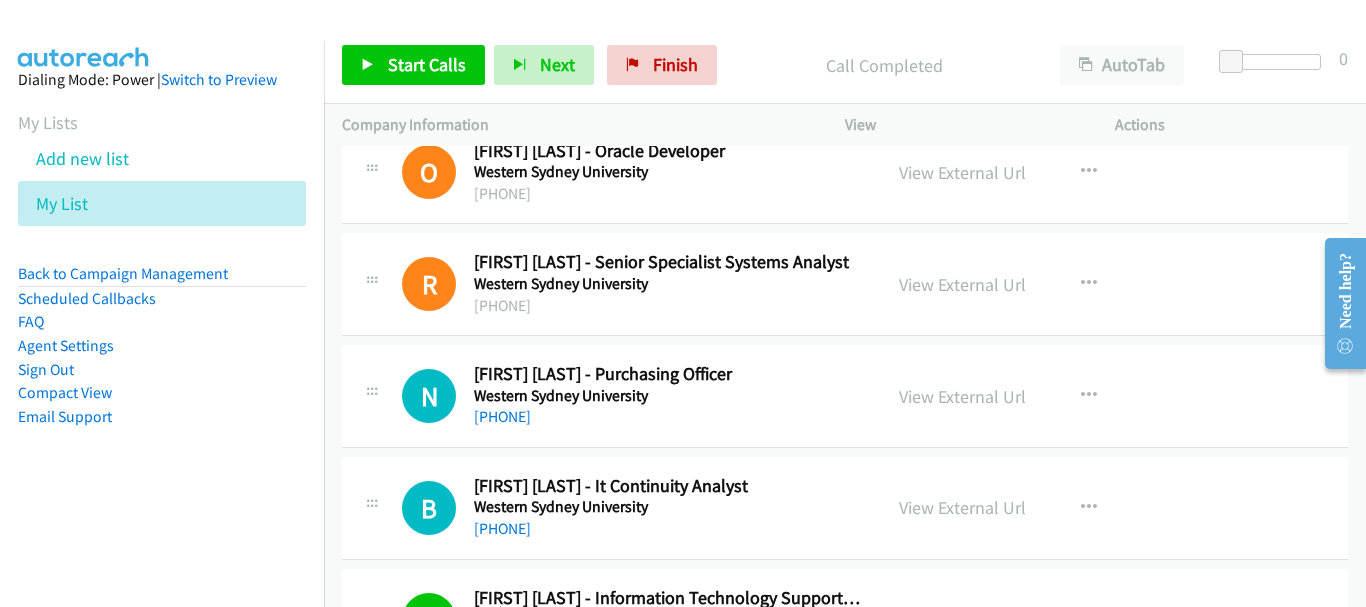 scroll, scrollTop: 17903, scrollLeft: 0, axis: vertical 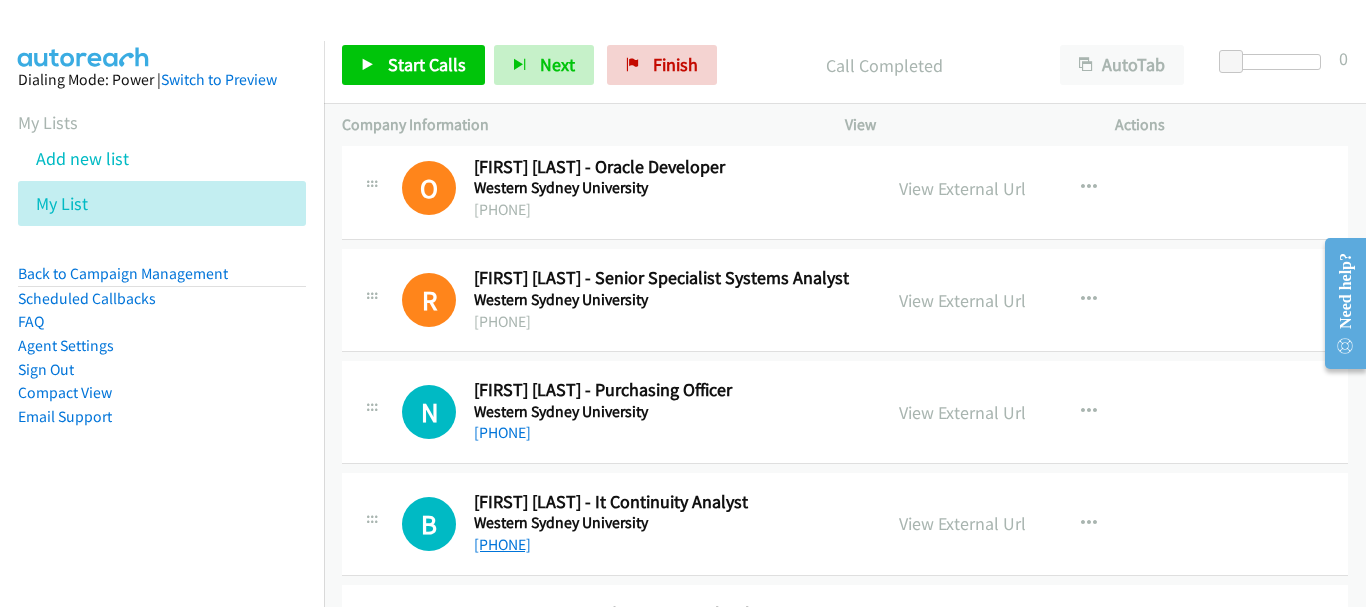 click on "+61 449 644 494" at bounding box center [502, 544] 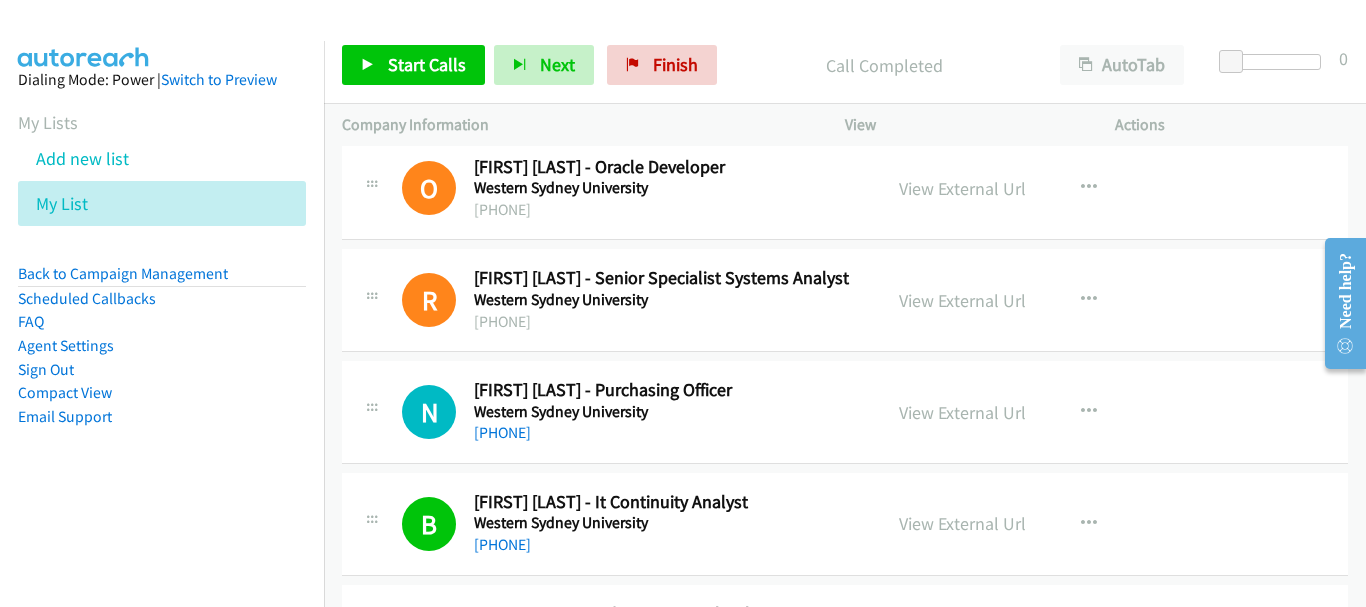 scroll, scrollTop: 17803, scrollLeft: 0, axis: vertical 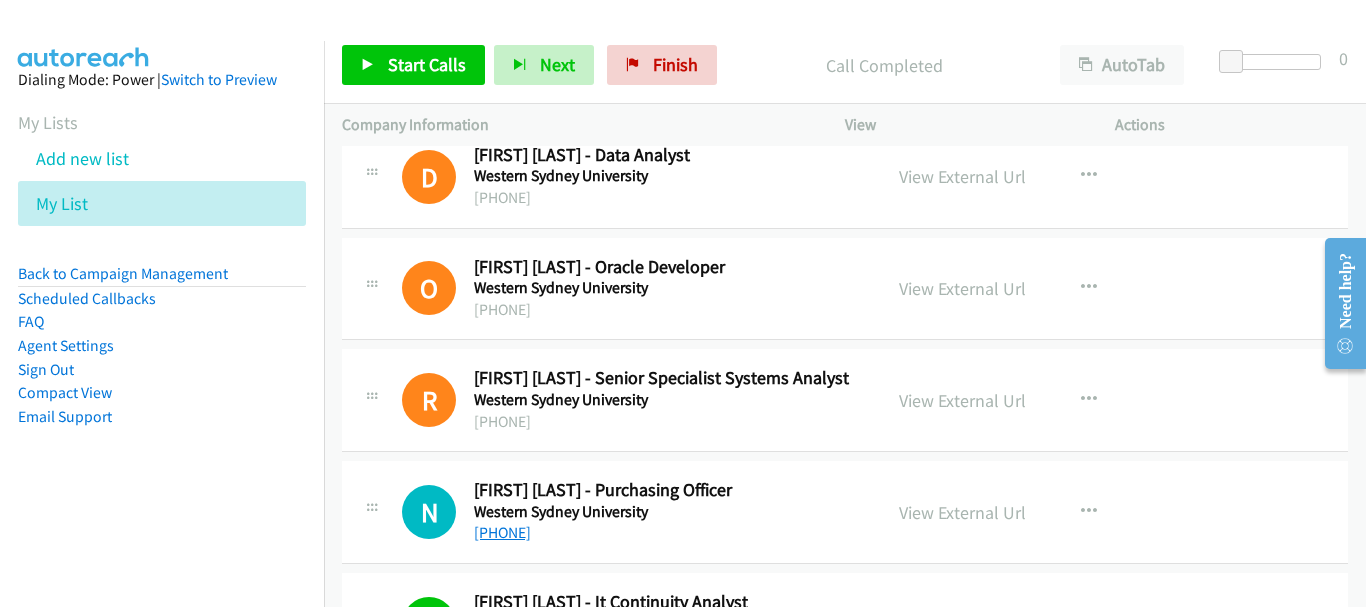 click on "+61 7 3810 7403" at bounding box center [502, 532] 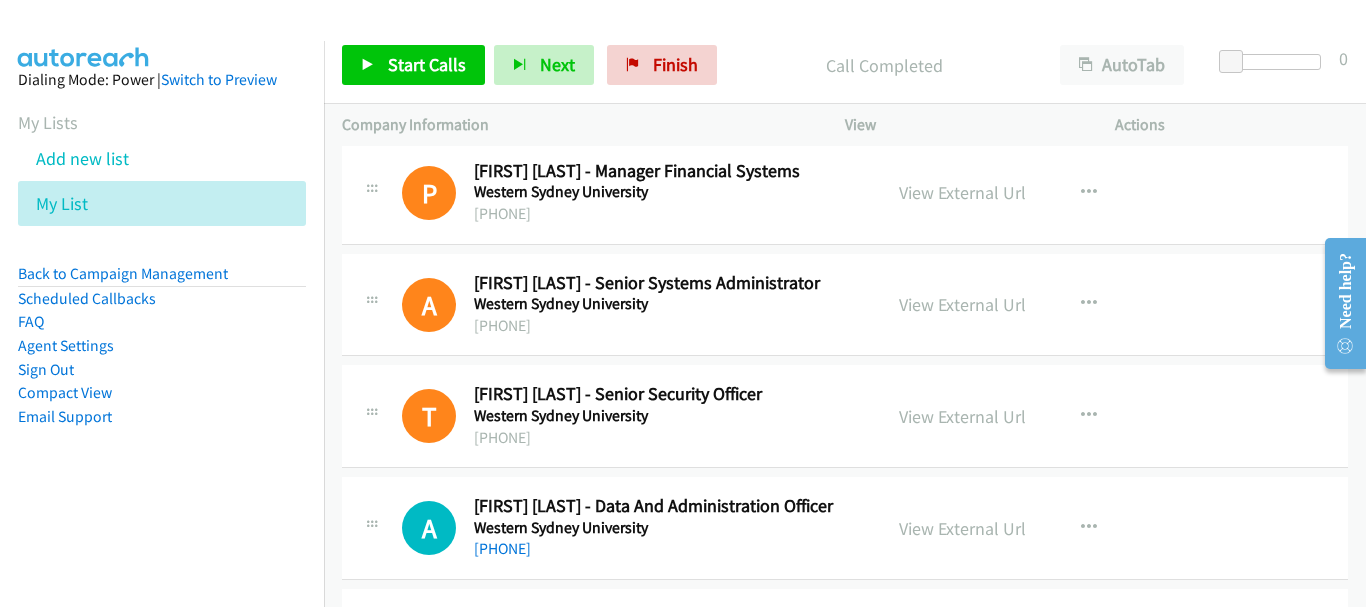scroll, scrollTop: 17103, scrollLeft: 0, axis: vertical 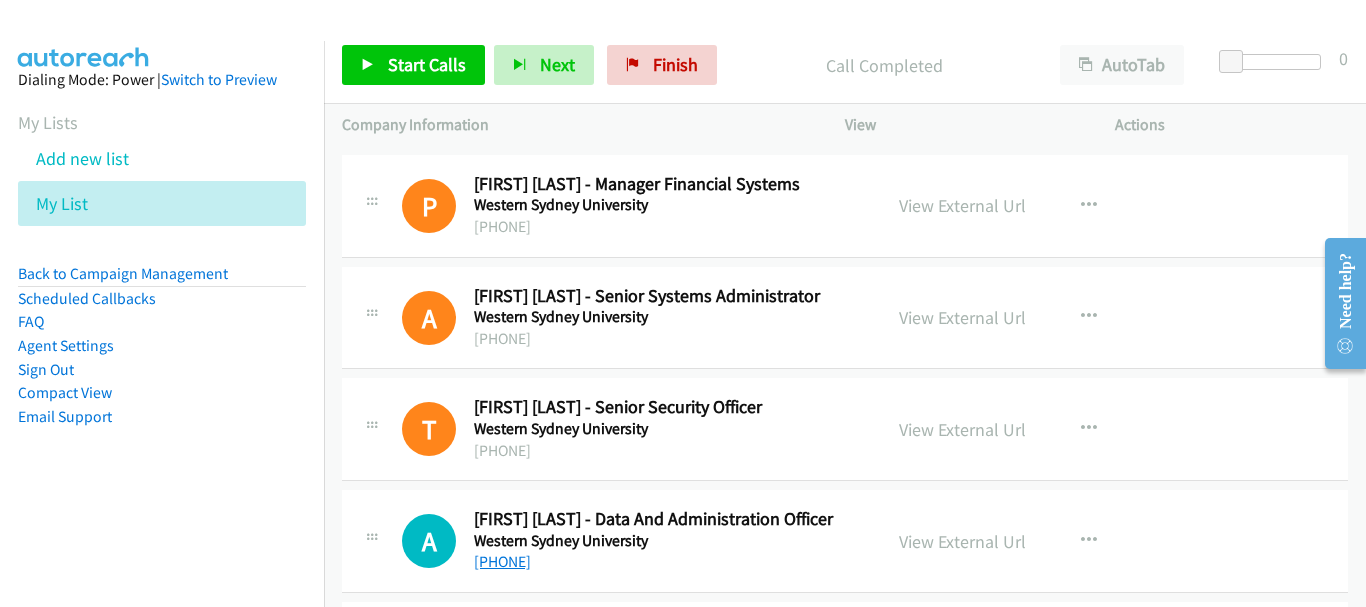 click on "+61 7 2022 4490" at bounding box center [502, 561] 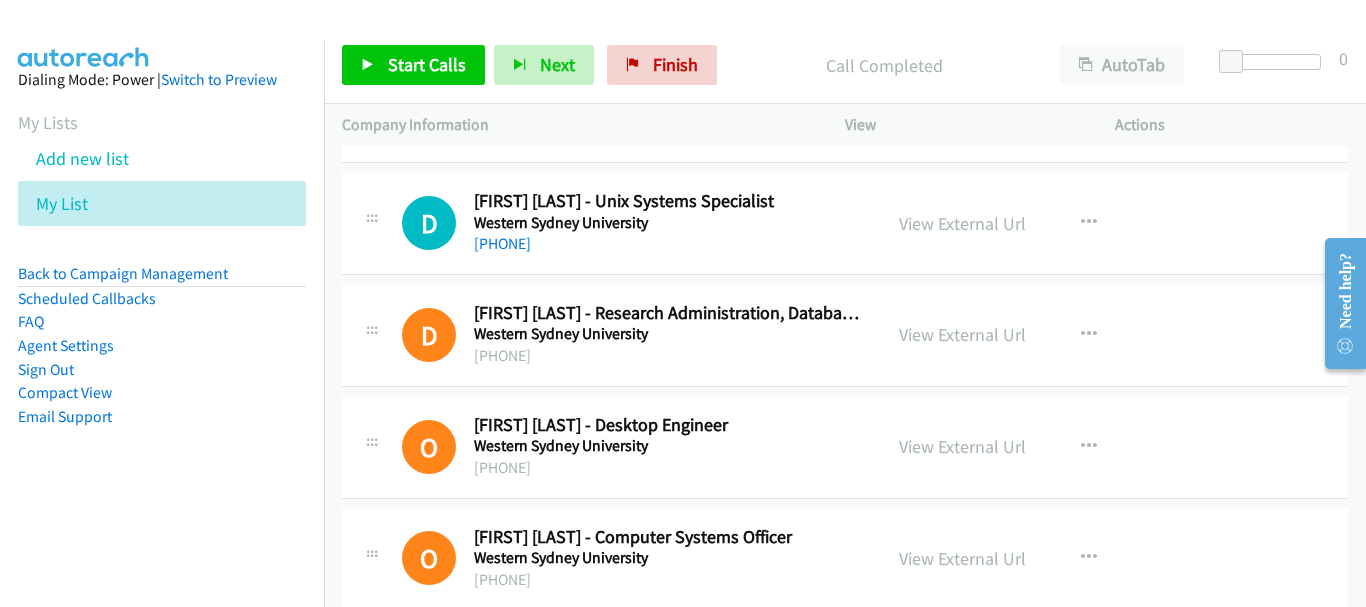 scroll, scrollTop: 16103, scrollLeft: 0, axis: vertical 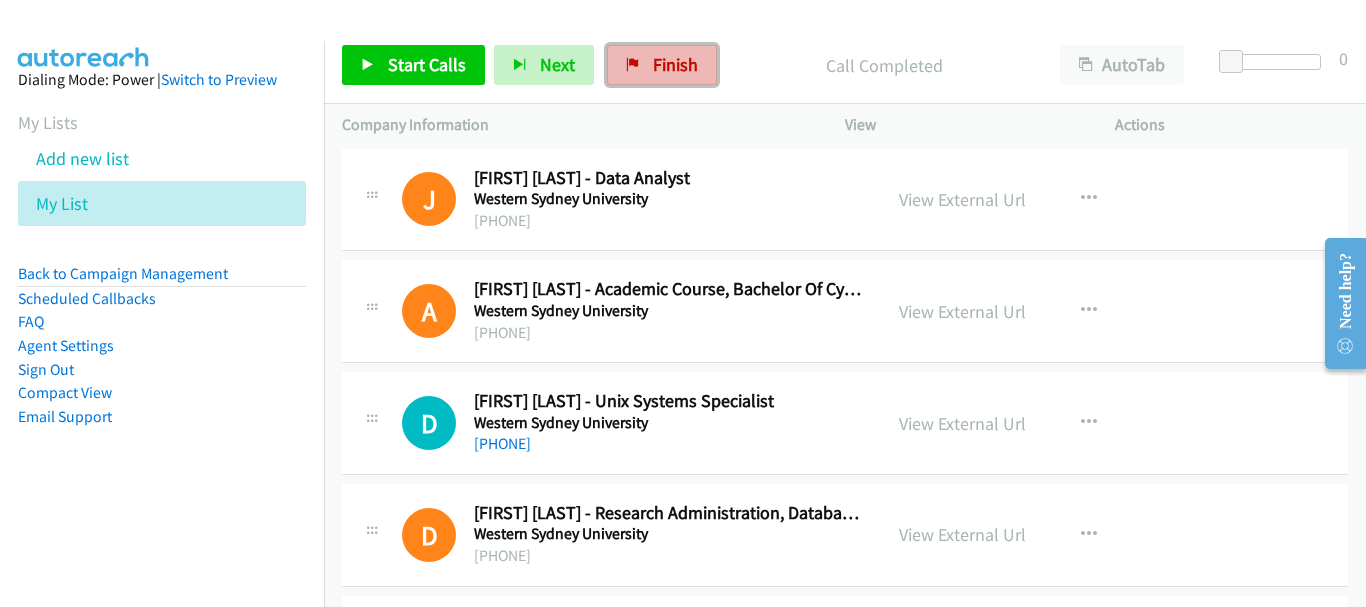click on "Finish" at bounding box center (662, 65) 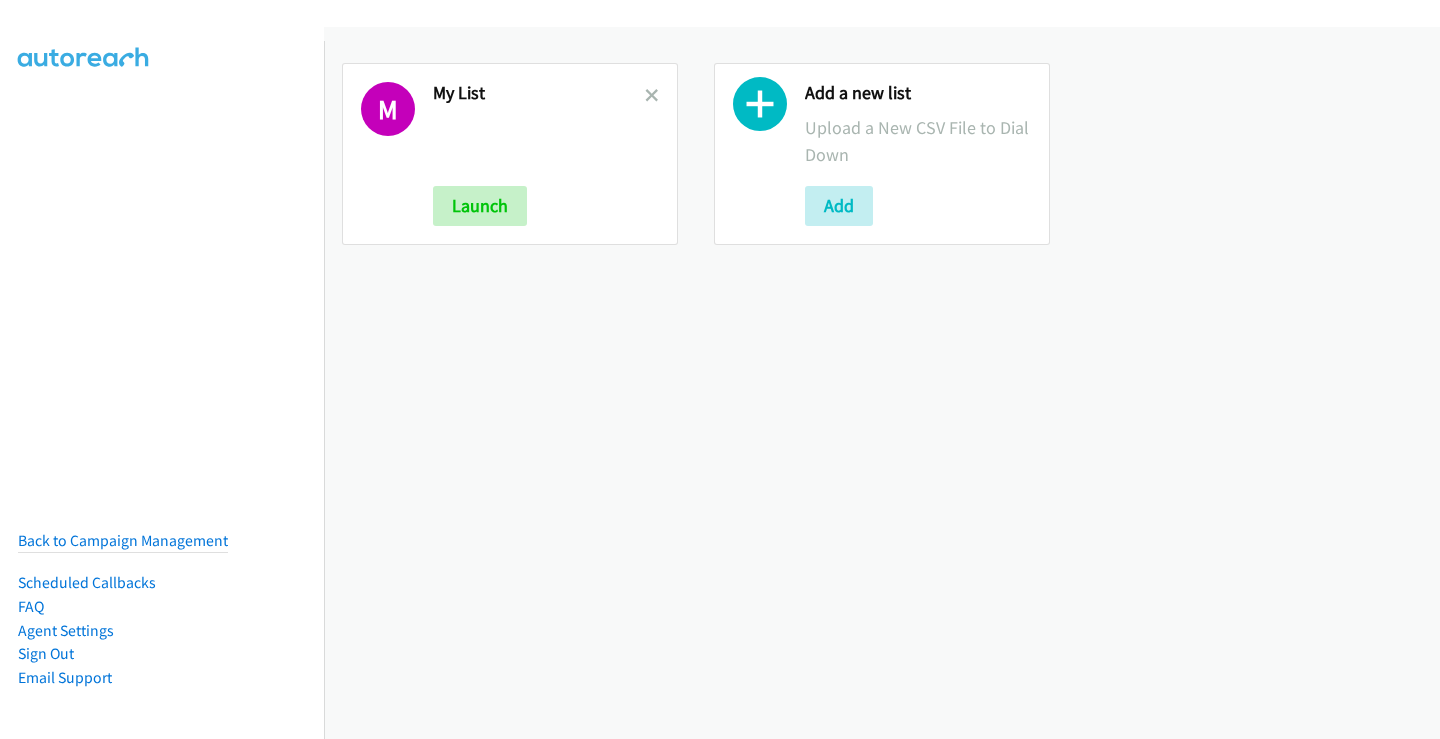 scroll, scrollTop: 0, scrollLeft: 0, axis: both 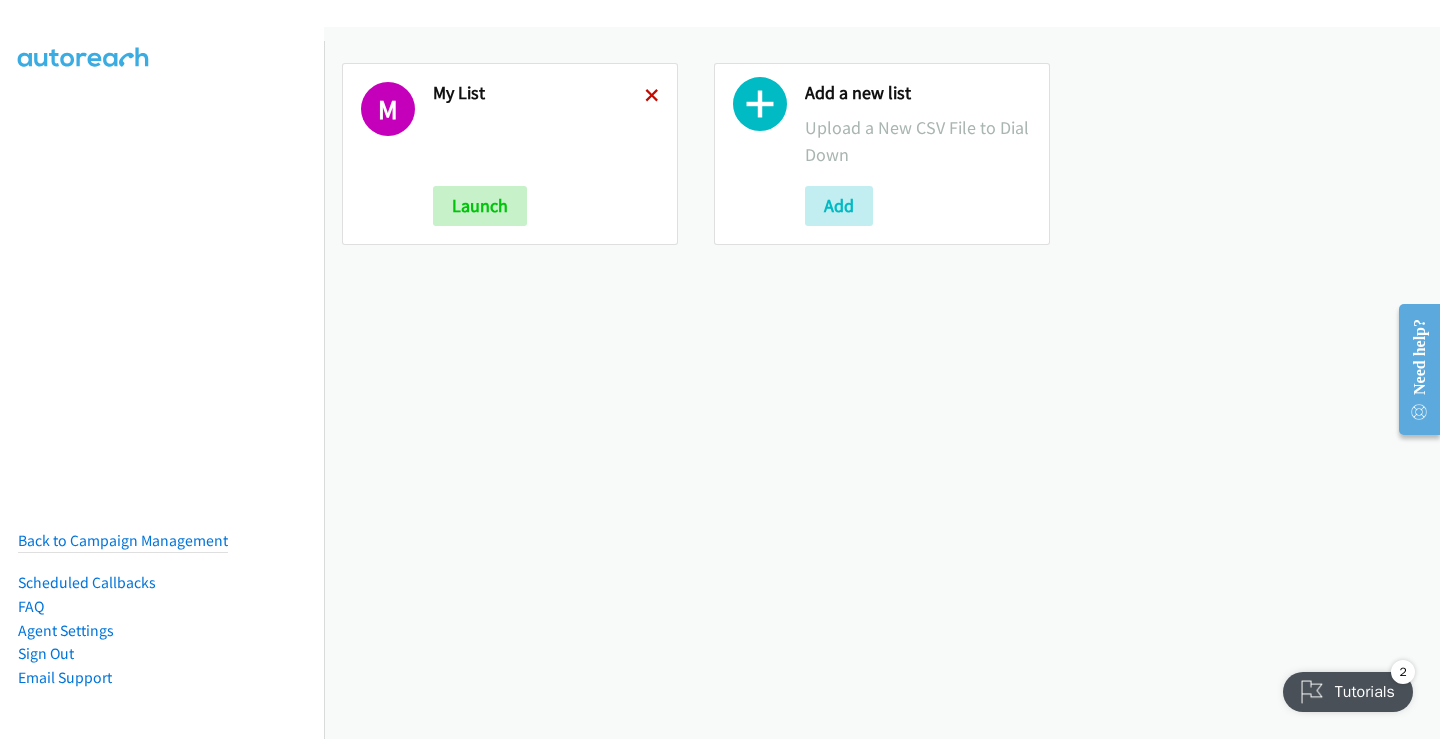click at bounding box center [652, 97] 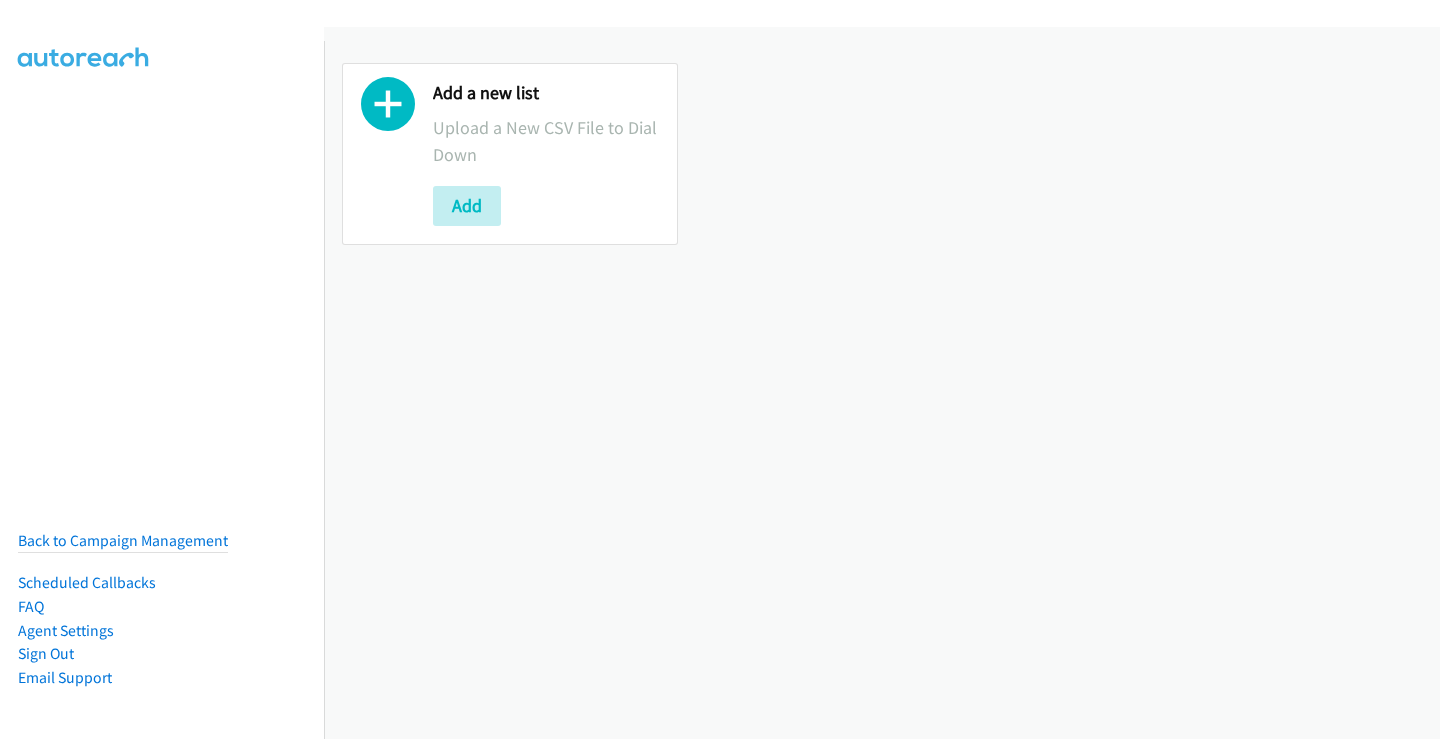 scroll, scrollTop: 0, scrollLeft: 0, axis: both 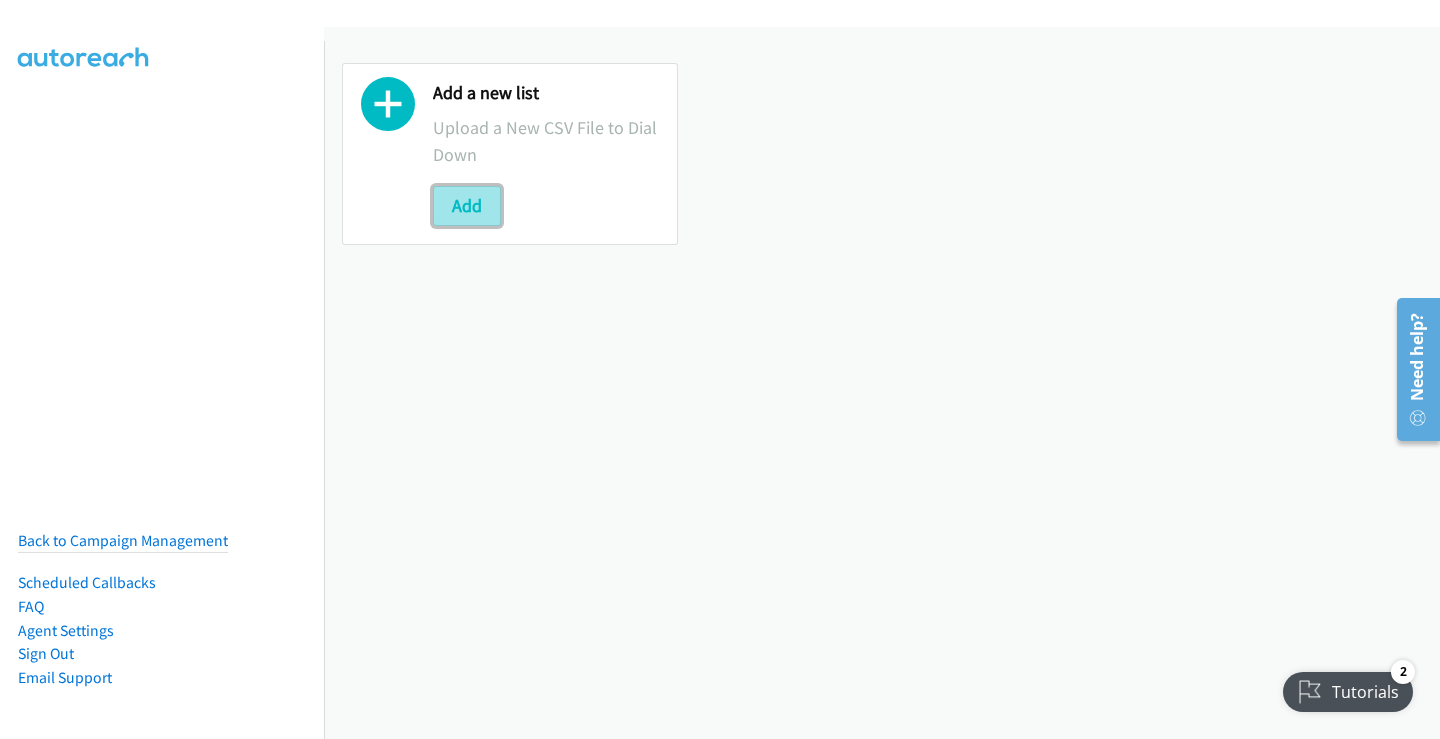 click on "Add" at bounding box center [467, 206] 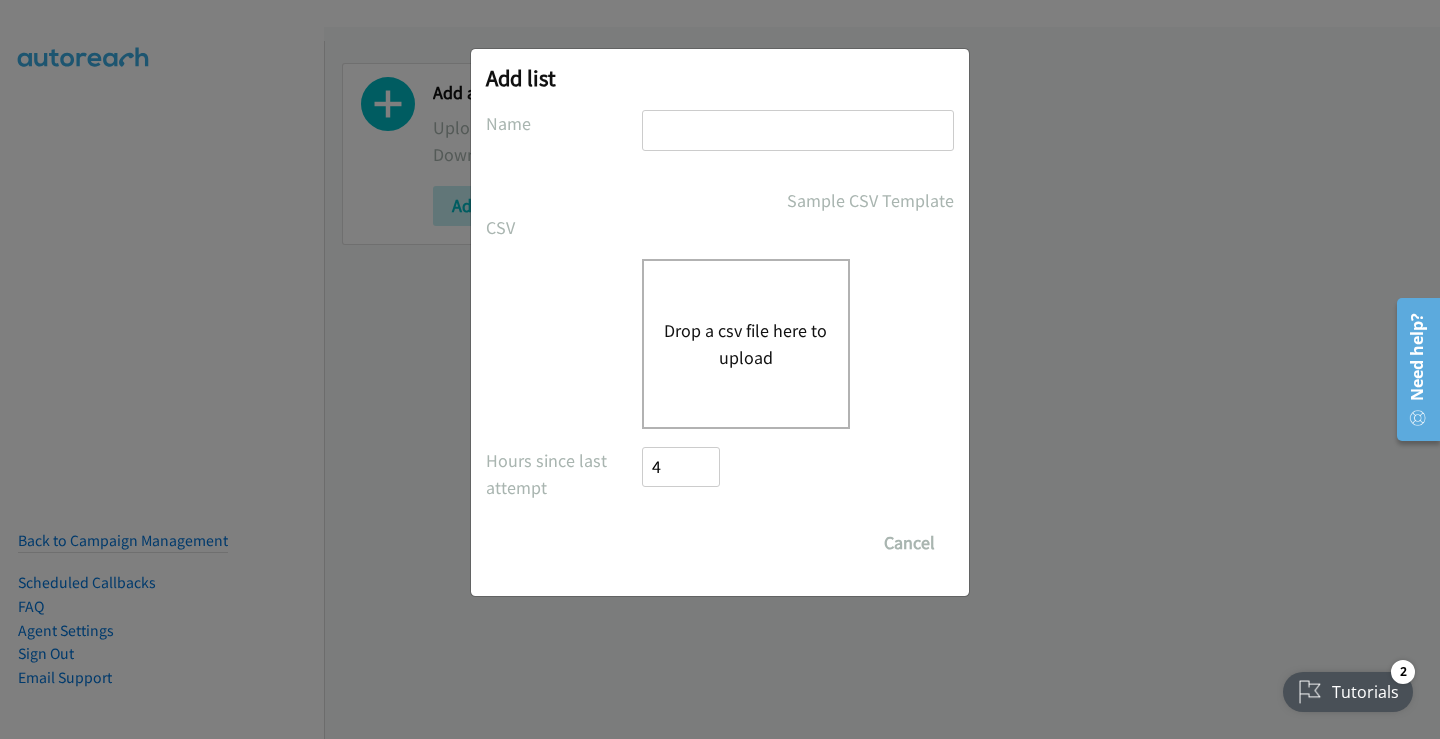 click at bounding box center (798, 130) 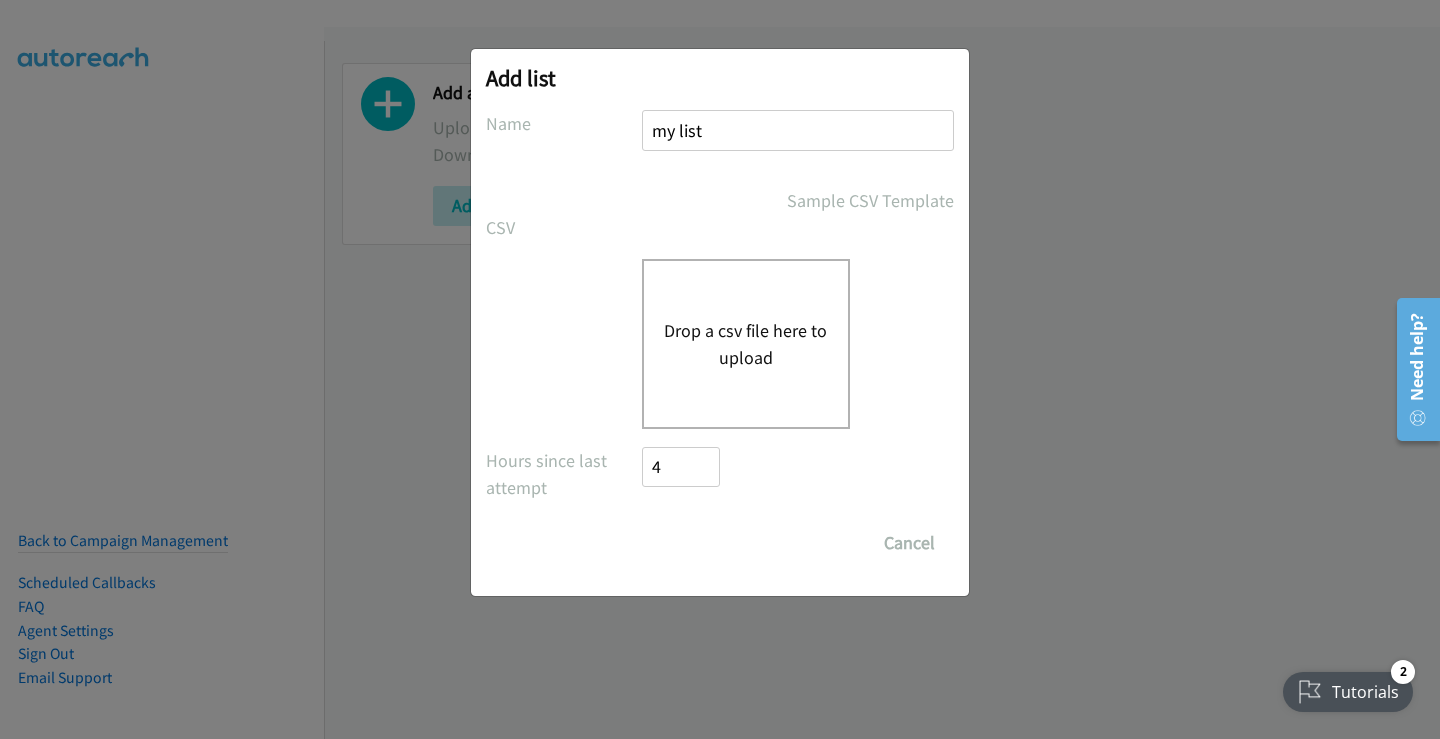click on "Drop a csv file here to upload" at bounding box center [746, 344] 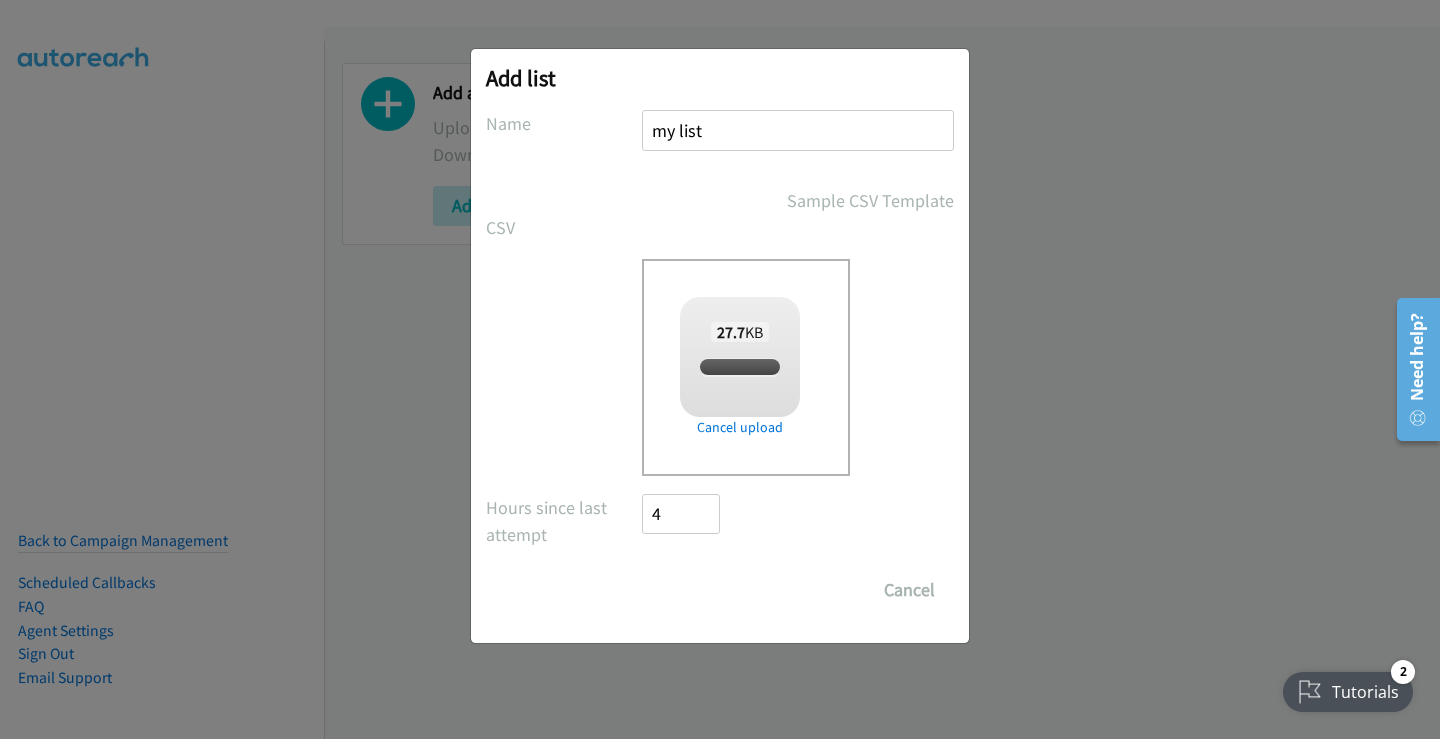 checkbox on "true" 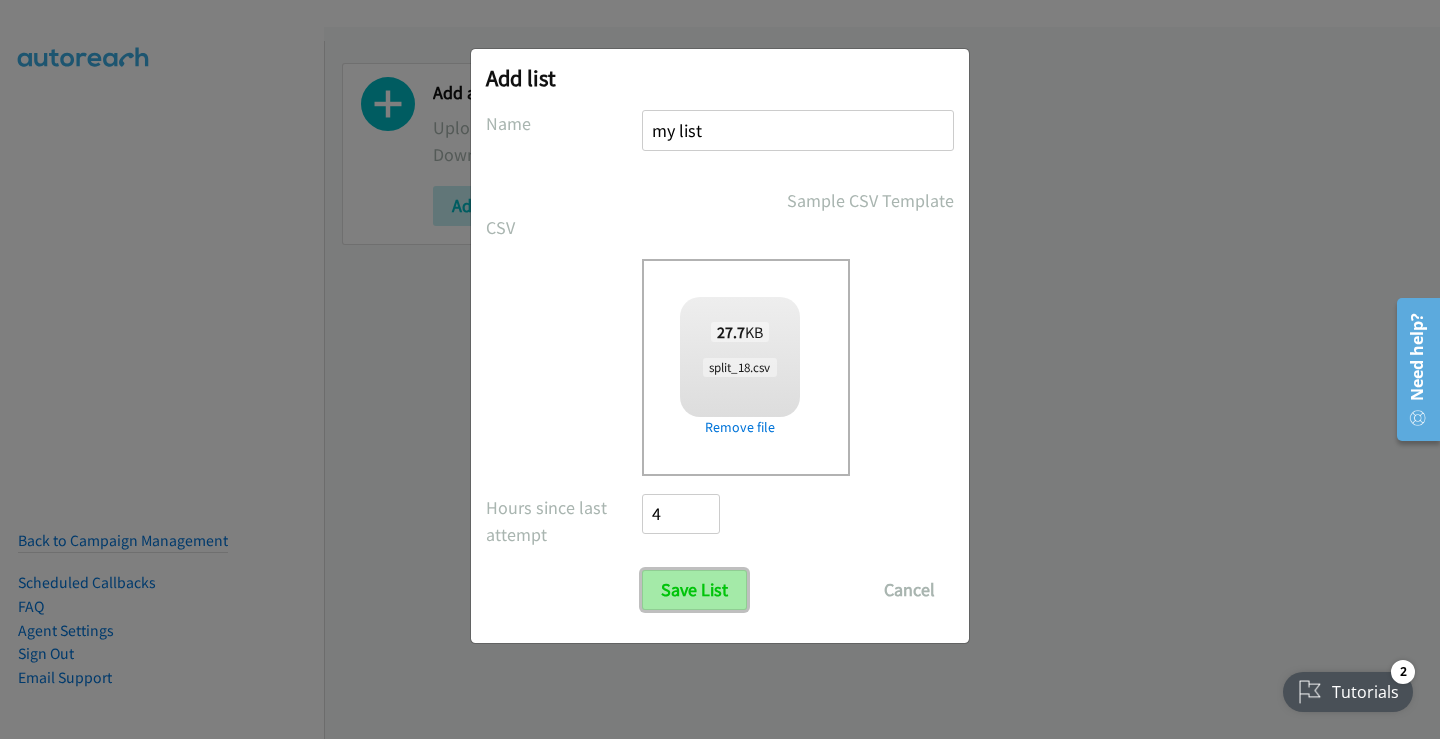 click on "Save List" at bounding box center [694, 590] 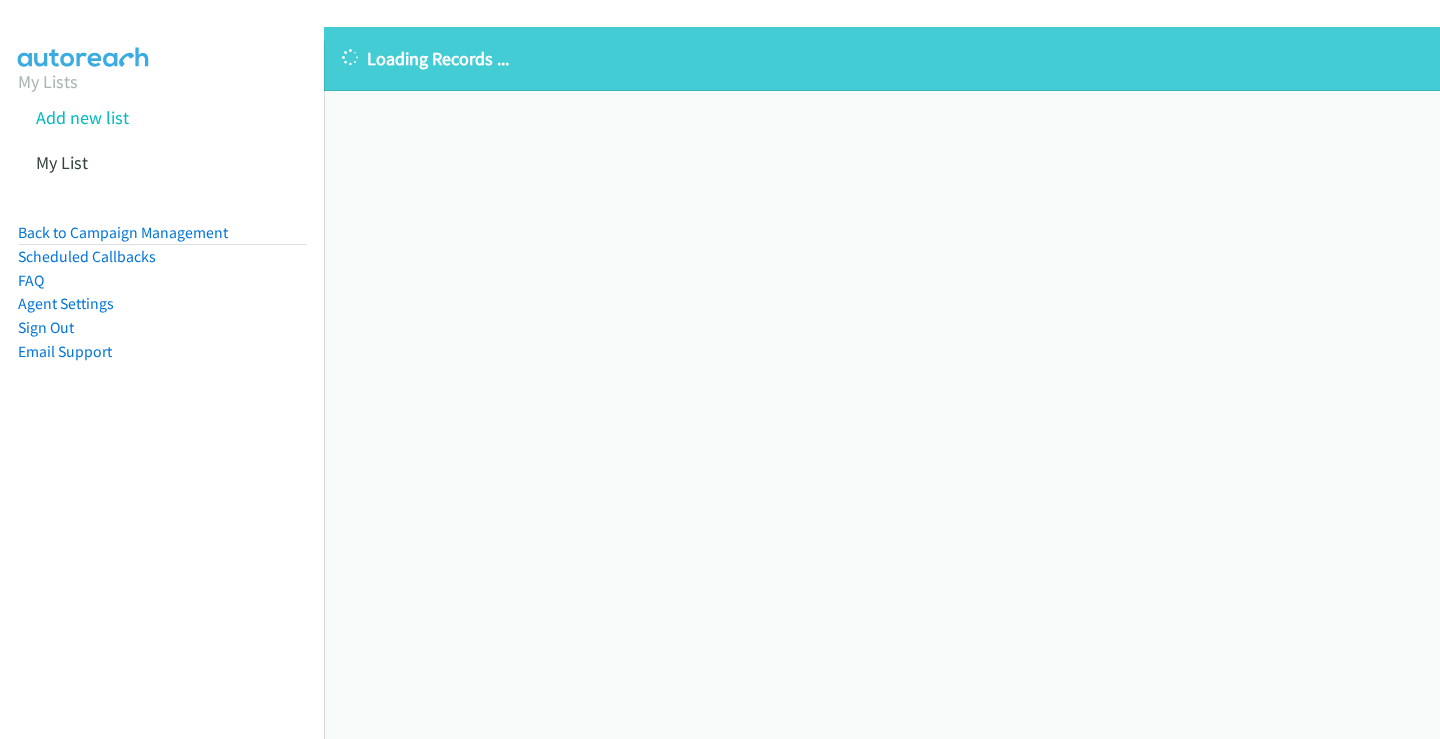 scroll, scrollTop: 0, scrollLeft: 0, axis: both 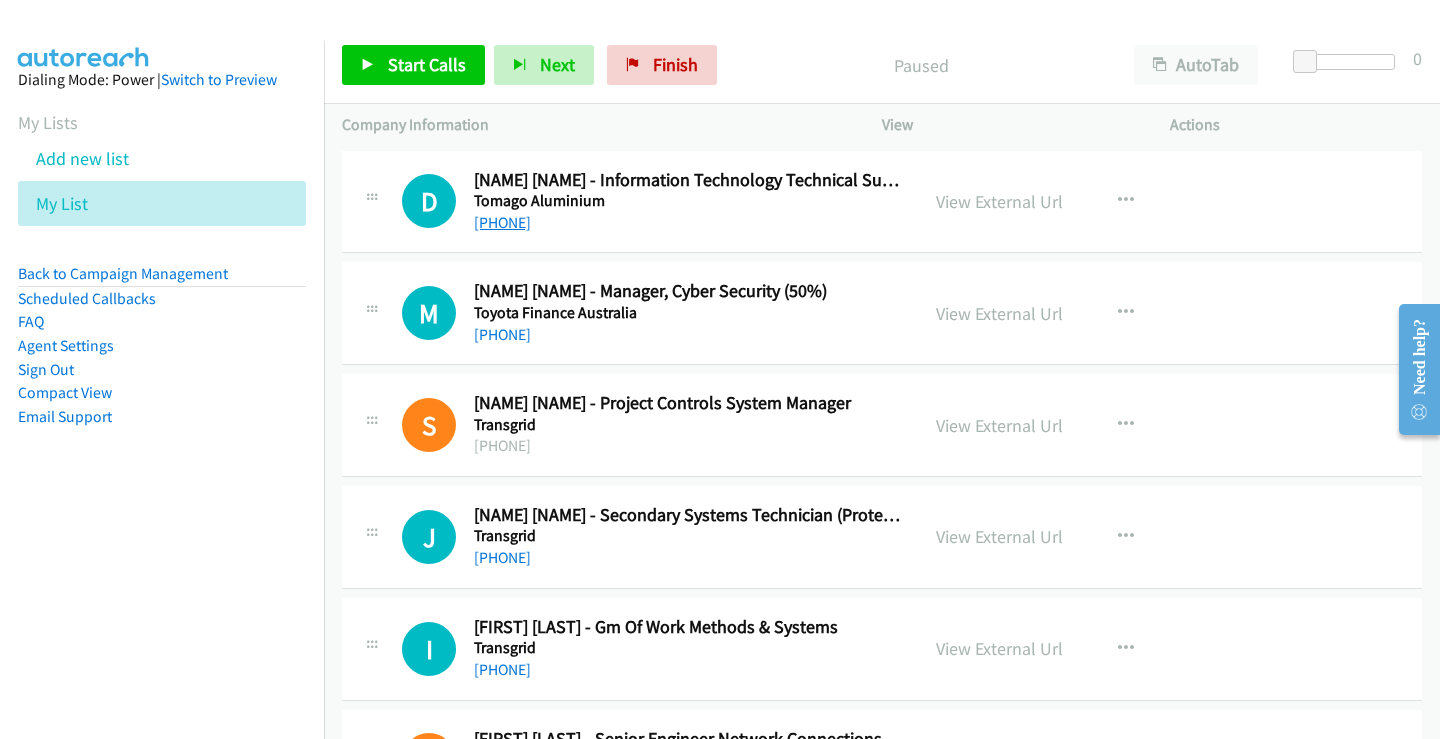 click on "+61 2 9830 4688" at bounding box center (502, 222) 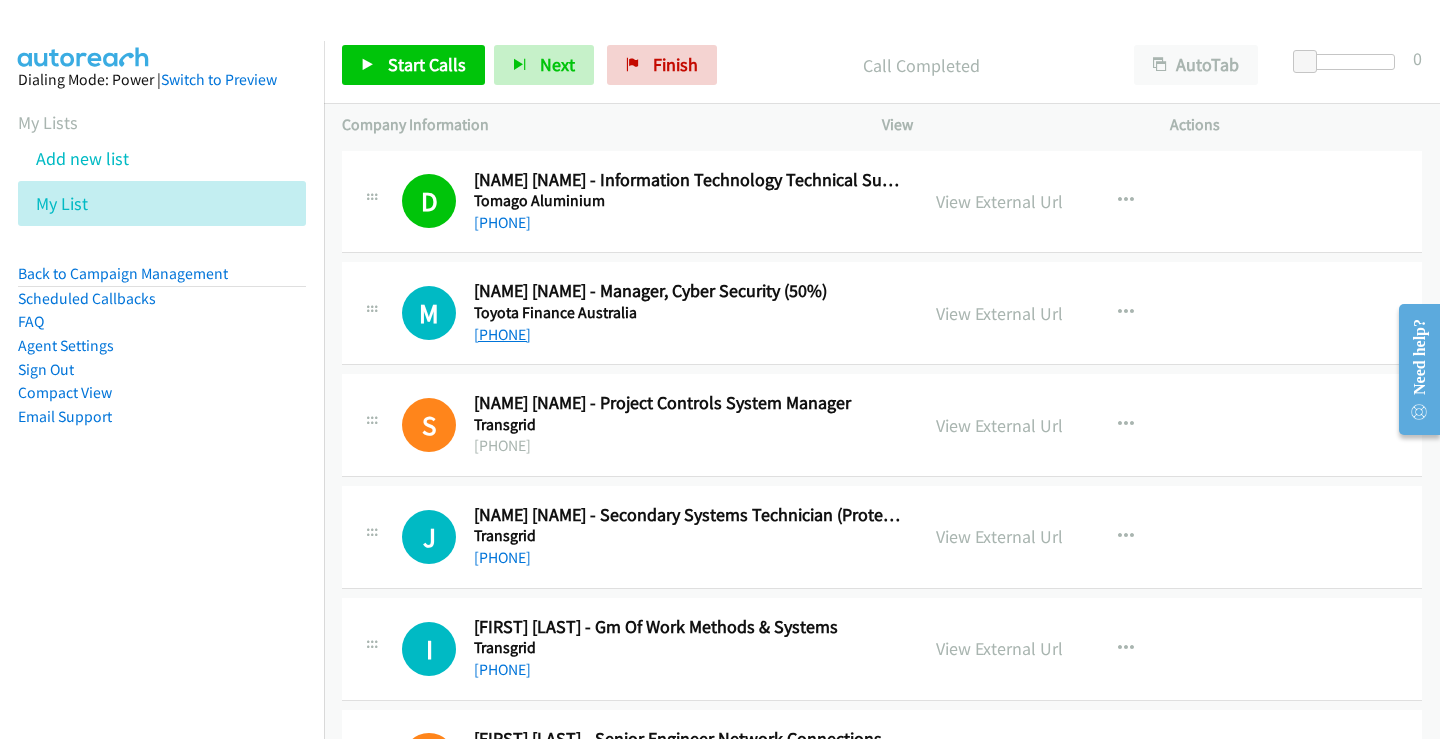 click on "+61 467 226 920" at bounding box center [502, 334] 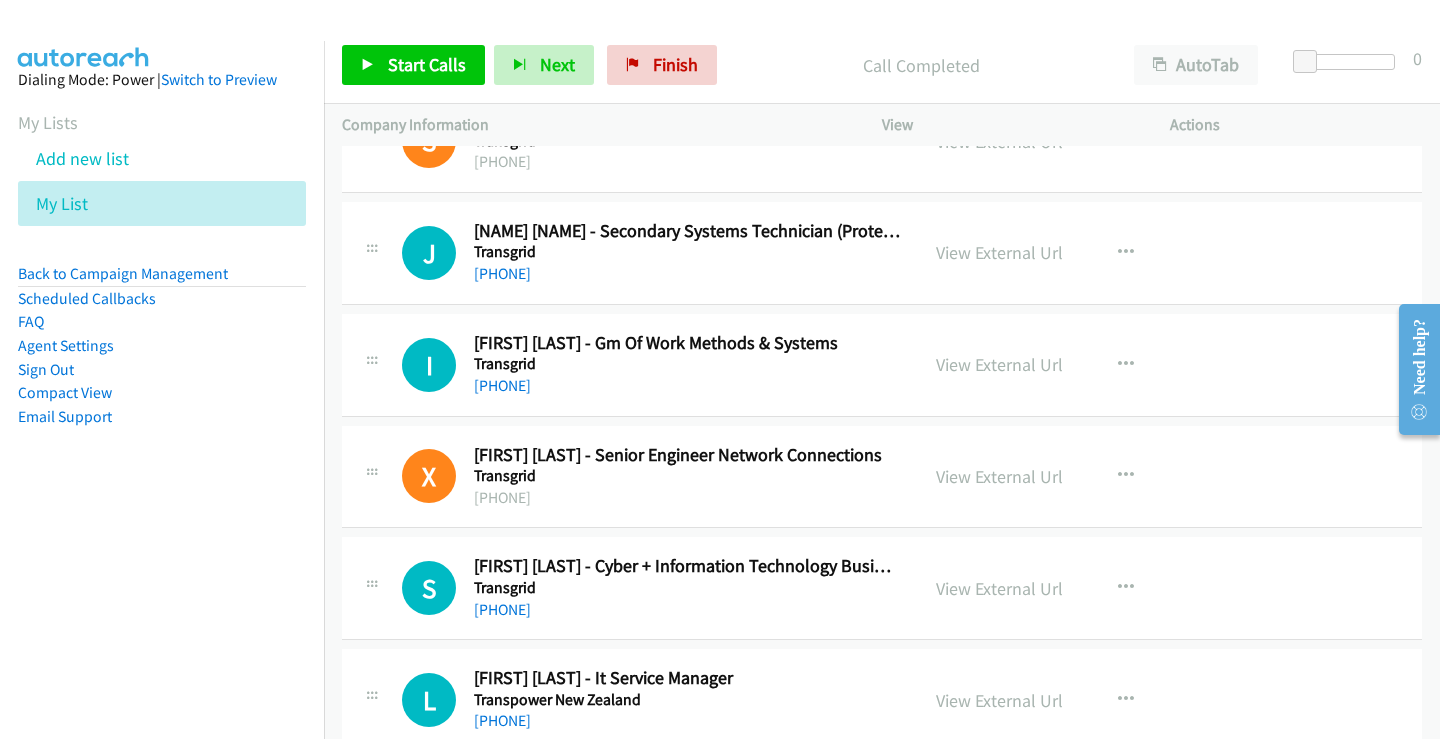scroll, scrollTop: 300, scrollLeft: 0, axis: vertical 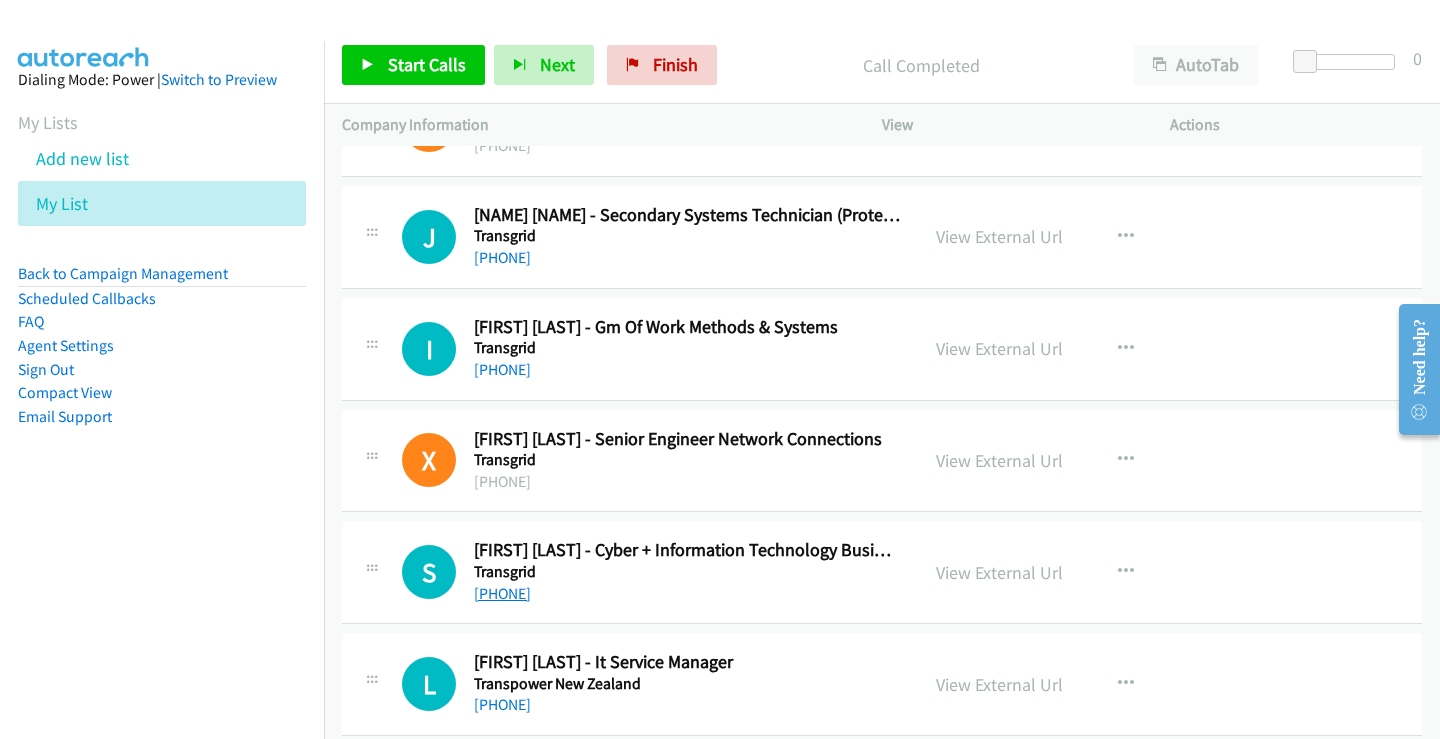 click on "+61 402 138 523" at bounding box center (502, 593) 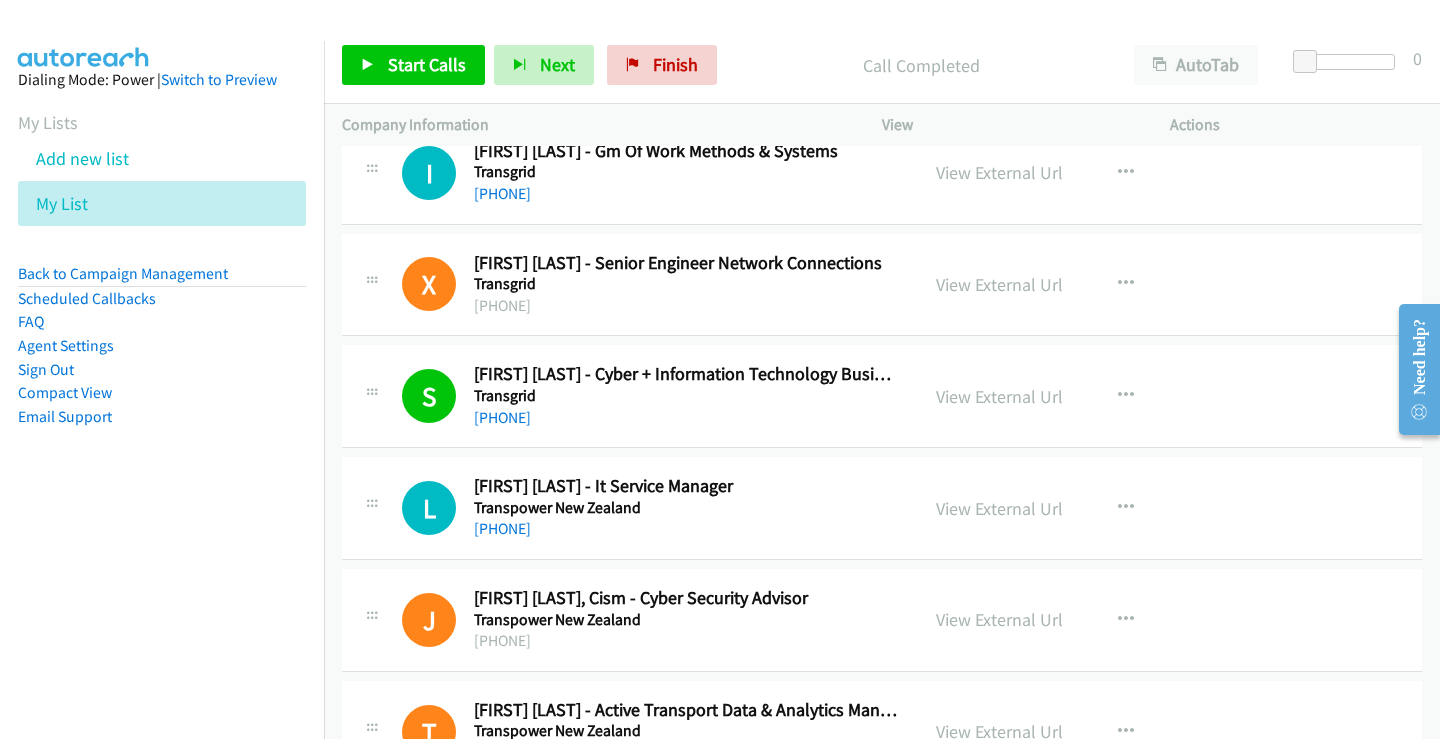 scroll, scrollTop: 500, scrollLeft: 0, axis: vertical 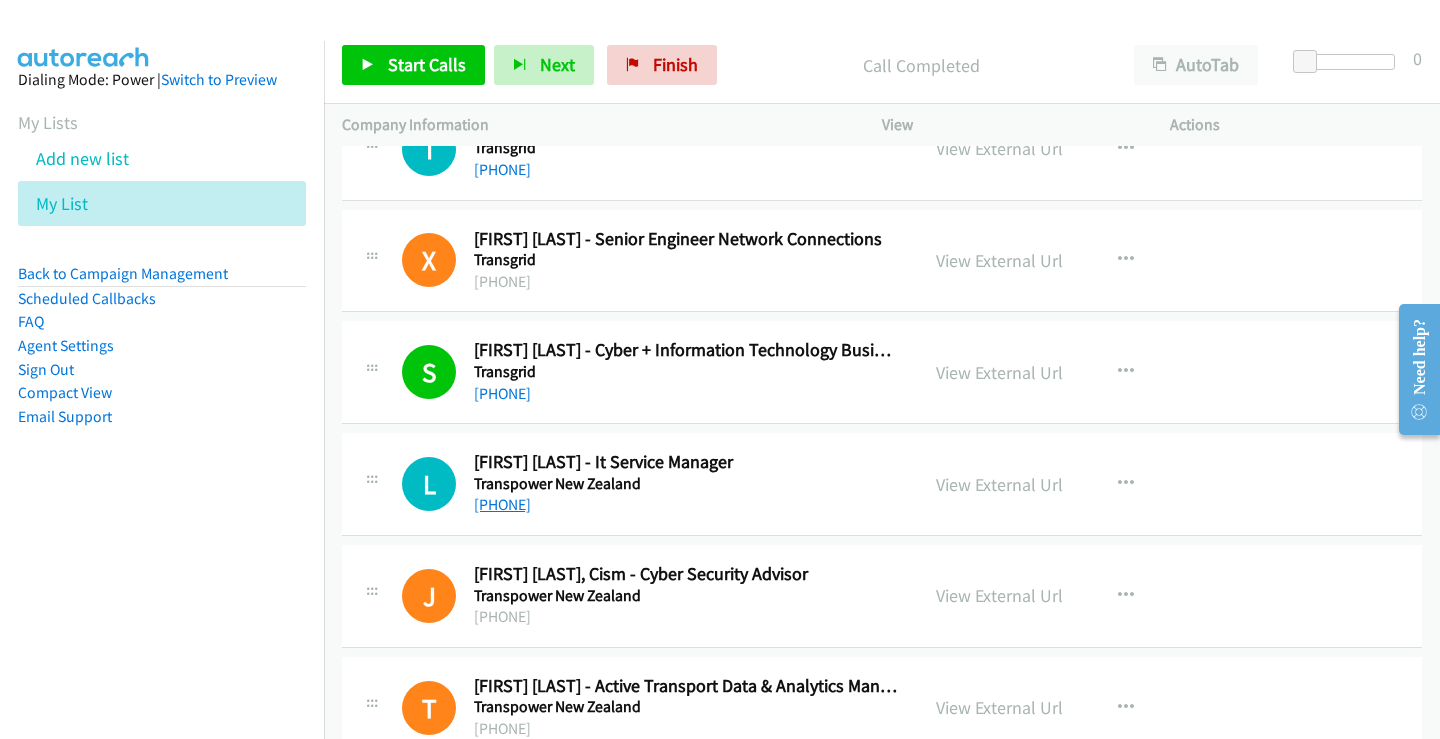 click on "+61 2 9964 9733" at bounding box center (502, 504) 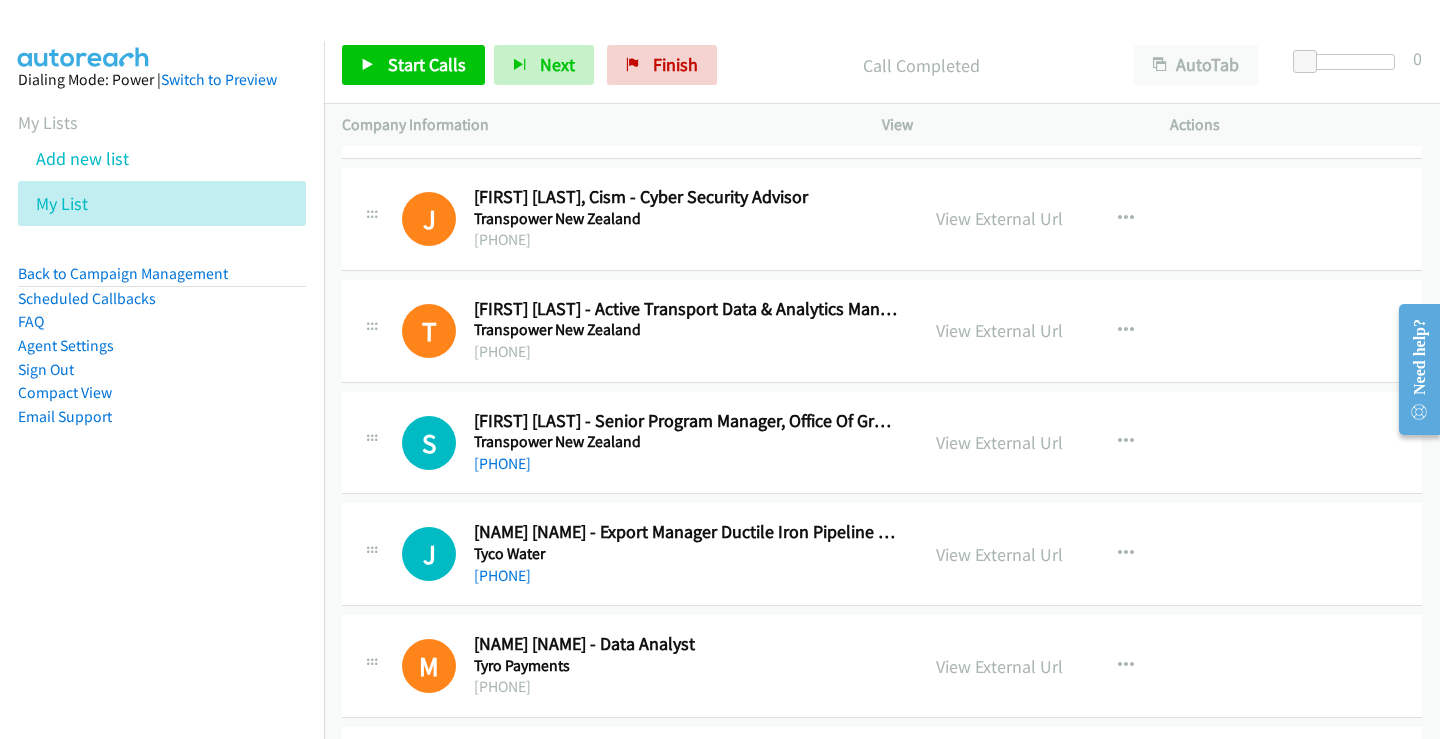 scroll, scrollTop: 900, scrollLeft: 0, axis: vertical 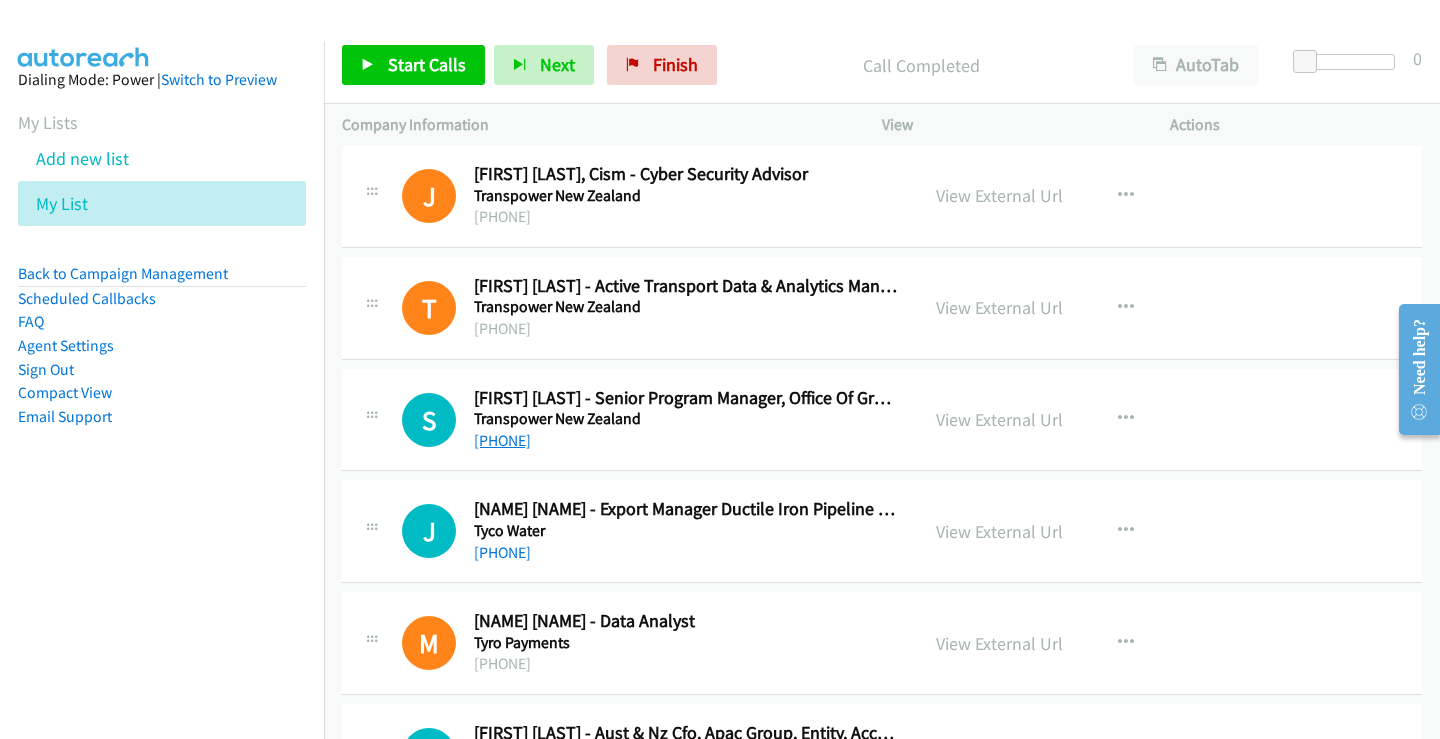 click on "+61 423 852 820" at bounding box center (502, 440) 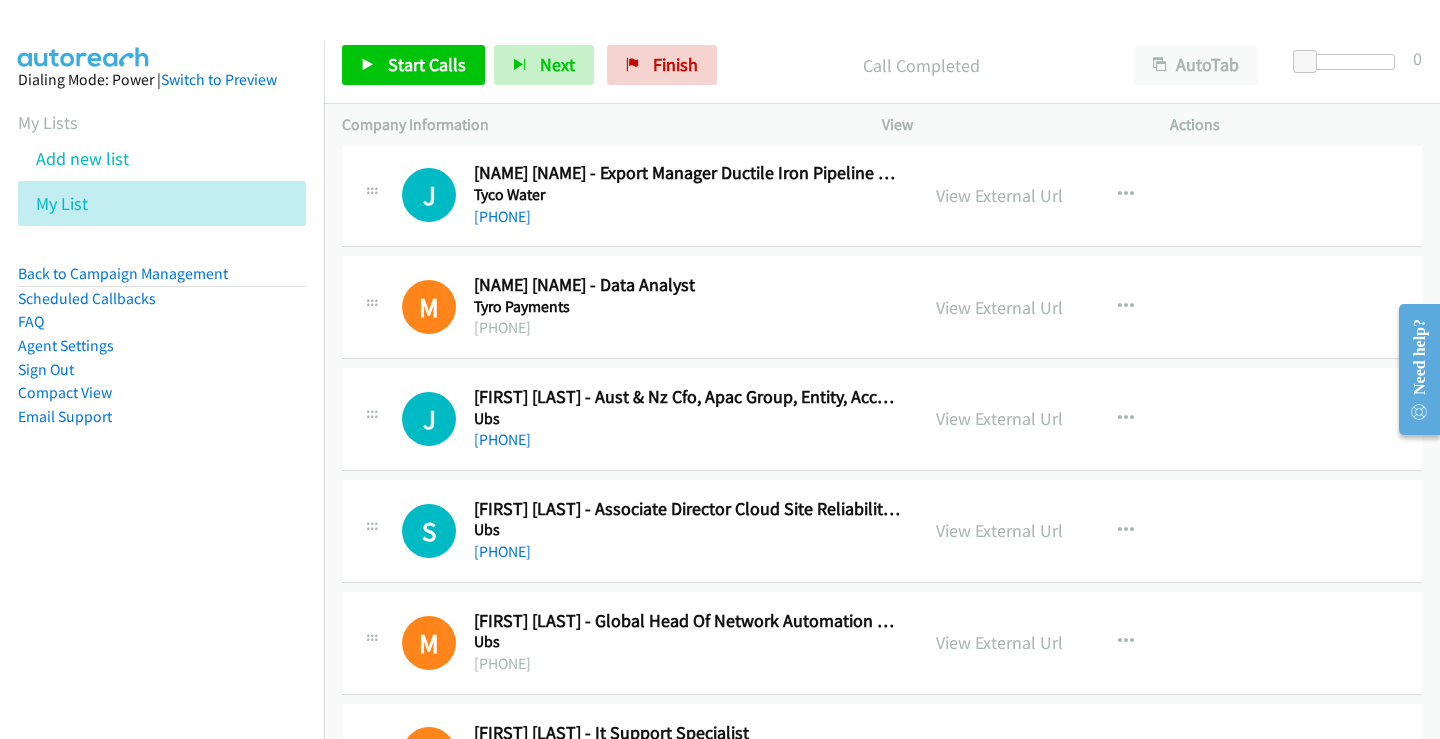 scroll, scrollTop: 1300, scrollLeft: 0, axis: vertical 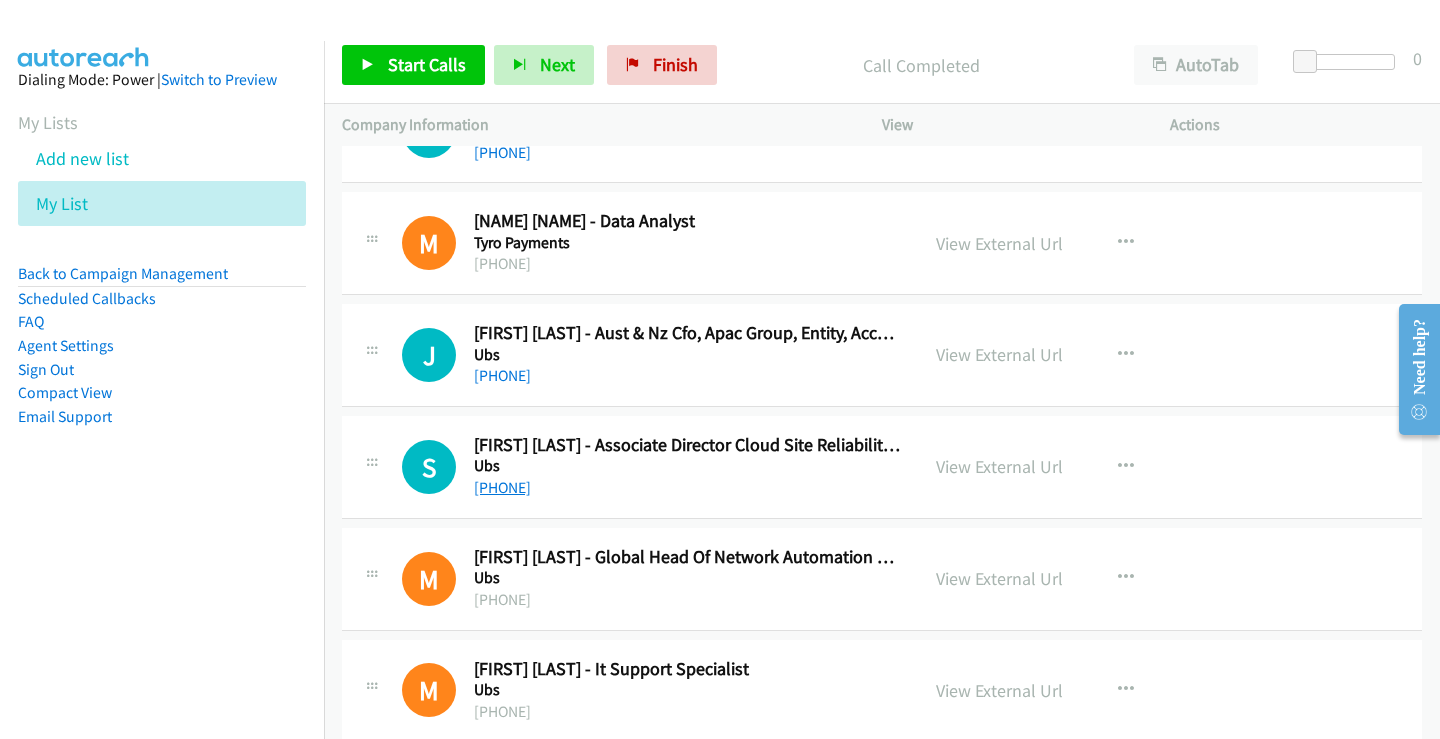 click on "+61 2 9324 3503" at bounding box center [502, 487] 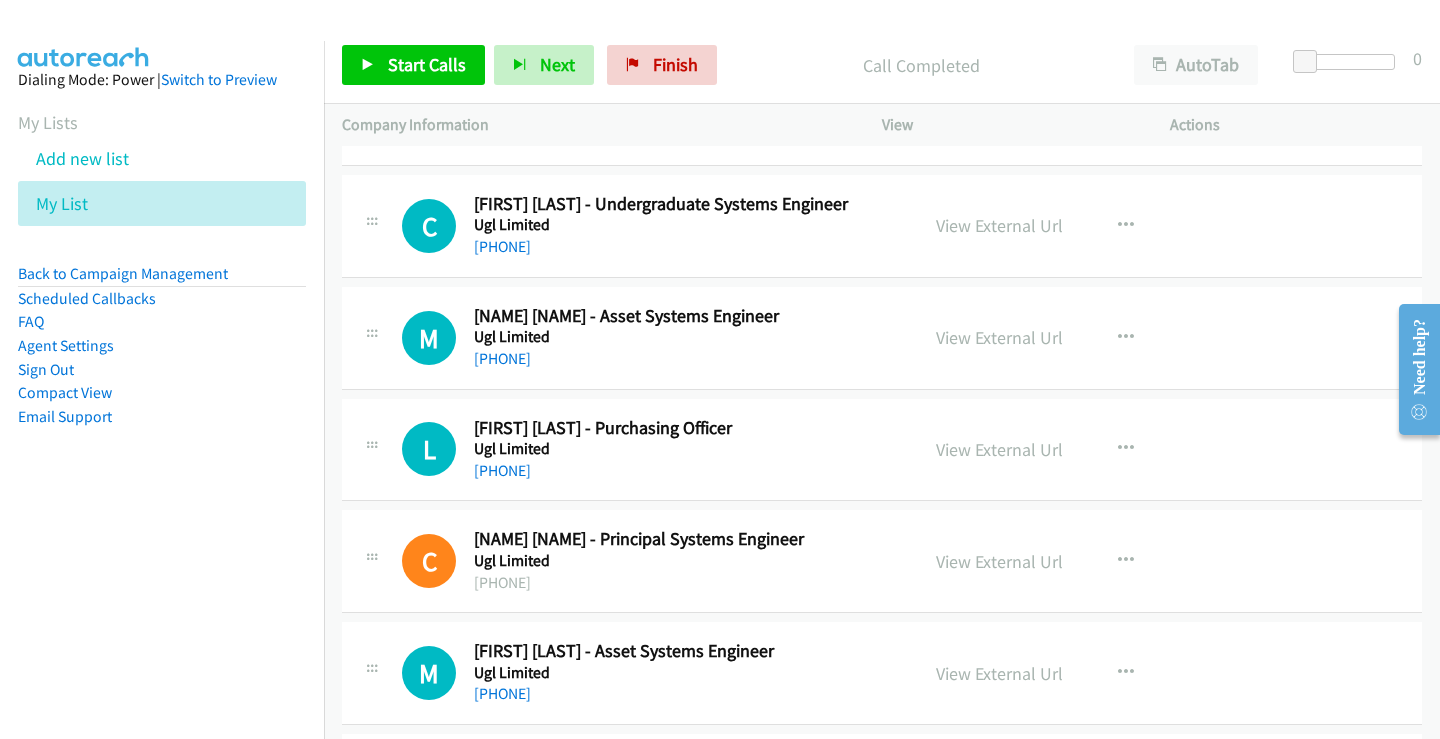 scroll, scrollTop: 2200, scrollLeft: 0, axis: vertical 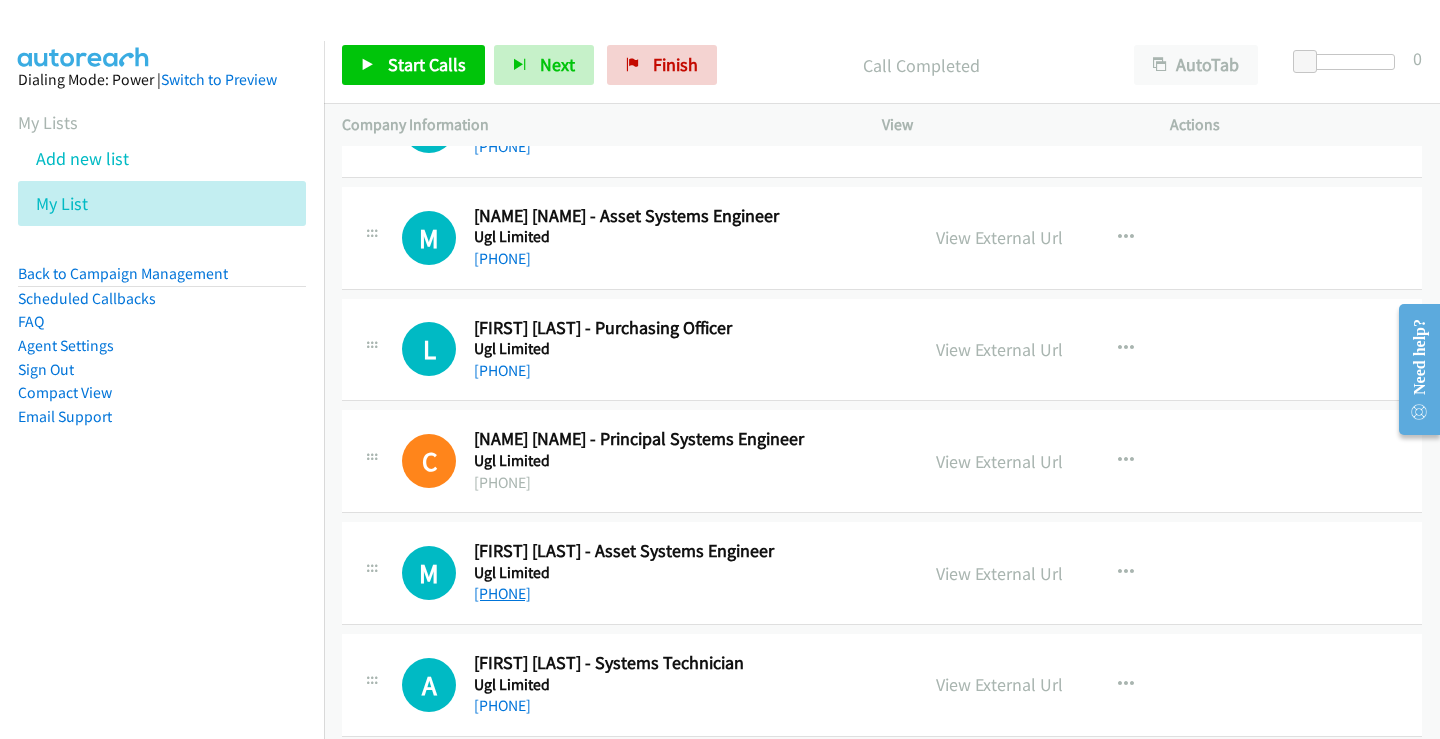 click on "+61 474 369 037" at bounding box center (502, 593) 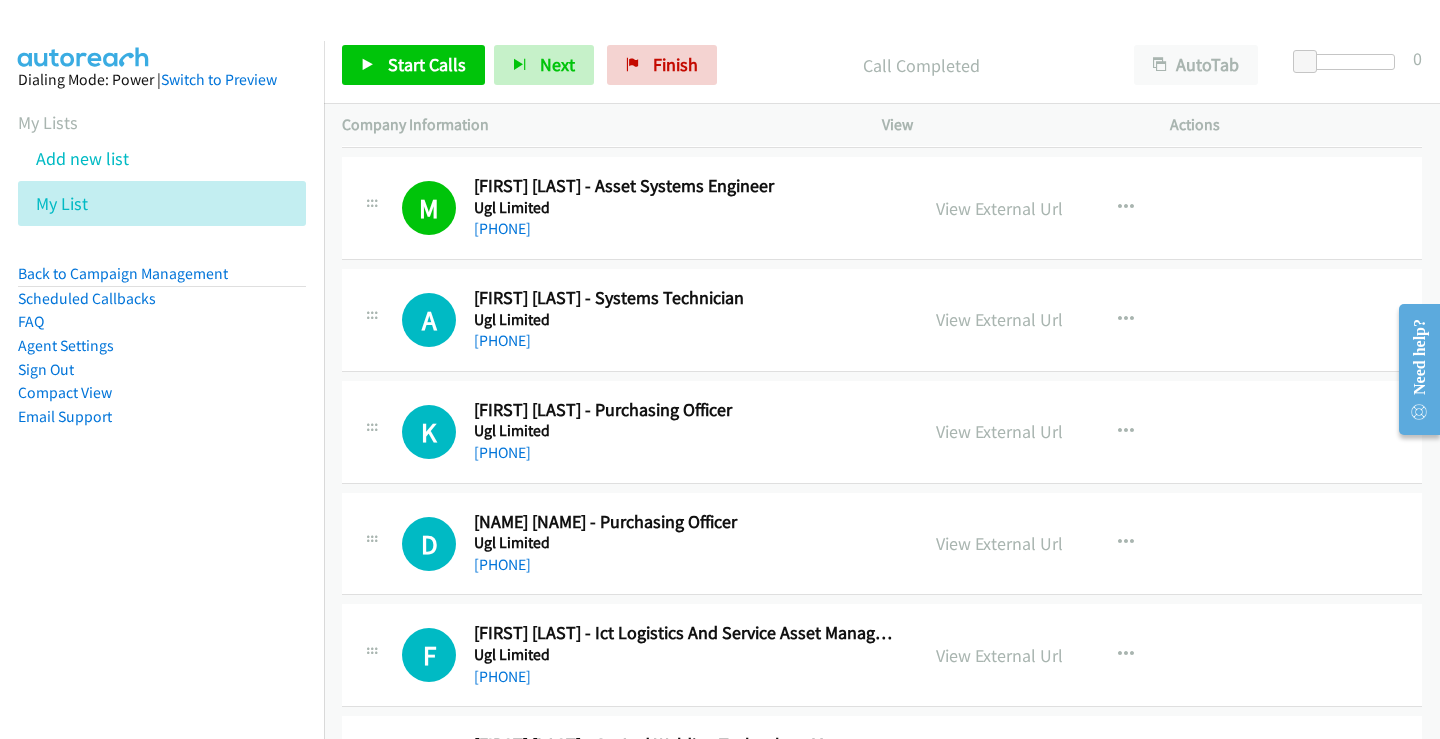 scroll, scrollTop: 2600, scrollLeft: 0, axis: vertical 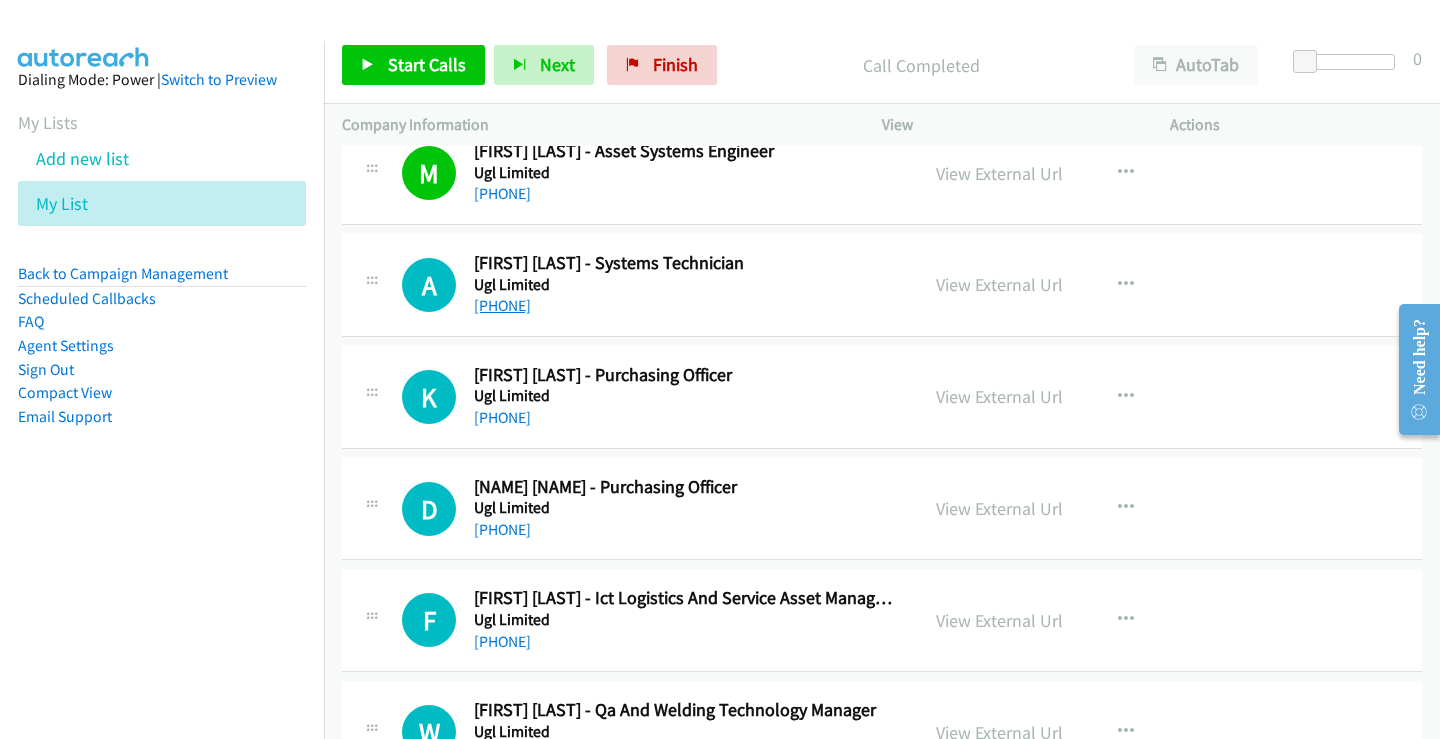 click on "+61 2 8925 8925" at bounding box center (502, 305) 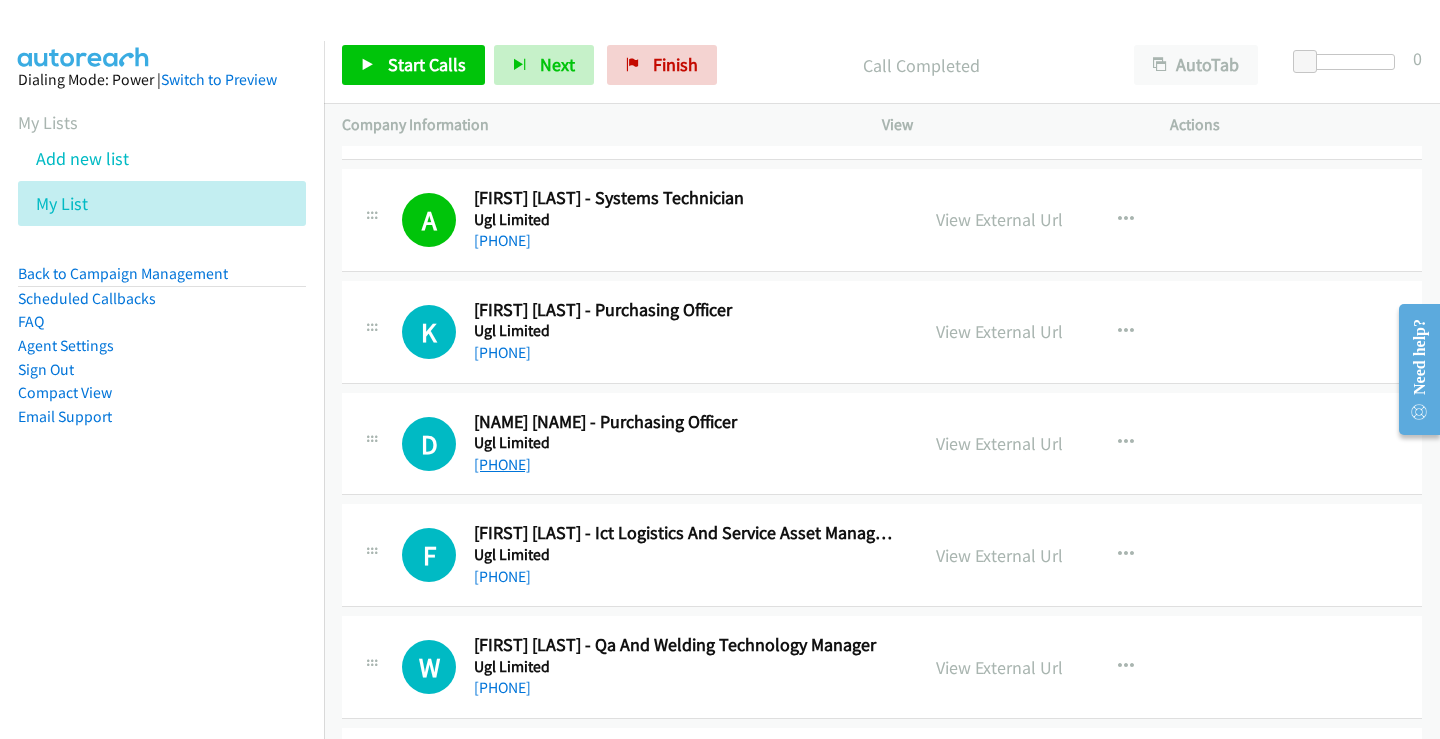 scroll, scrollTop: 2700, scrollLeft: 0, axis: vertical 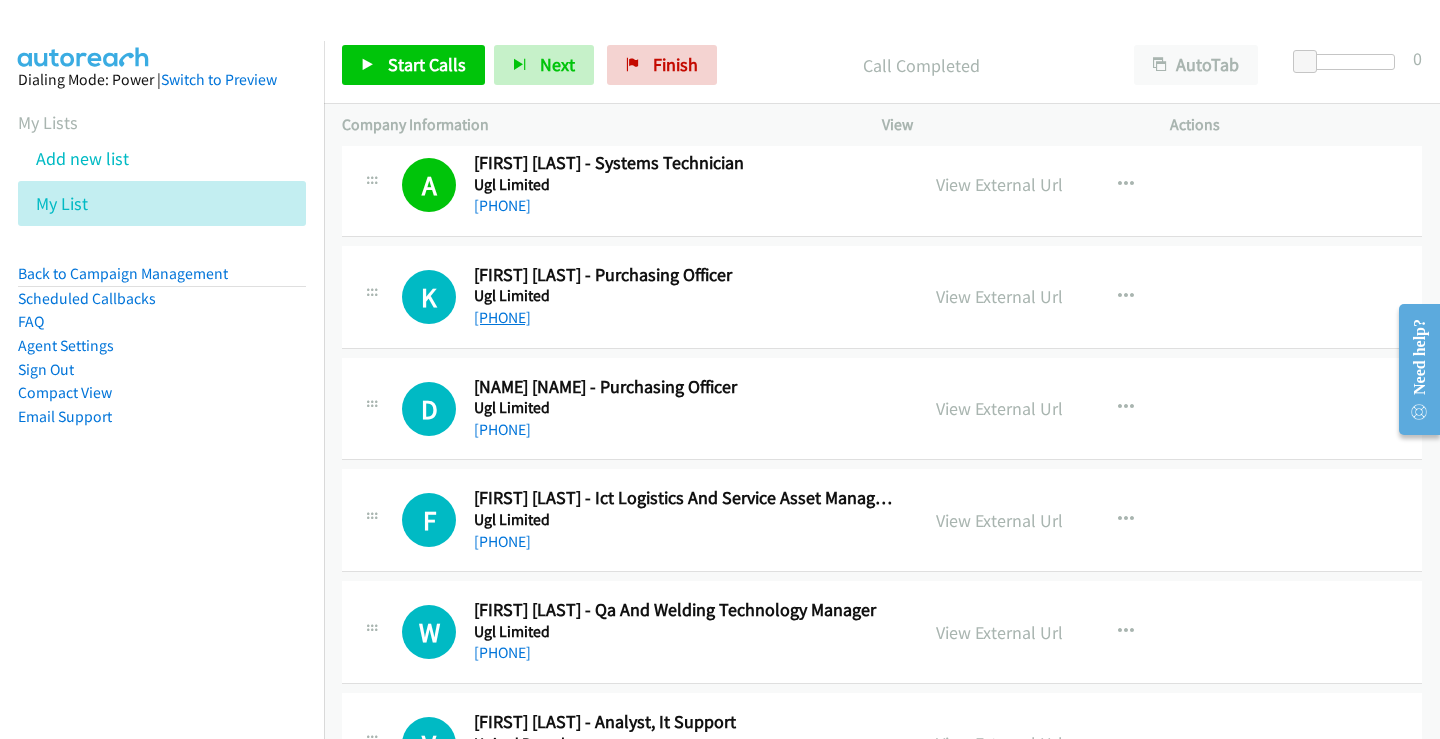 click on "+61 2 4923 5130" at bounding box center (502, 317) 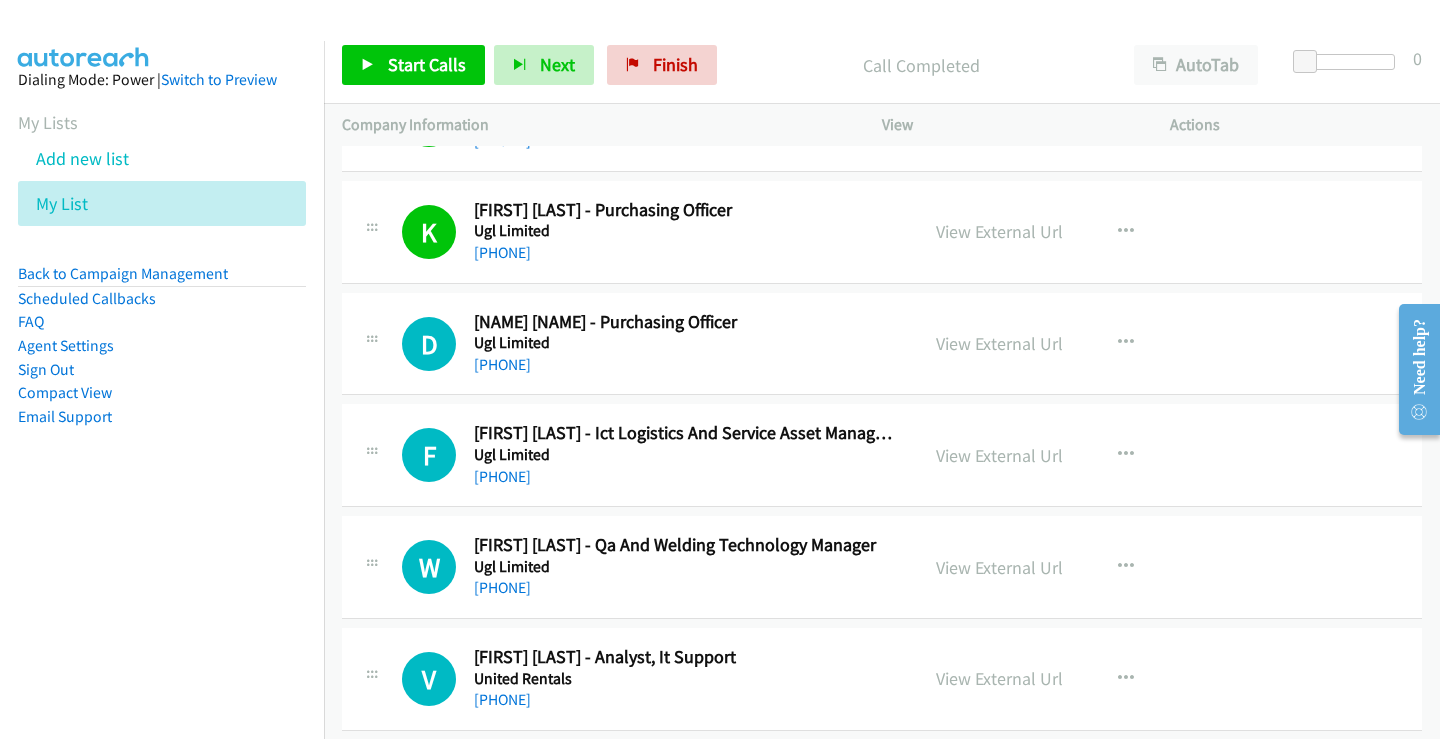 scroll, scrollTop: 2800, scrollLeft: 0, axis: vertical 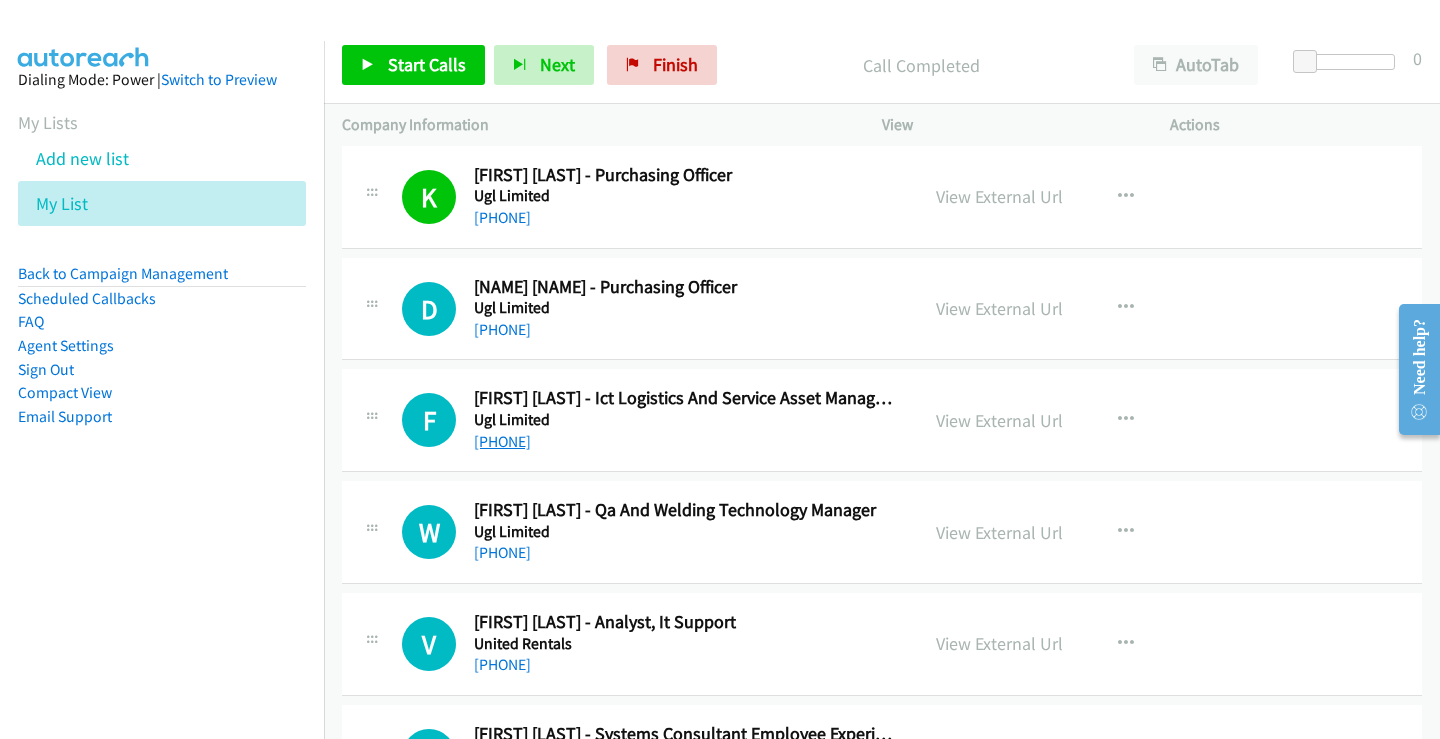 click on "+61 402 937 394" at bounding box center (502, 441) 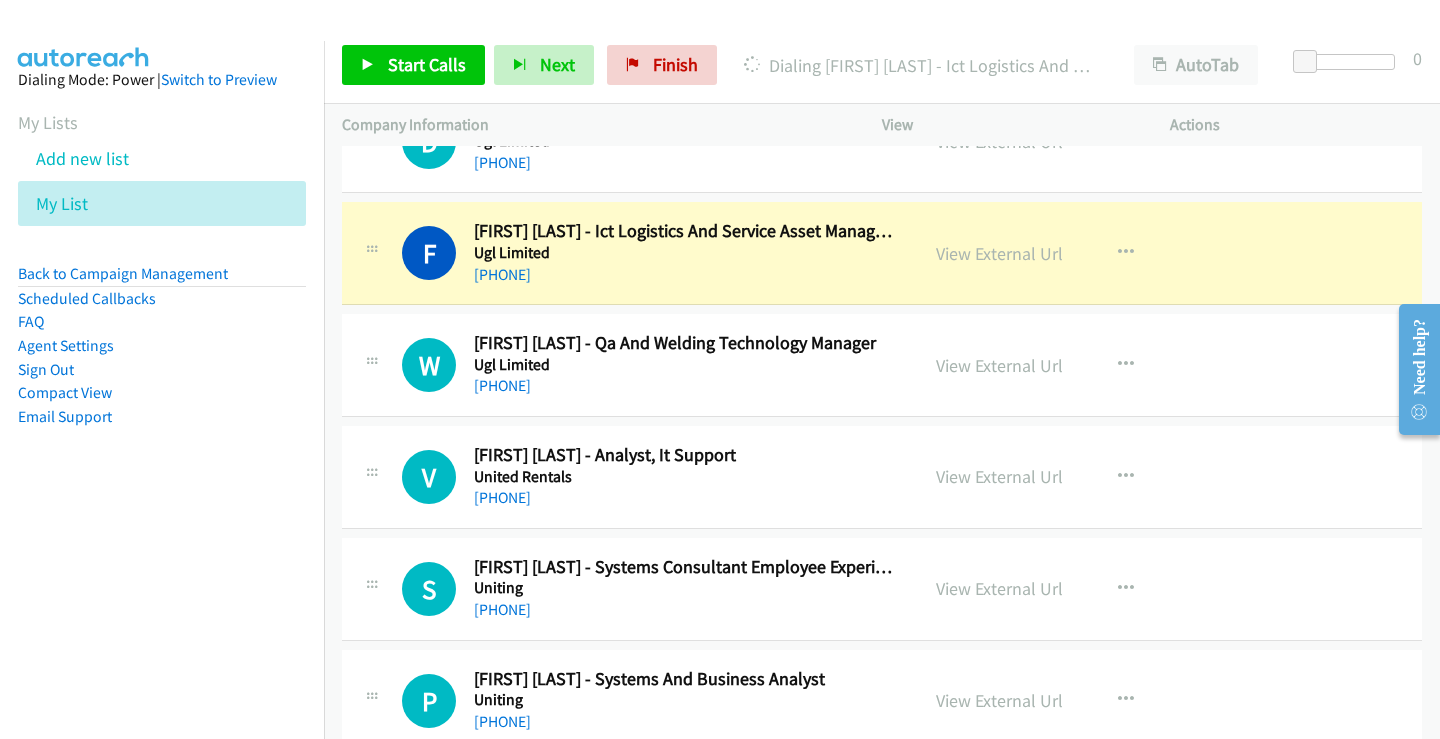scroll, scrollTop: 3000, scrollLeft: 0, axis: vertical 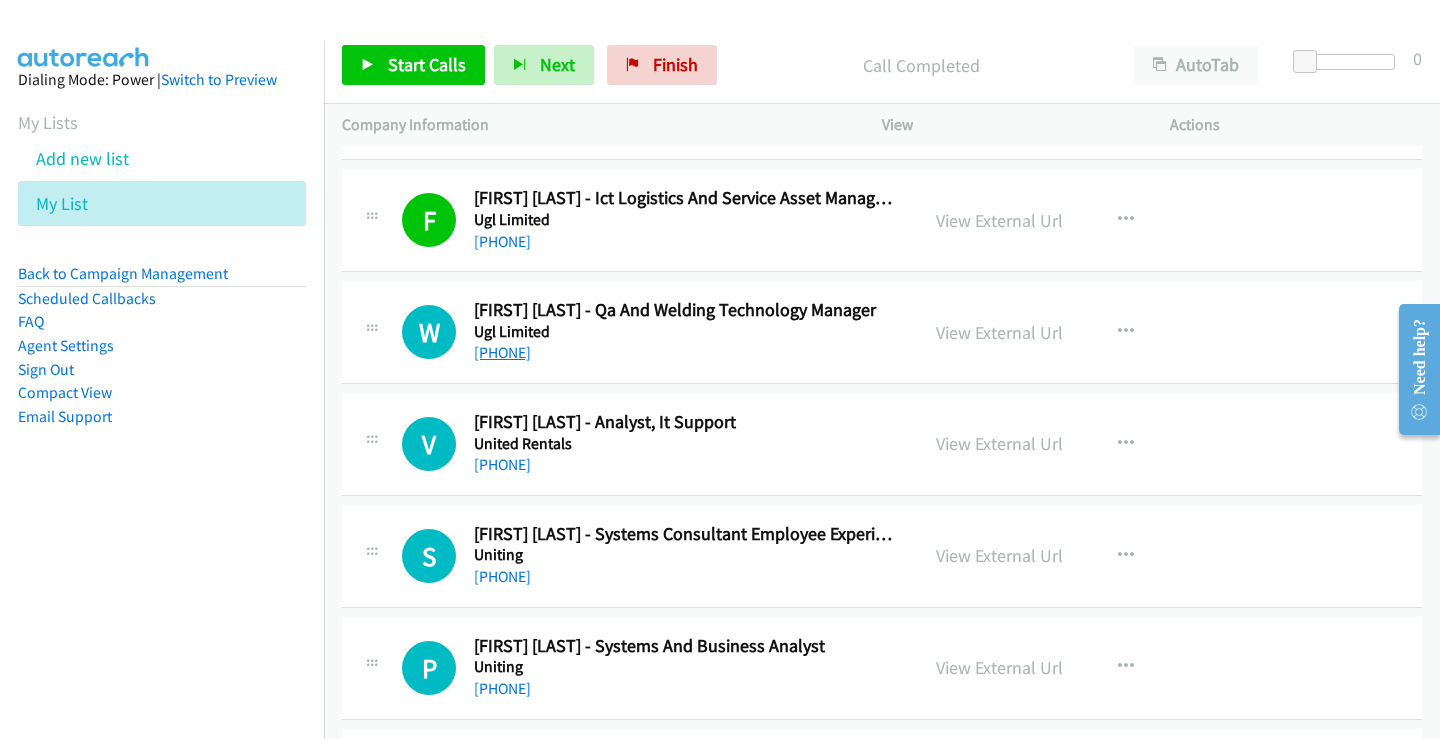 click on "+61 419 195 610" at bounding box center [502, 352] 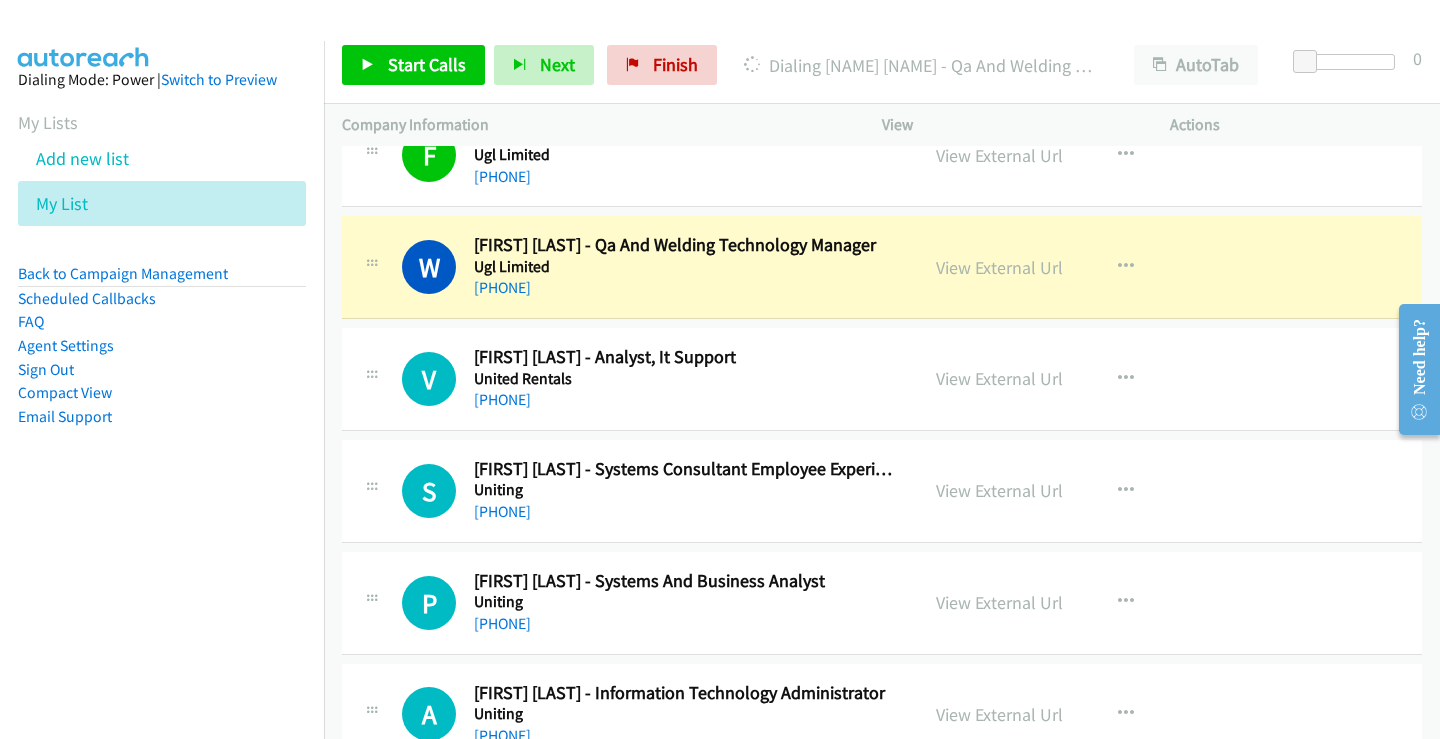scroll, scrollTop: 3100, scrollLeft: 0, axis: vertical 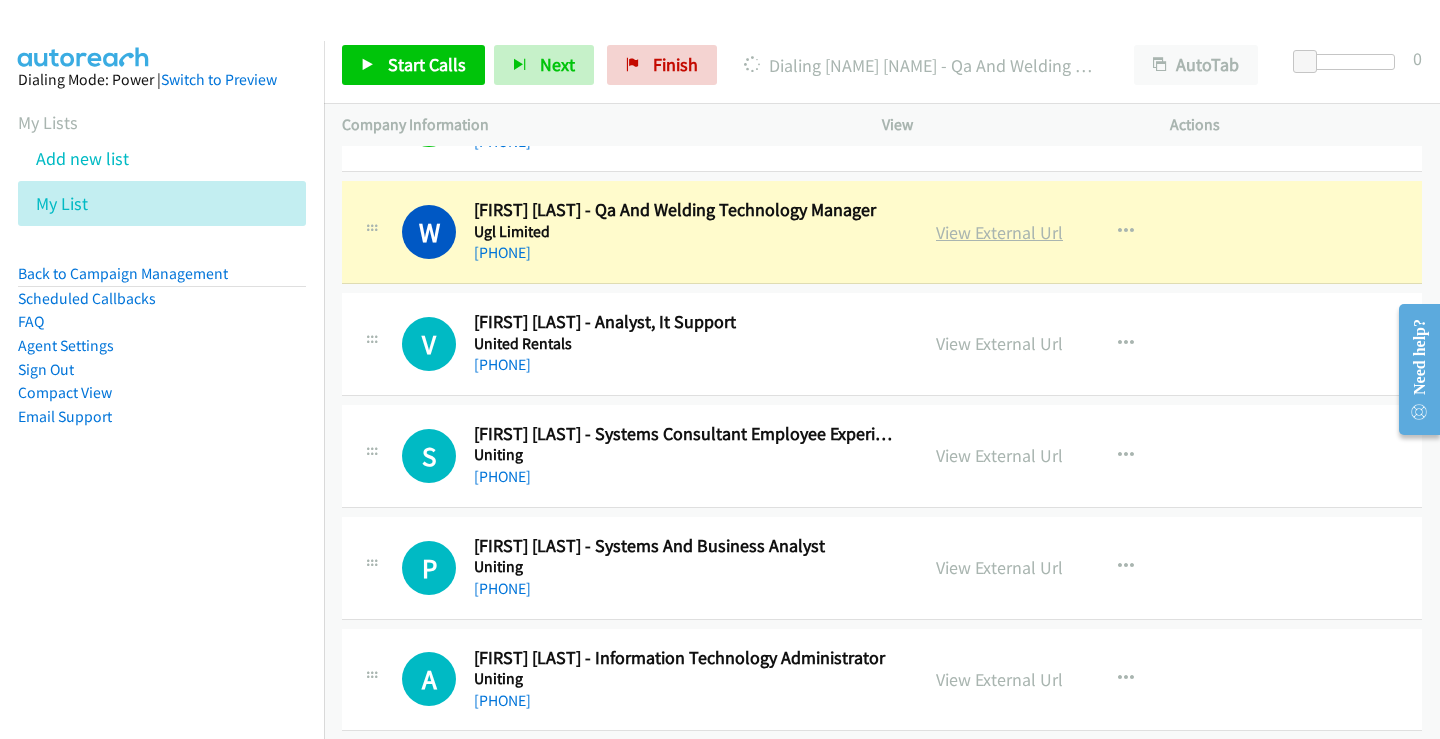 click on "View External Url" at bounding box center [999, 232] 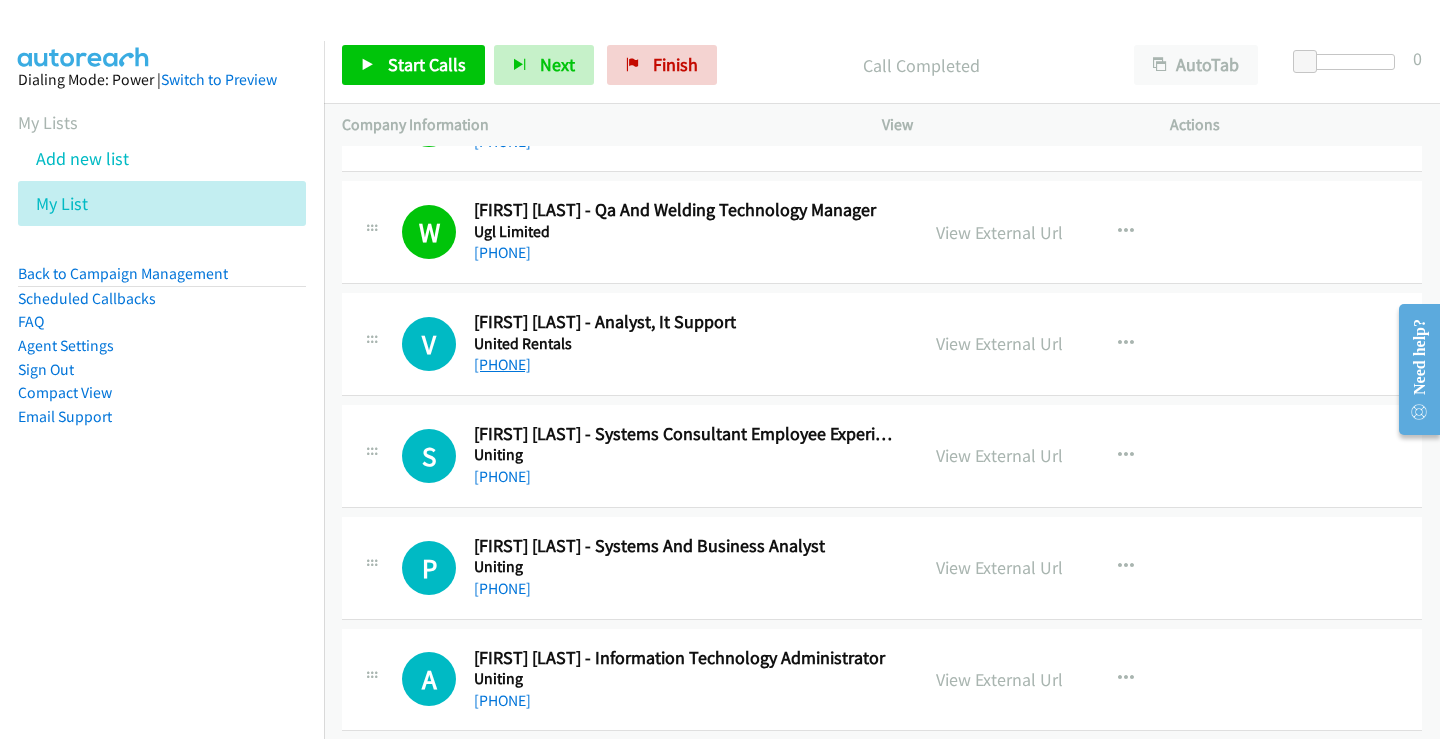 click on "+61 406 178 119" at bounding box center (502, 364) 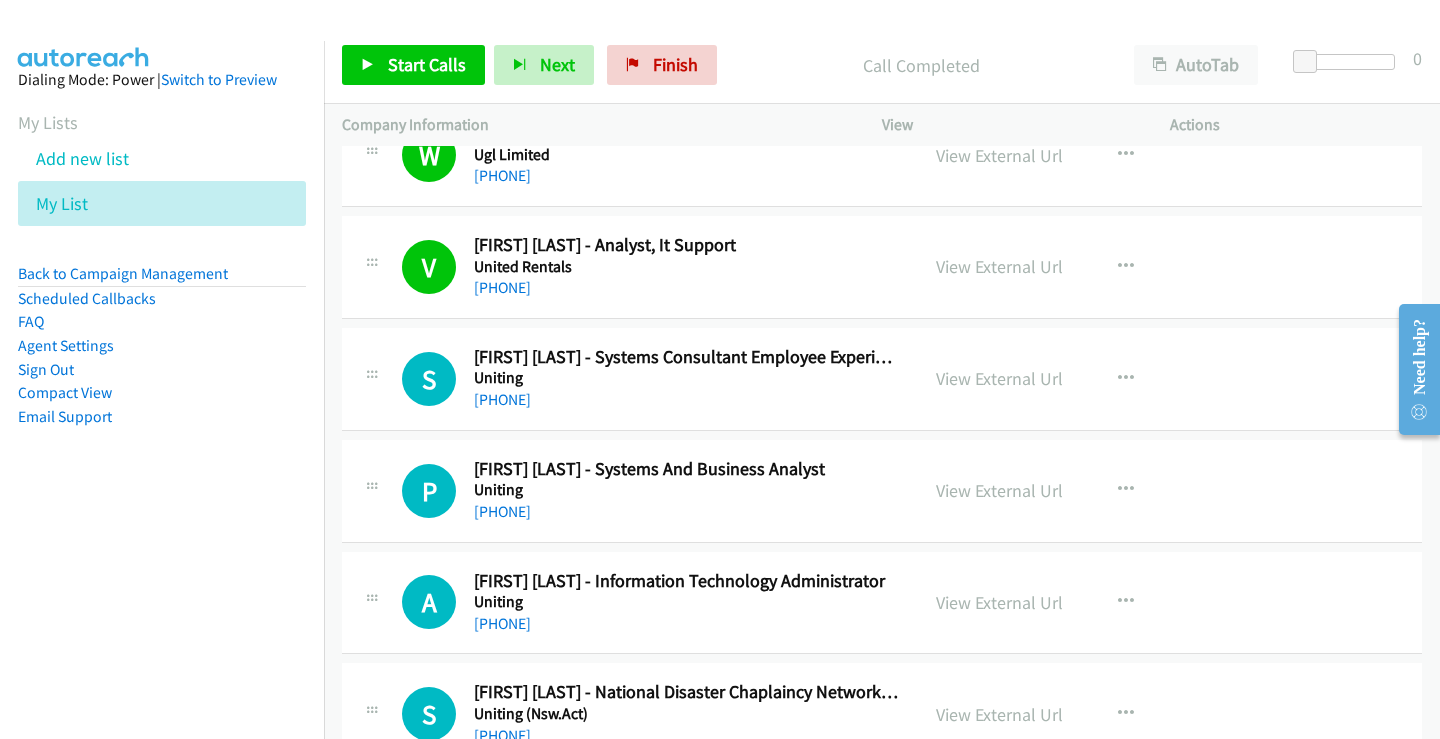 scroll, scrollTop: 3200, scrollLeft: 0, axis: vertical 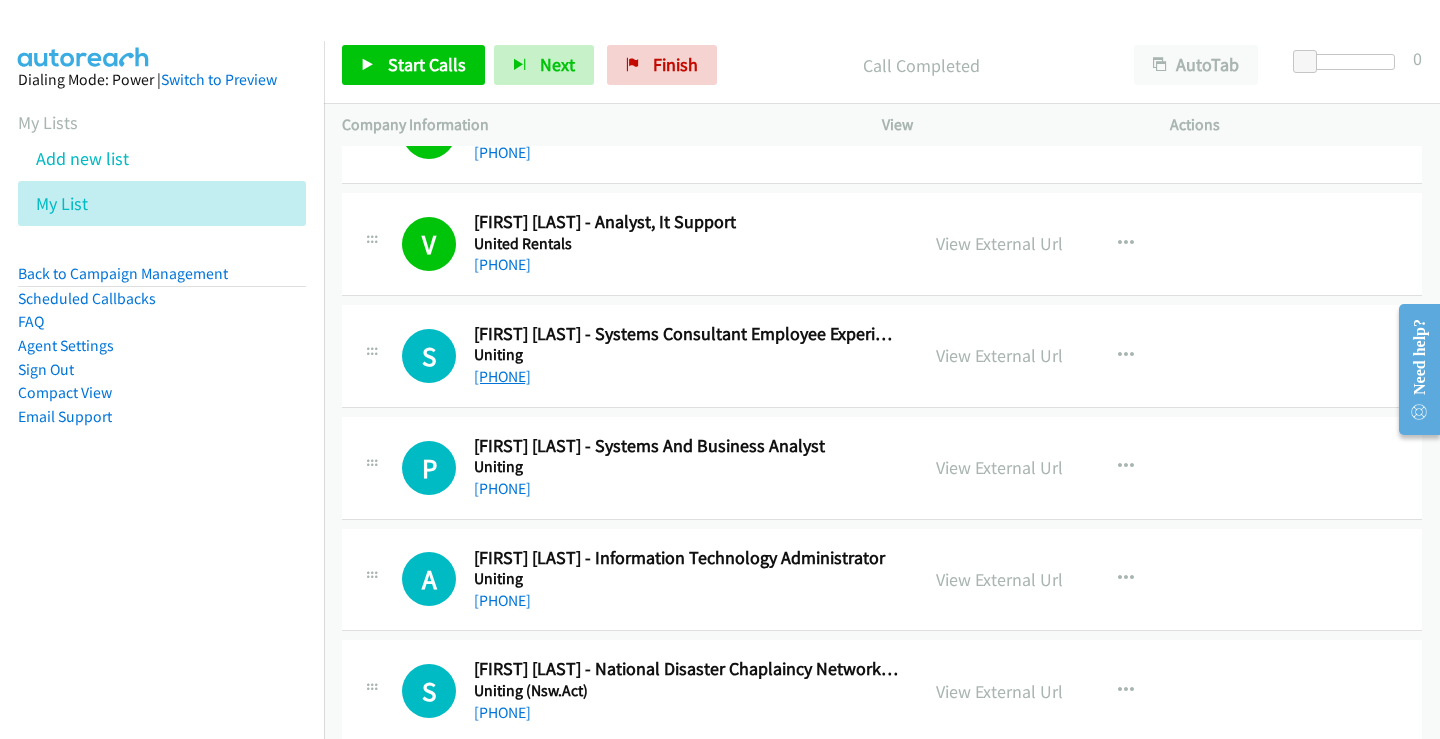 click on "+61 1300 751 145" at bounding box center (502, 376) 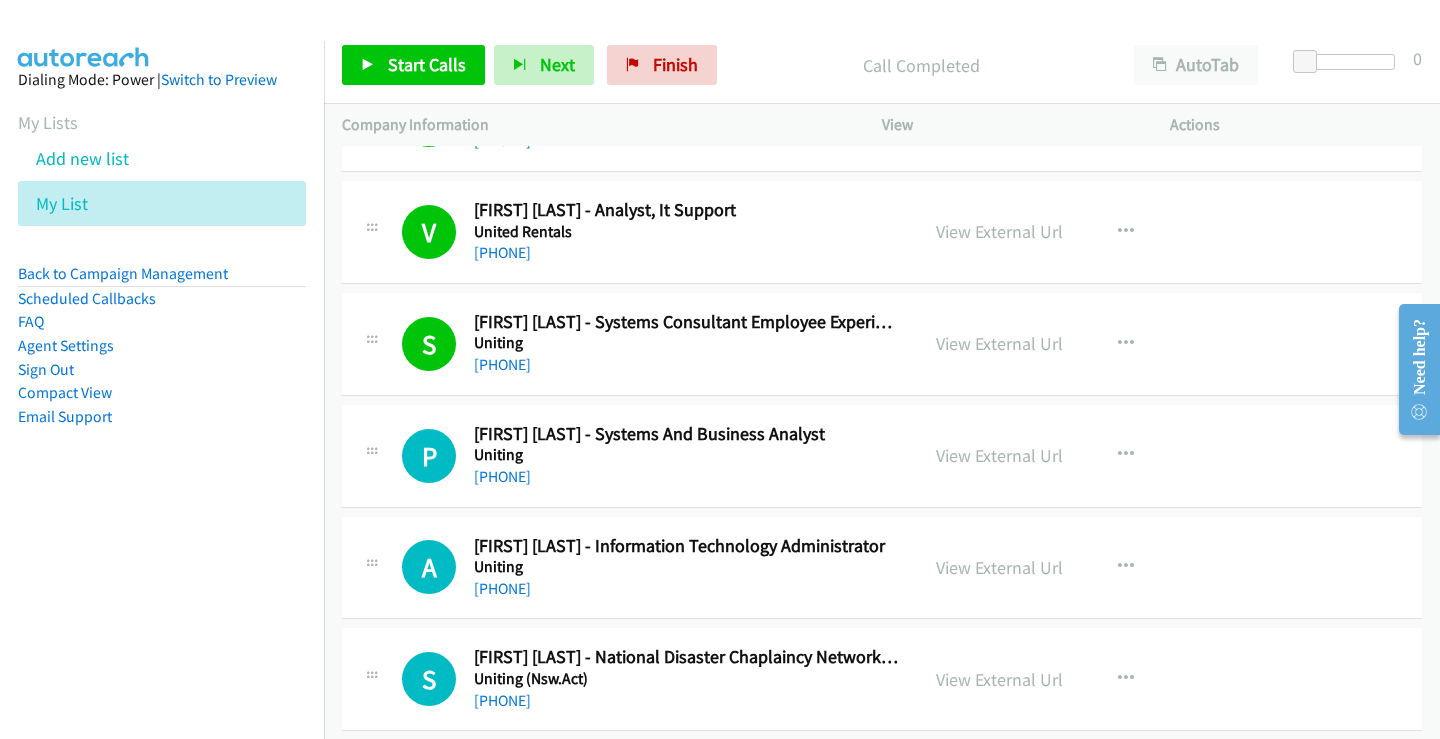 scroll, scrollTop: 3300, scrollLeft: 0, axis: vertical 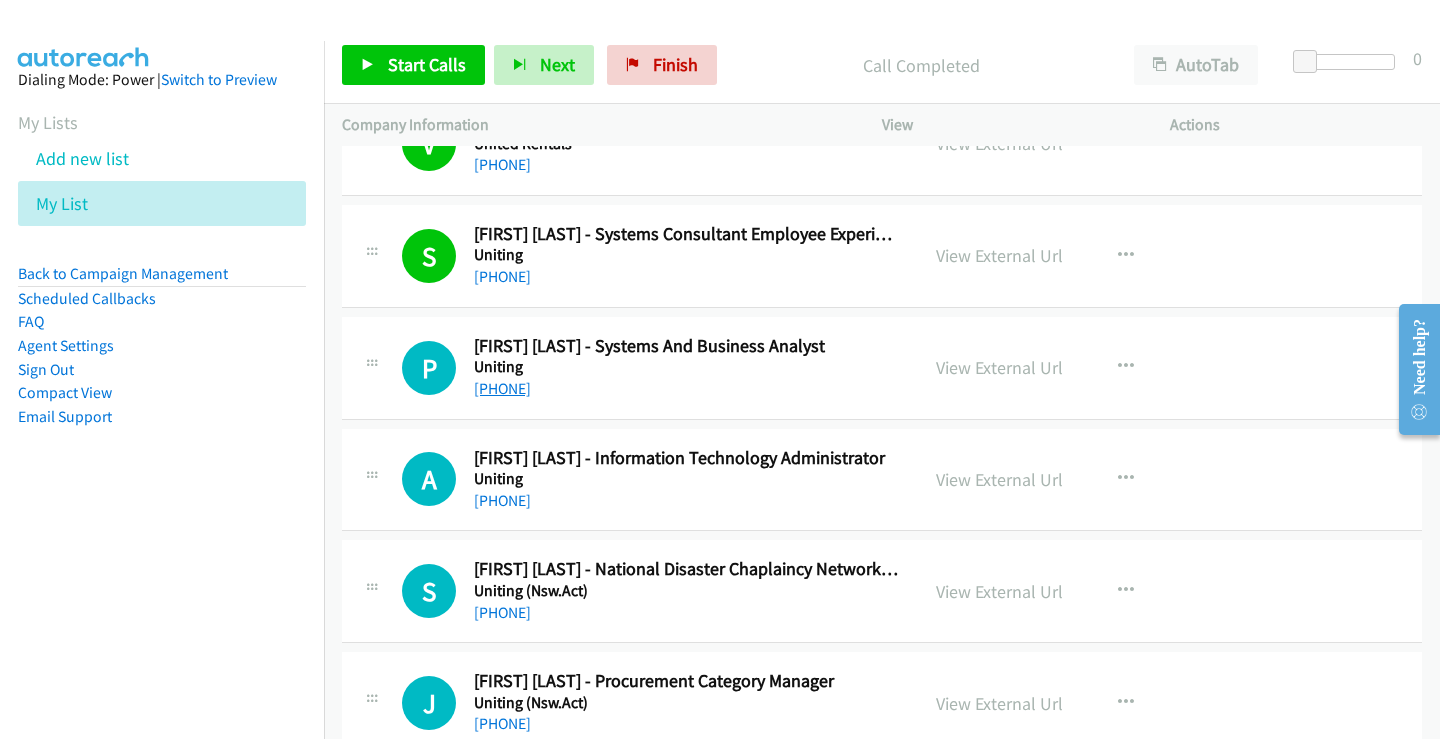 click on "+61 2 9519 0945" at bounding box center (502, 388) 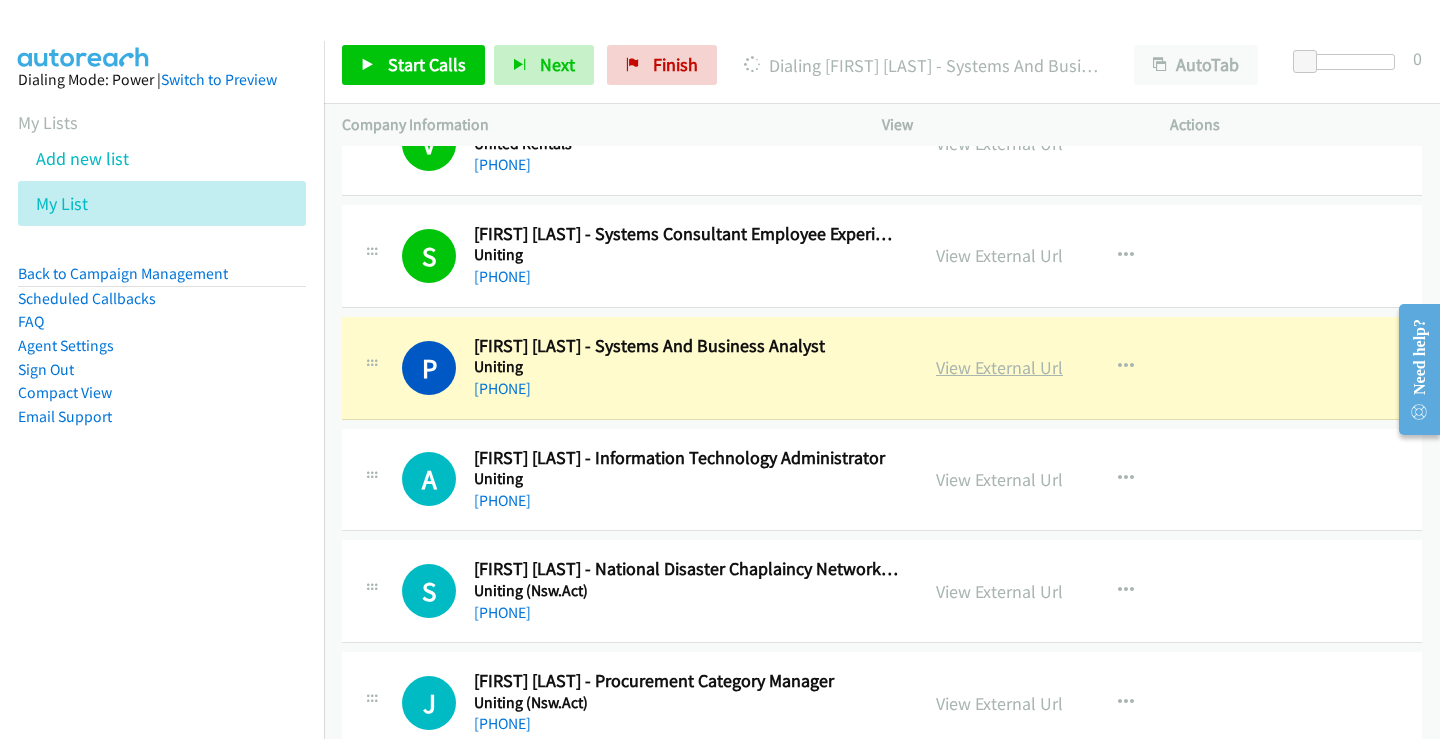 click on "View External Url" at bounding box center (999, 367) 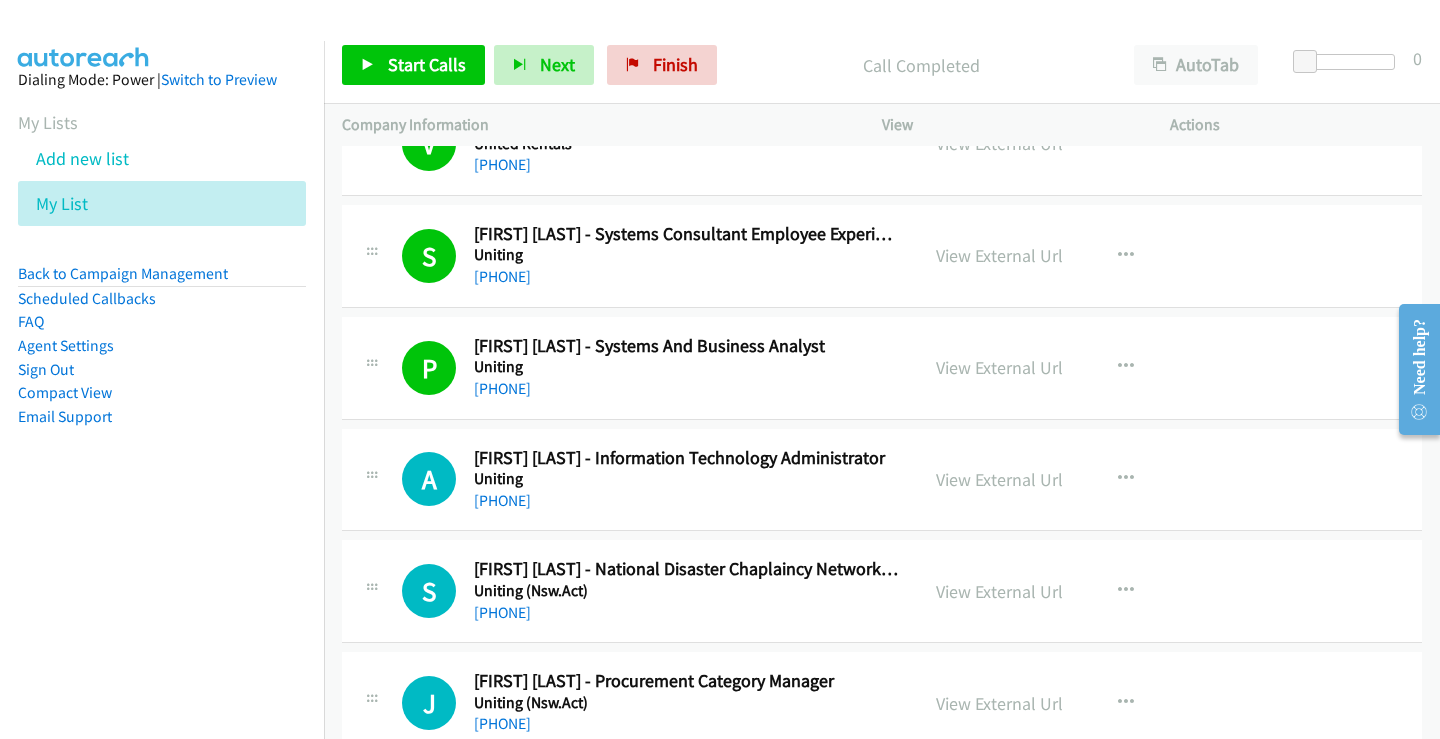 scroll, scrollTop: 3400, scrollLeft: 0, axis: vertical 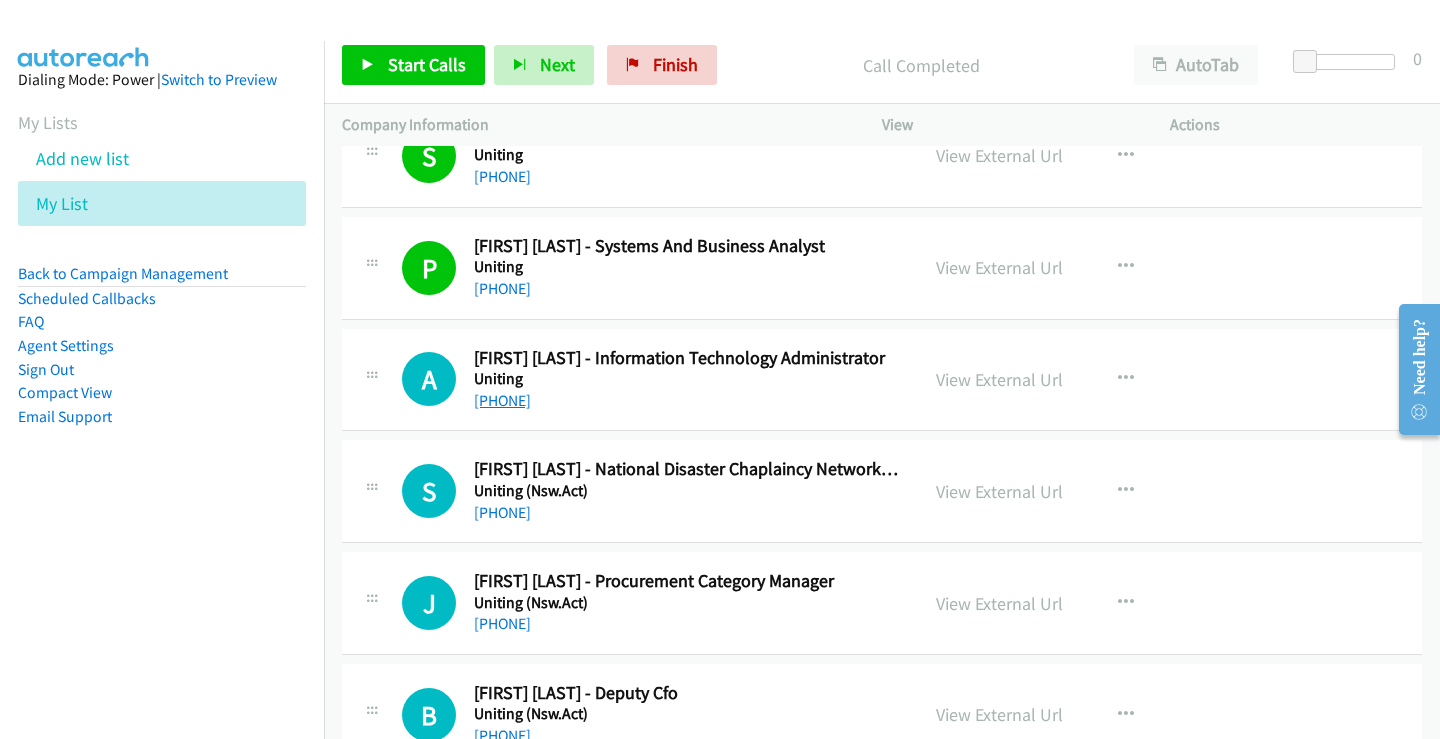 click on "+61 2 8031 7776" at bounding box center [502, 400] 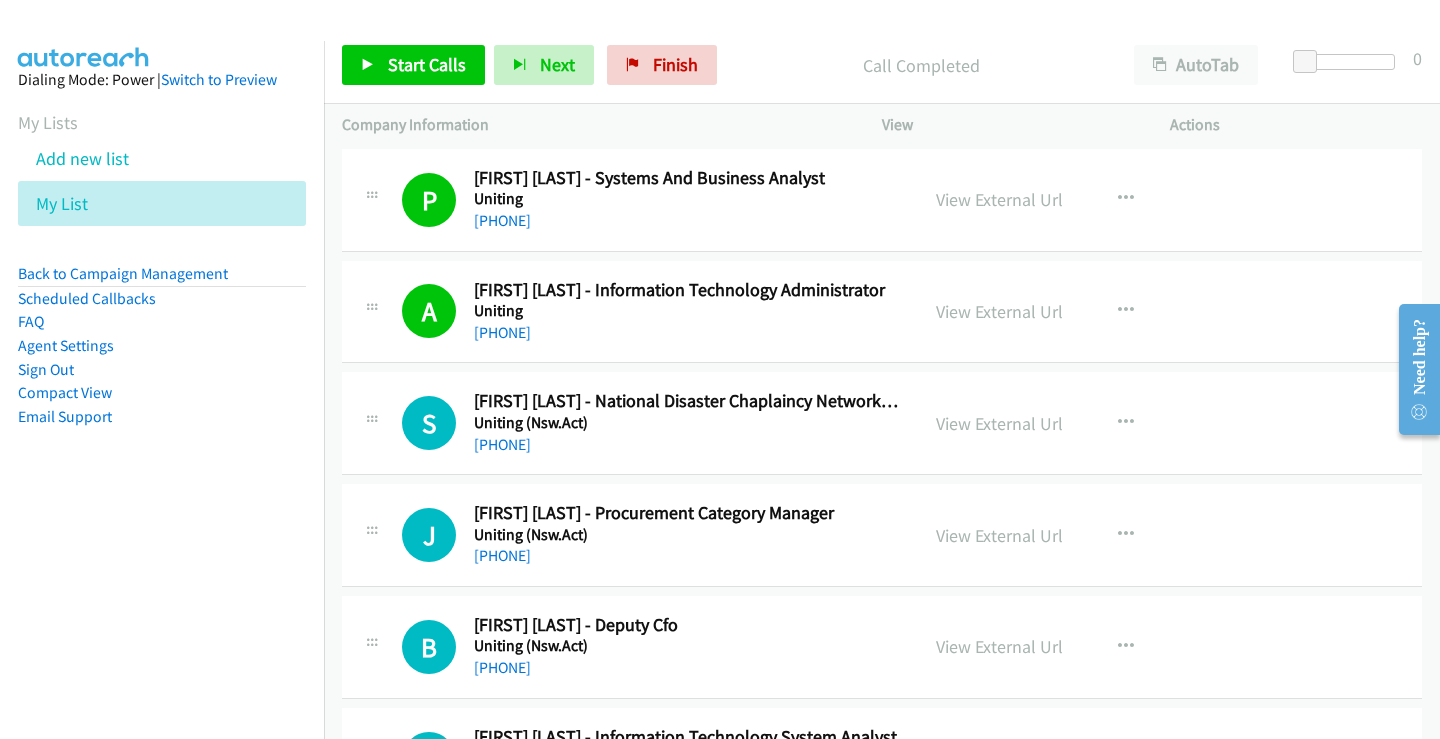 scroll, scrollTop: 3600, scrollLeft: 0, axis: vertical 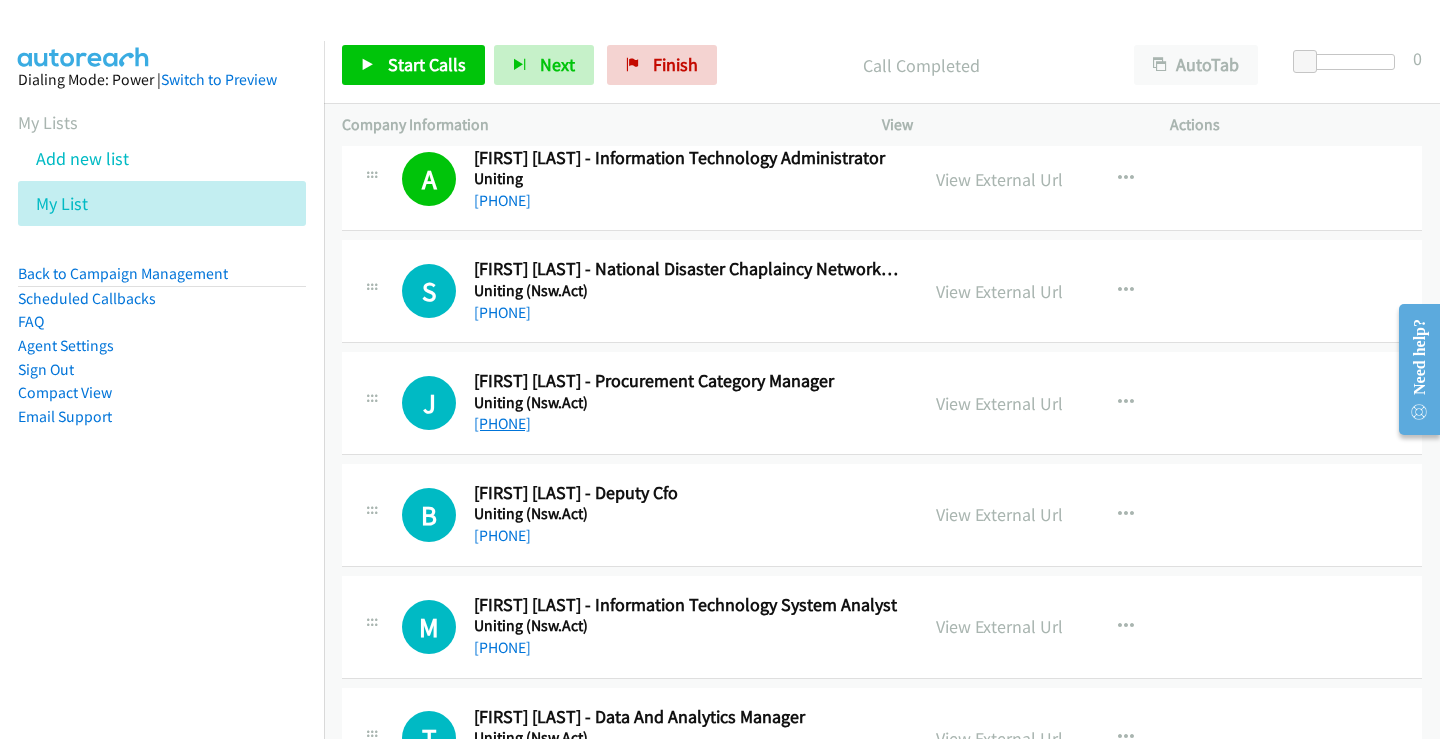 click on "+61 2 8836 6466" at bounding box center [502, 423] 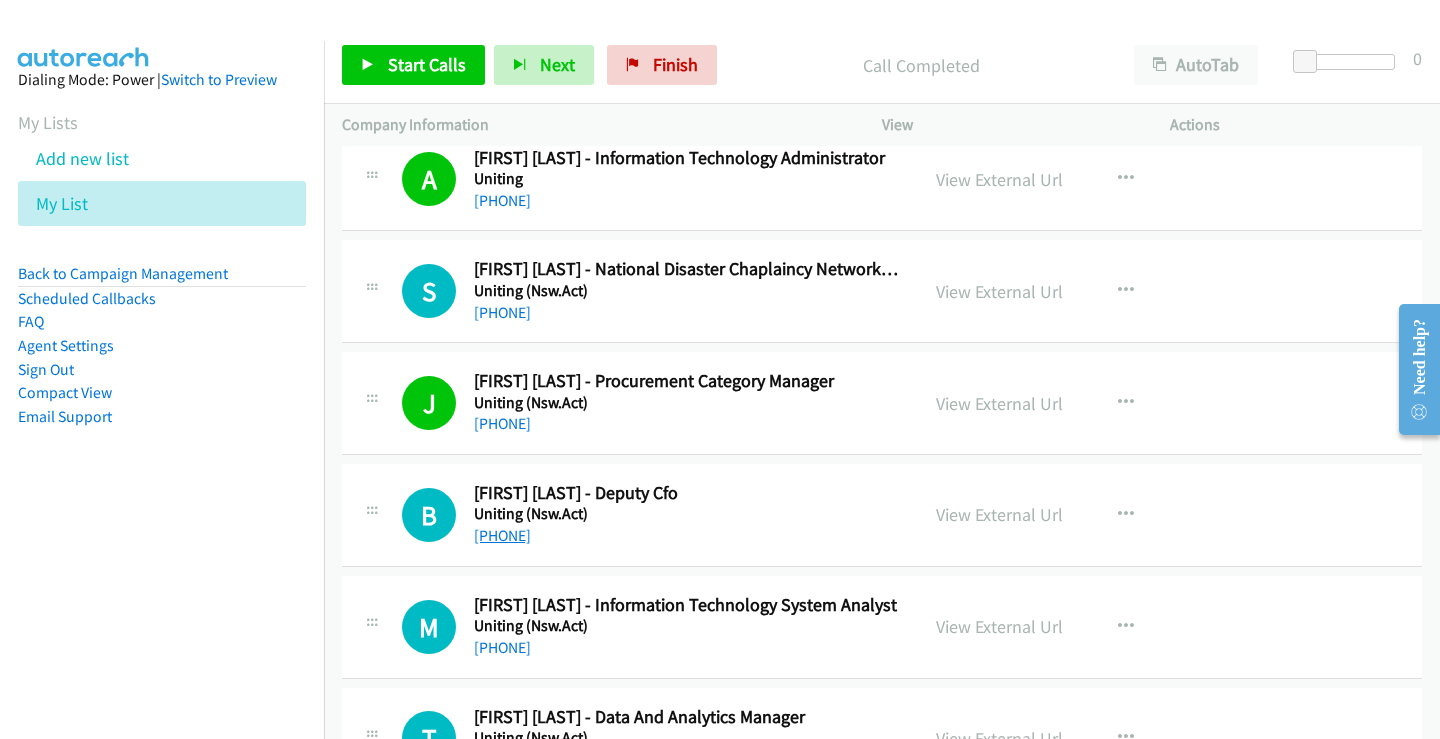click on "+61 417 146 413" at bounding box center [502, 535] 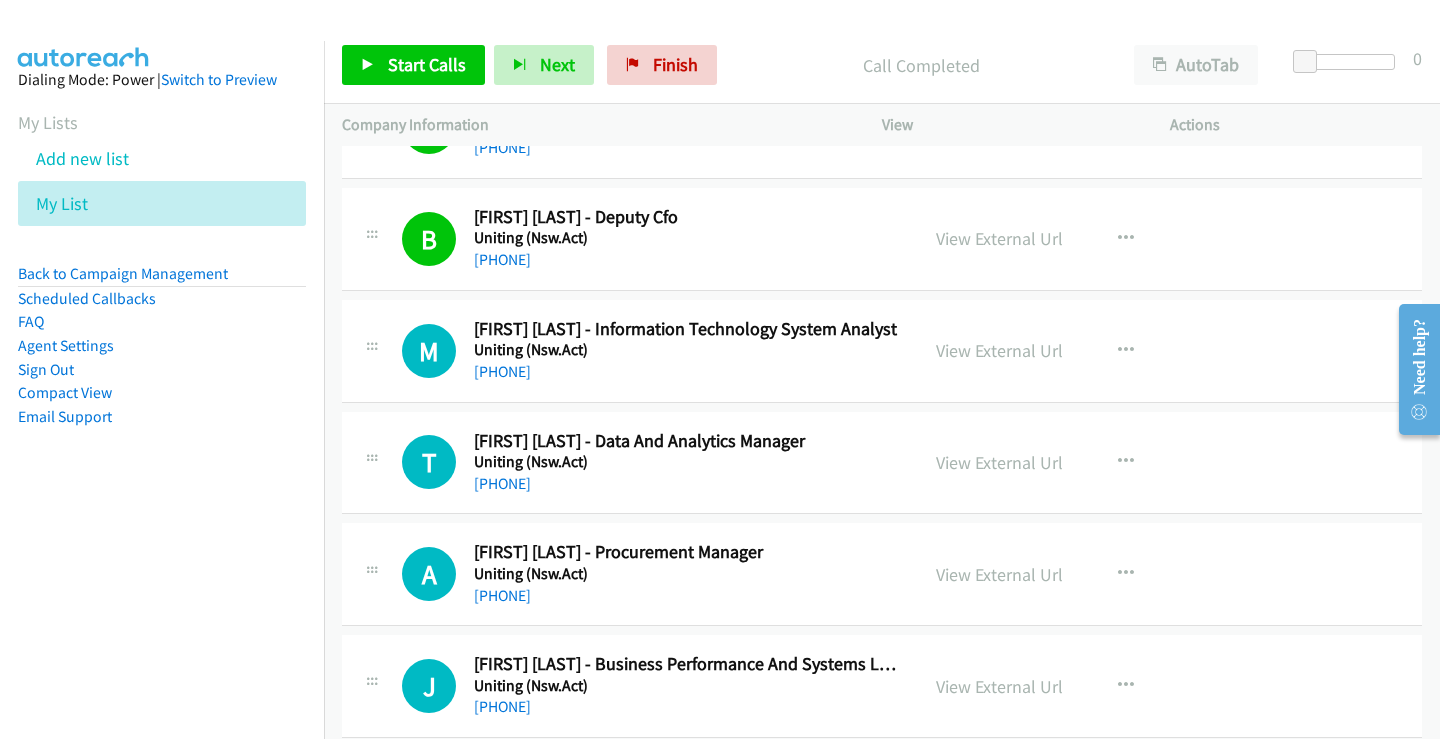 scroll, scrollTop: 3900, scrollLeft: 0, axis: vertical 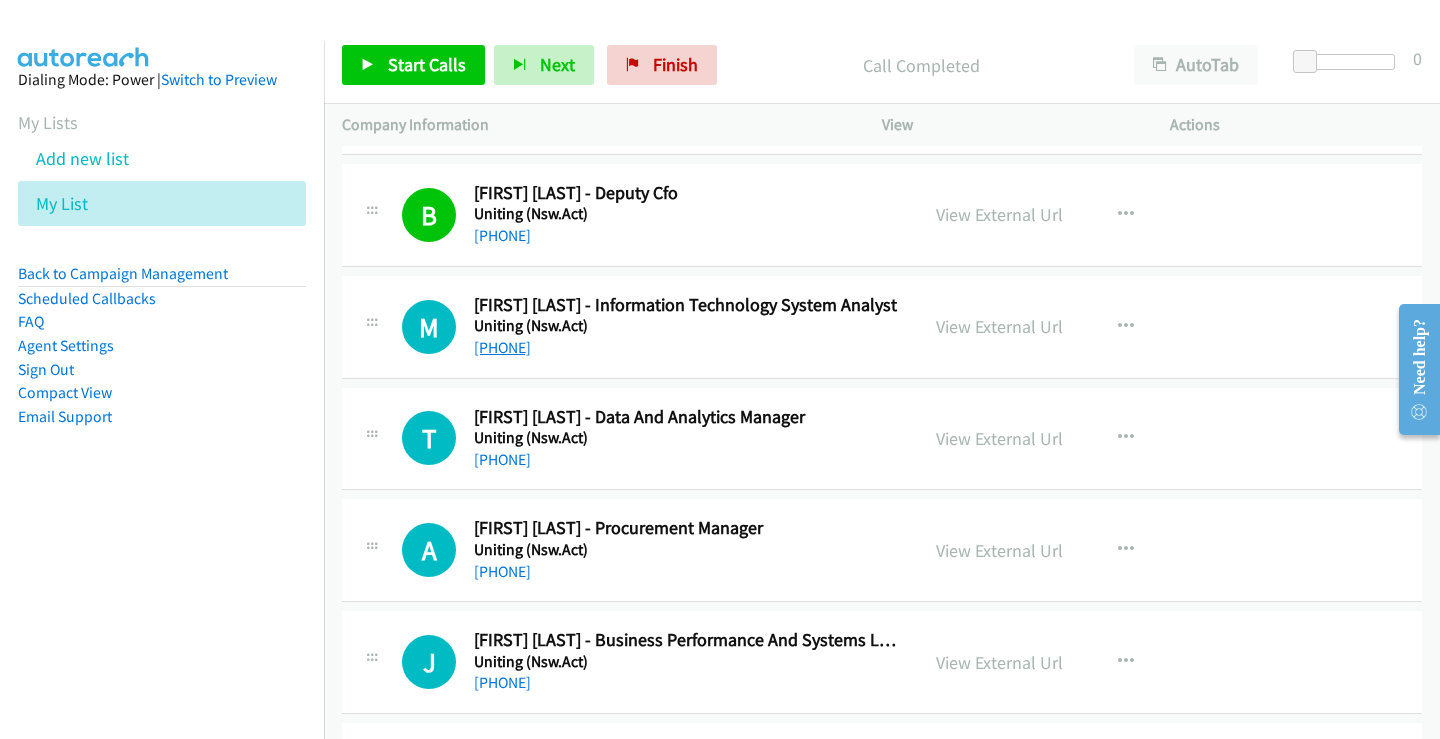 click on "+61 406 253 212" at bounding box center (502, 347) 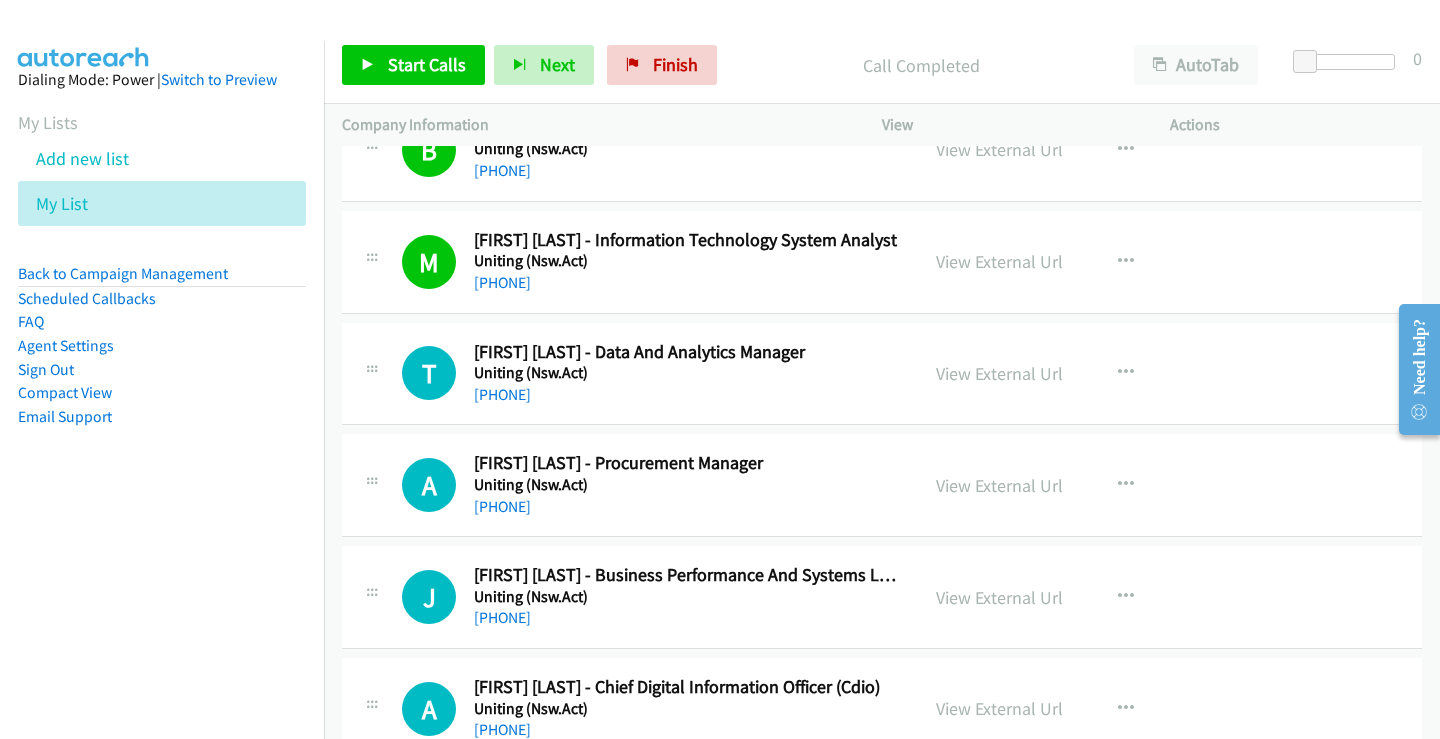 scroll, scrollTop: 4000, scrollLeft: 0, axis: vertical 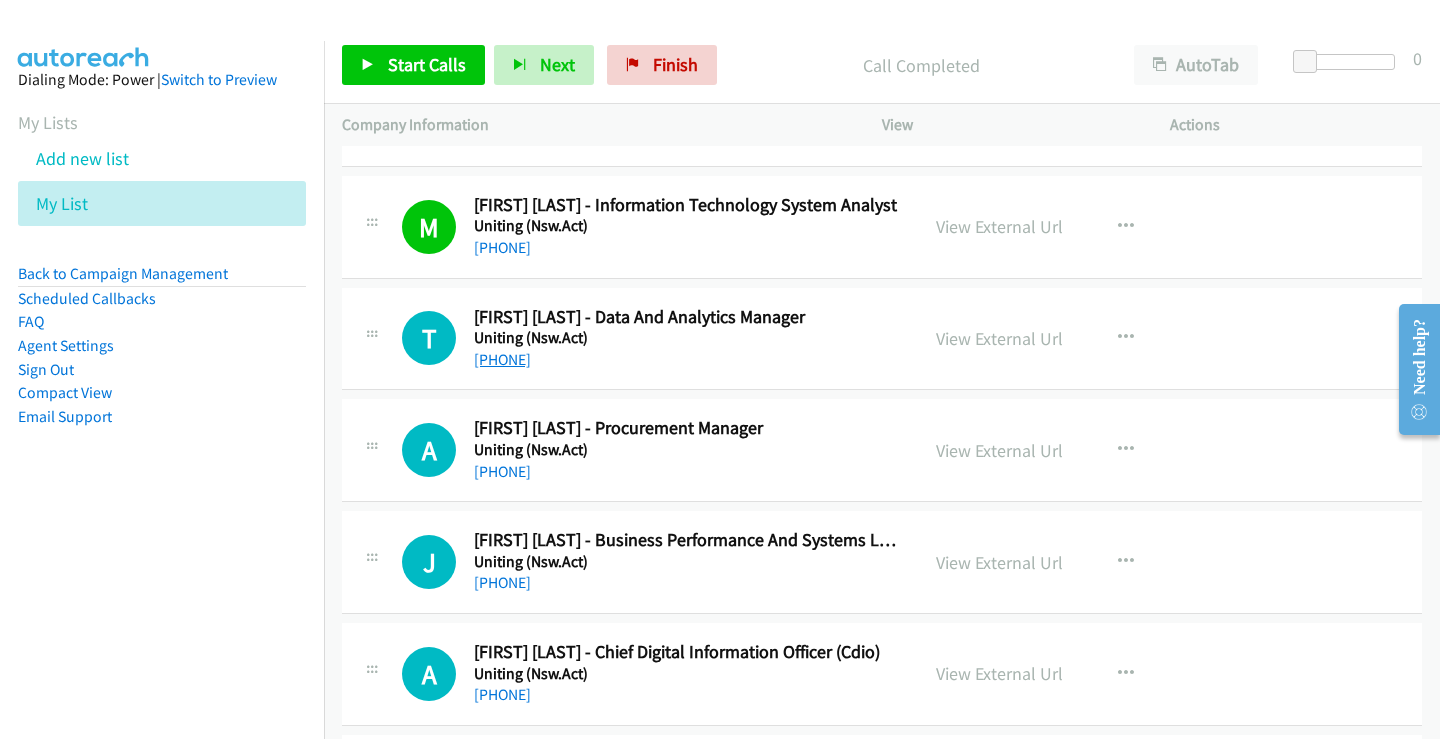 click on "+61 408 466 379" at bounding box center (502, 359) 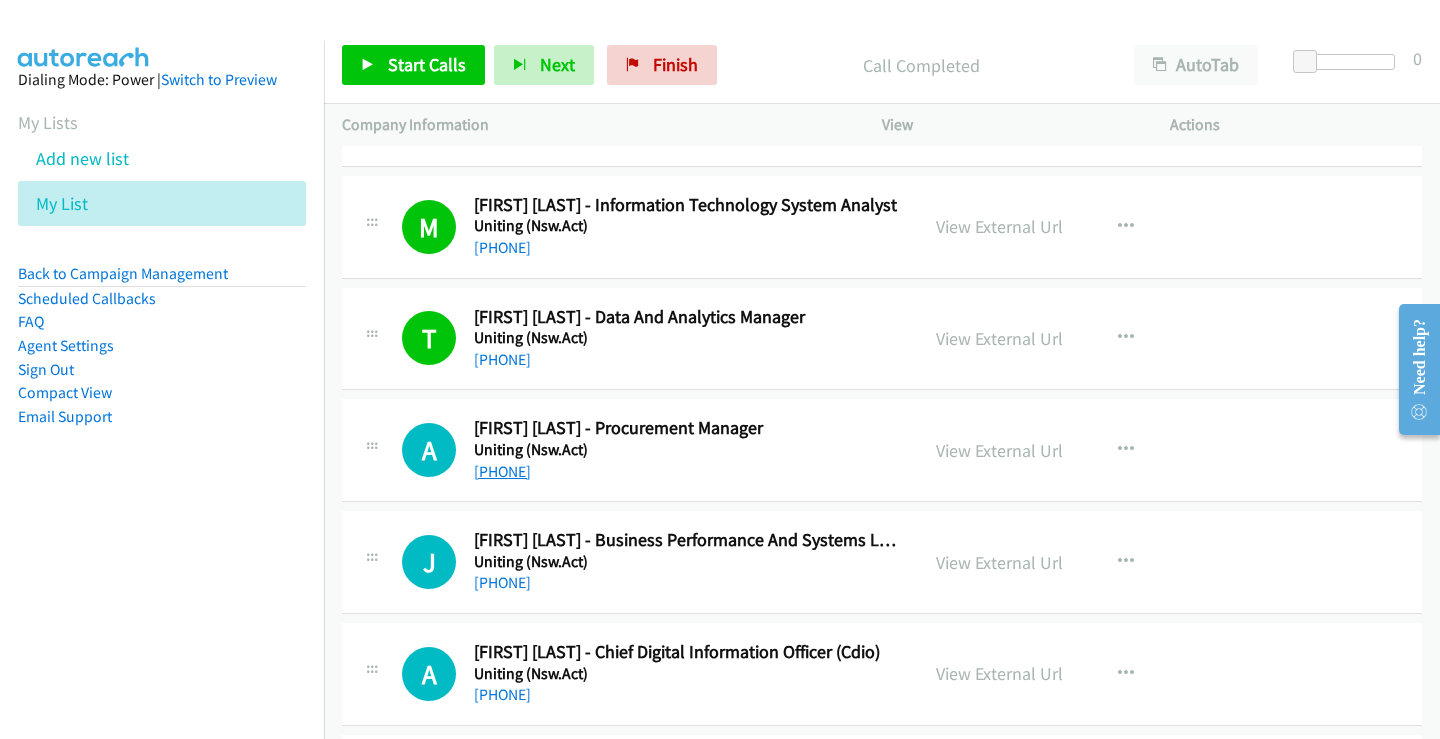 scroll, scrollTop: 4100, scrollLeft: 0, axis: vertical 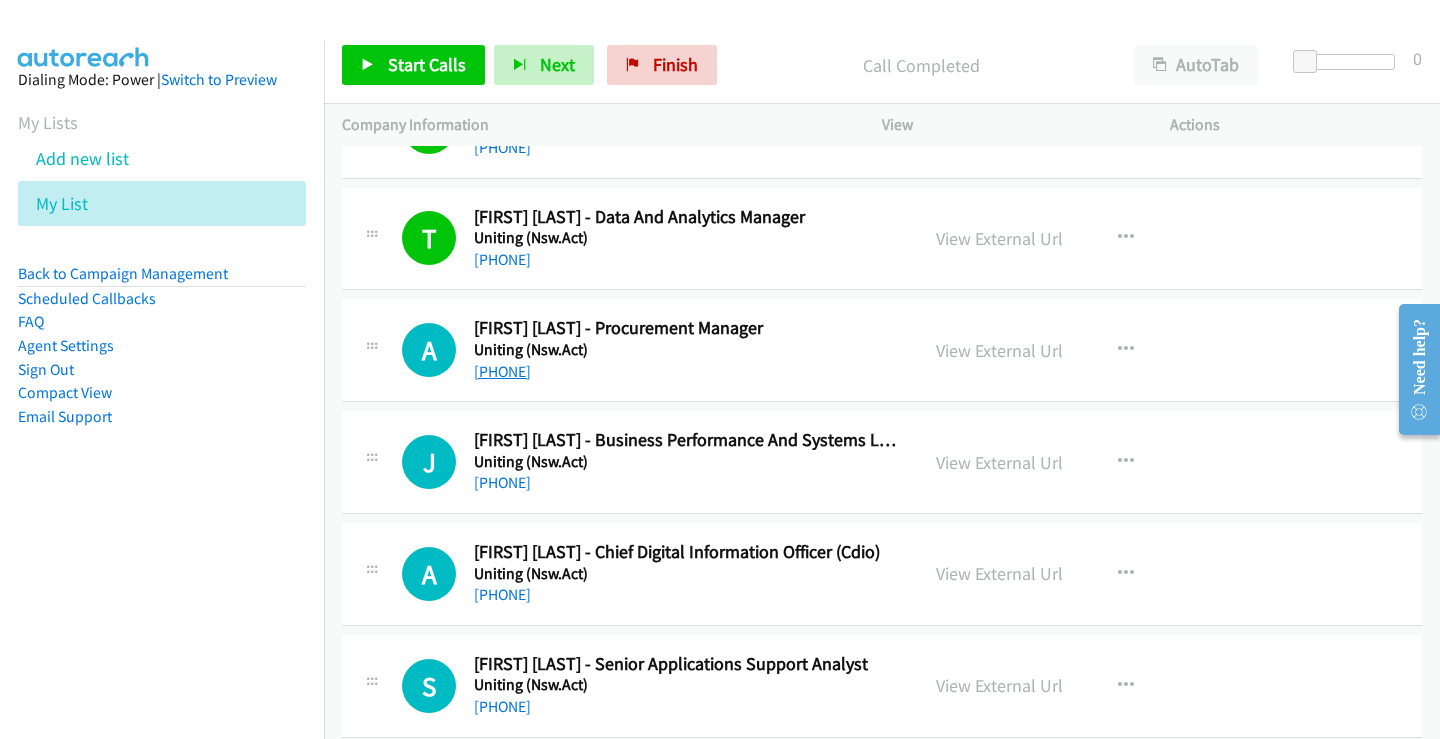 click on "+61 2 9376 1422" at bounding box center (502, 371) 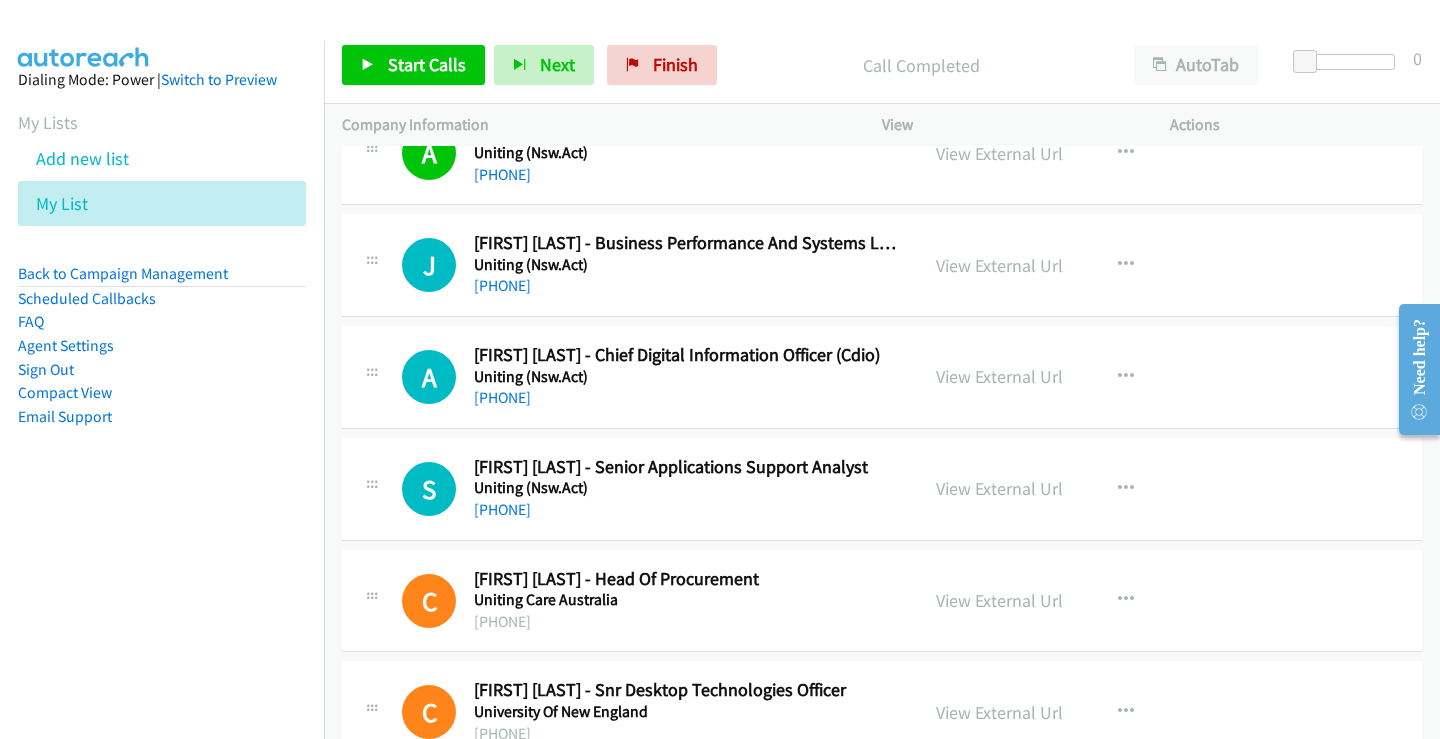 scroll, scrollTop: 4300, scrollLeft: 0, axis: vertical 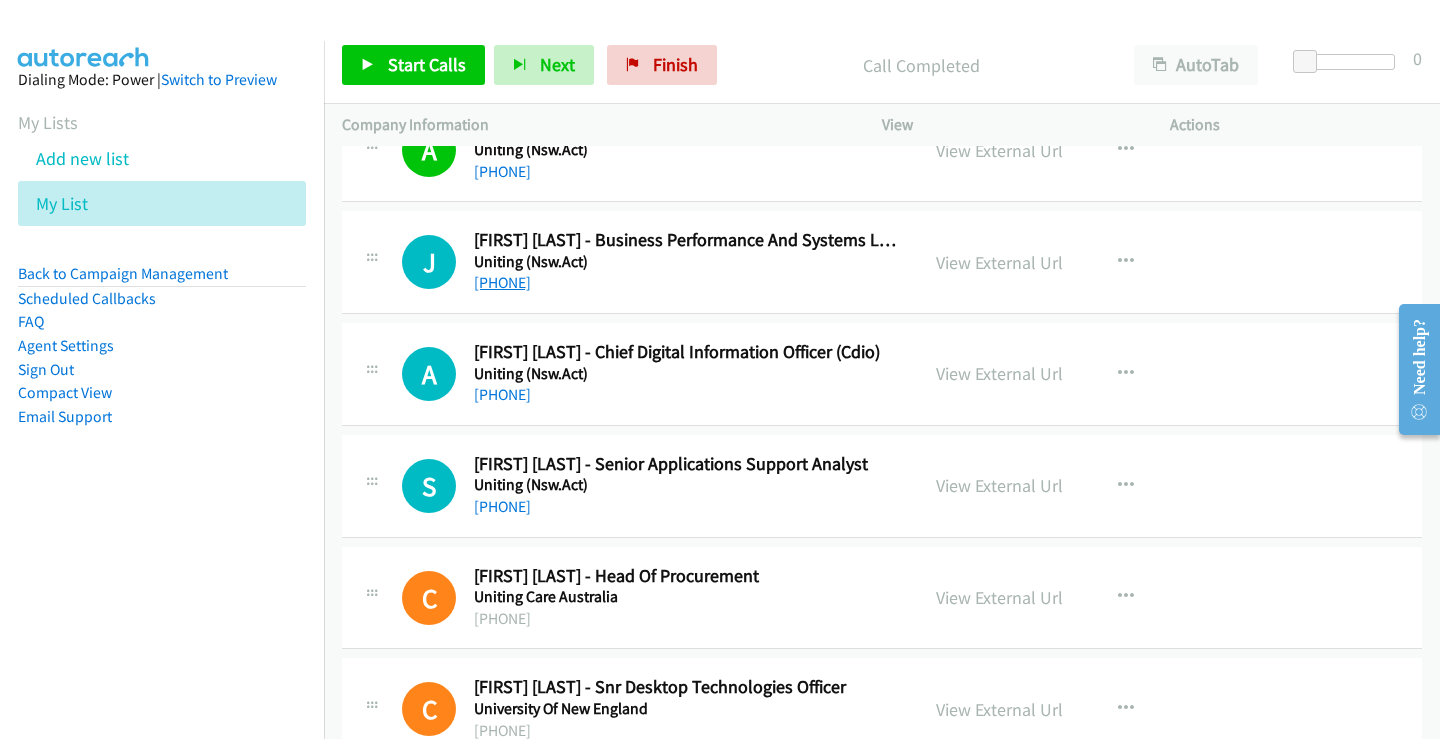 click on "+61 430 160 455" at bounding box center [502, 282] 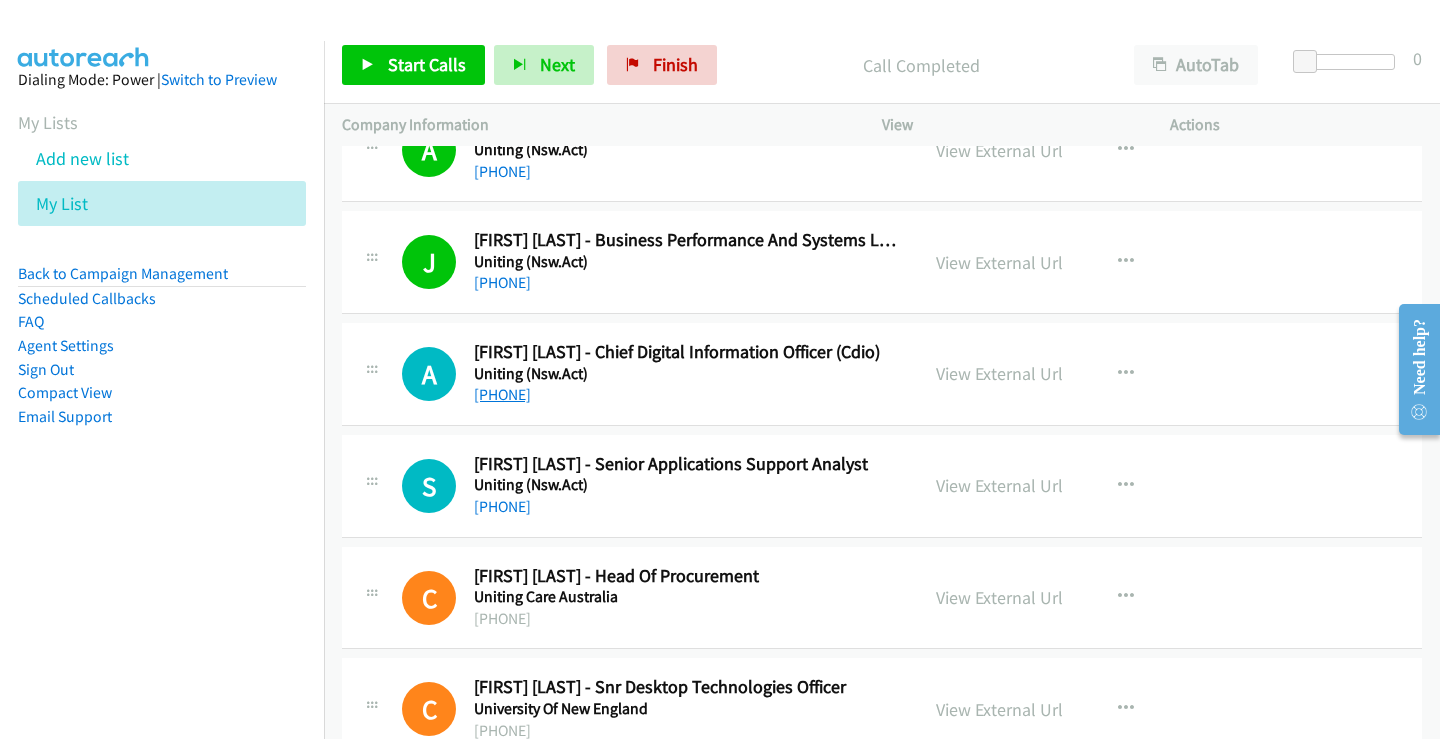 click on "+61 450 570 652" at bounding box center [502, 394] 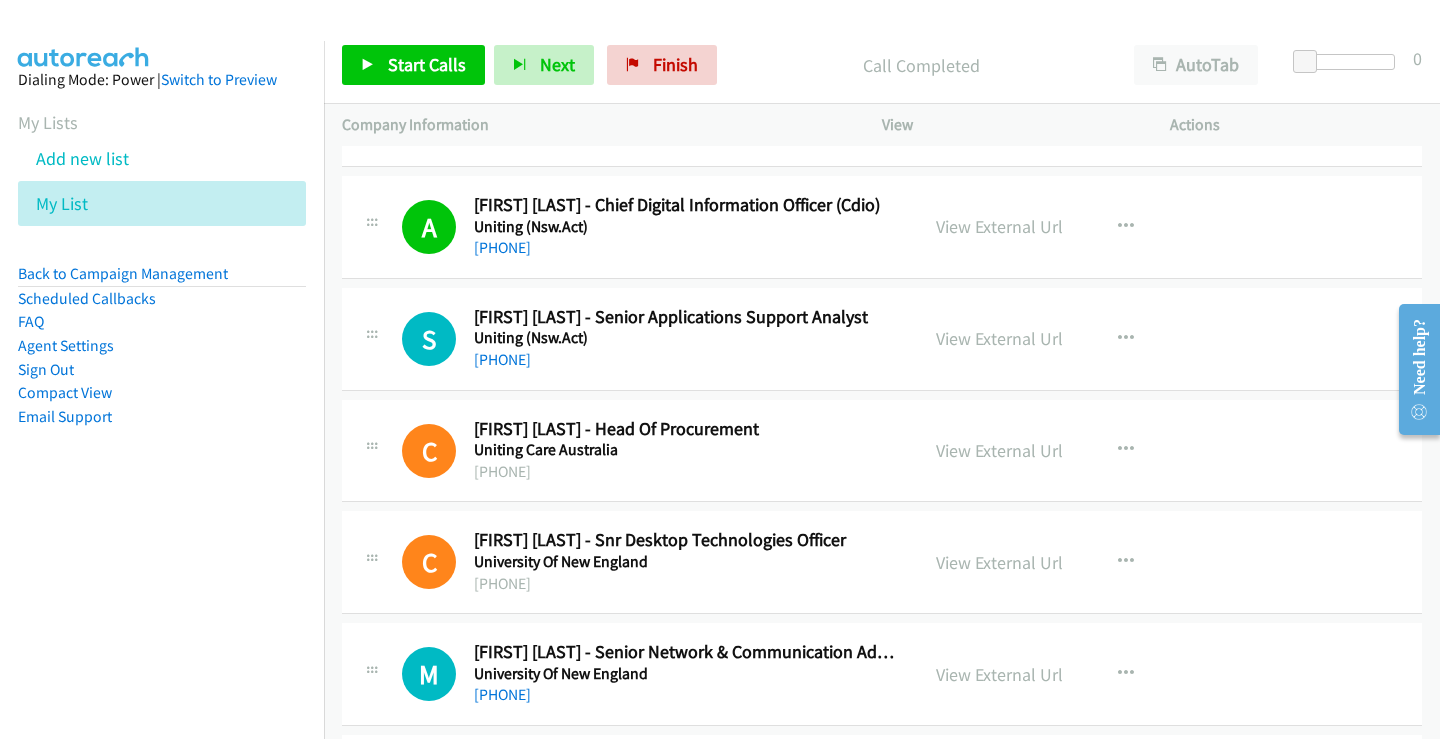 scroll, scrollTop: 4500, scrollLeft: 0, axis: vertical 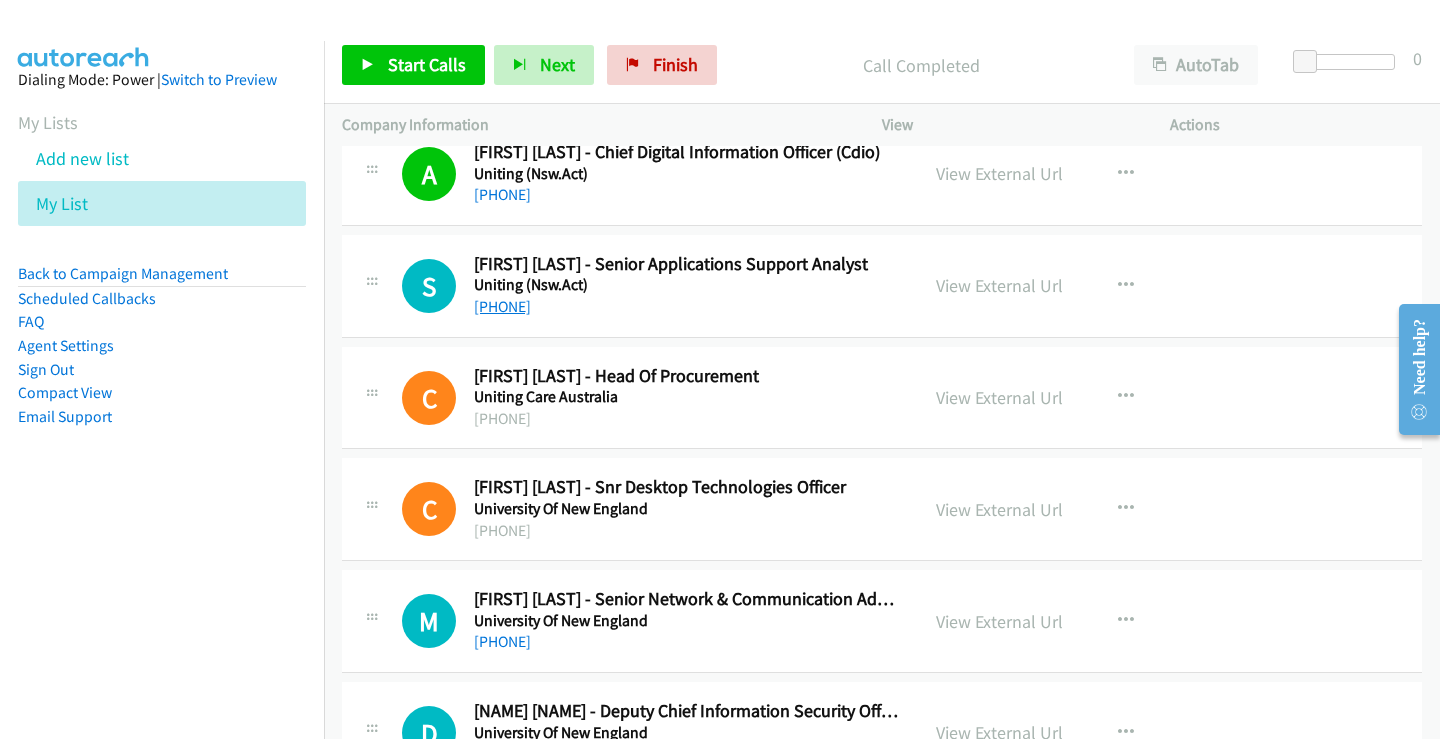 click on "+61 408 414 015" at bounding box center (502, 306) 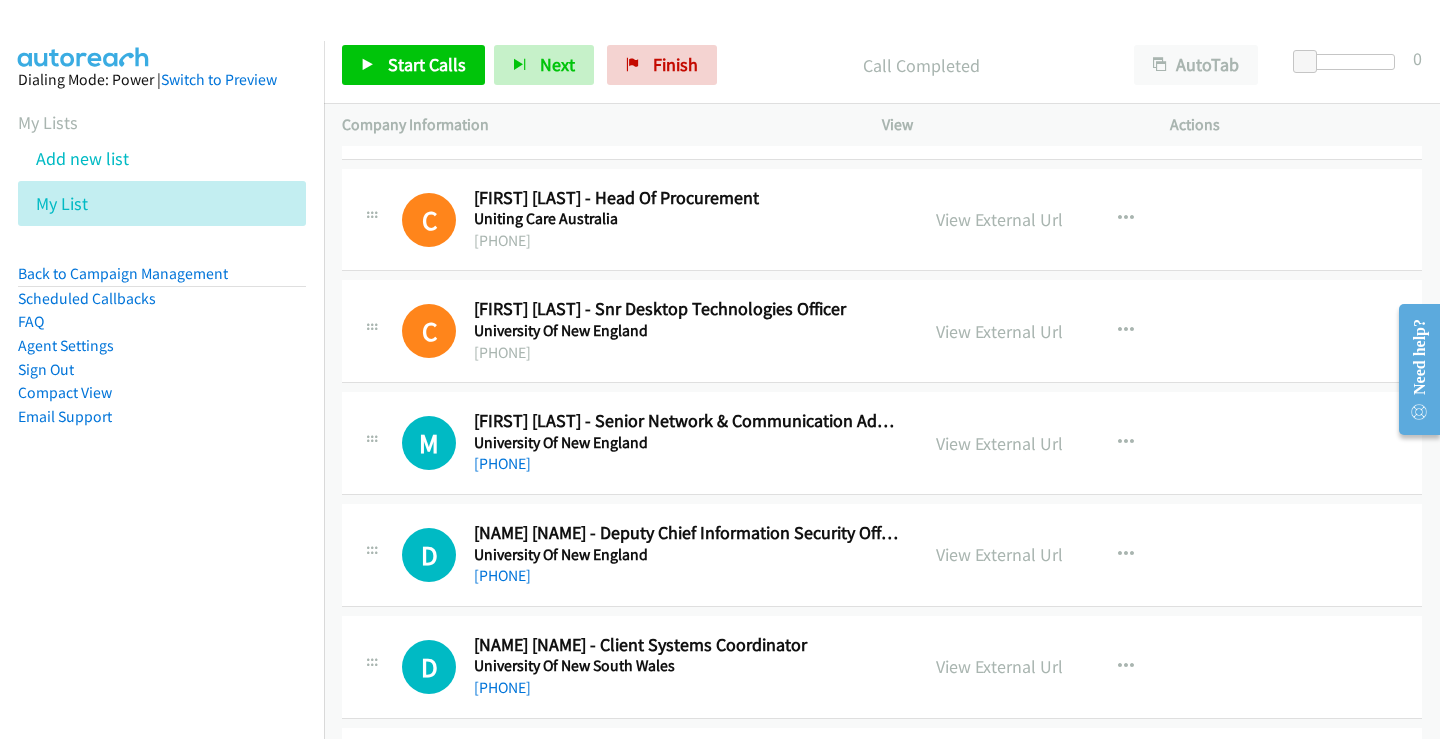 scroll, scrollTop: 4800, scrollLeft: 0, axis: vertical 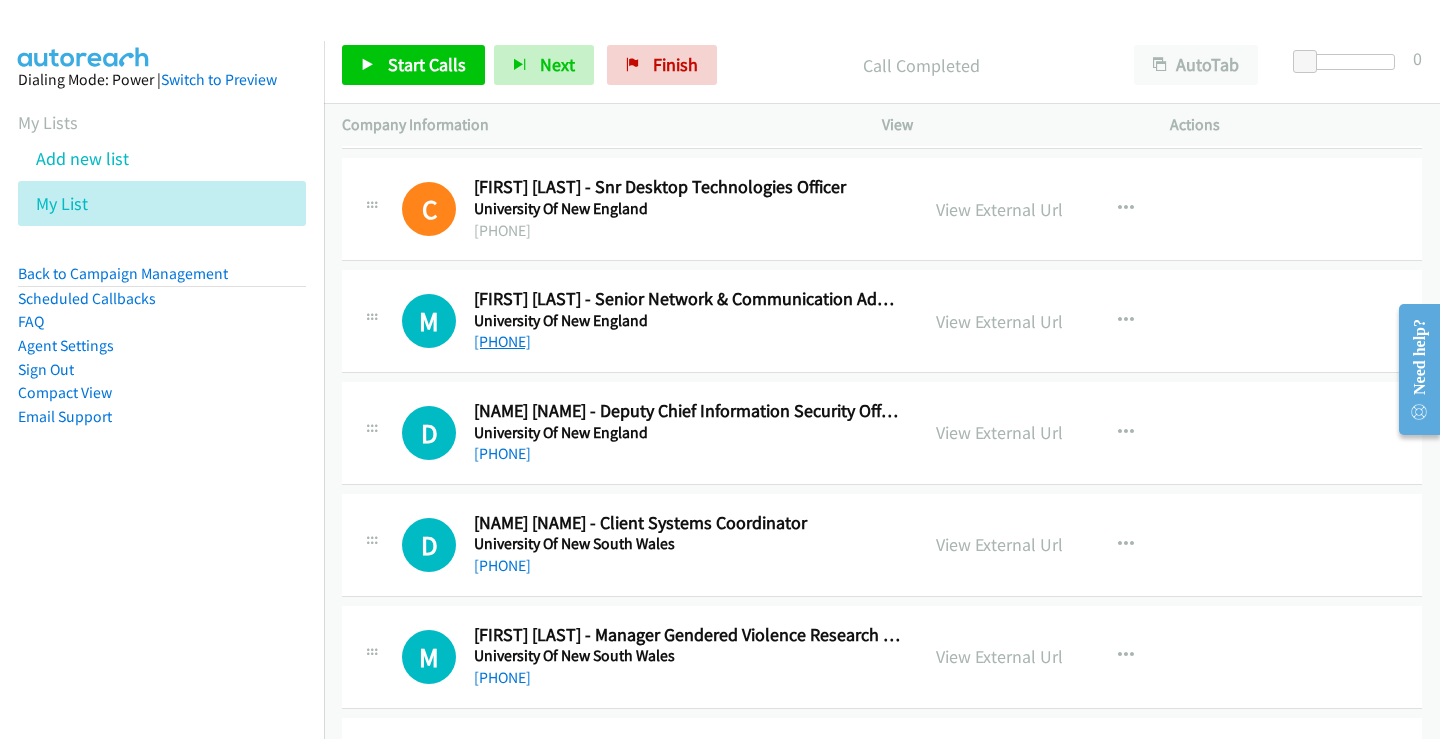 click on "+61 2 6773 1986" at bounding box center [502, 341] 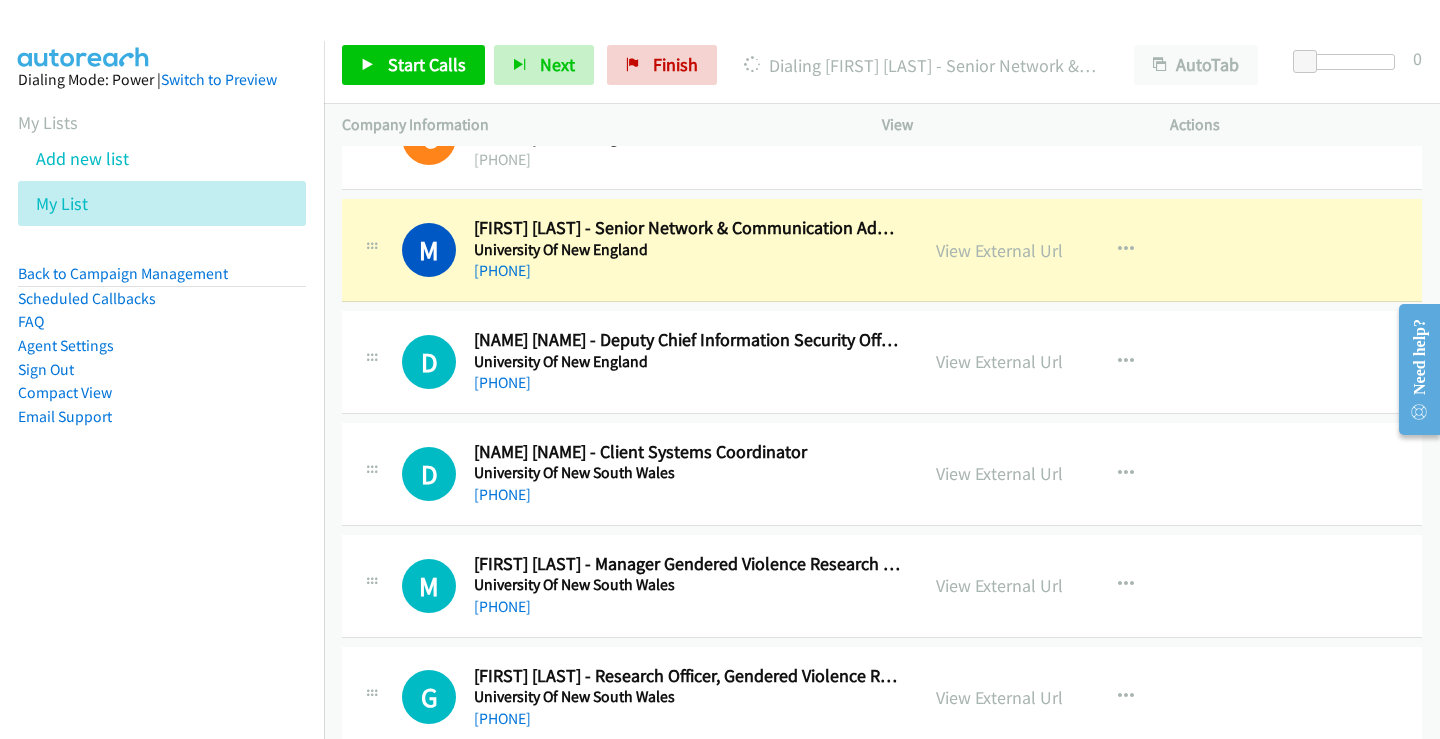 scroll, scrollTop: 5000, scrollLeft: 0, axis: vertical 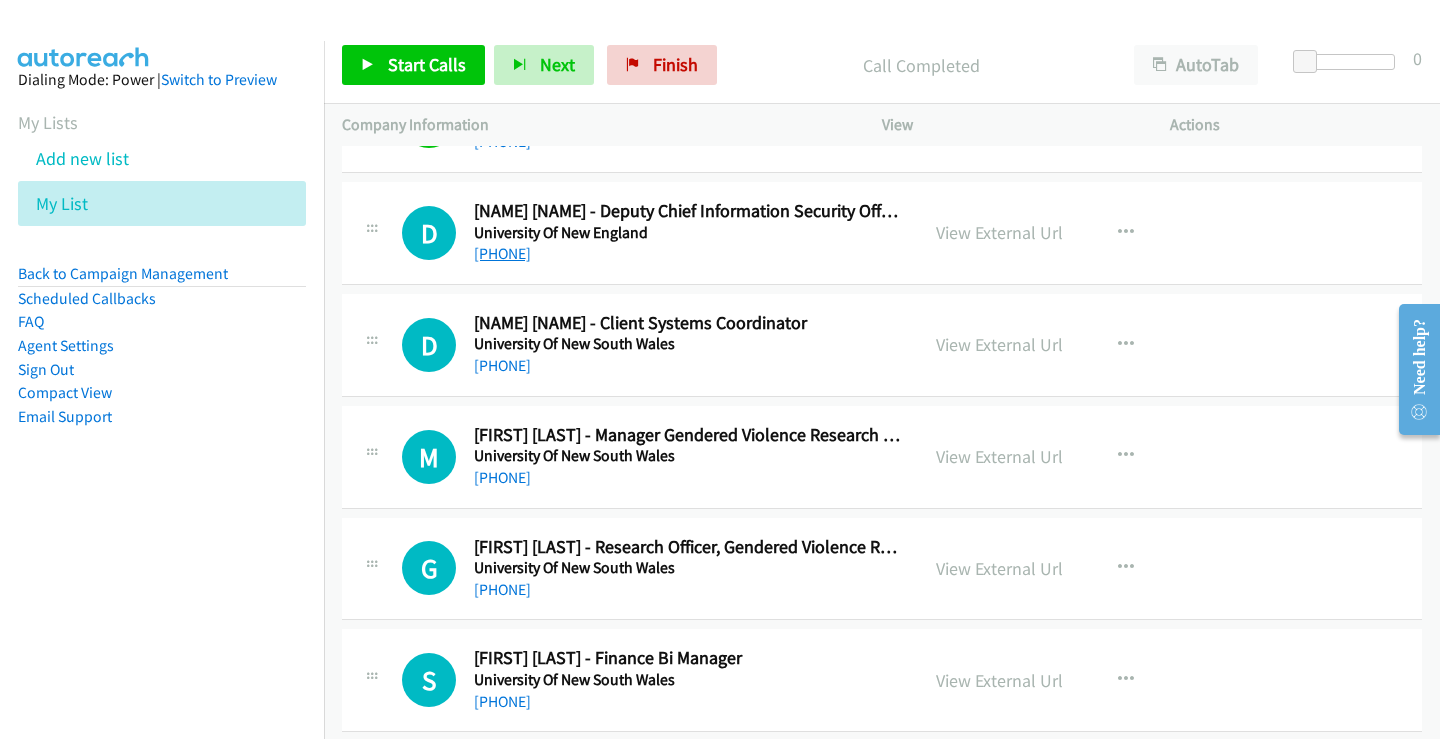 click on "+61 457 507 929" at bounding box center (502, 253) 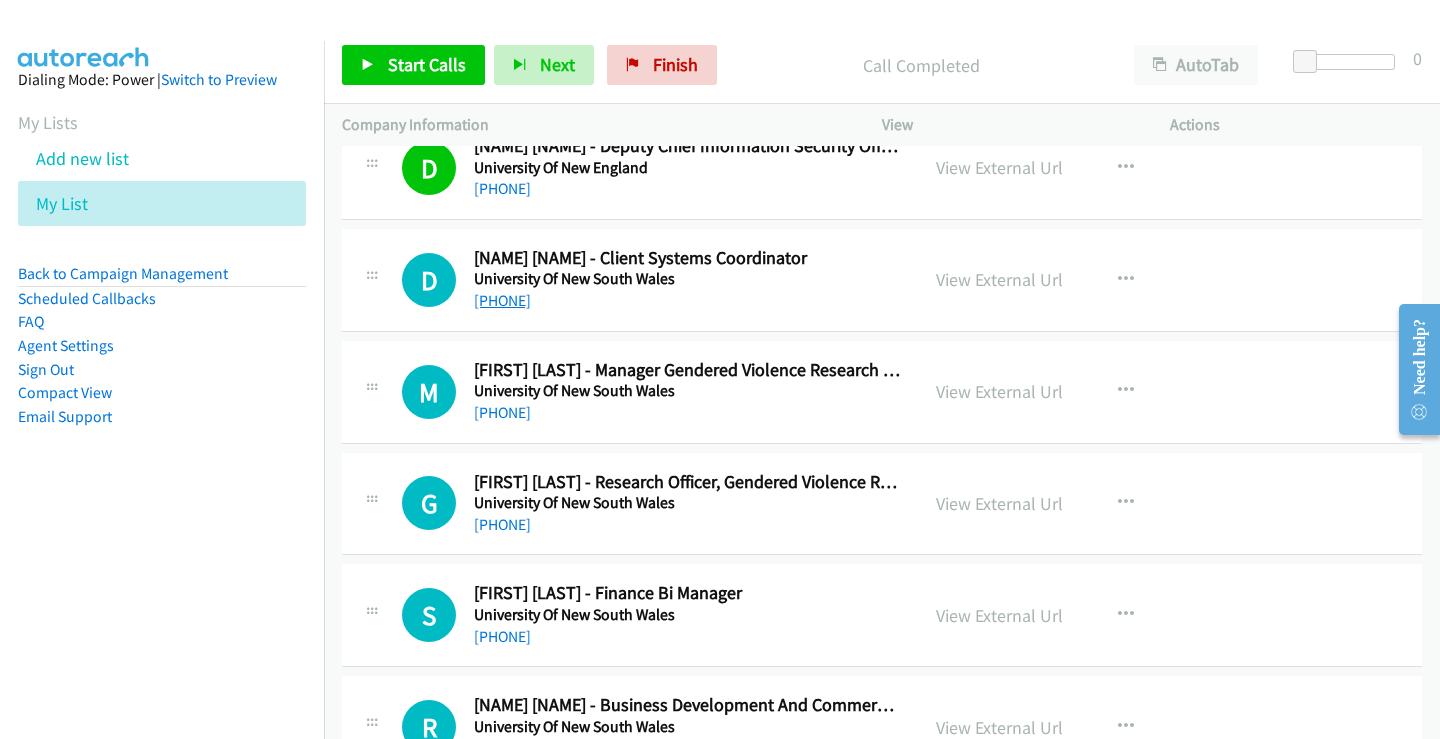 scroll, scrollTop: 5100, scrollLeft: 0, axis: vertical 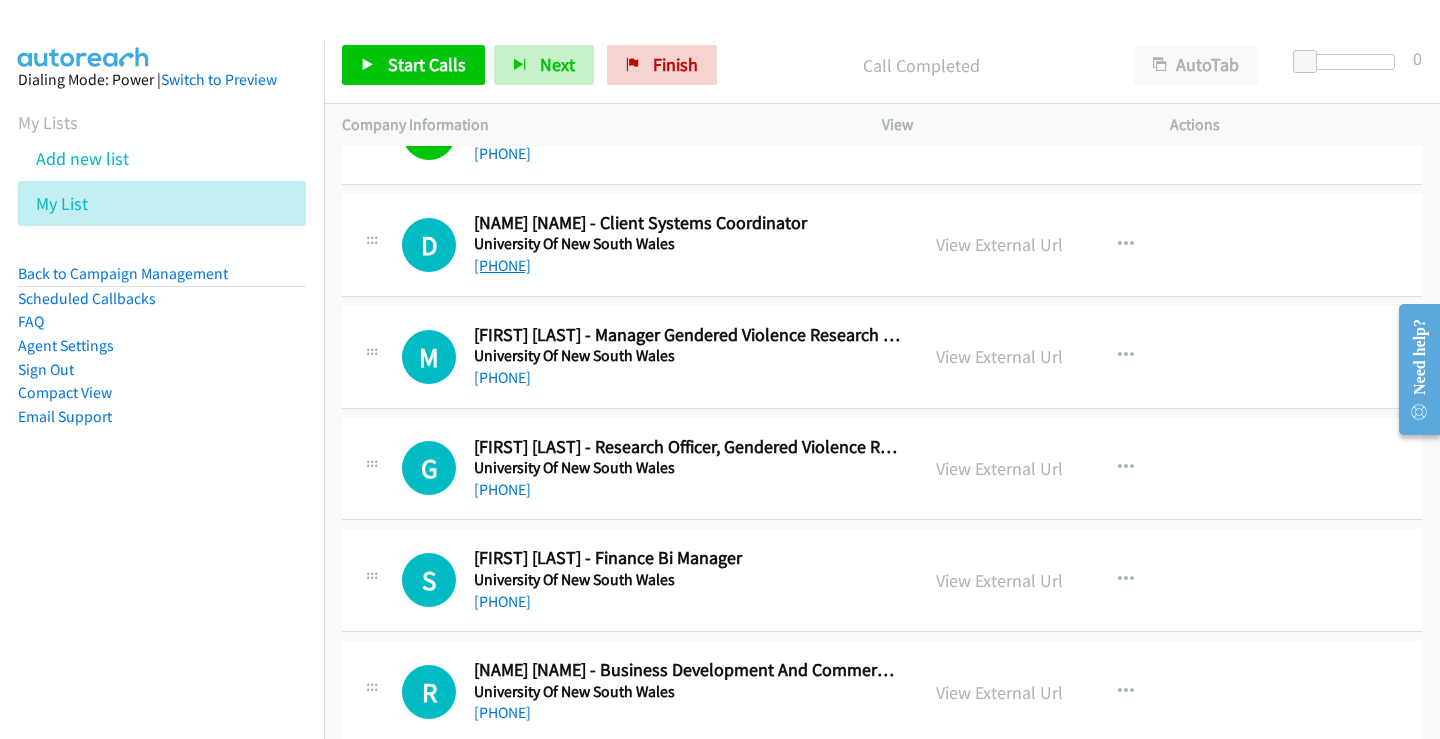 click on "+61 466 932 246" at bounding box center (502, 265) 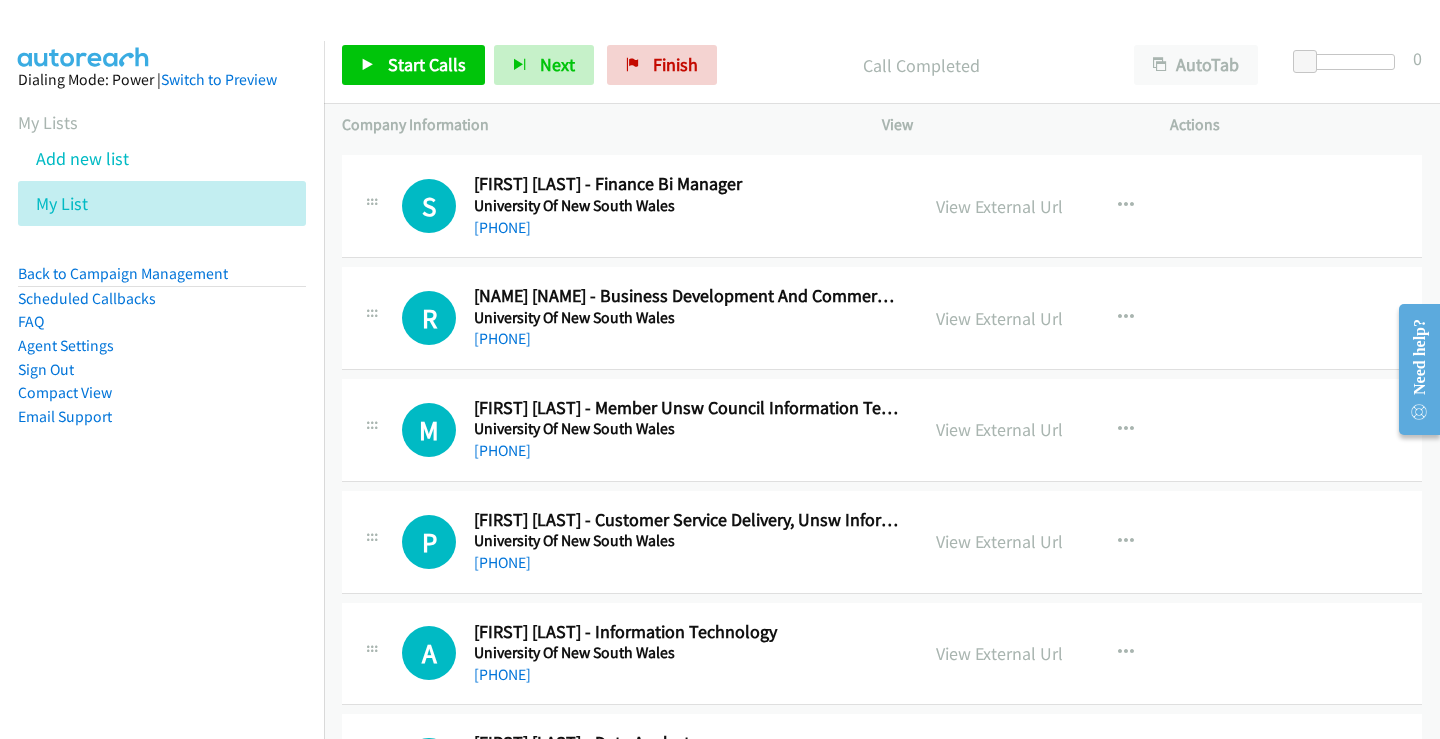 scroll, scrollTop: 5600, scrollLeft: 0, axis: vertical 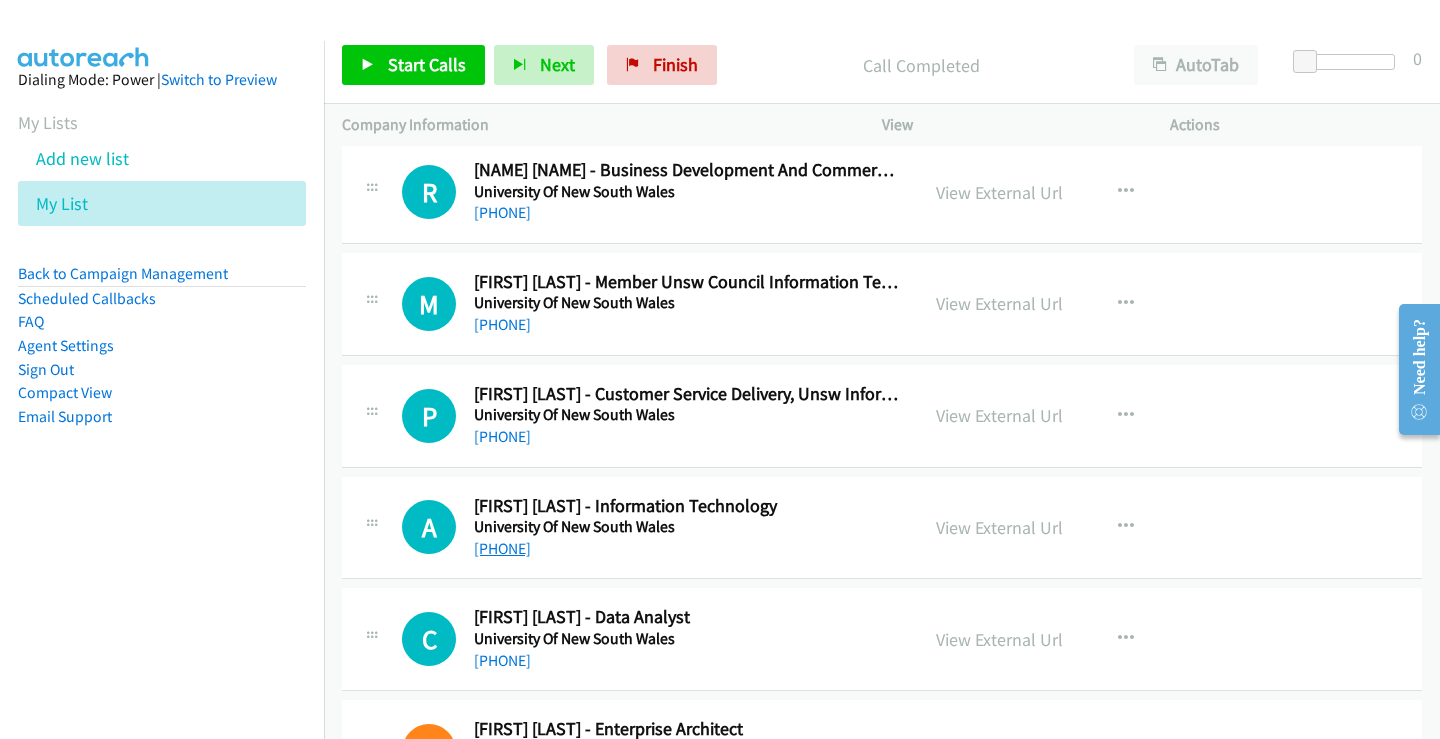 click on "+61 2 9385 1000" at bounding box center (502, 548) 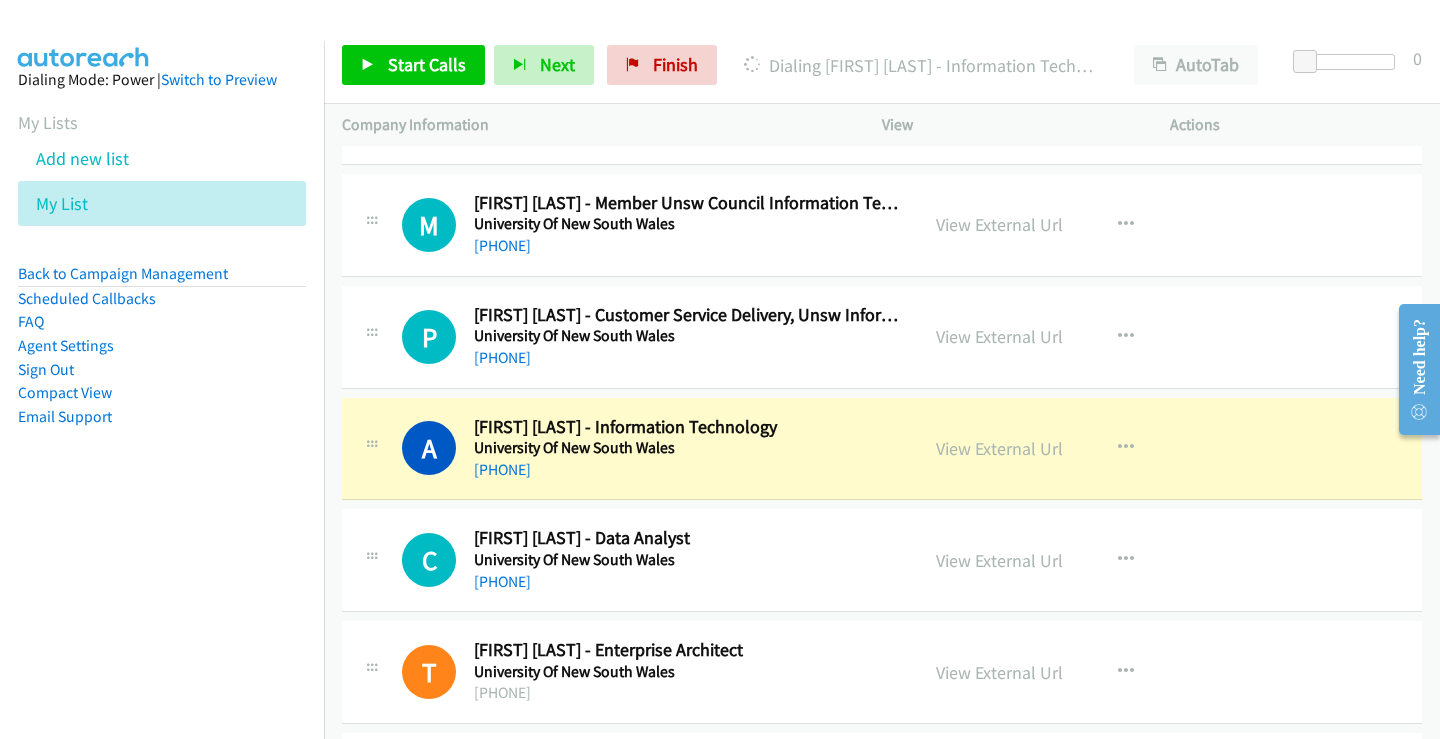 scroll, scrollTop: 5800, scrollLeft: 0, axis: vertical 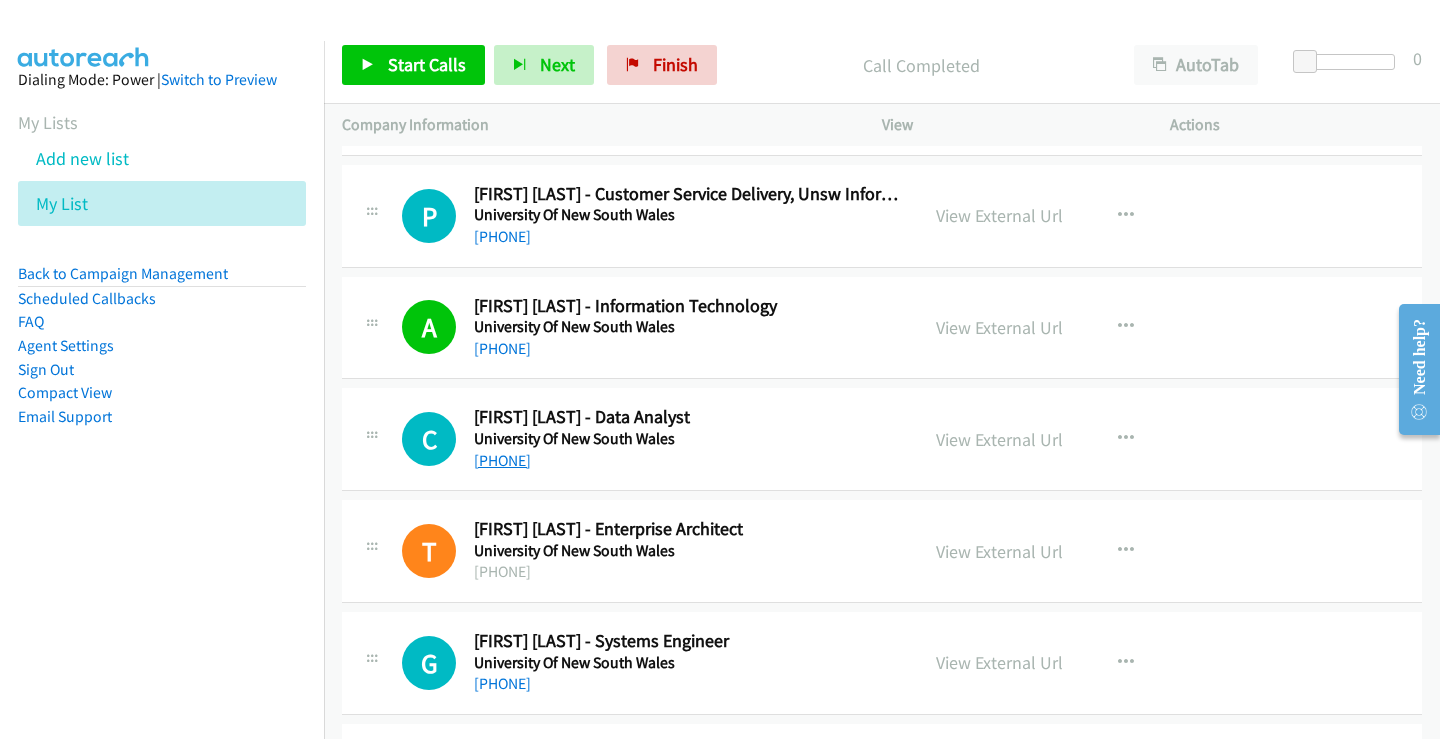 click on "+61 2 9385 2790" at bounding box center (502, 460) 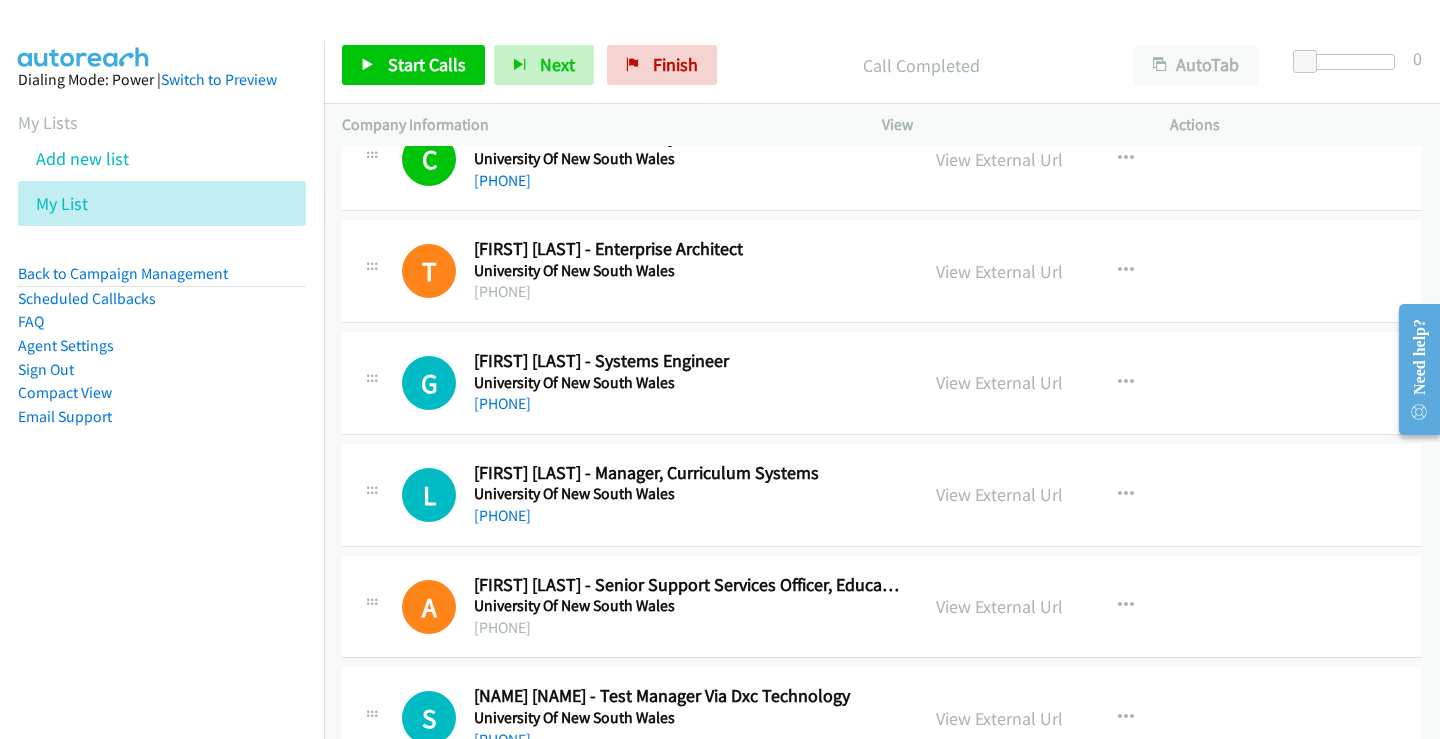 scroll, scrollTop: 6100, scrollLeft: 0, axis: vertical 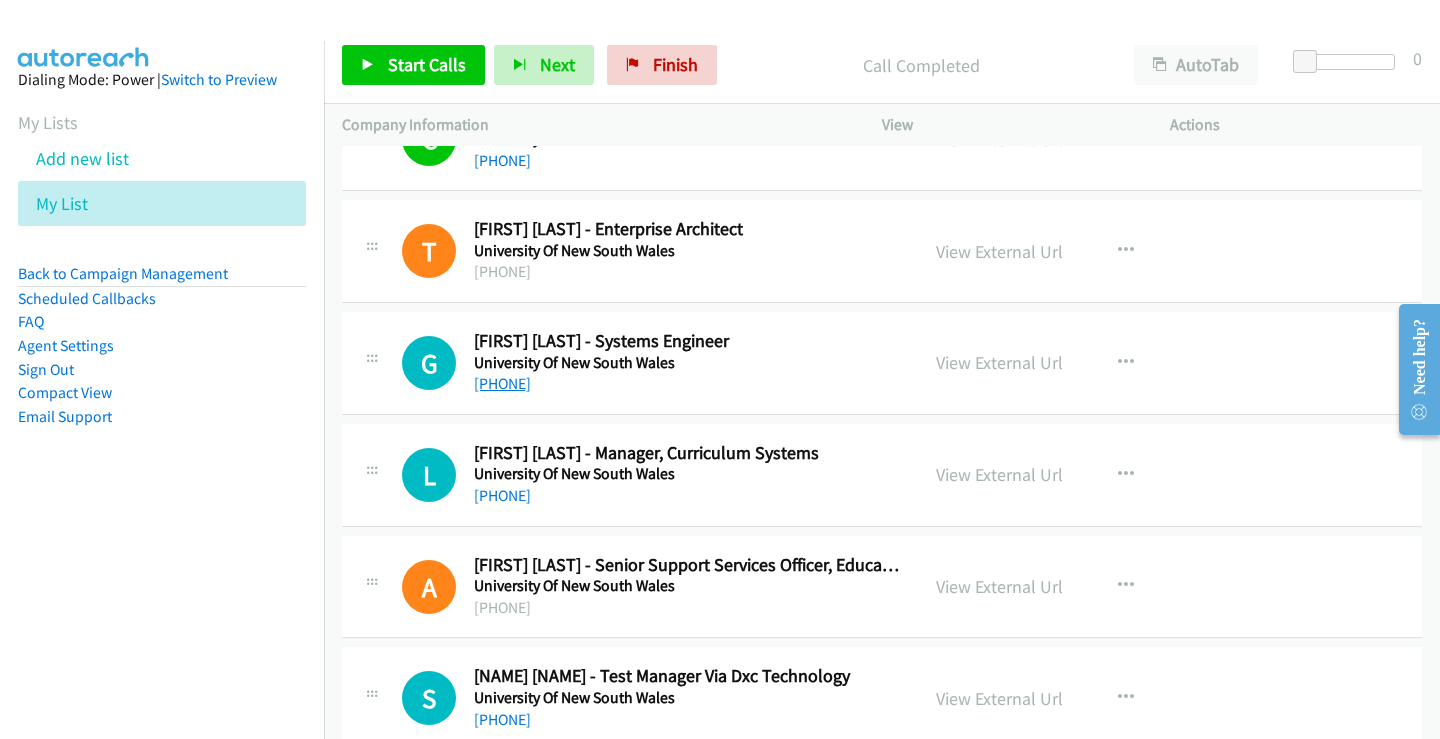click on "+61 2 9295 8538" at bounding box center [502, 383] 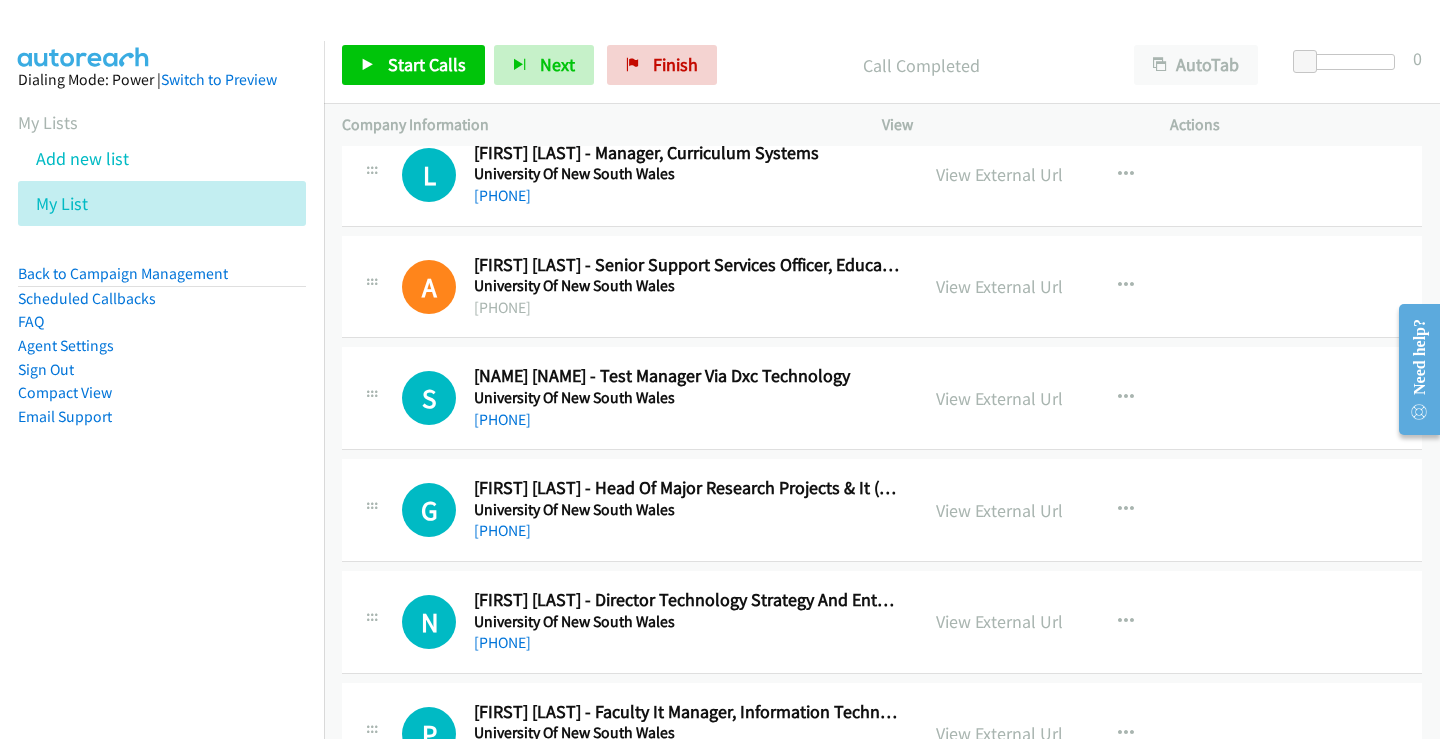 scroll, scrollTop: 6500, scrollLeft: 0, axis: vertical 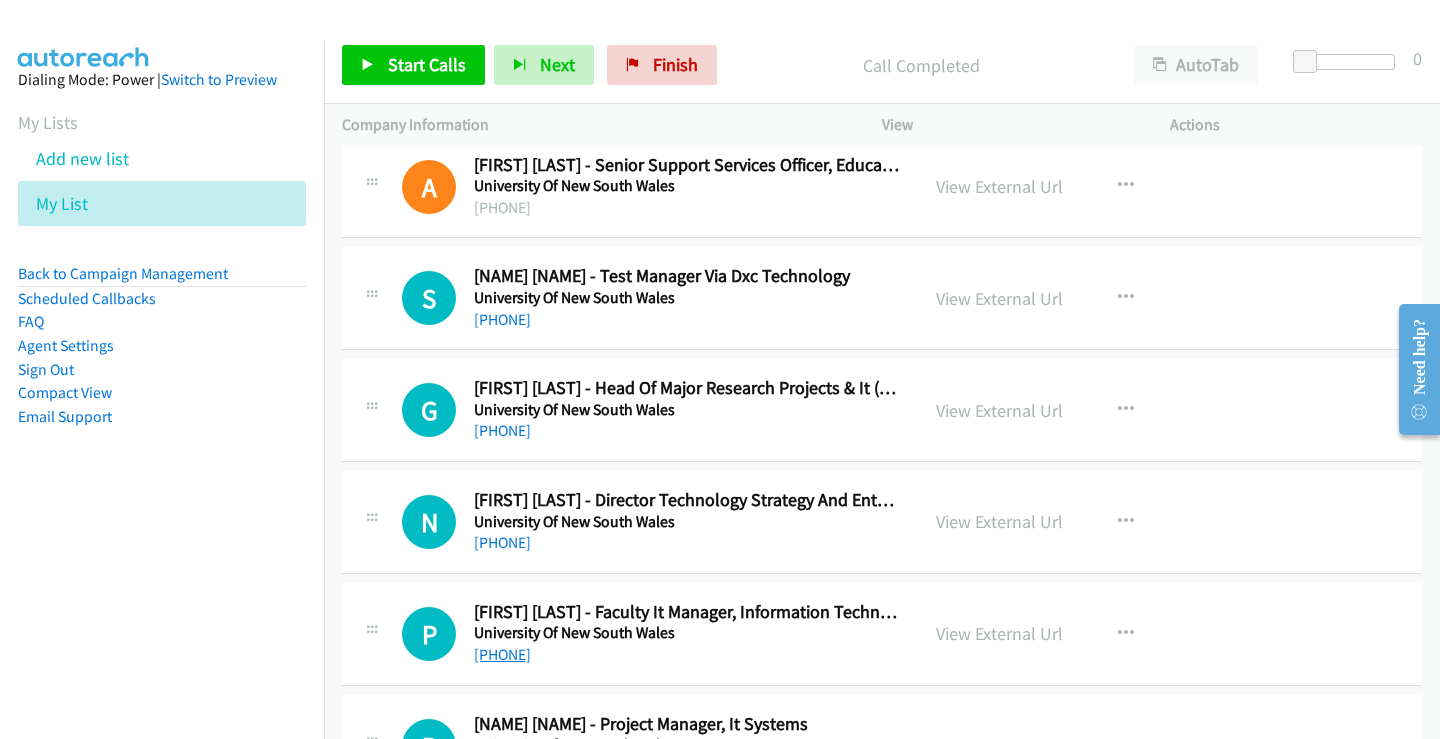 click on "+61 2 9710 3368" at bounding box center [502, 654] 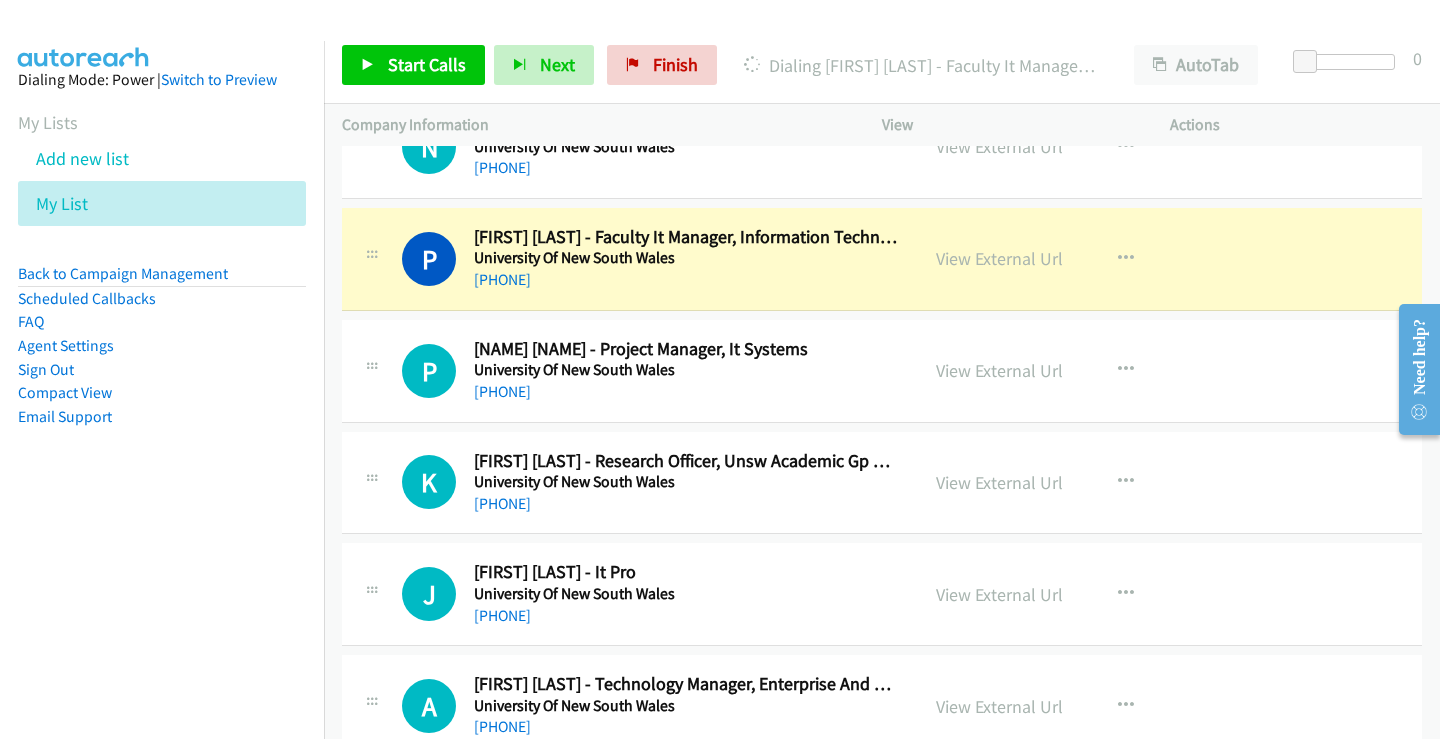 scroll, scrollTop: 6900, scrollLeft: 0, axis: vertical 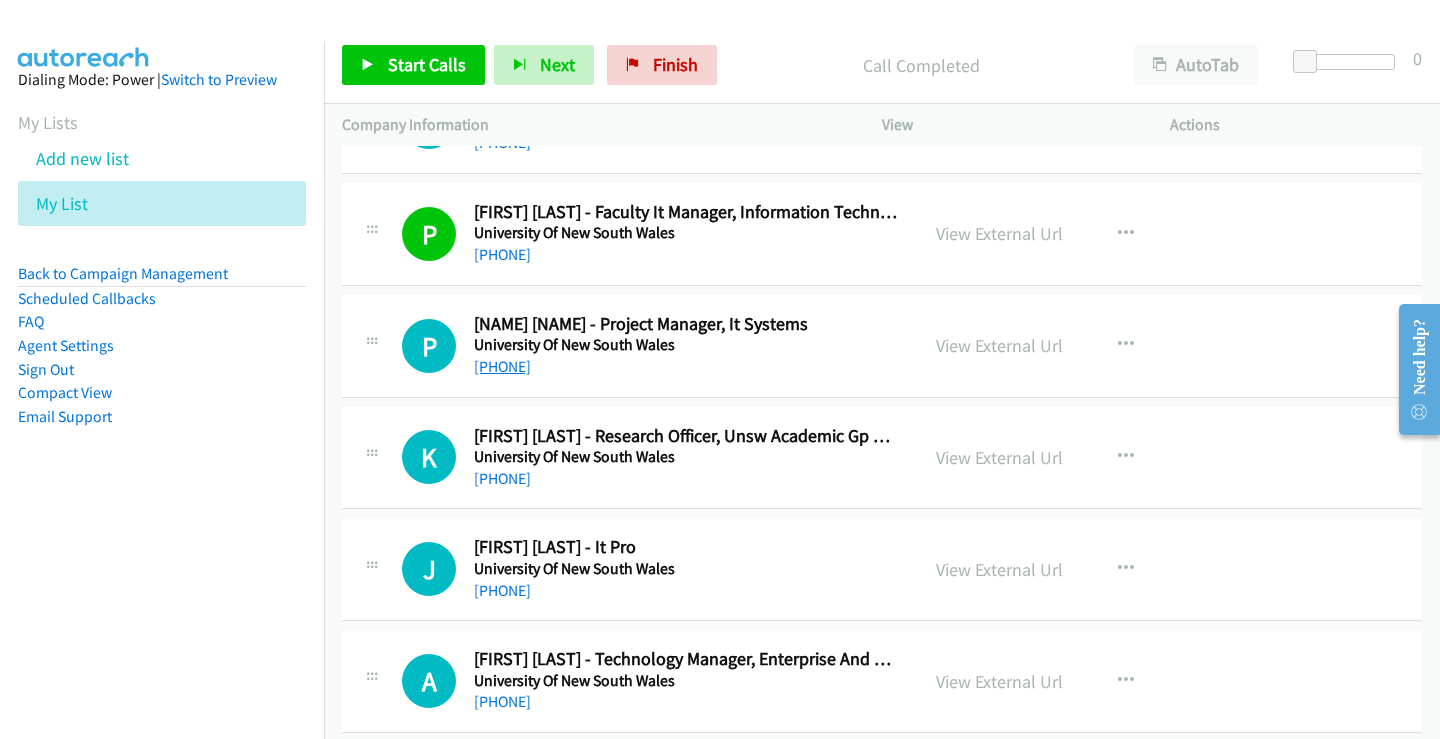 click on "+61 423 810 275" at bounding box center (502, 366) 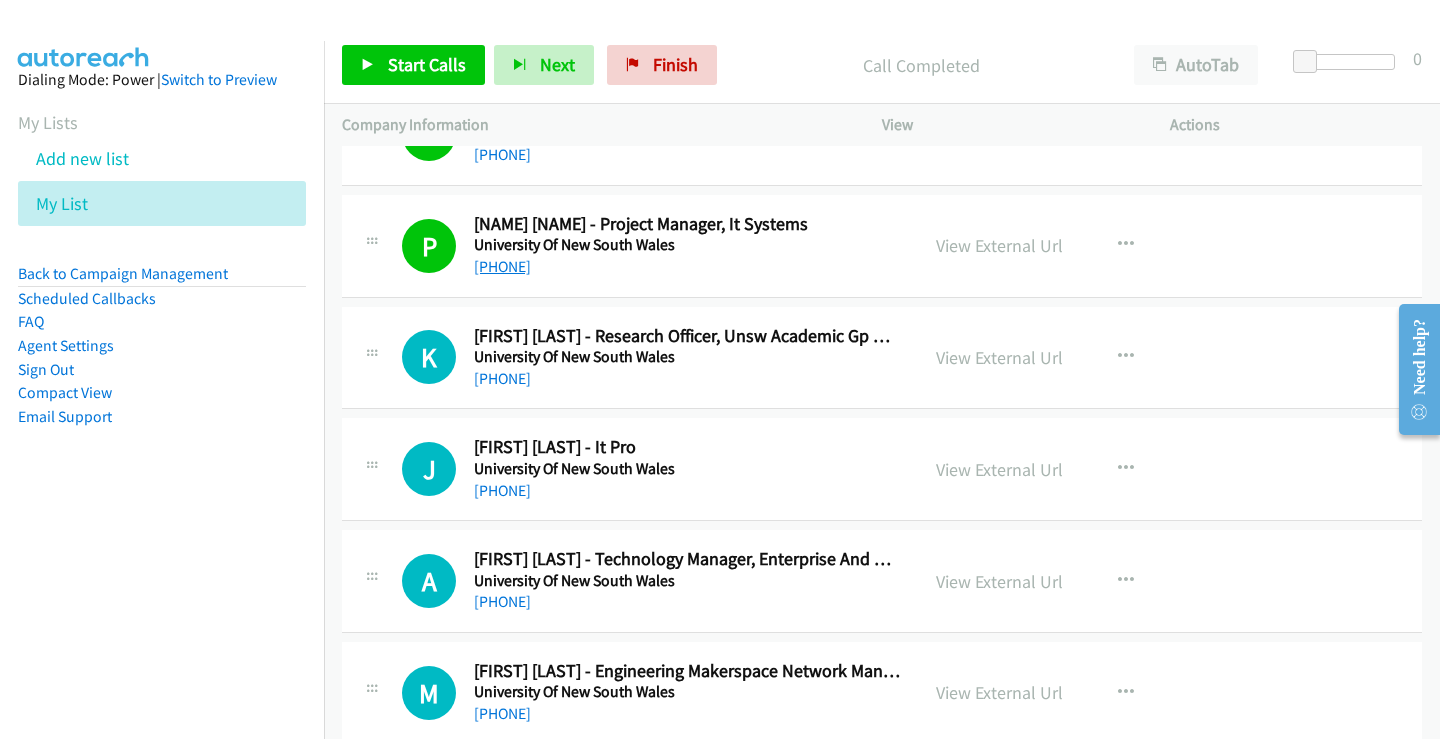 scroll, scrollTop: 7100, scrollLeft: 0, axis: vertical 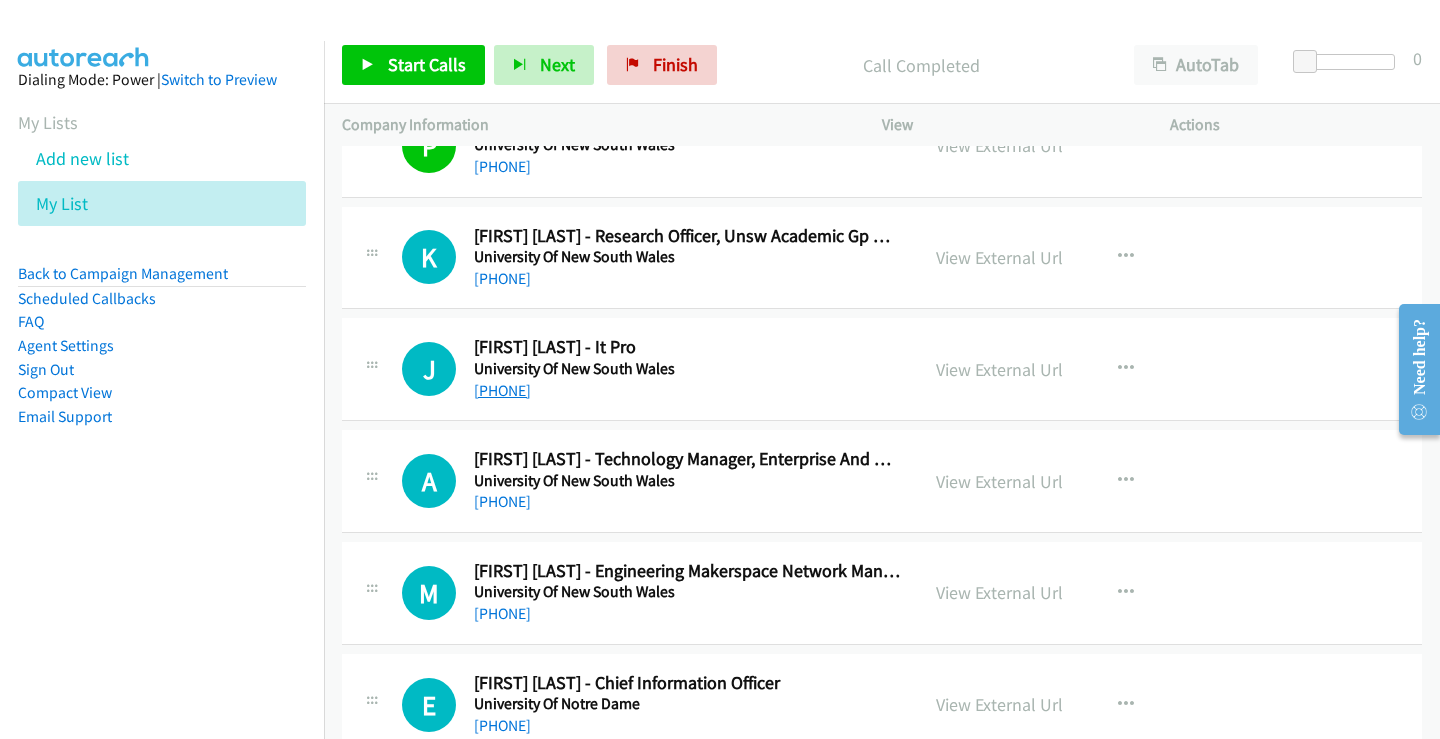 click on "+61 414 322 828" at bounding box center (502, 390) 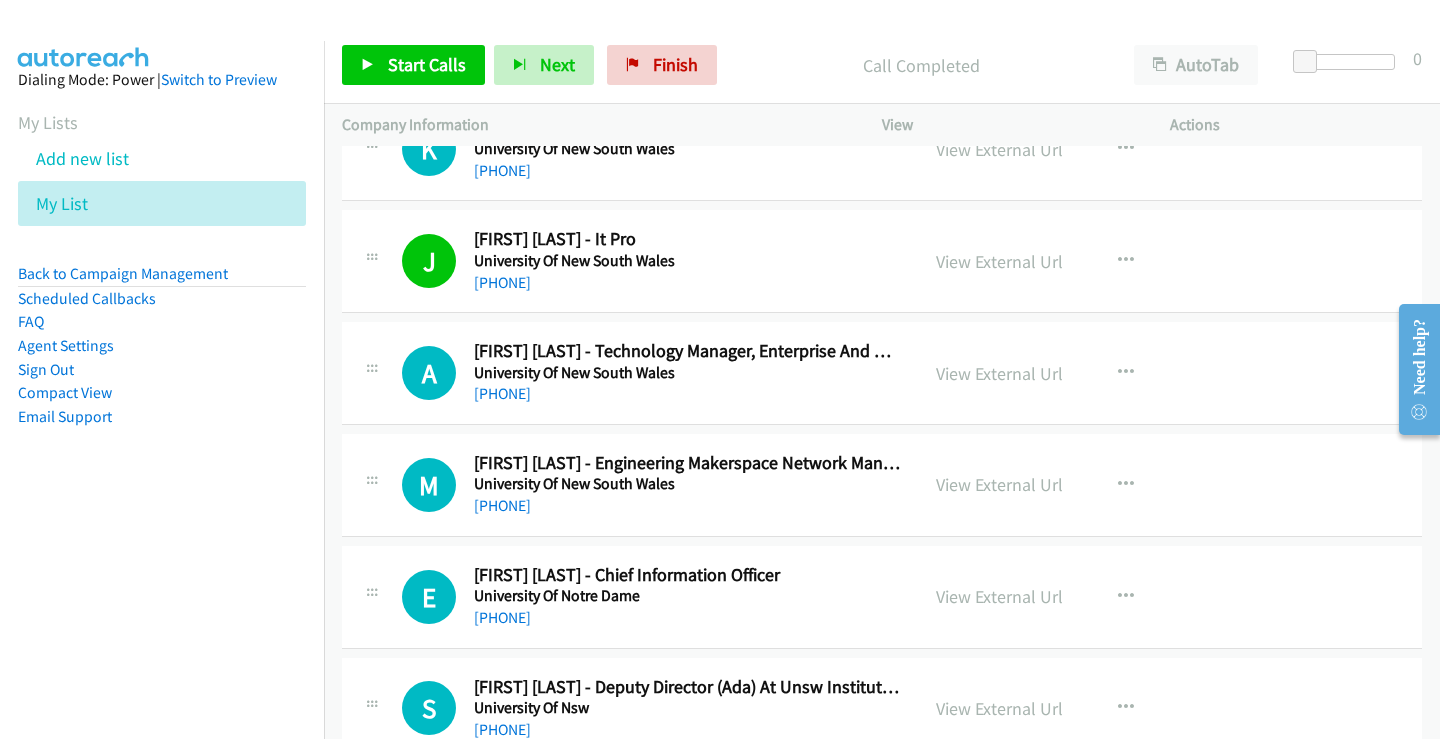 scroll, scrollTop: 7200, scrollLeft: 0, axis: vertical 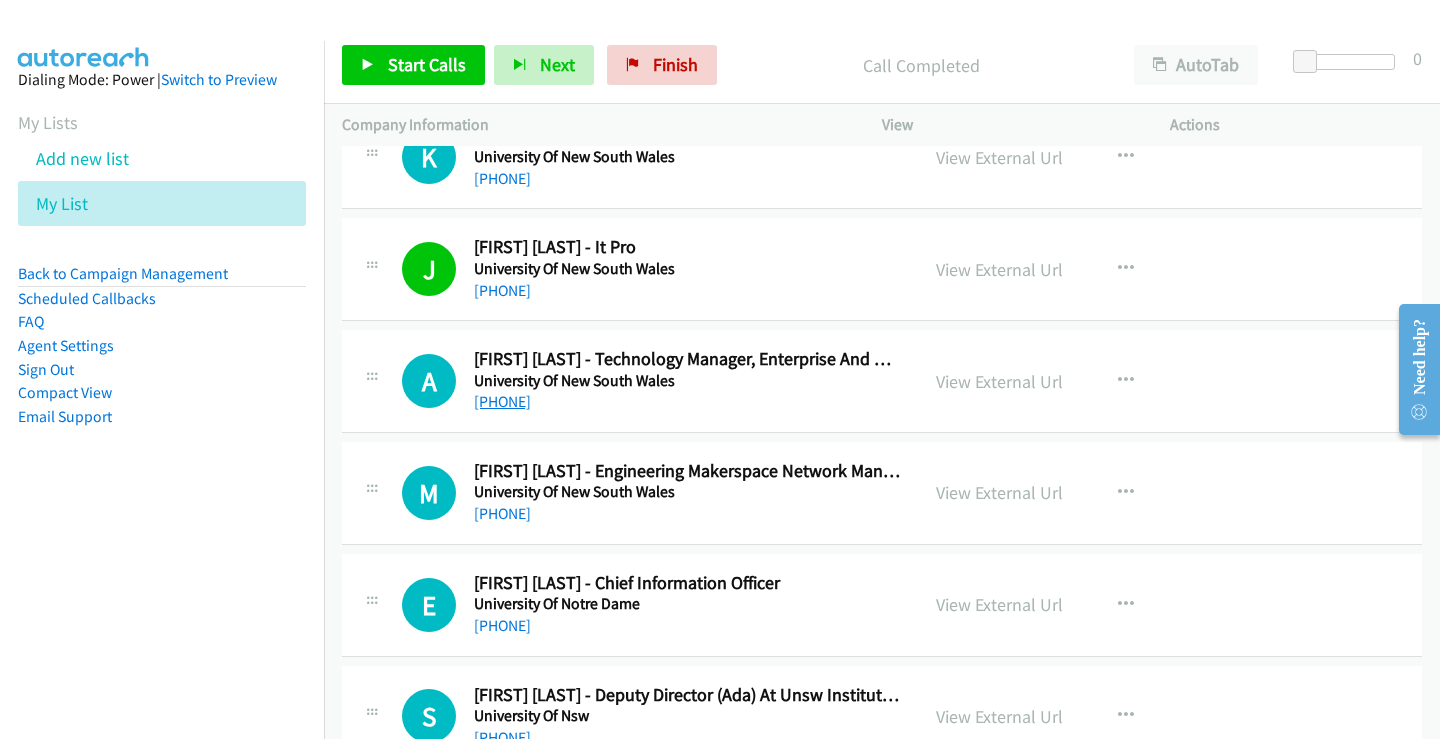 click on "+61 418 270 942" at bounding box center (502, 401) 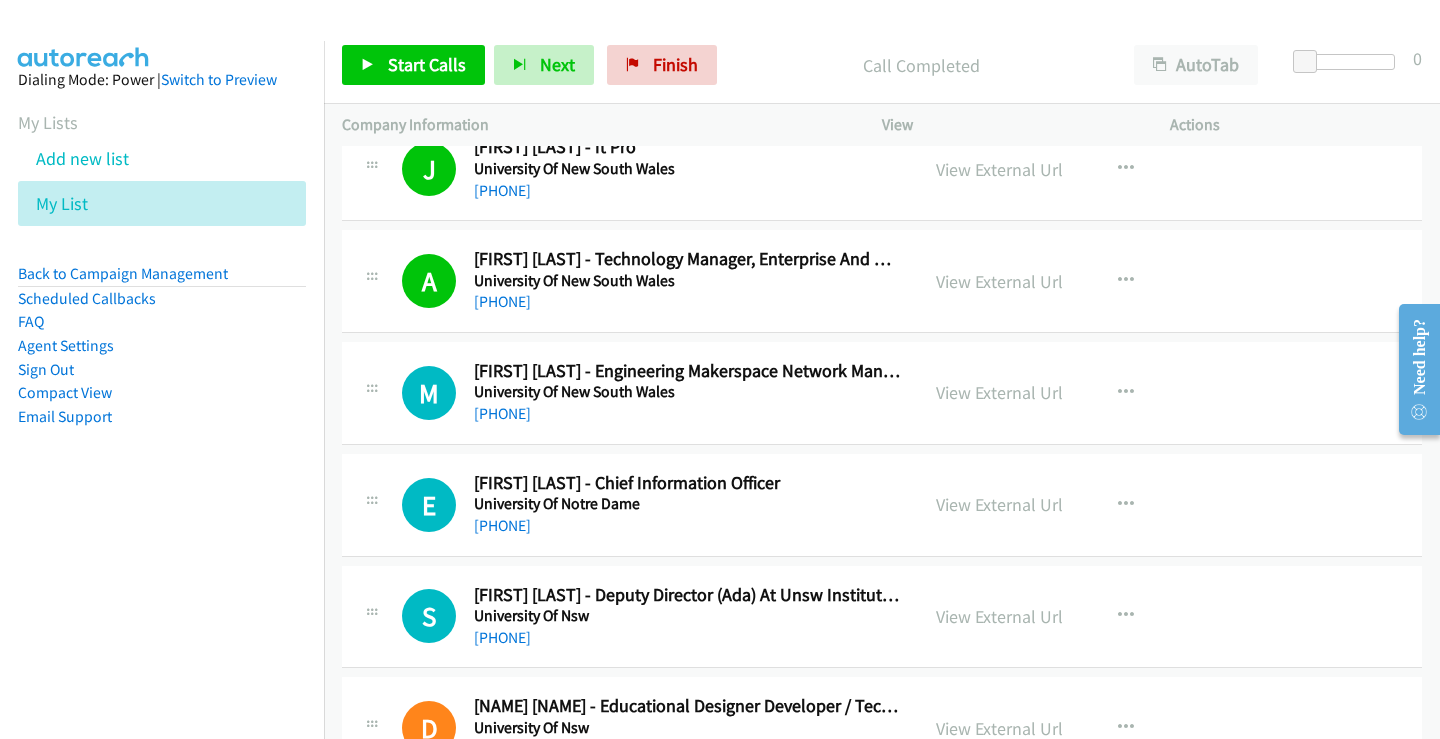 scroll, scrollTop: 7400, scrollLeft: 0, axis: vertical 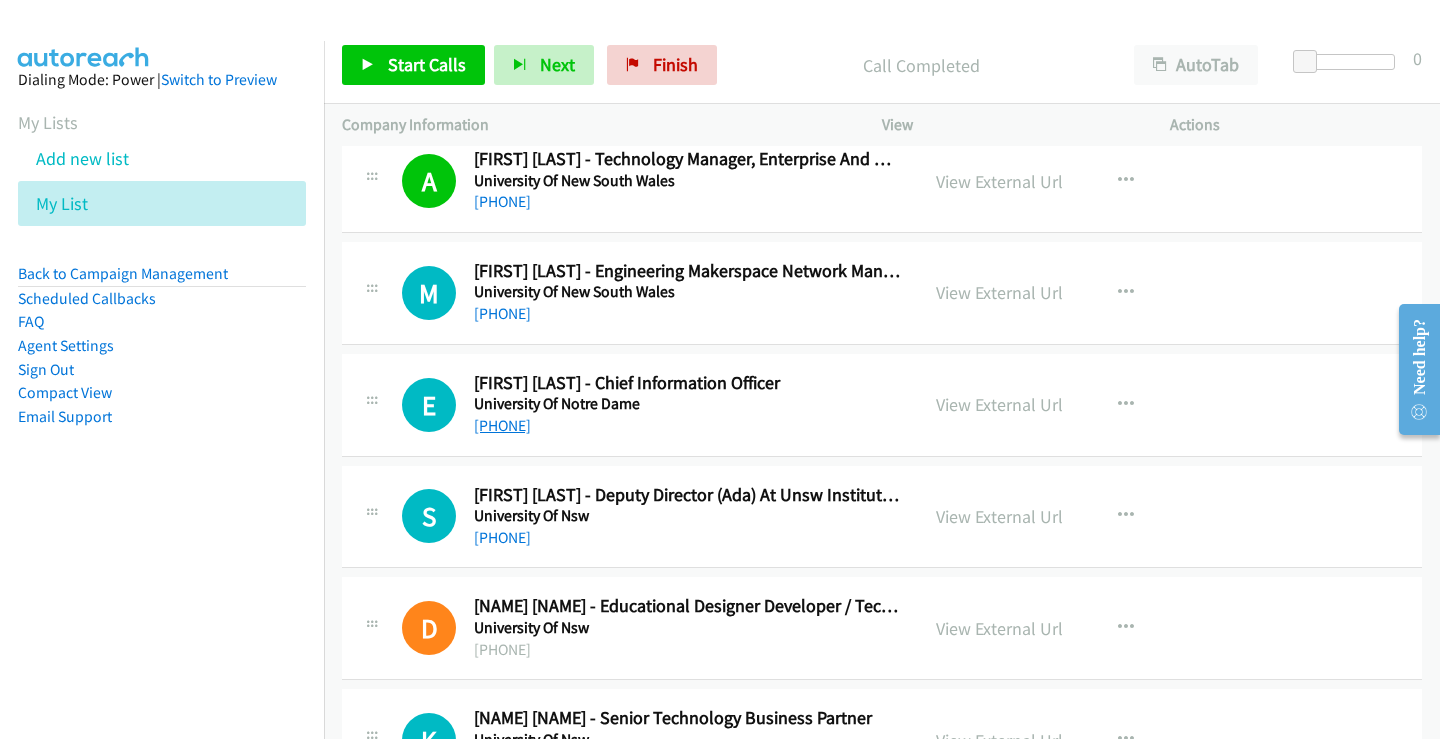 click on "+61 466 955 463" at bounding box center (502, 425) 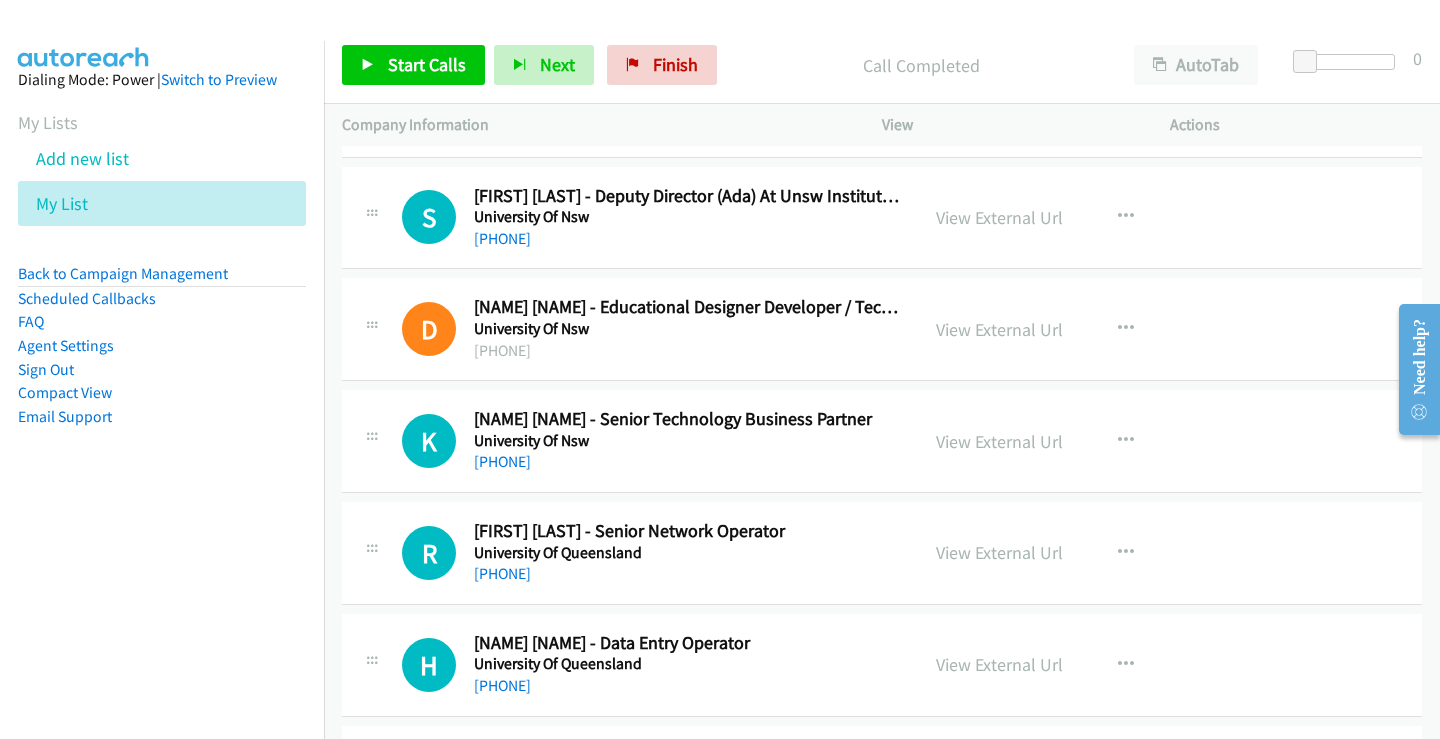 scroll, scrollTop: 7700, scrollLeft: 0, axis: vertical 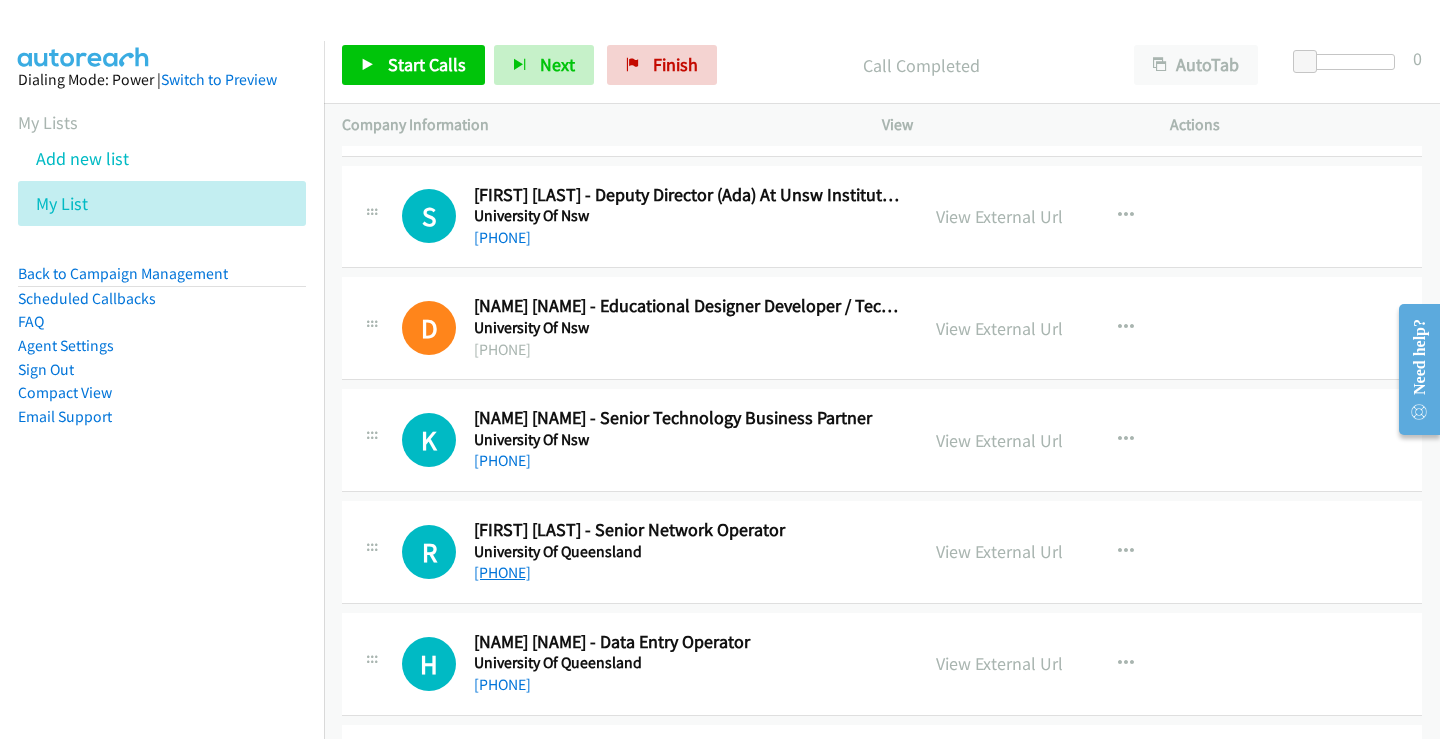 click on "+61 477 764 700" at bounding box center (502, 572) 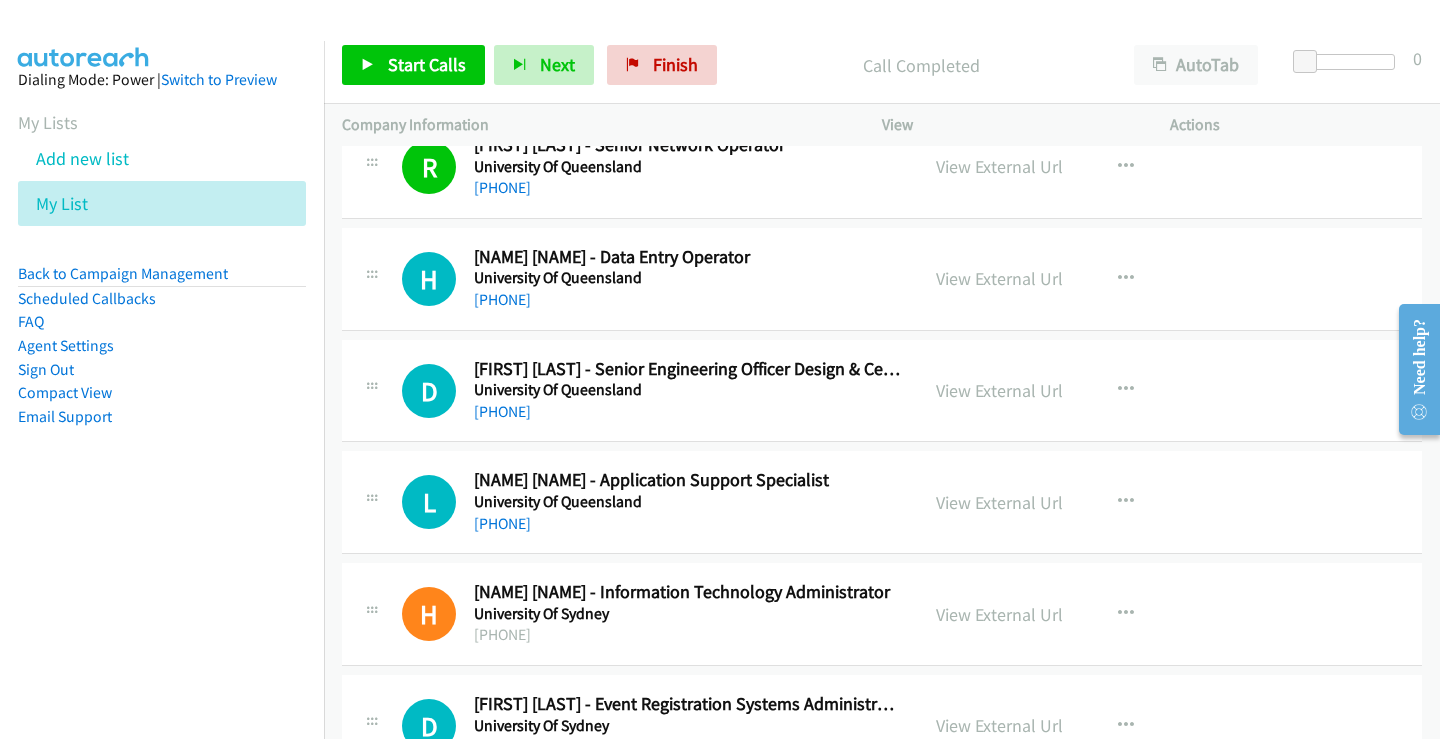 scroll, scrollTop: 8100, scrollLeft: 0, axis: vertical 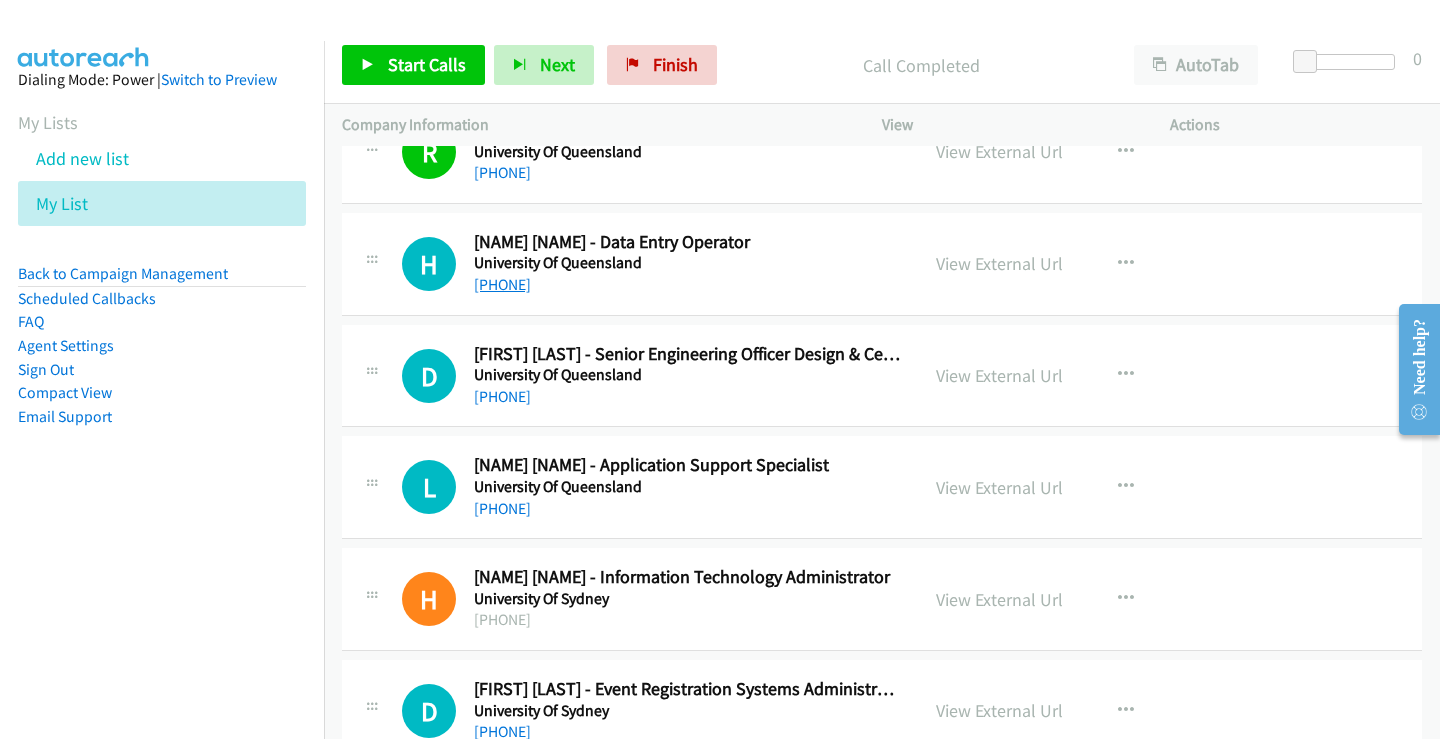 click on "+61 437 437 576" at bounding box center [502, 284] 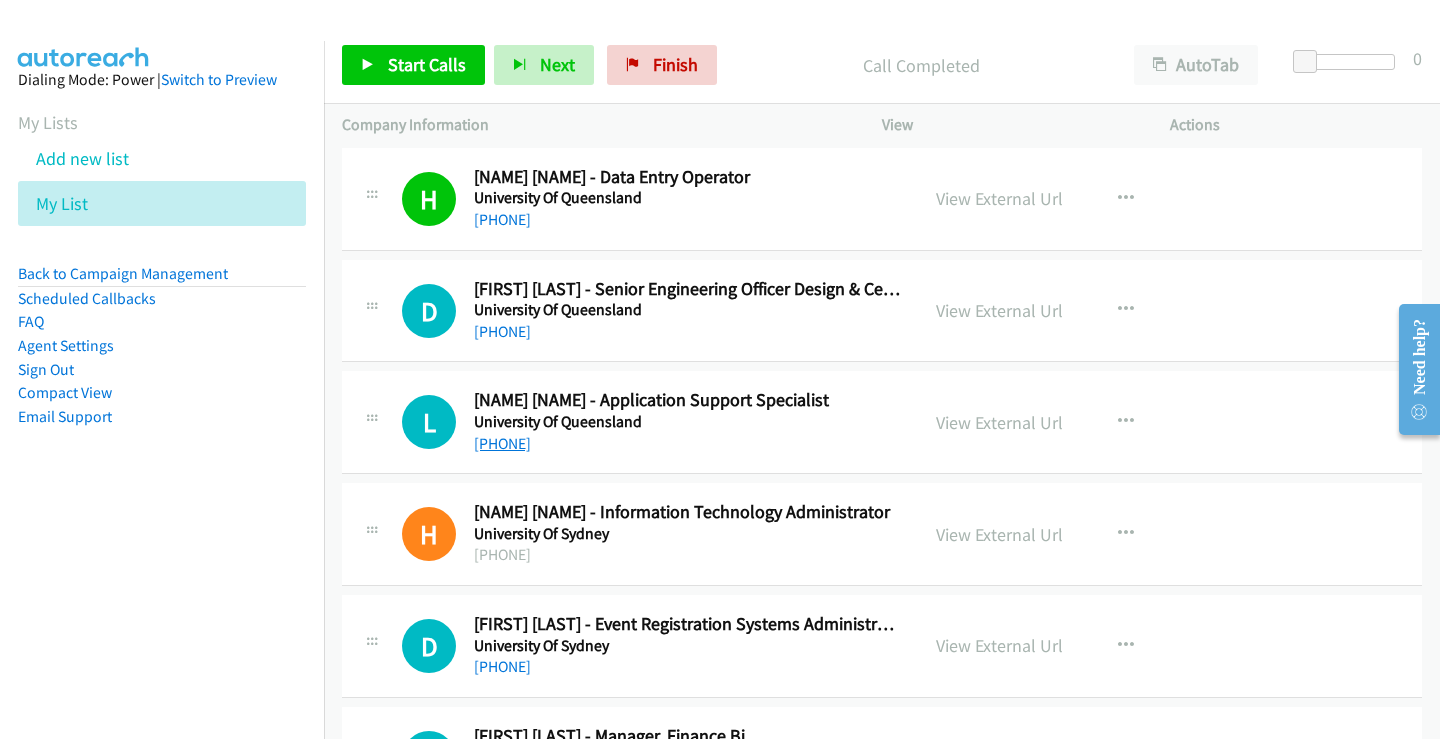 scroll, scrollTop: 8200, scrollLeft: 0, axis: vertical 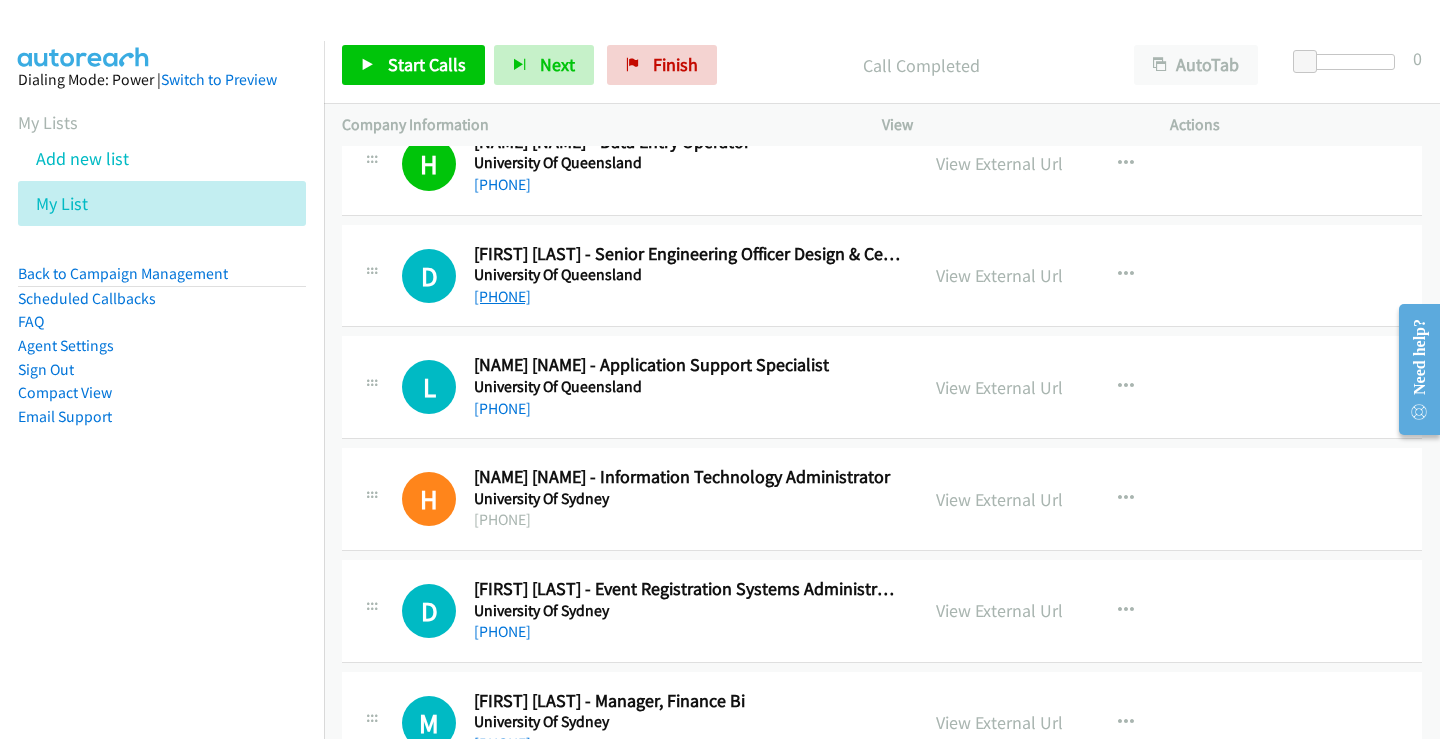 click on "+61 7 3365 3636" at bounding box center [502, 296] 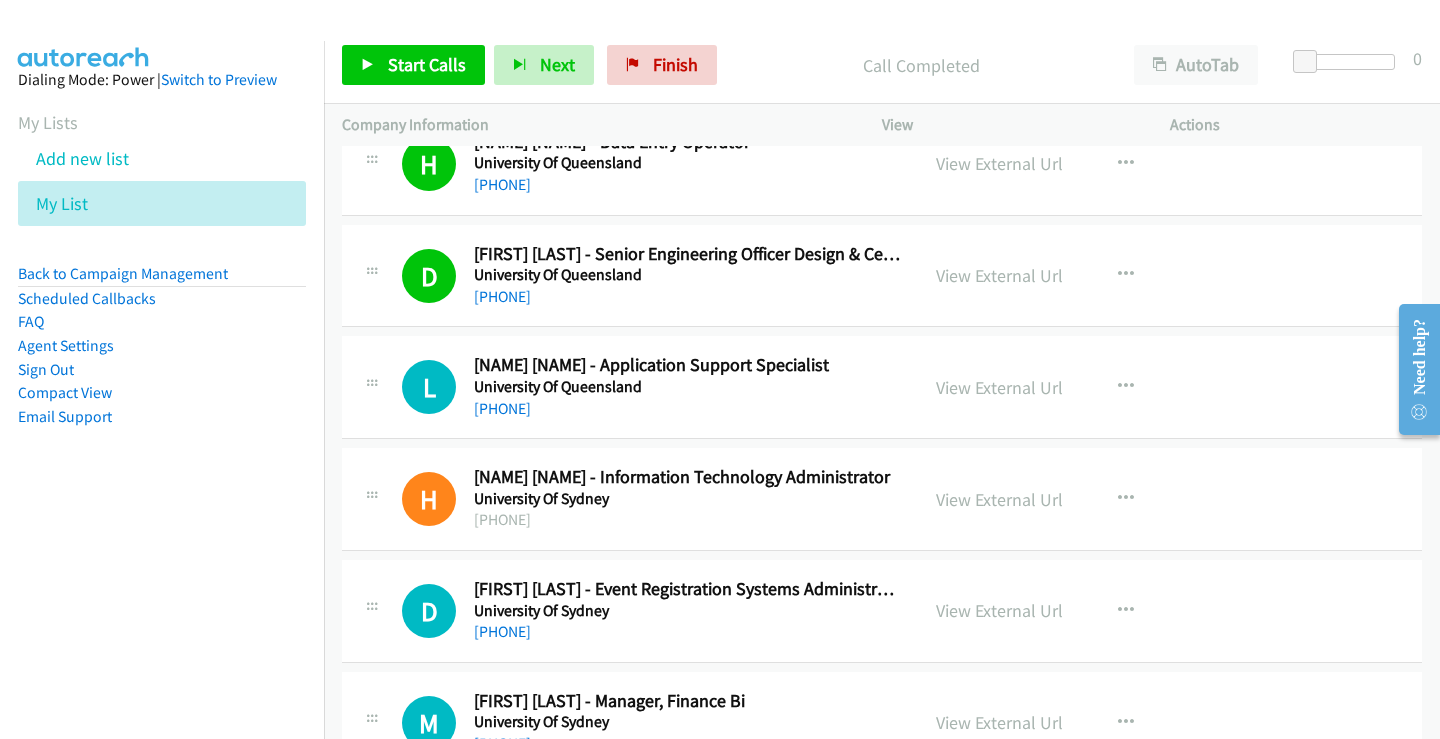 scroll, scrollTop: 8300, scrollLeft: 0, axis: vertical 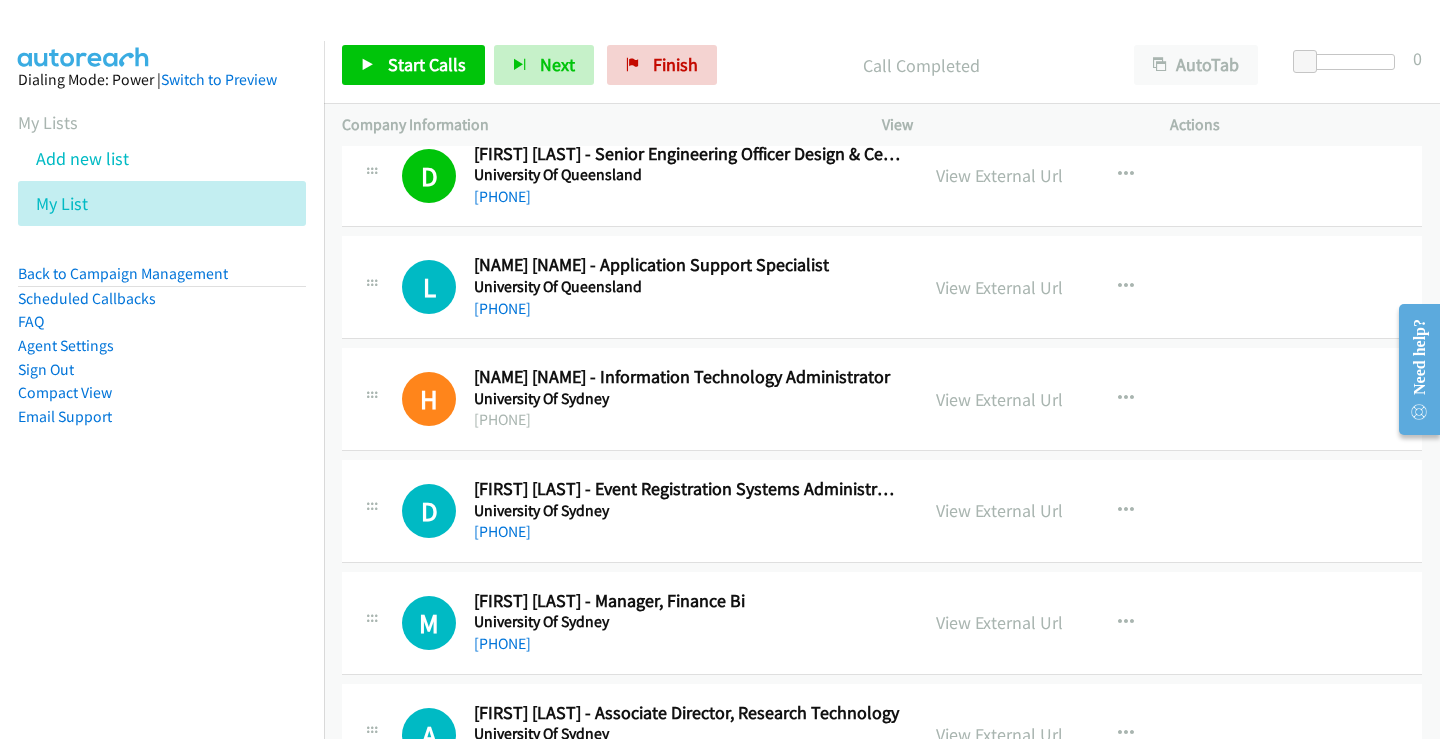 click on "+61 411 236 007" at bounding box center (687, 309) 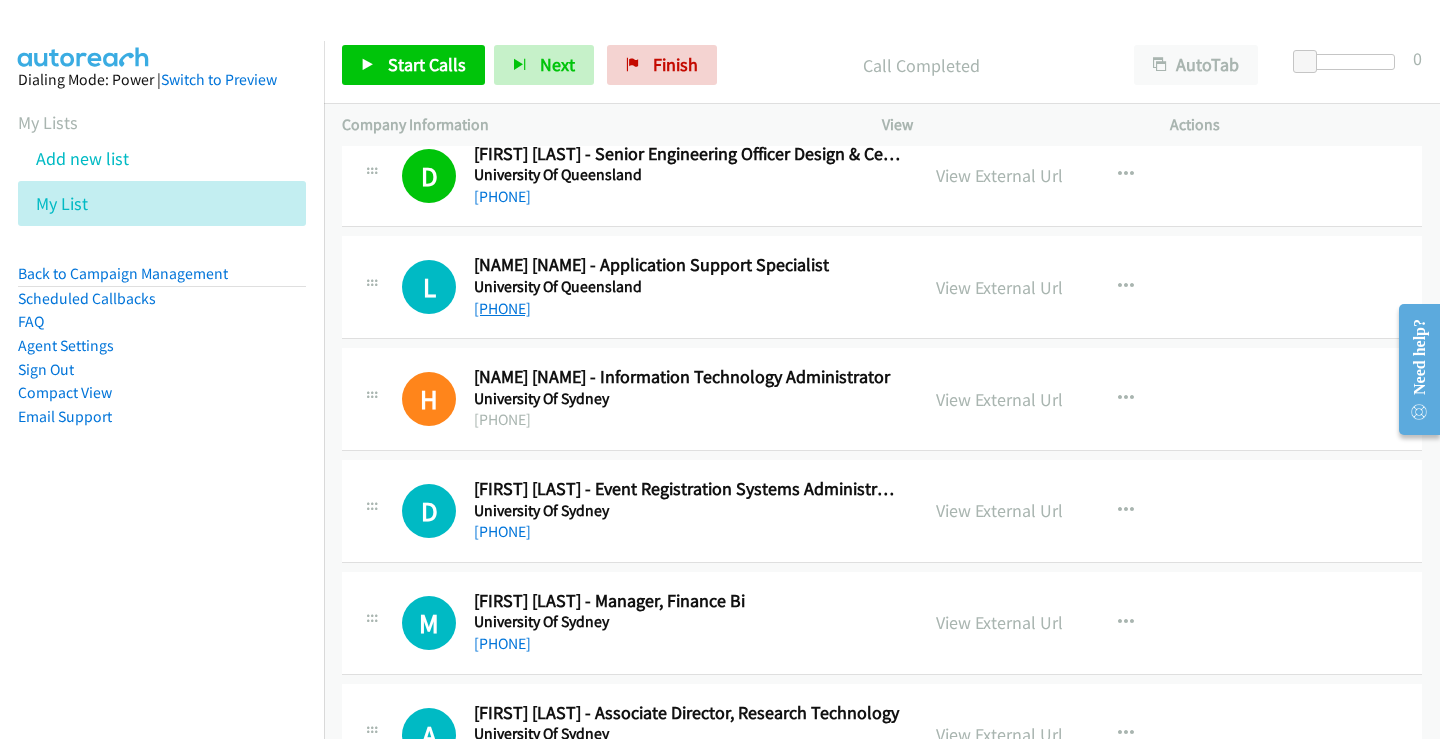 click on "+61 411 236 007" at bounding box center (502, 308) 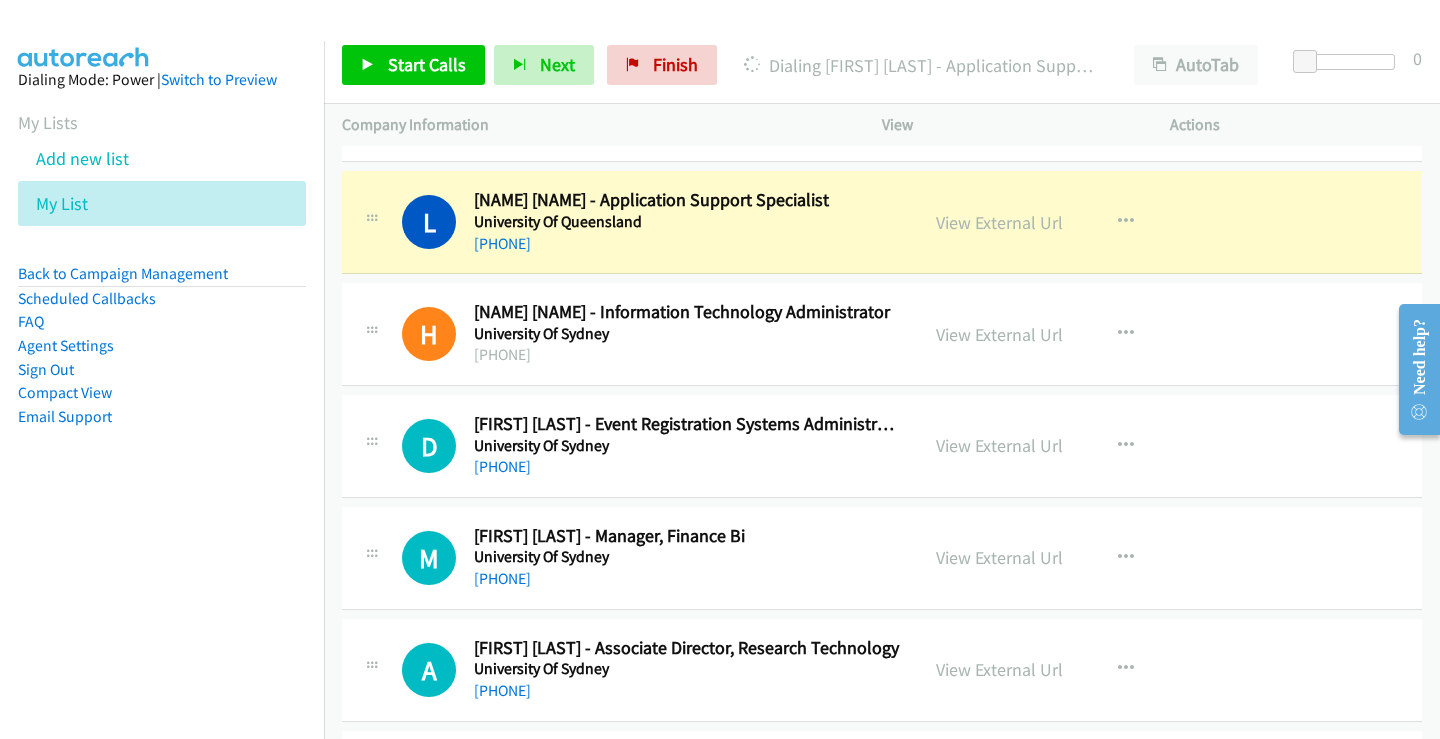 scroll, scrollTop: 8400, scrollLeft: 0, axis: vertical 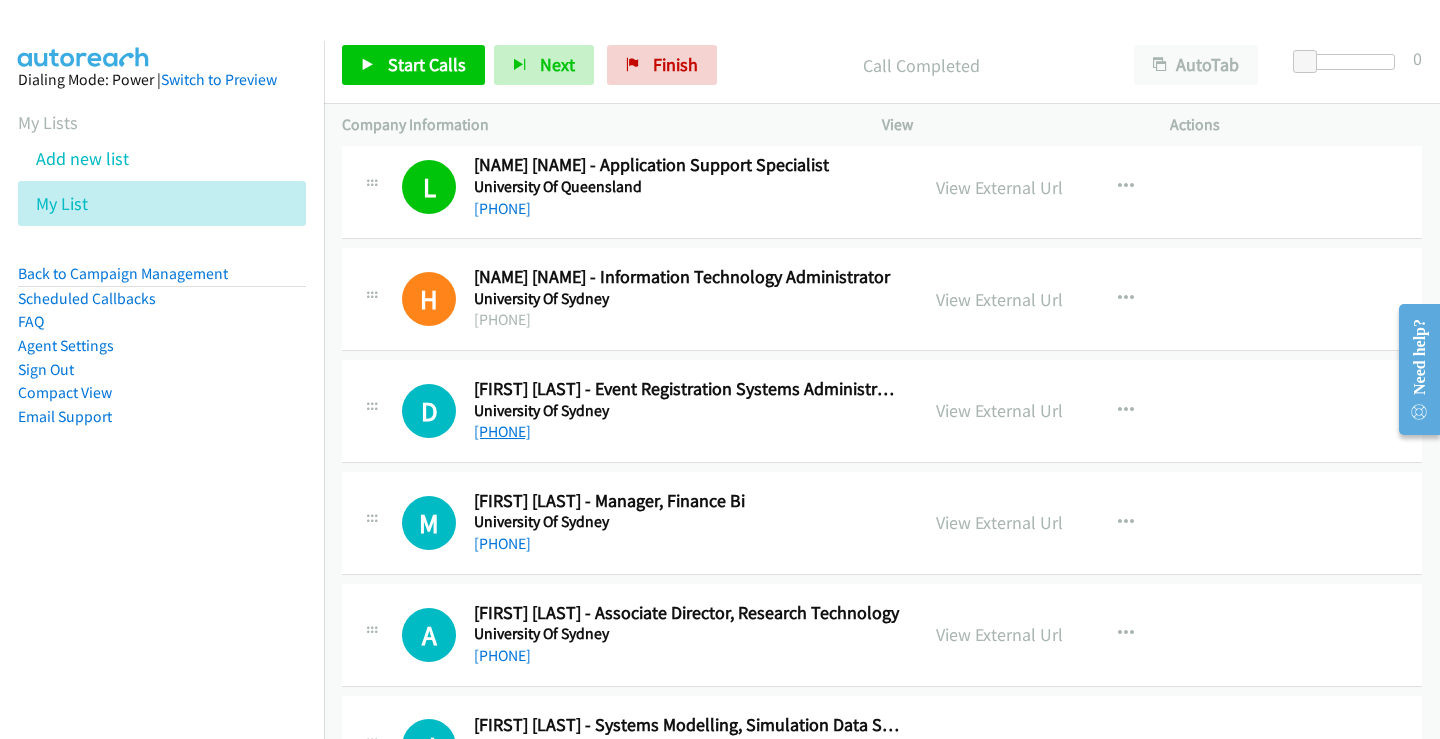 click on "+61 478 409 295" at bounding box center (502, 431) 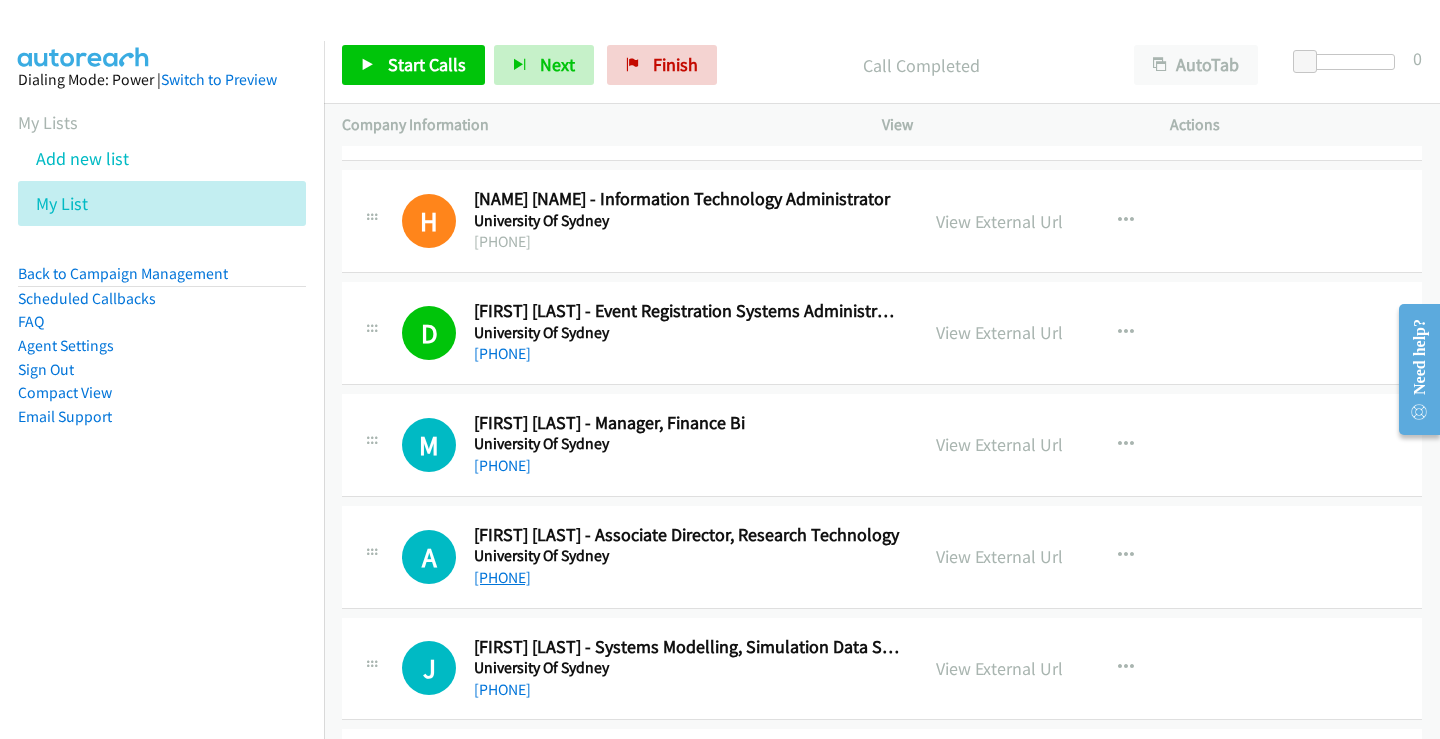 scroll, scrollTop: 8500, scrollLeft: 0, axis: vertical 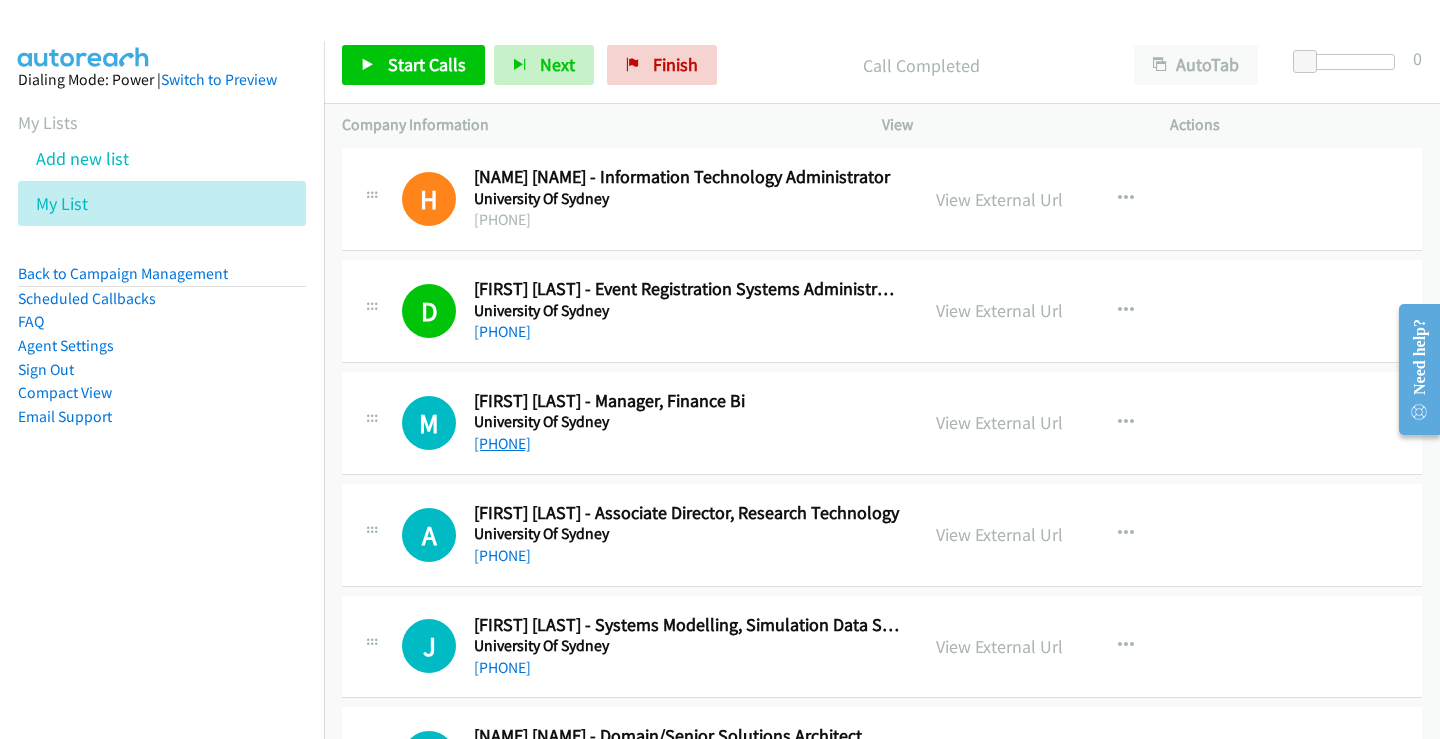 click on "+61 2 8627 6341" at bounding box center [502, 443] 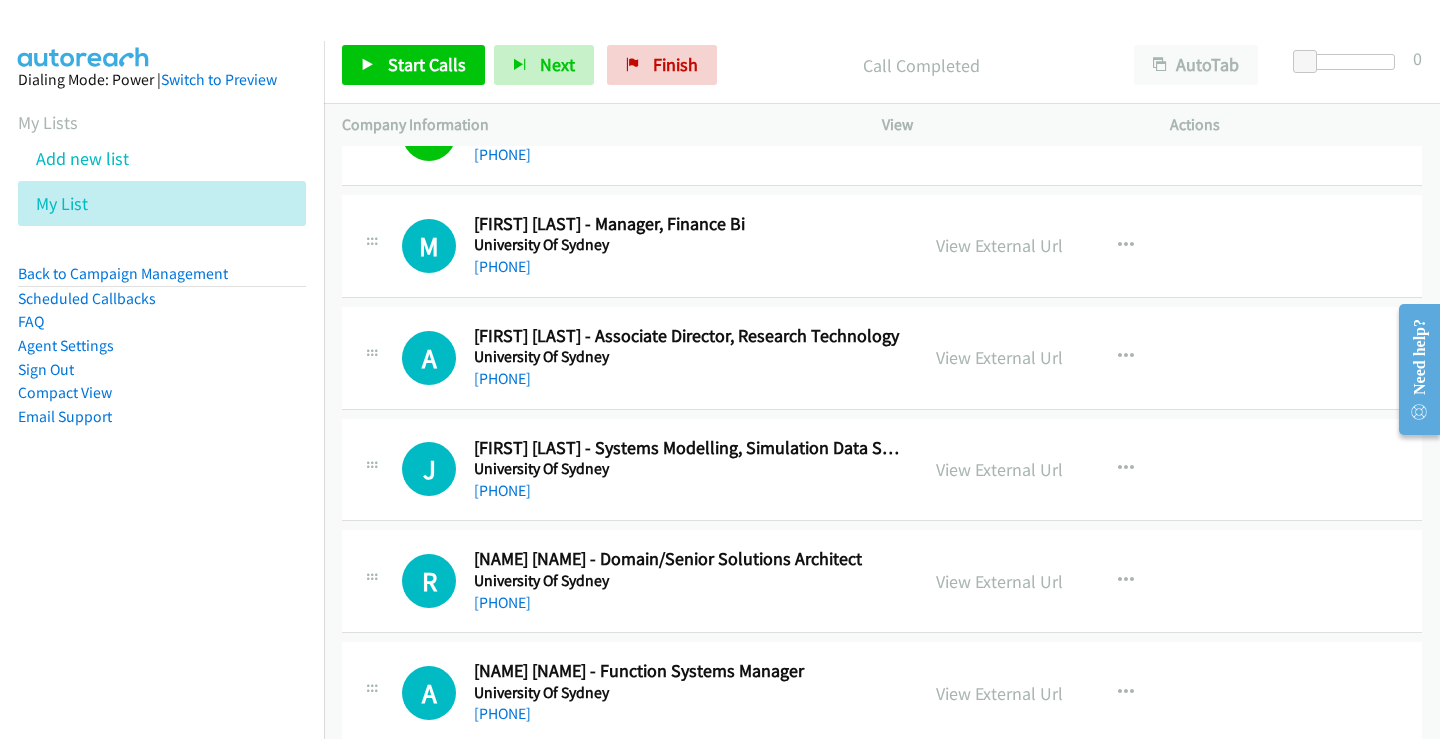 scroll, scrollTop: 8700, scrollLeft: 0, axis: vertical 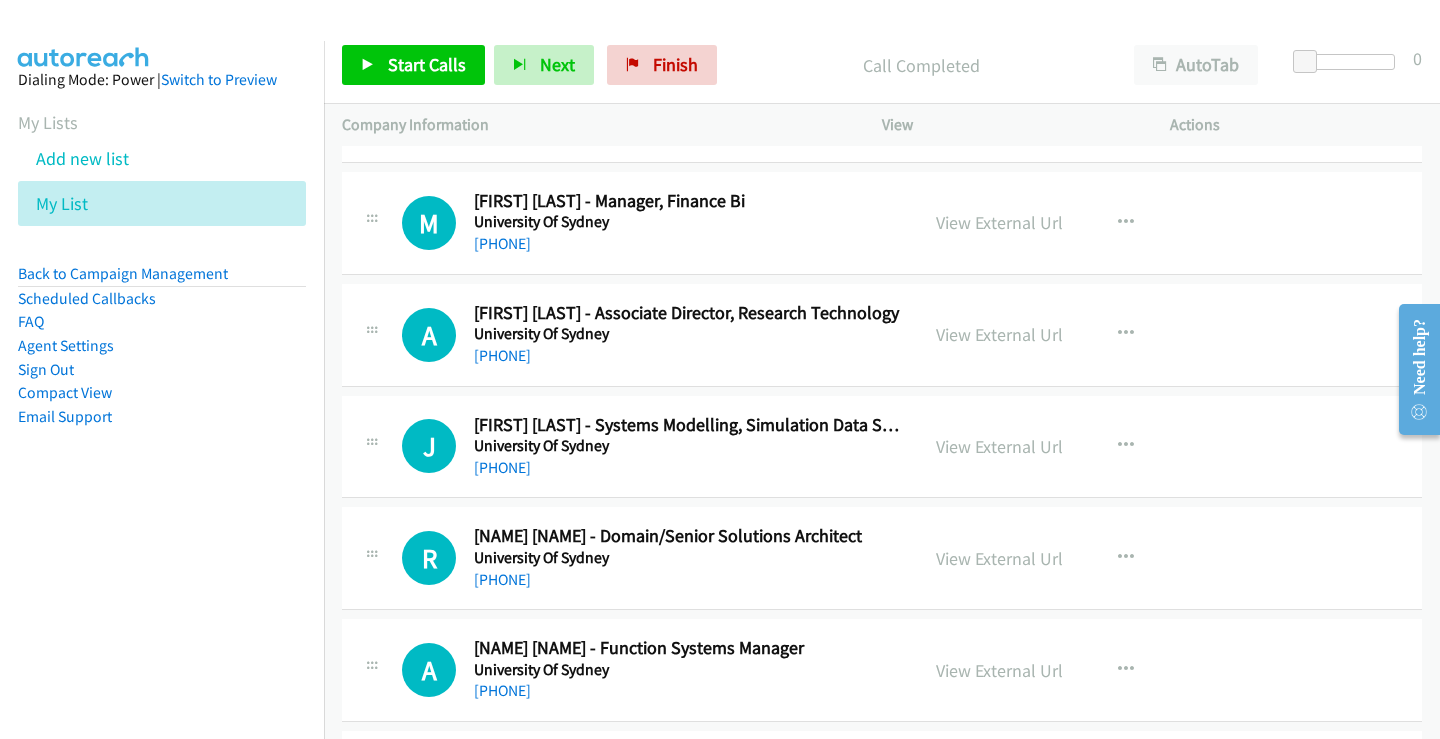 click on "+61 7 3365 3392" at bounding box center (502, 355) 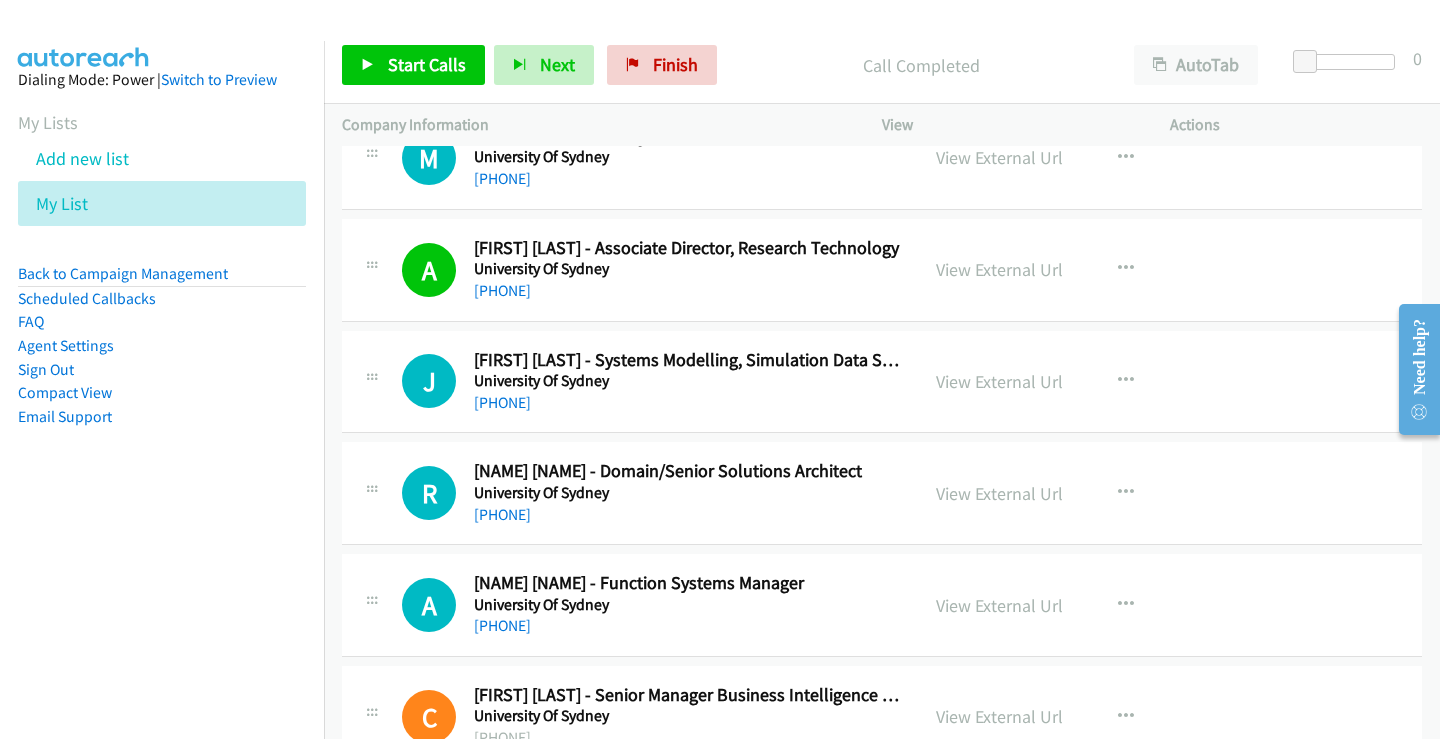 scroll, scrollTop: 8800, scrollLeft: 0, axis: vertical 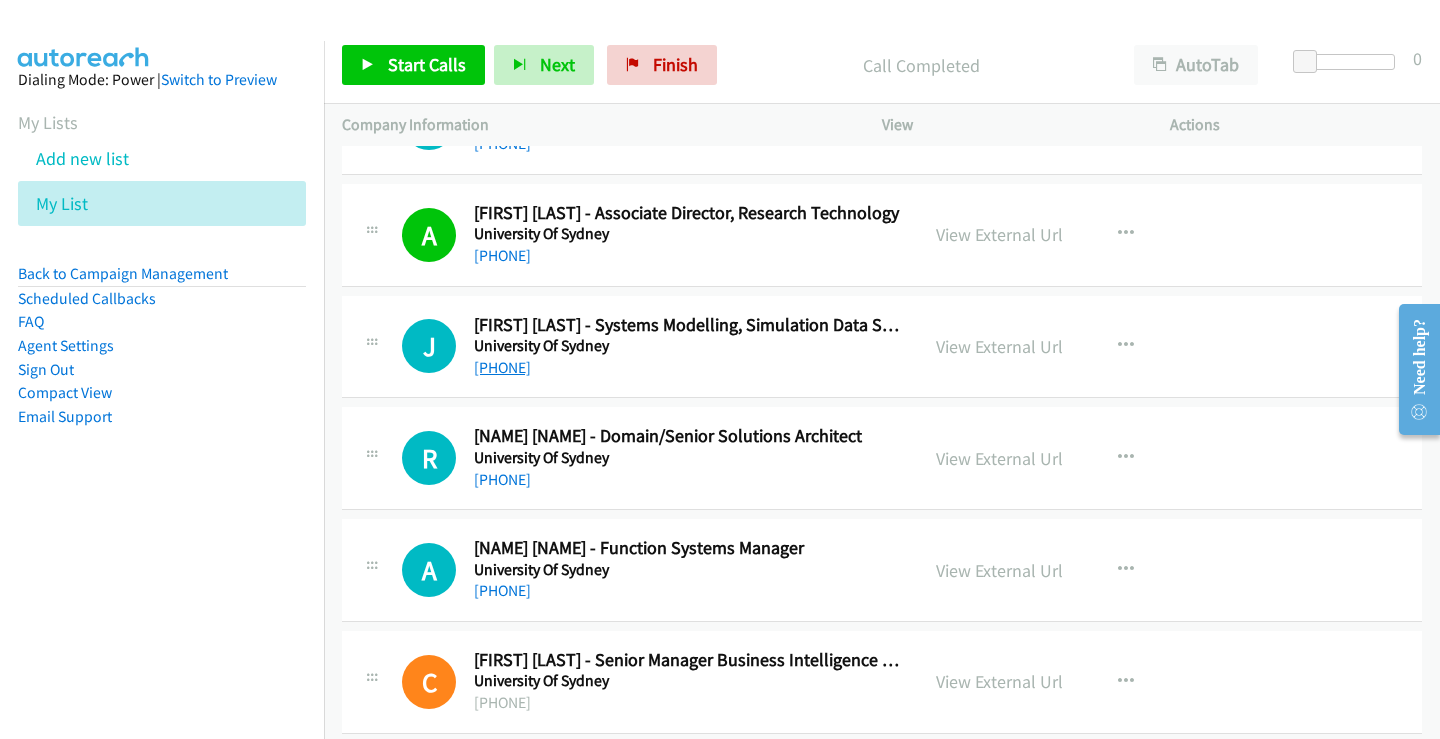 click on "+61 2 9351 0506" at bounding box center (502, 367) 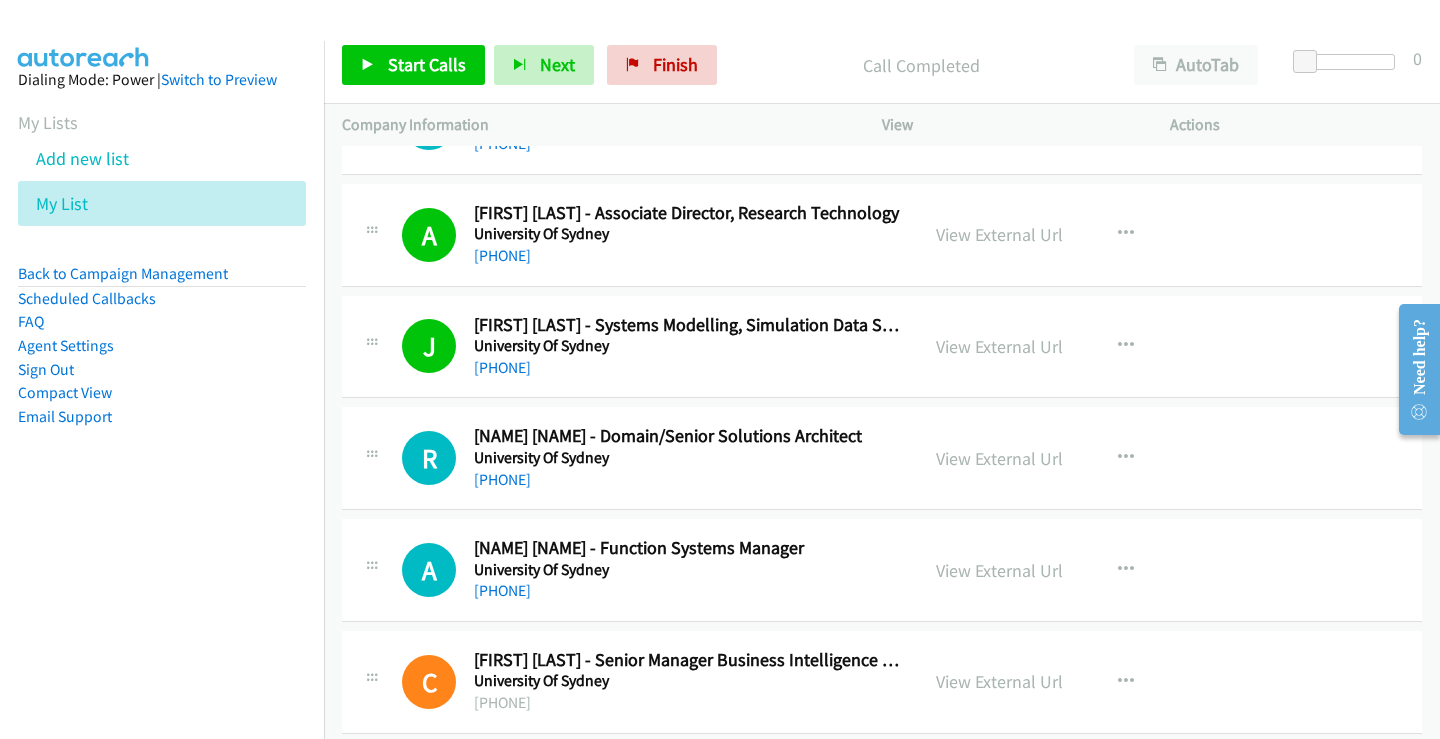 scroll, scrollTop: 8900, scrollLeft: 0, axis: vertical 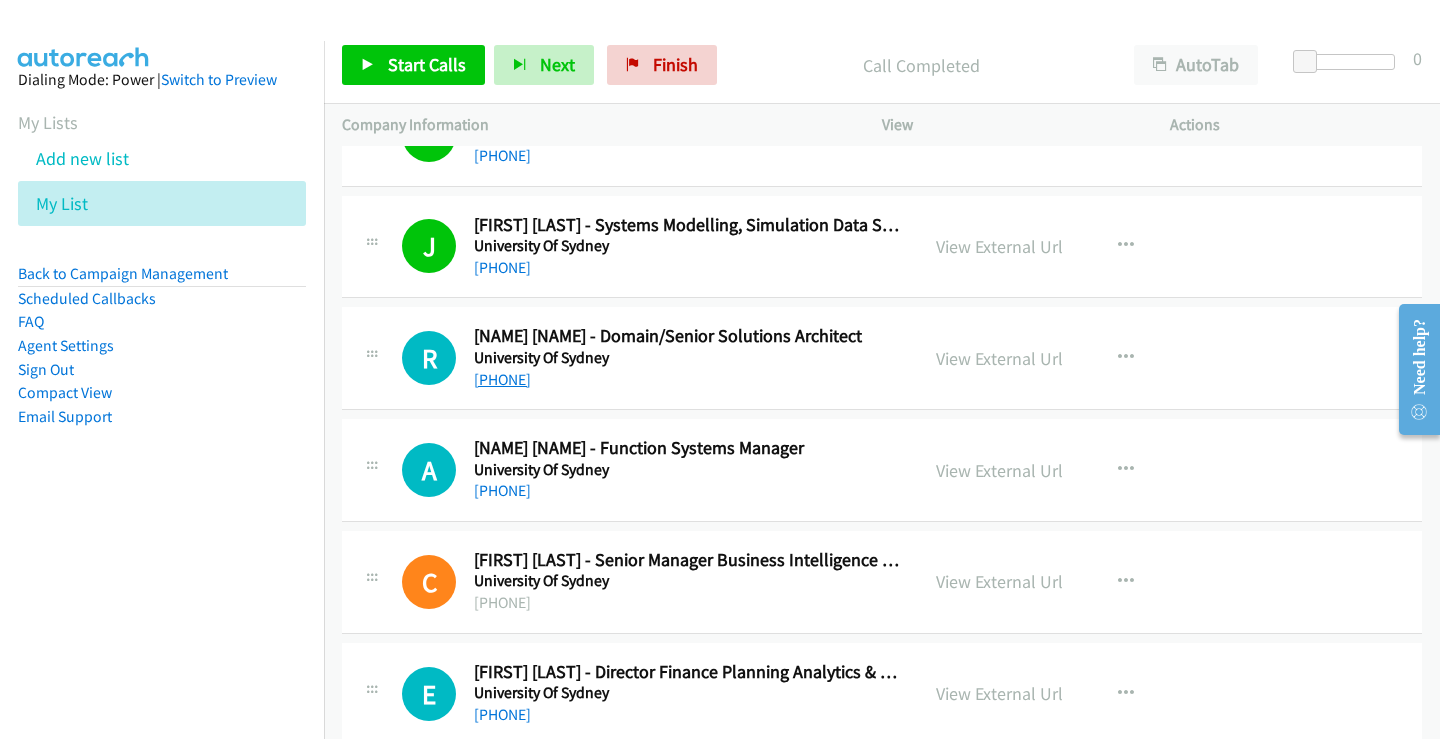 click on "+61 2 9114 2199" at bounding box center [502, 379] 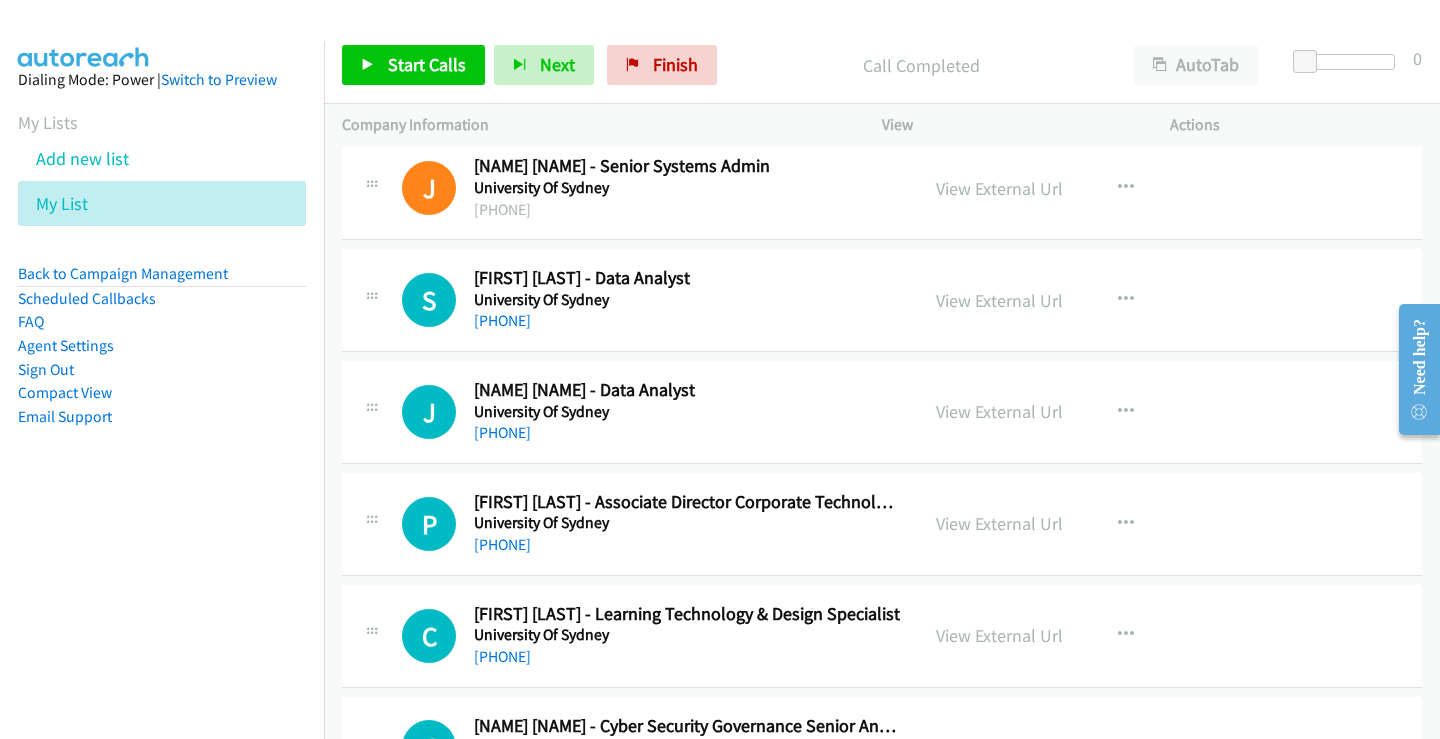 scroll, scrollTop: 10200, scrollLeft: 0, axis: vertical 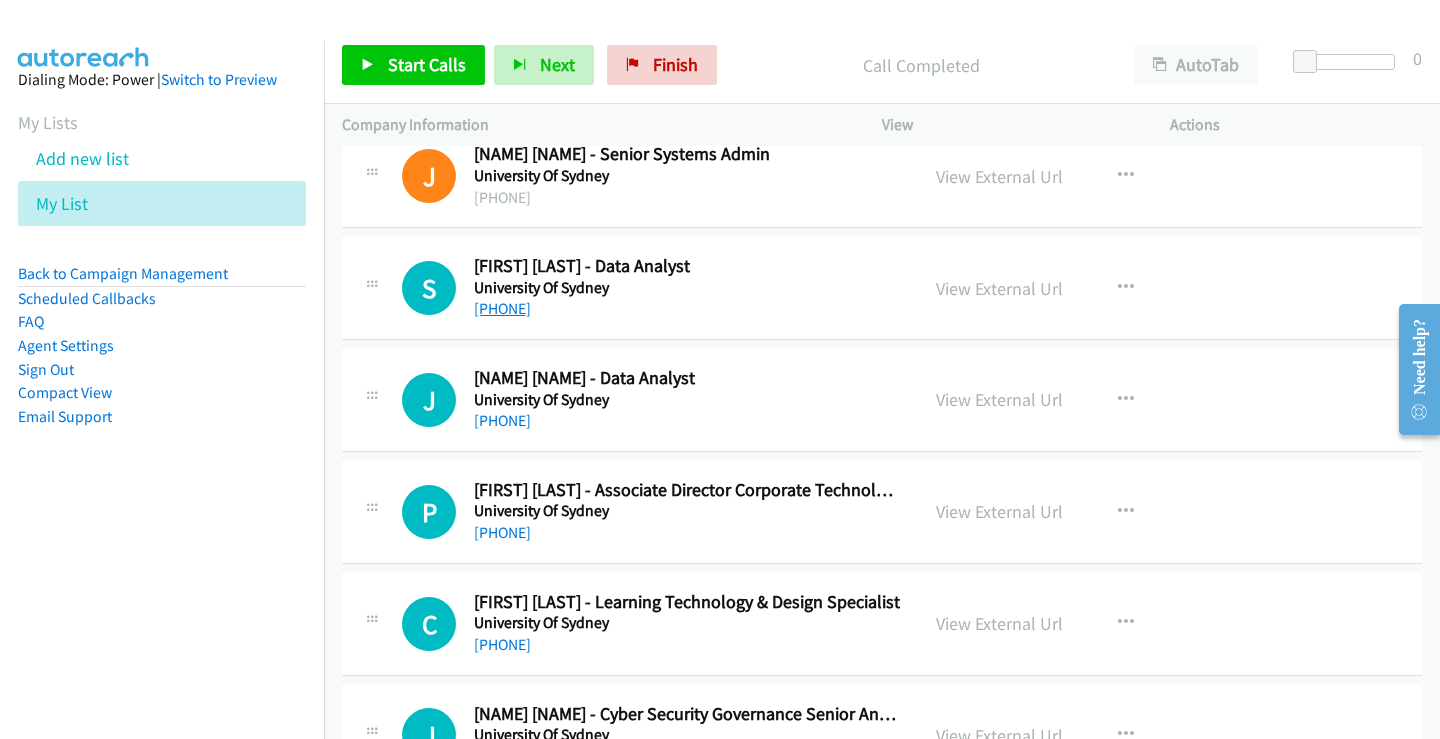 click on "+61 2 9012 4537" at bounding box center (502, 308) 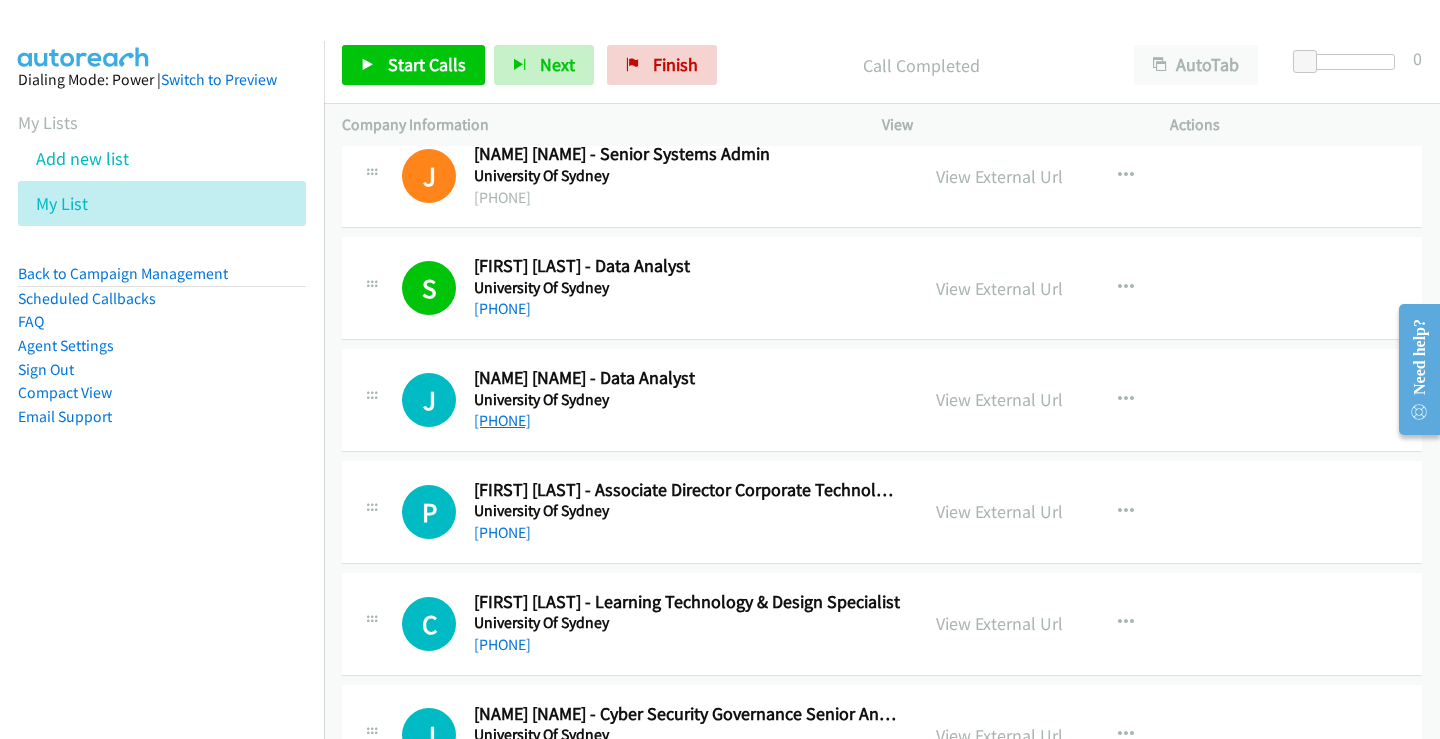 click on "+61 402 069 401" at bounding box center (502, 420) 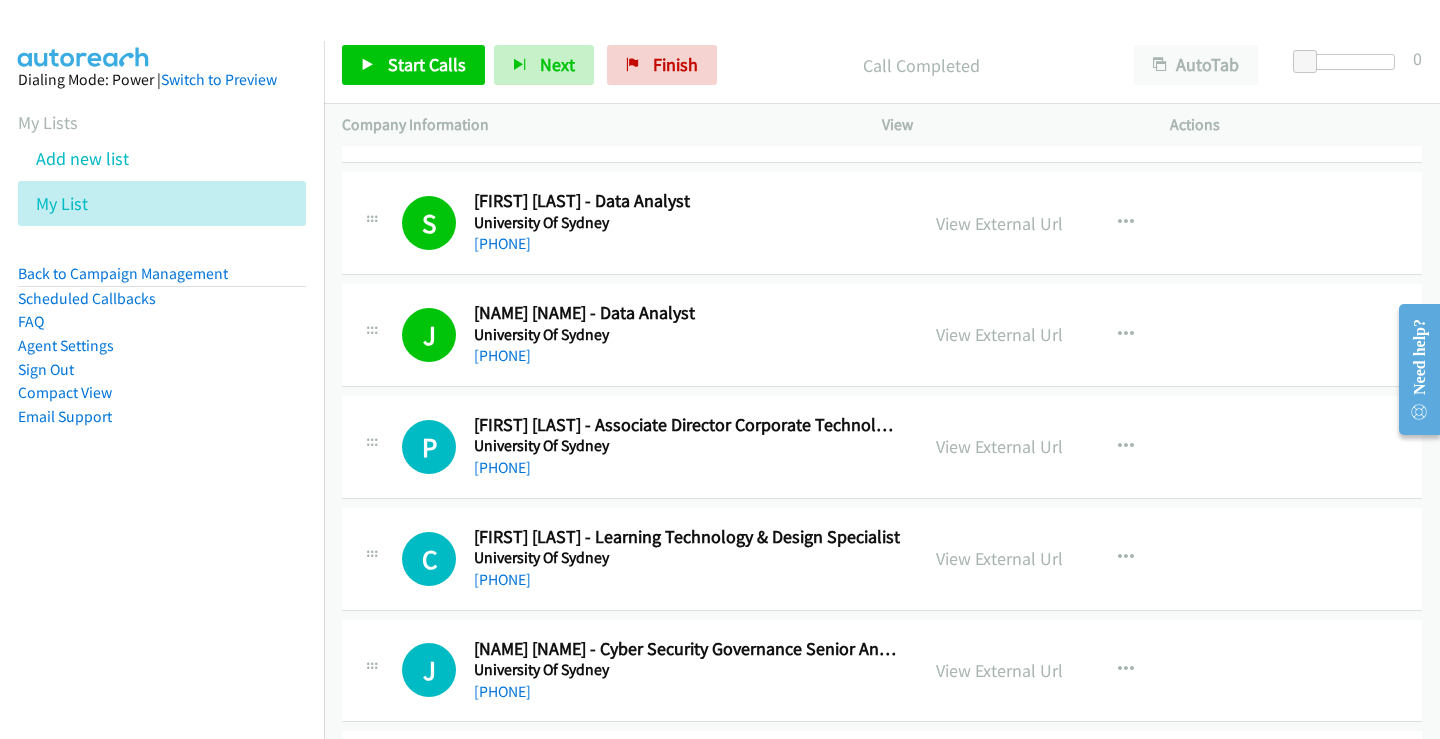scroll, scrollTop: 10300, scrollLeft: 0, axis: vertical 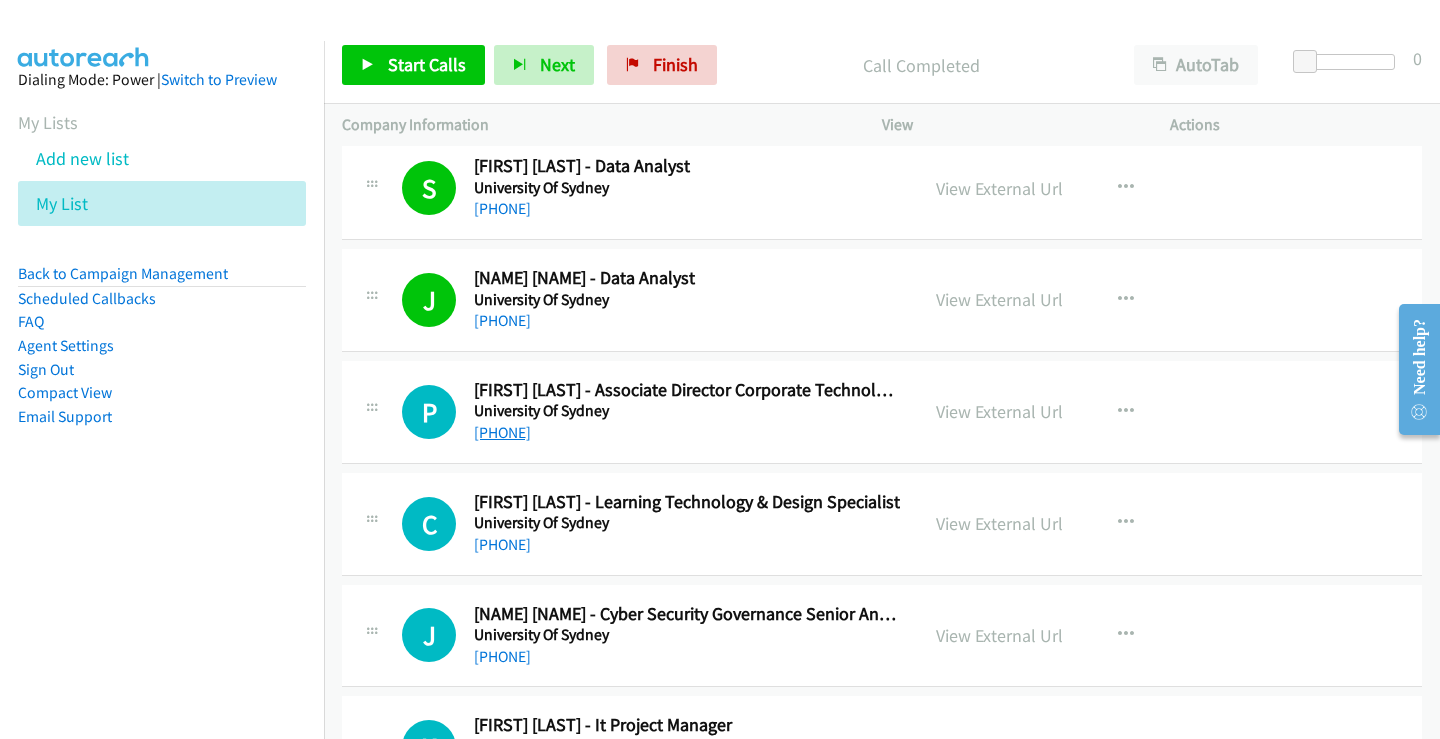 click on "+61 498 057 332" at bounding box center [502, 432] 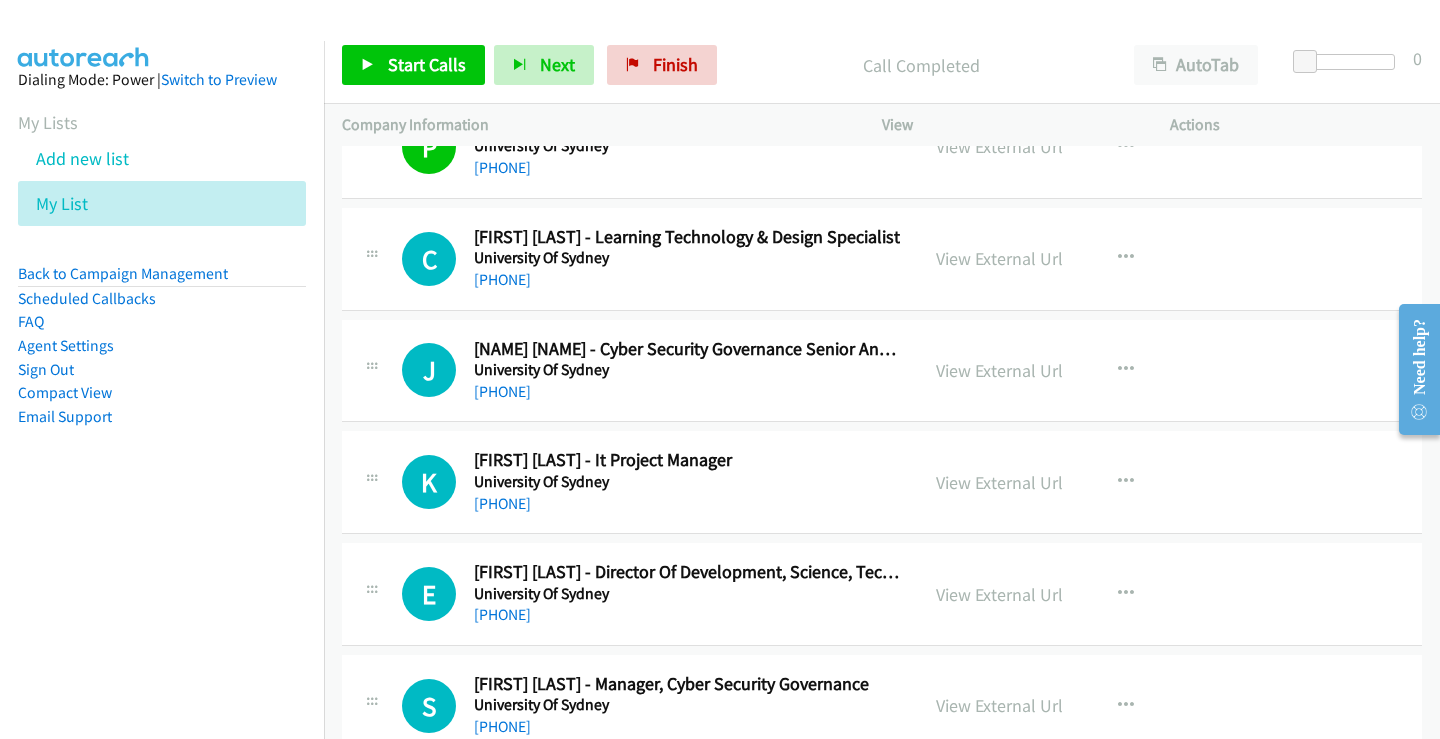 scroll, scrollTop: 10600, scrollLeft: 0, axis: vertical 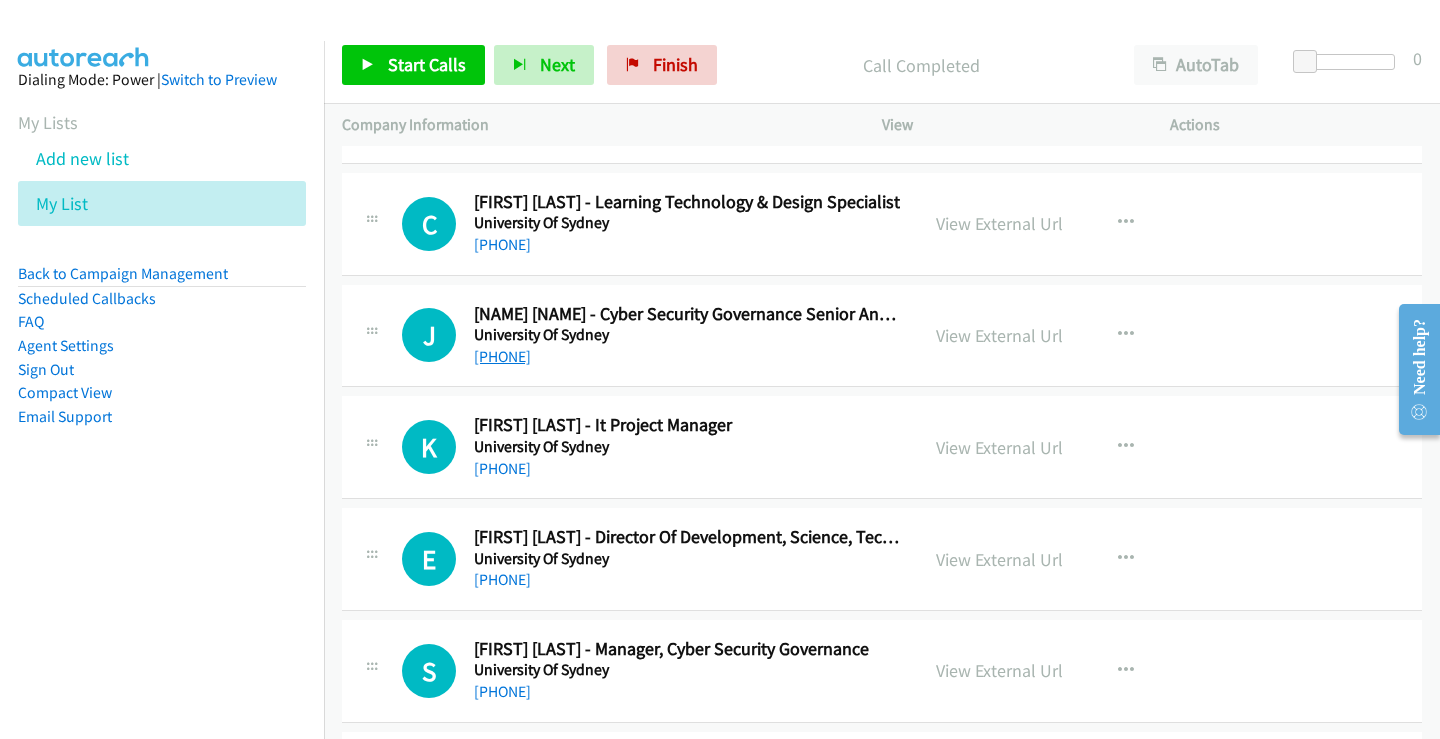 click on "+61 439 095 597" at bounding box center (502, 356) 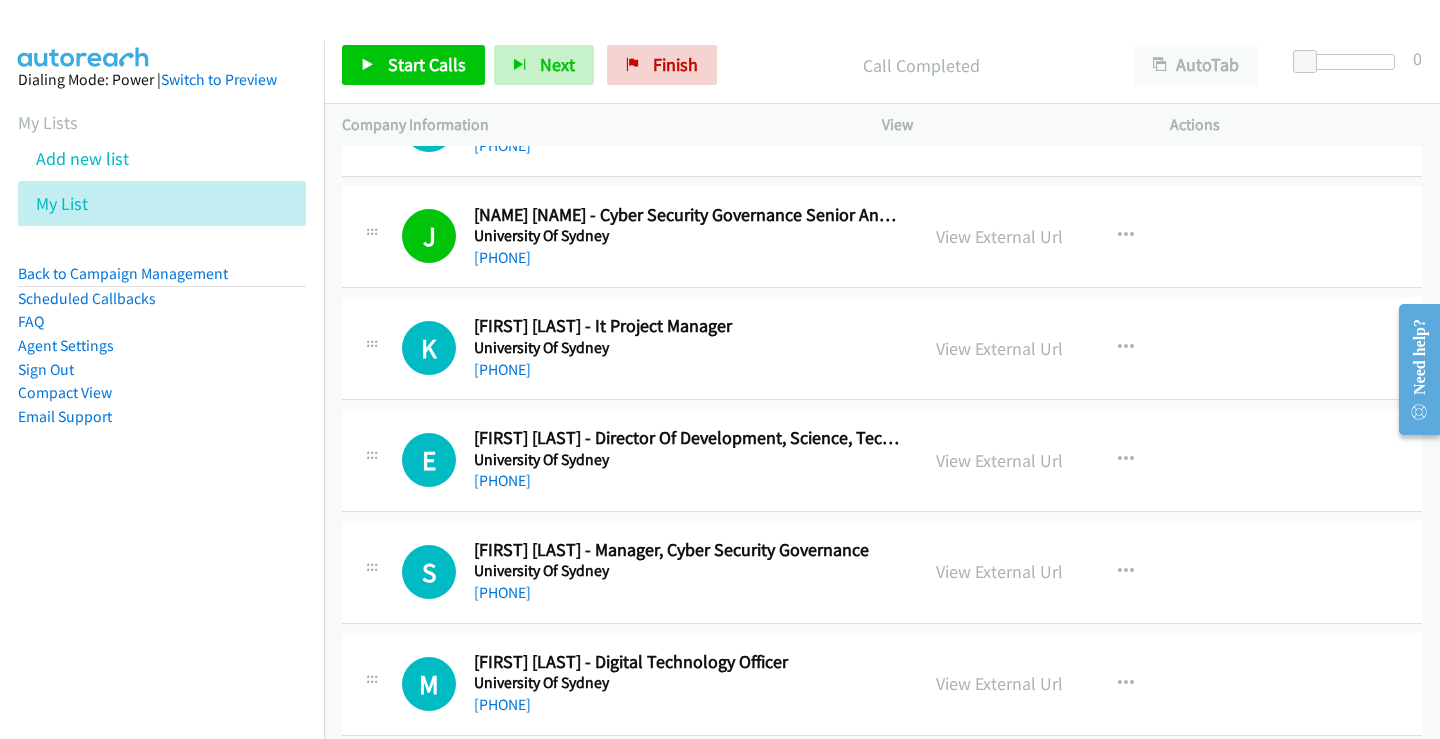 scroll, scrollTop: 10700, scrollLeft: 0, axis: vertical 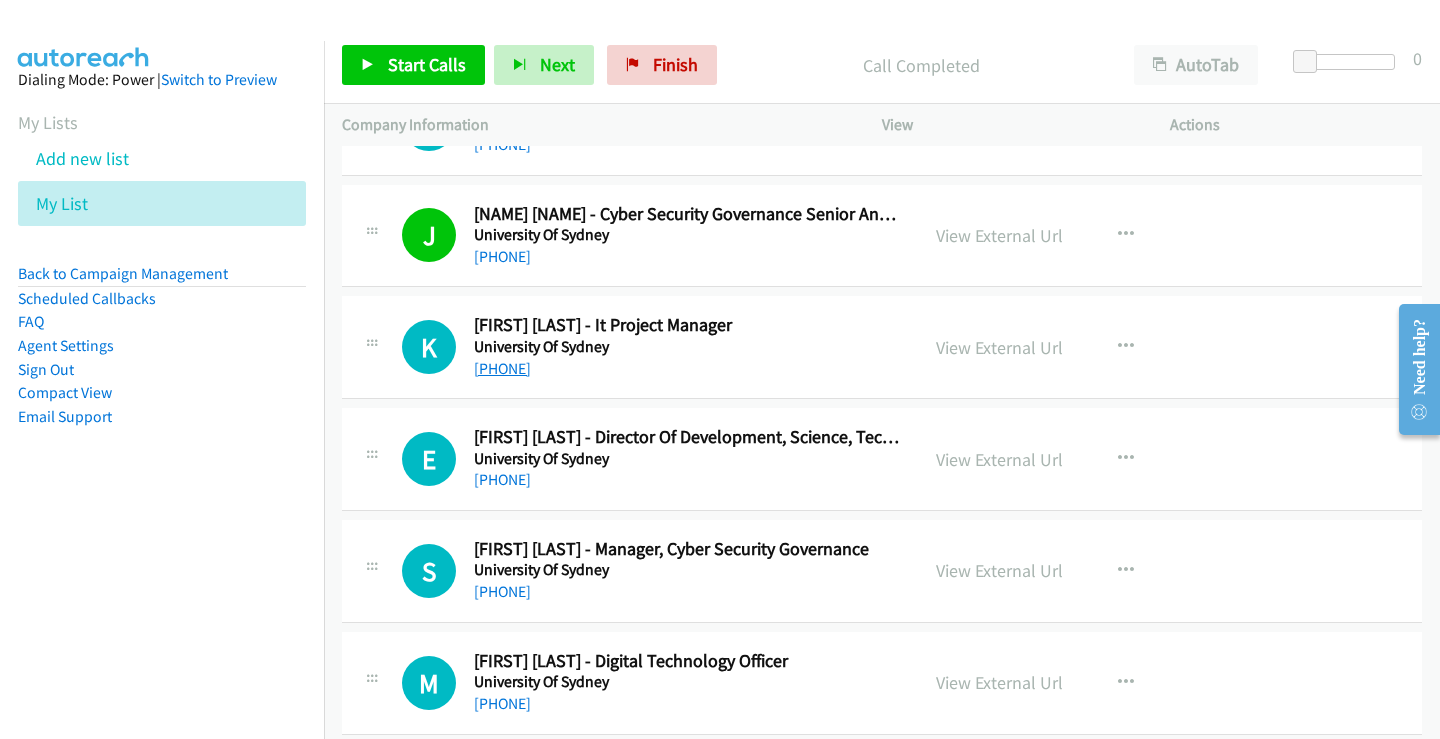 click on "+61 412 506 581" at bounding box center [502, 368] 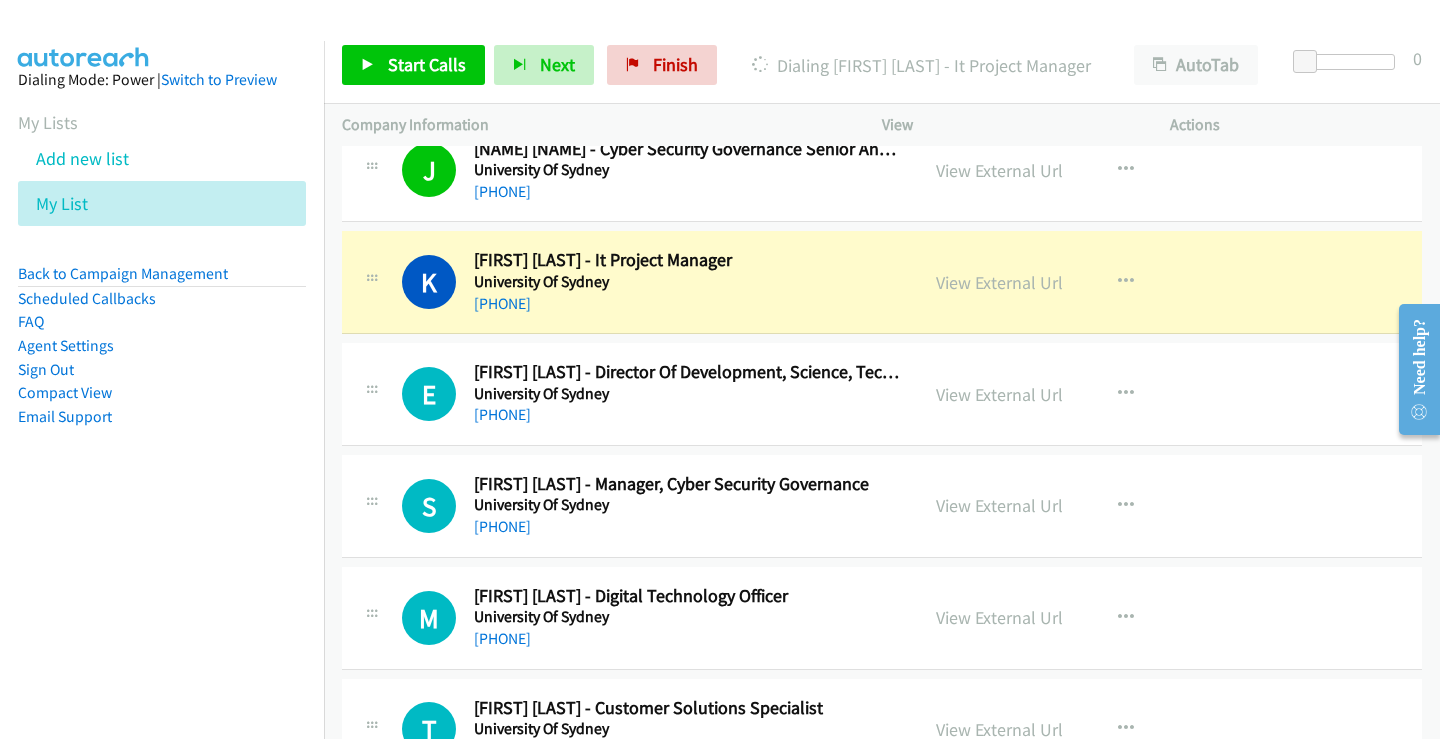 scroll, scrollTop: 10800, scrollLeft: 0, axis: vertical 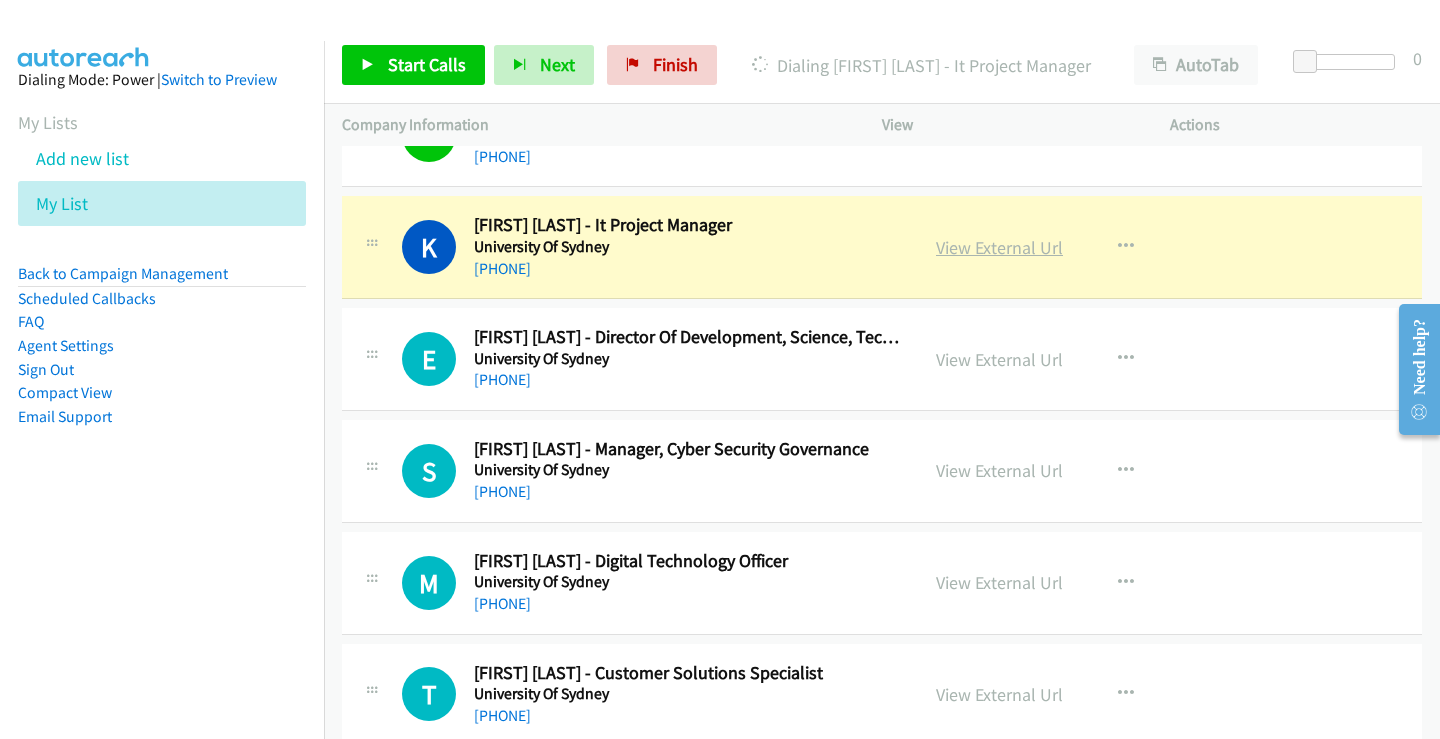 click on "View External Url" at bounding box center (999, 247) 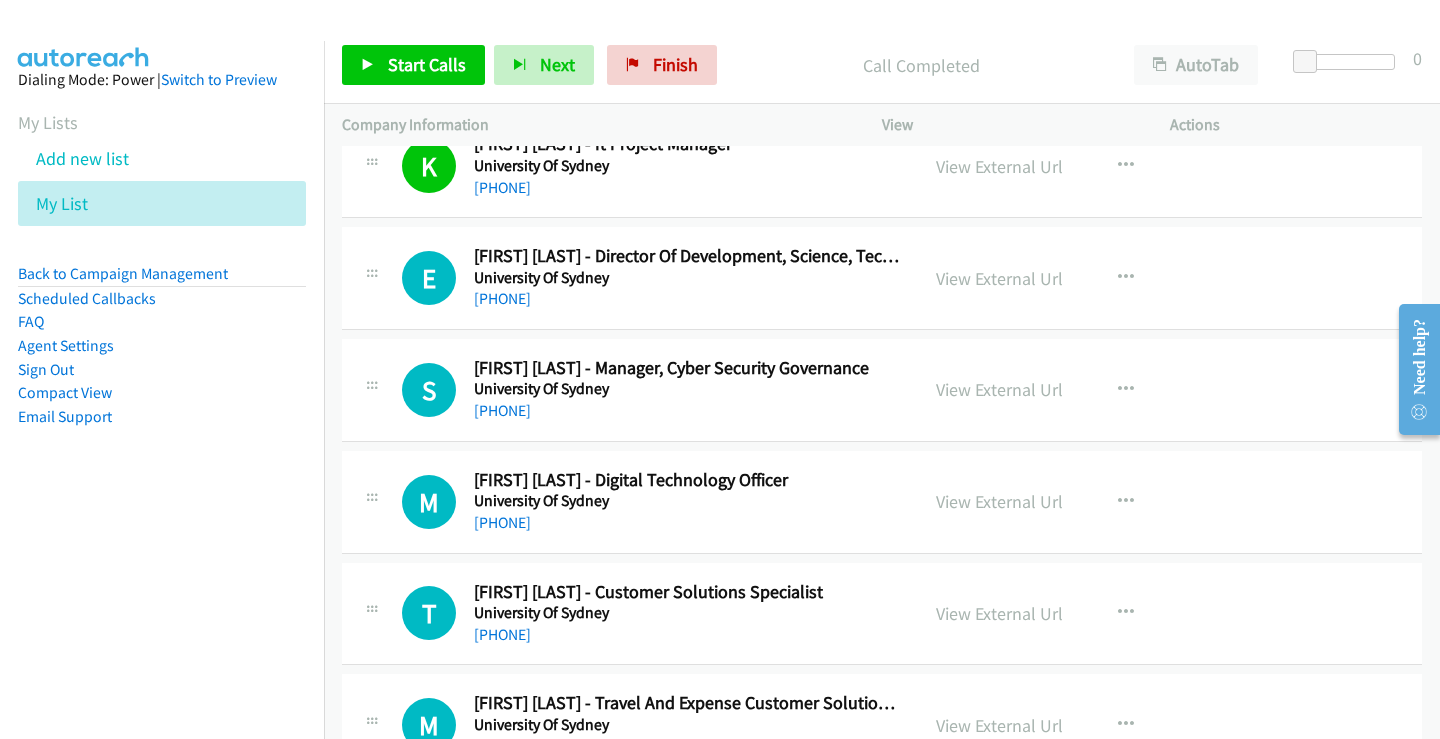 scroll, scrollTop: 11000, scrollLeft: 0, axis: vertical 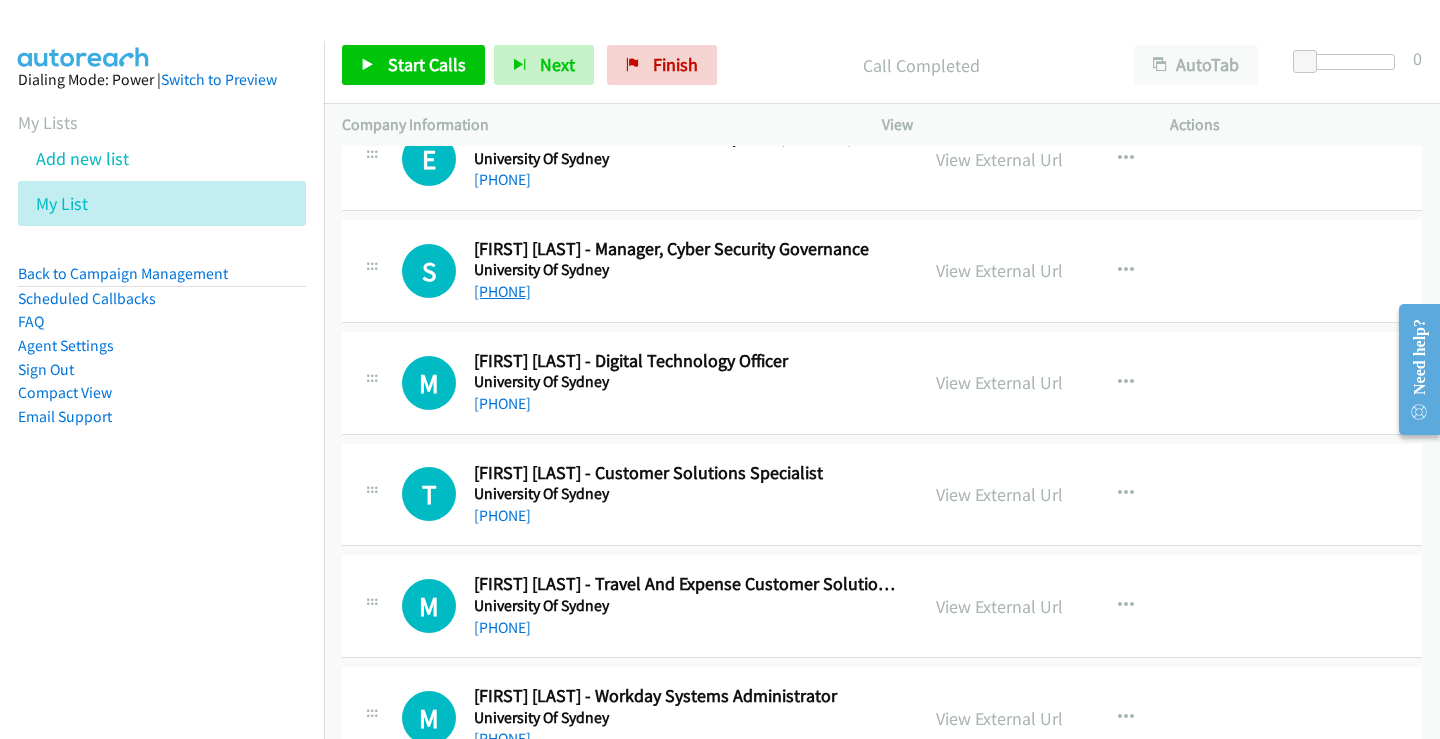 click on "+61 400 400 202" at bounding box center [502, 291] 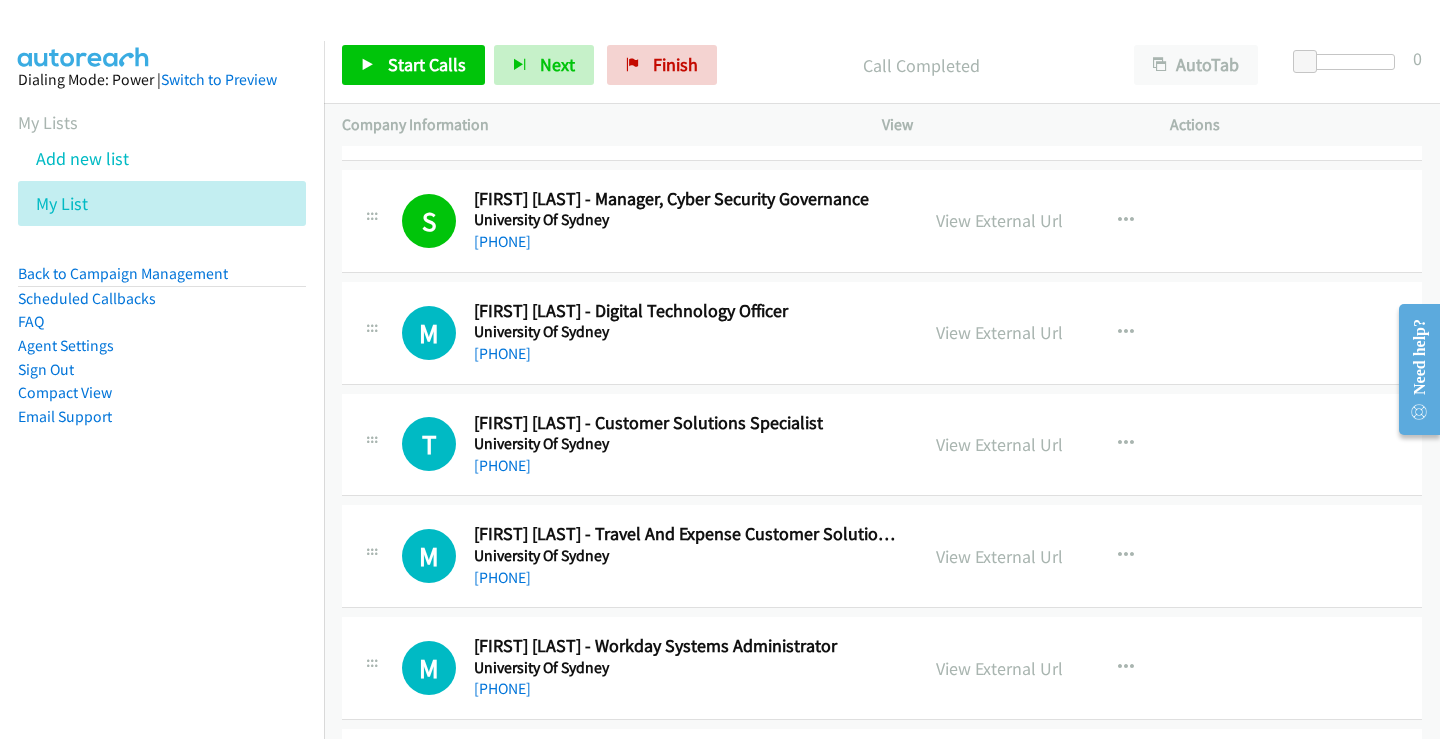 scroll, scrollTop: 11100, scrollLeft: 0, axis: vertical 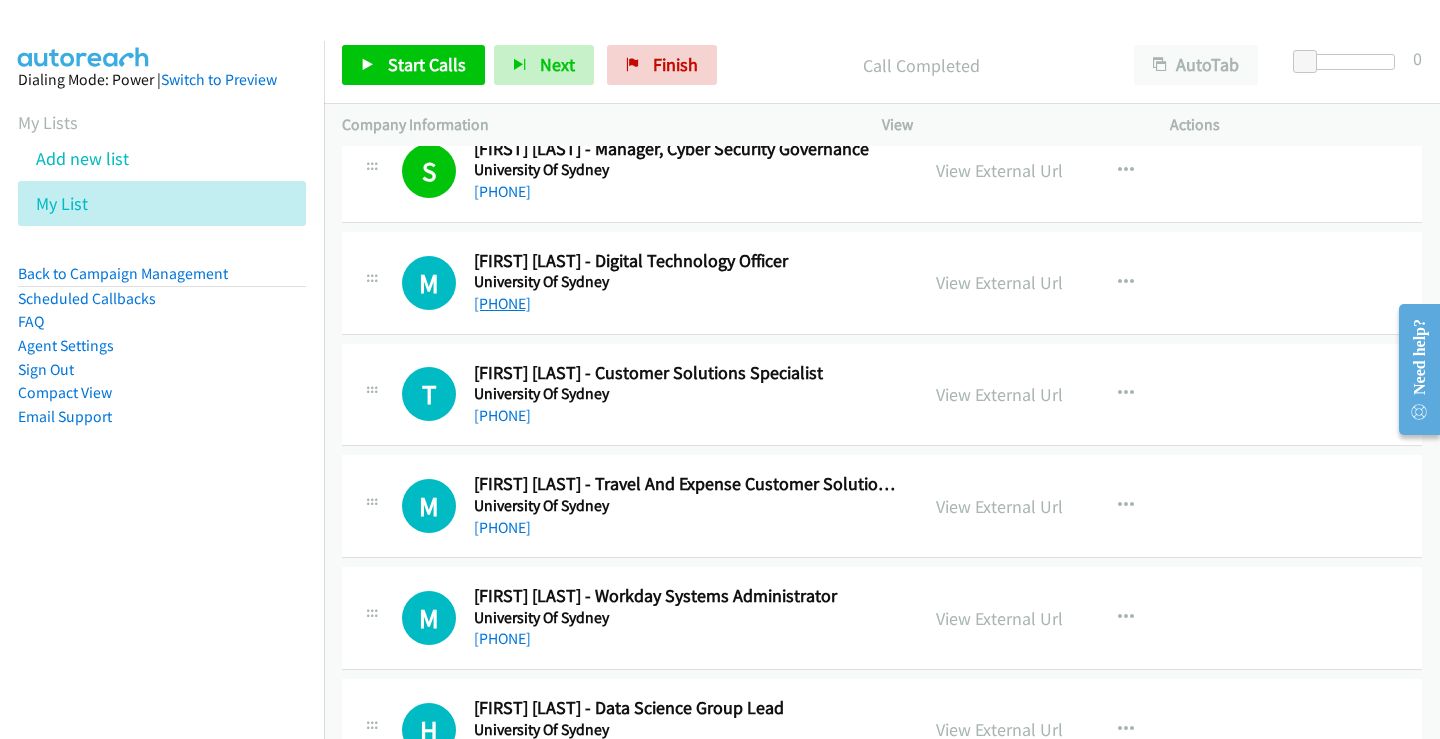 click on "+61 405 749 608" at bounding box center [502, 303] 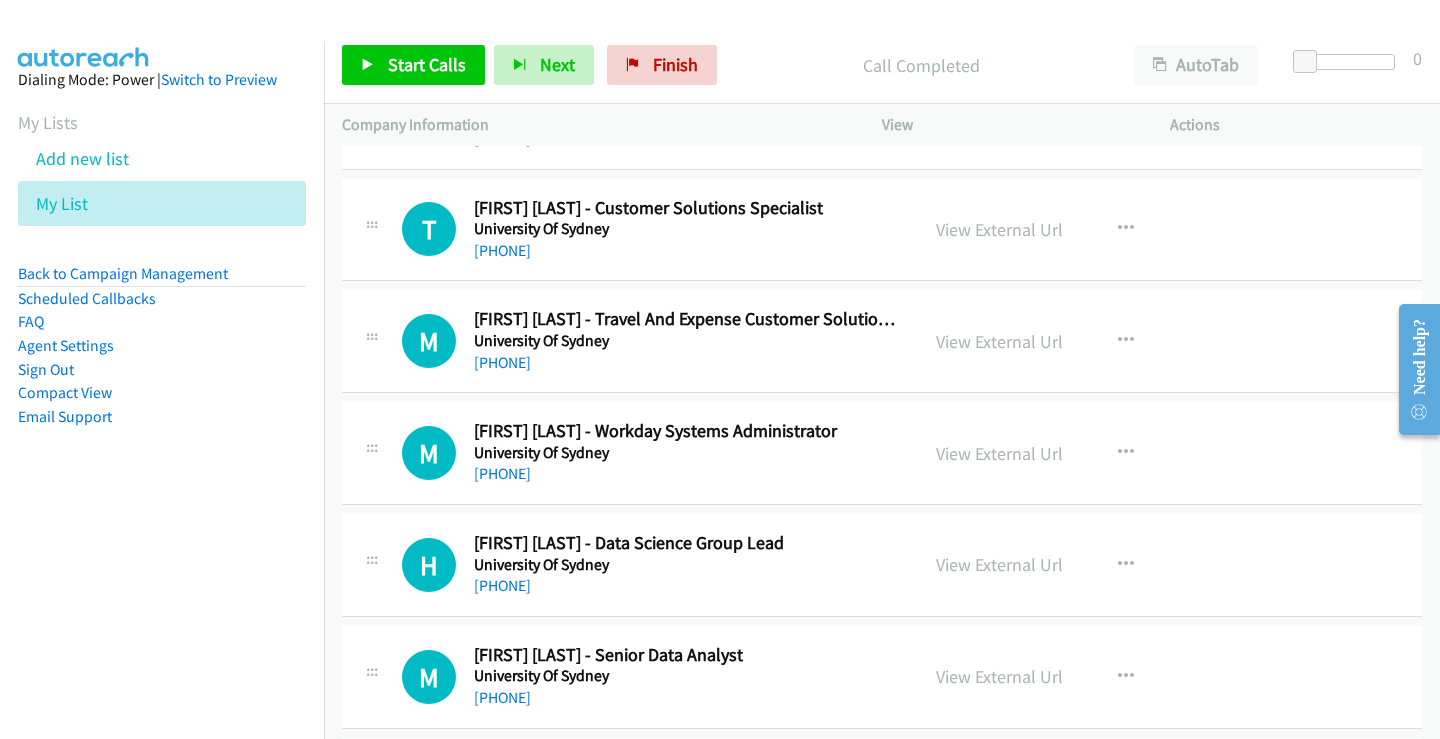 scroll, scrollTop: 11300, scrollLeft: 0, axis: vertical 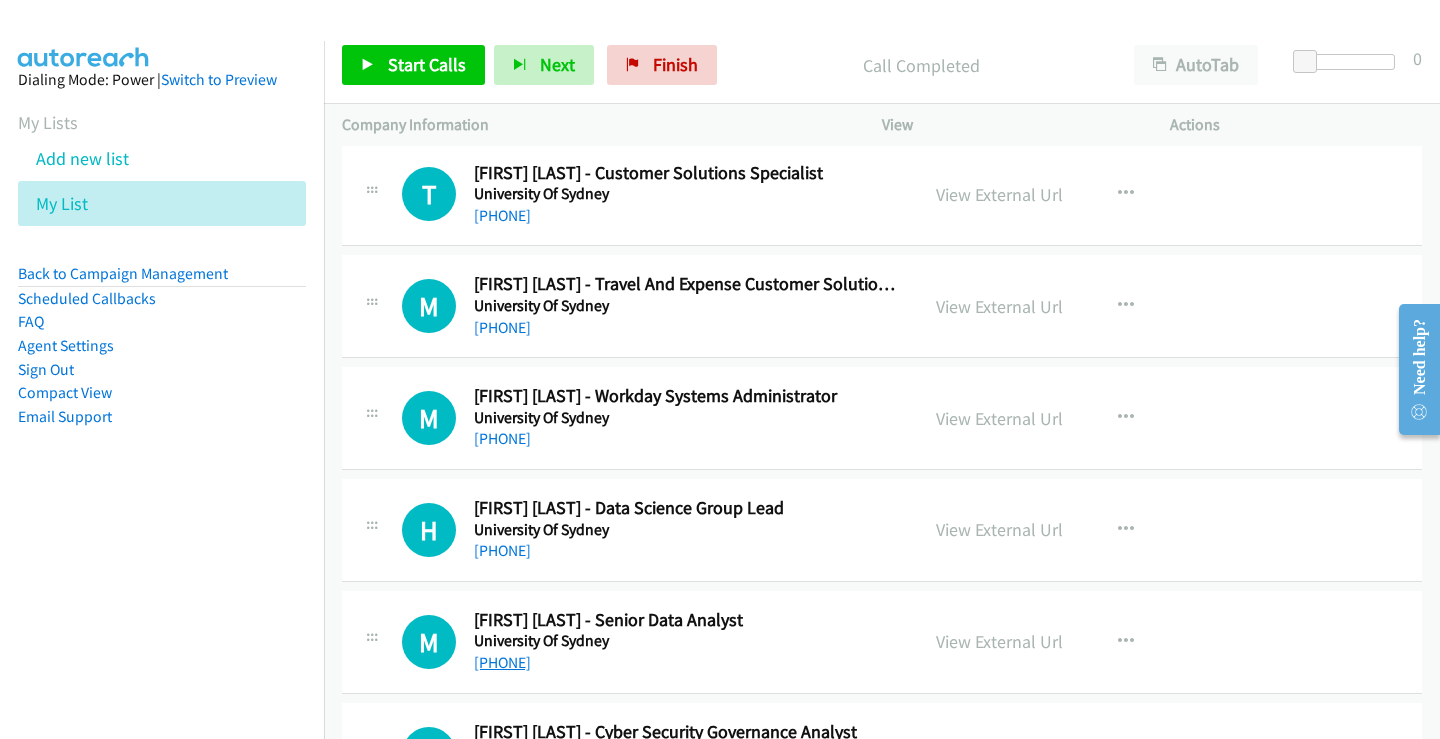 click on "+61 2 9036 4765" at bounding box center [502, 662] 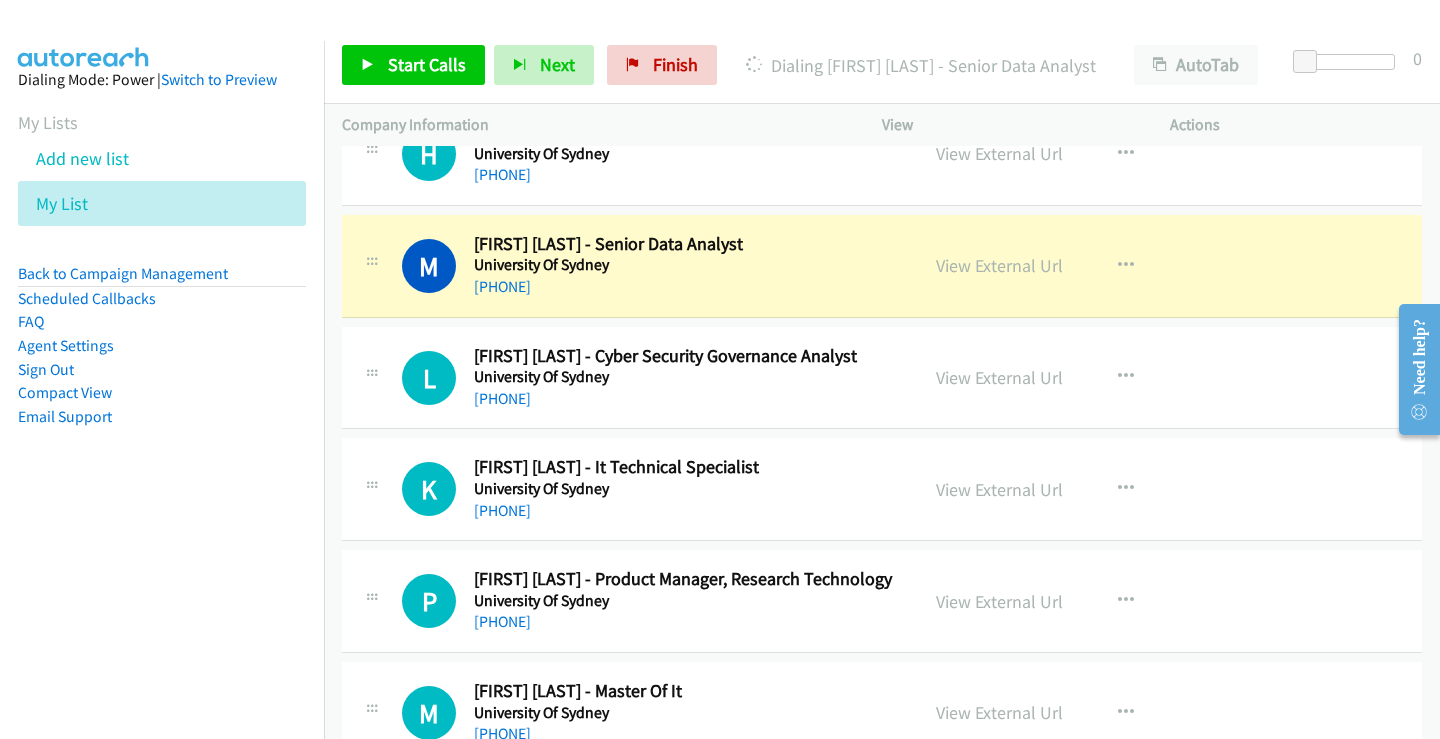 scroll, scrollTop: 11700, scrollLeft: 0, axis: vertical 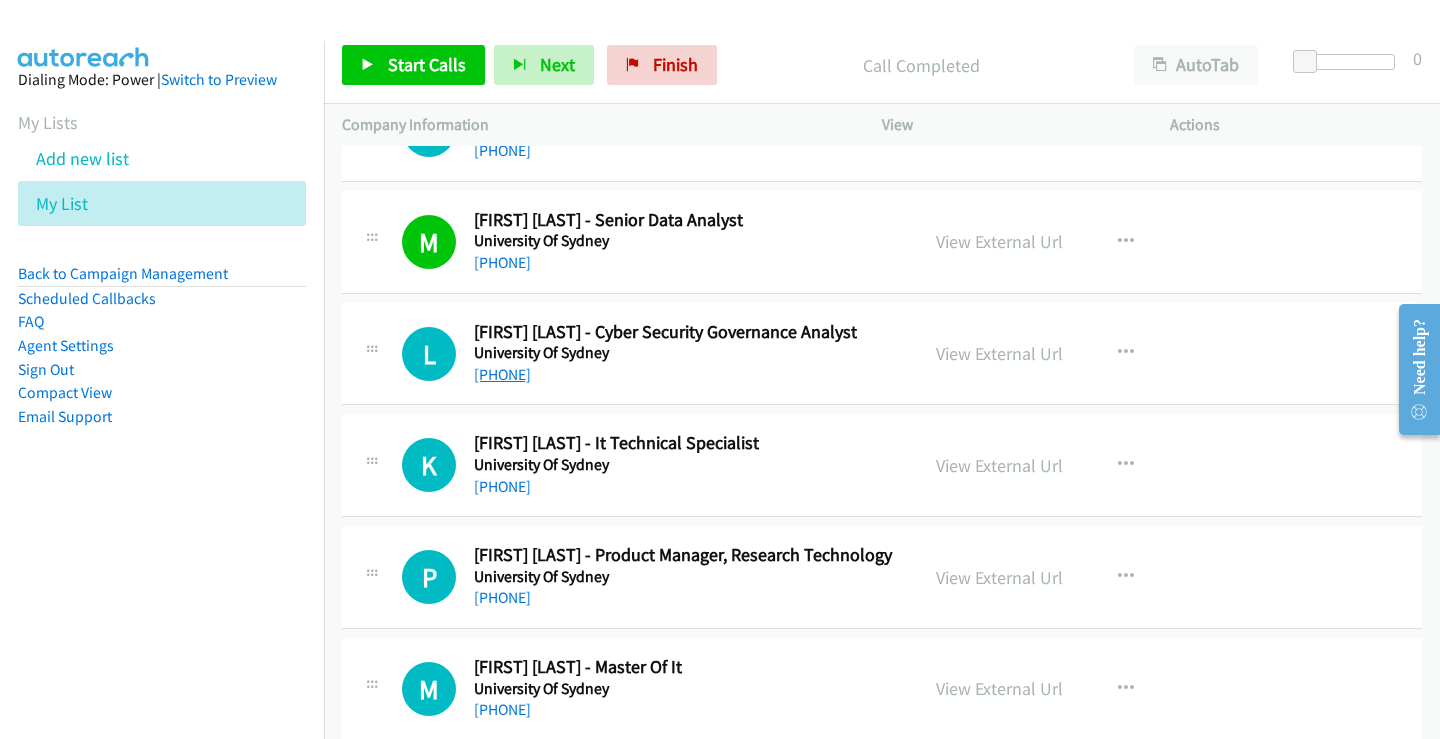 click on "+61 418 408 185" at bounding box center [502, 374] 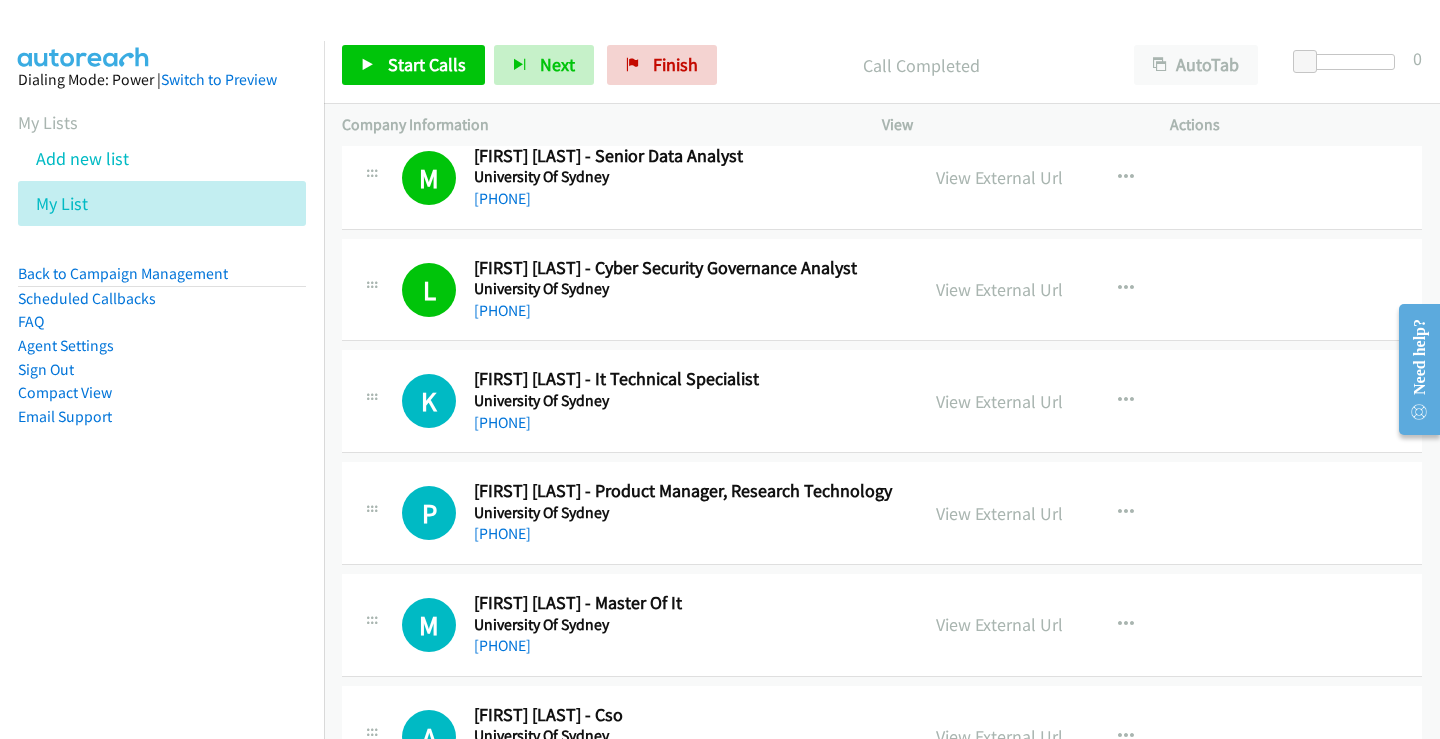 scroll, scrollTop: 11843, scrollLeft: 0, axis: vertical 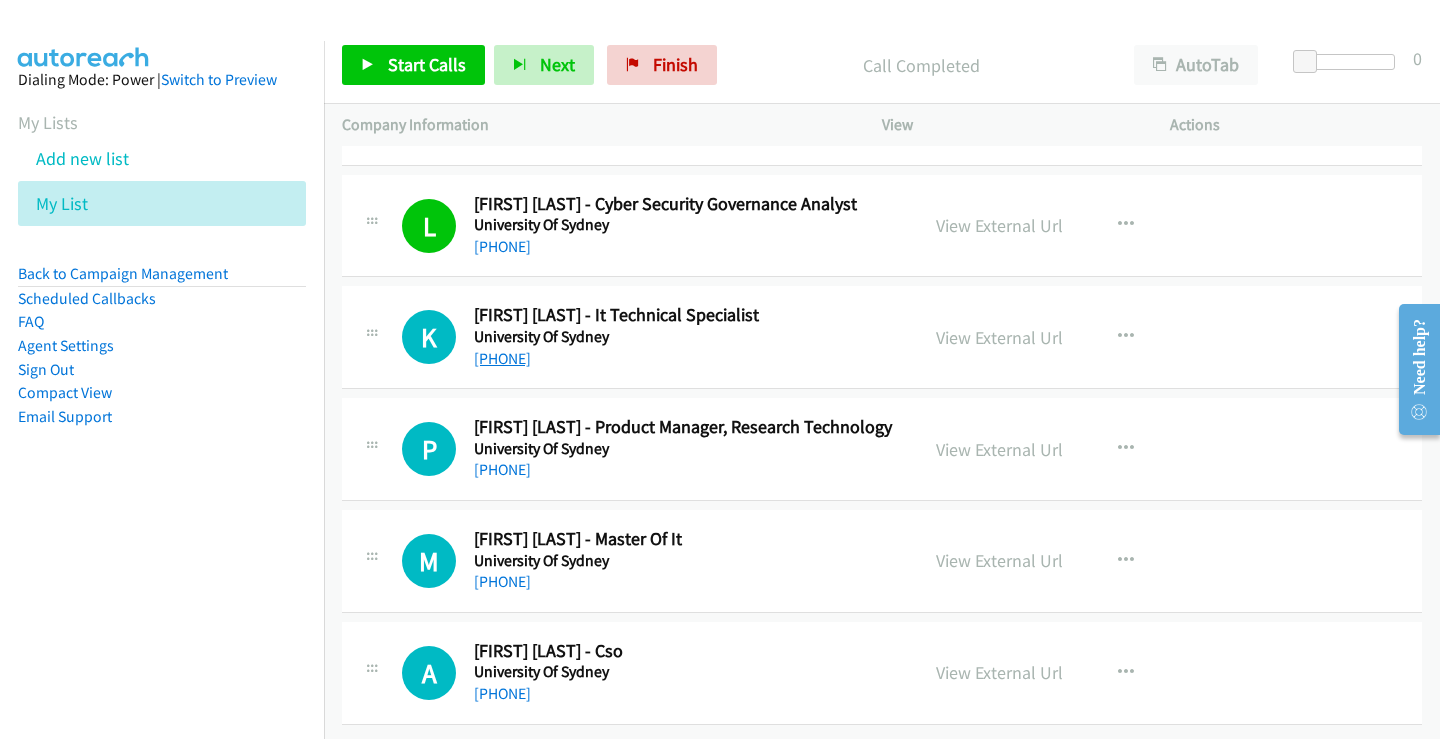 click on "+61 2 9351 4288" at bounding box center [502, 358] 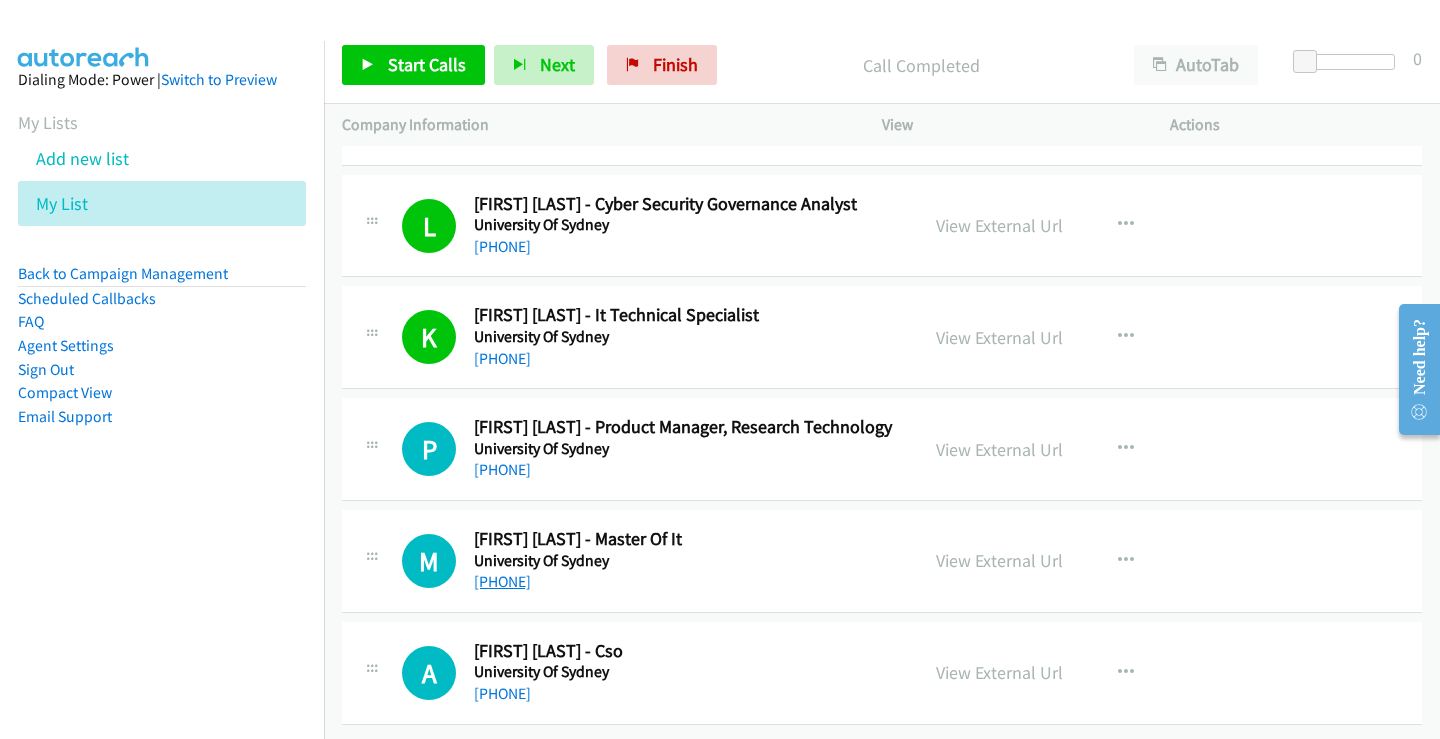 click on "+61 2 9351 2222" at bounding box center (502, 581) 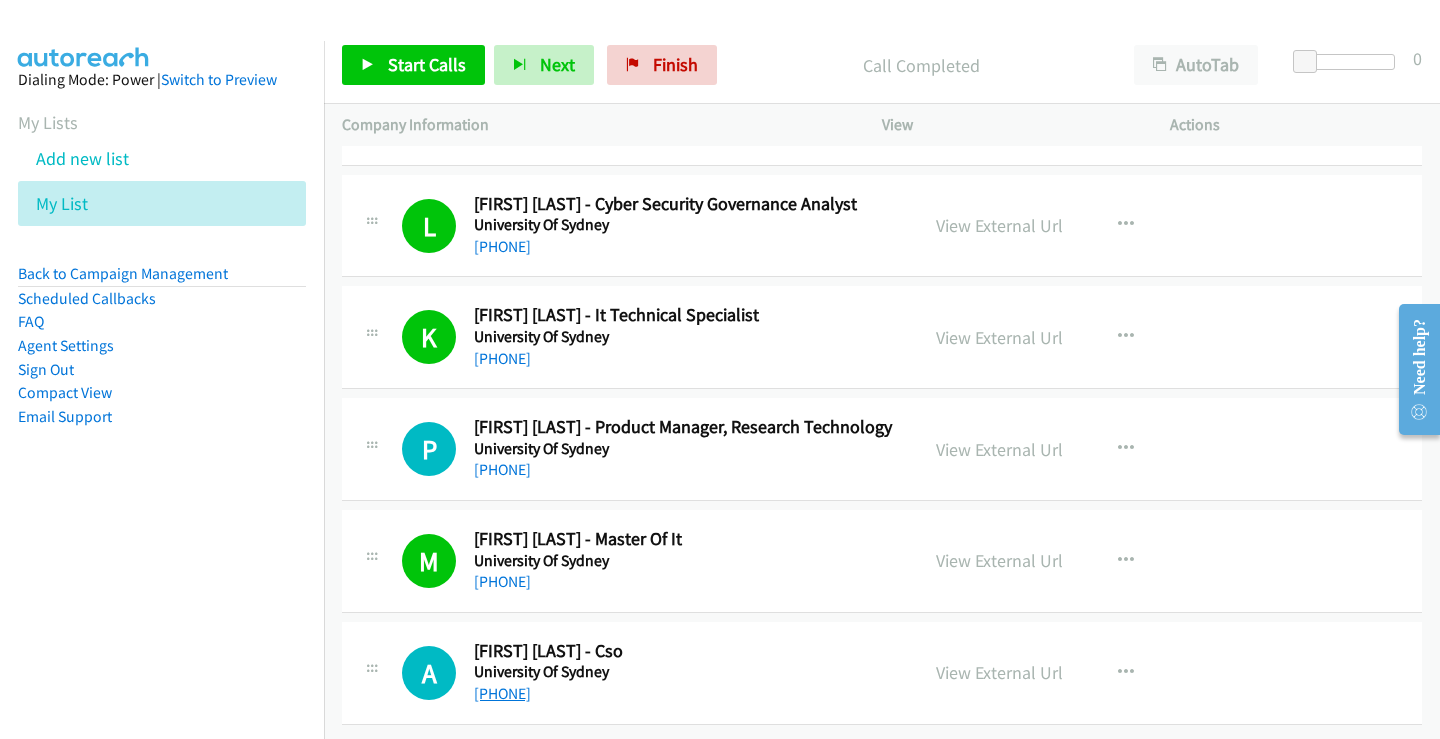 click on "+61 2 9351 3426" at bounding box center [502, 693] 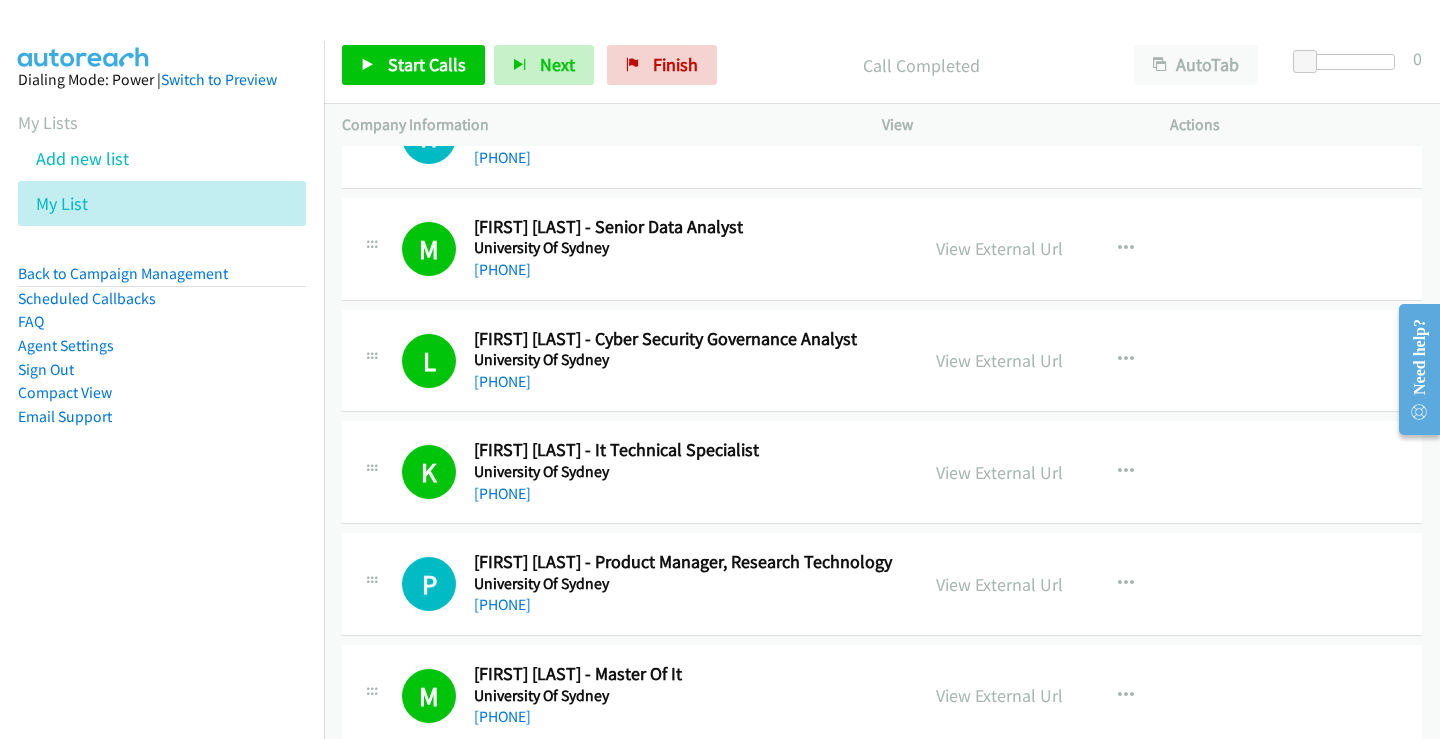 scroll, scrollTop: 11643, scrollLeft: 0, axis: vertical 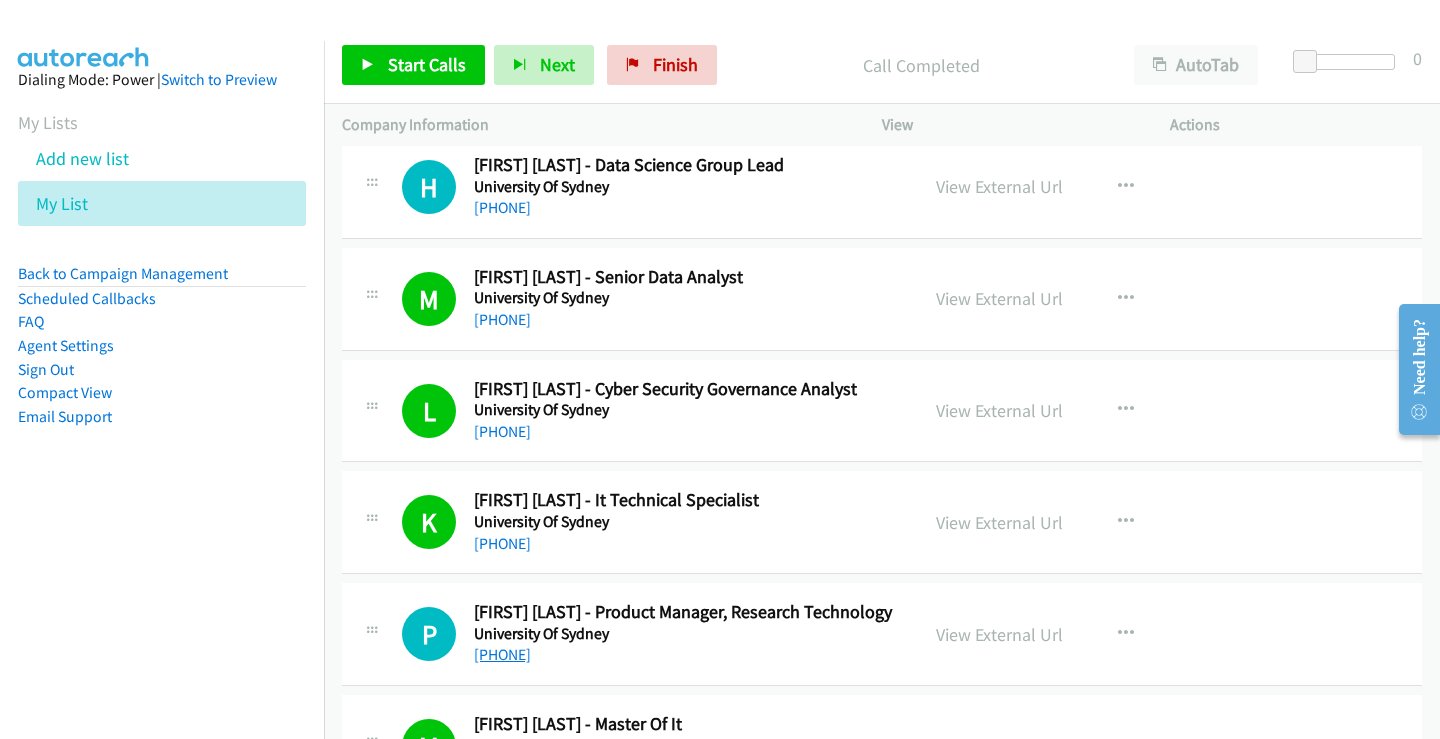 click on "+61 401 675 022" at bounding box center [502, 654] 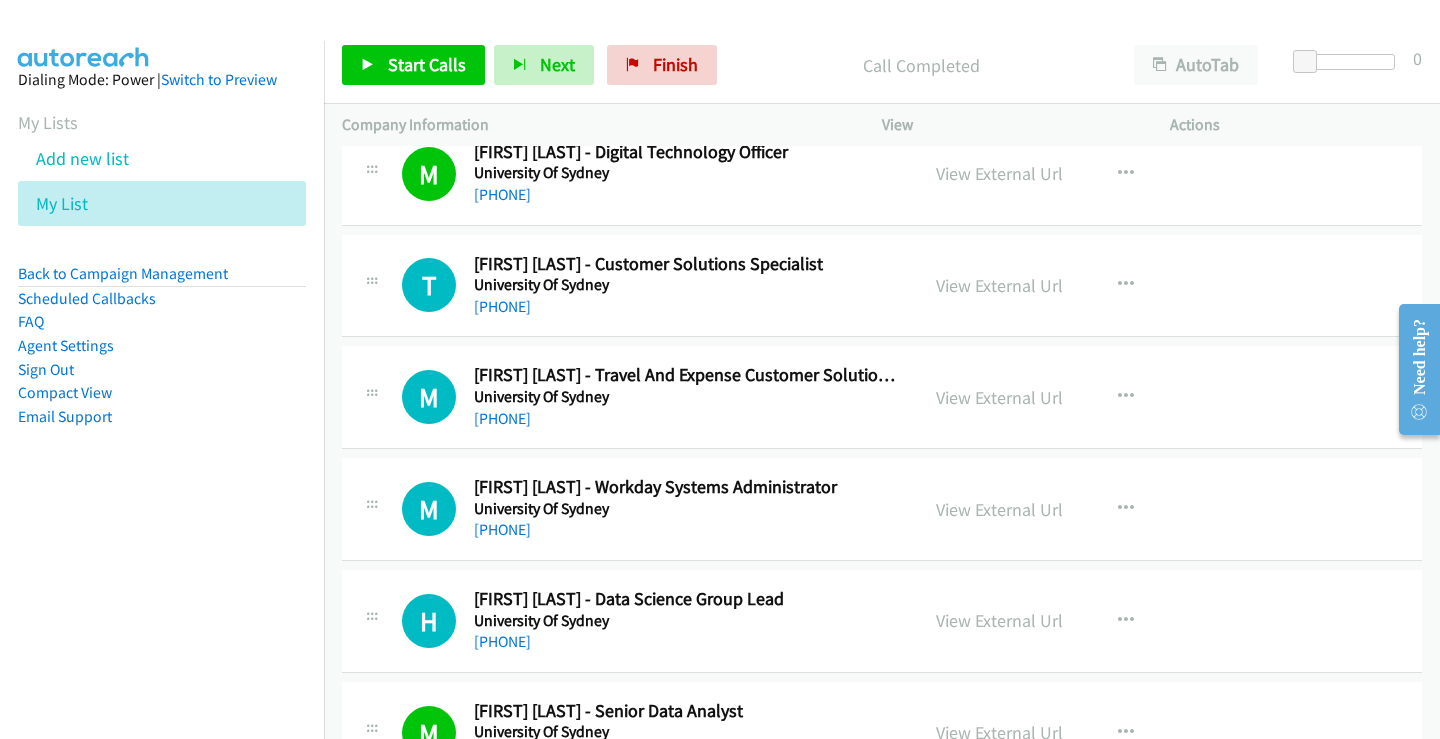 scroll, scrollTop: 11243, scrollLeft: 0, axis: vertical 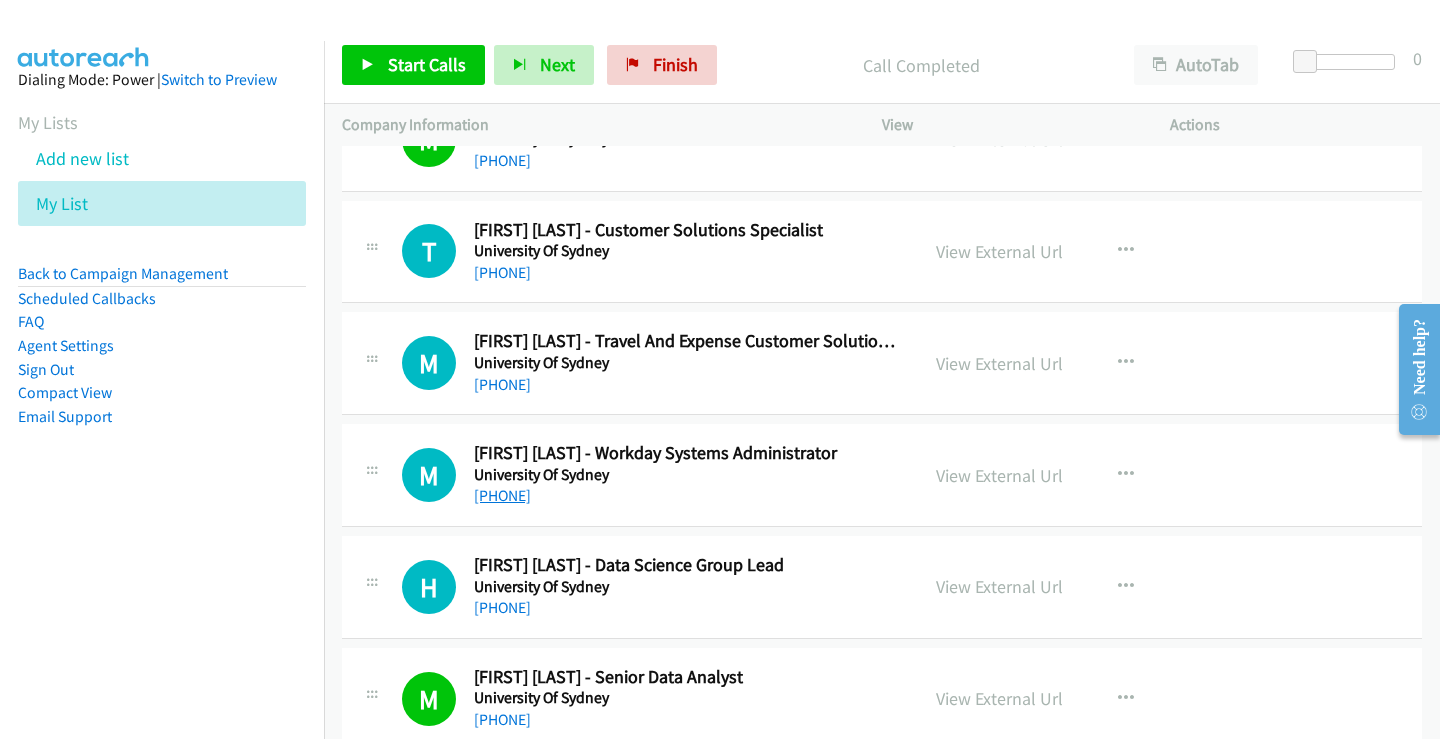 click on "+61 2 8627 9778" at bounding box center (502, 495) 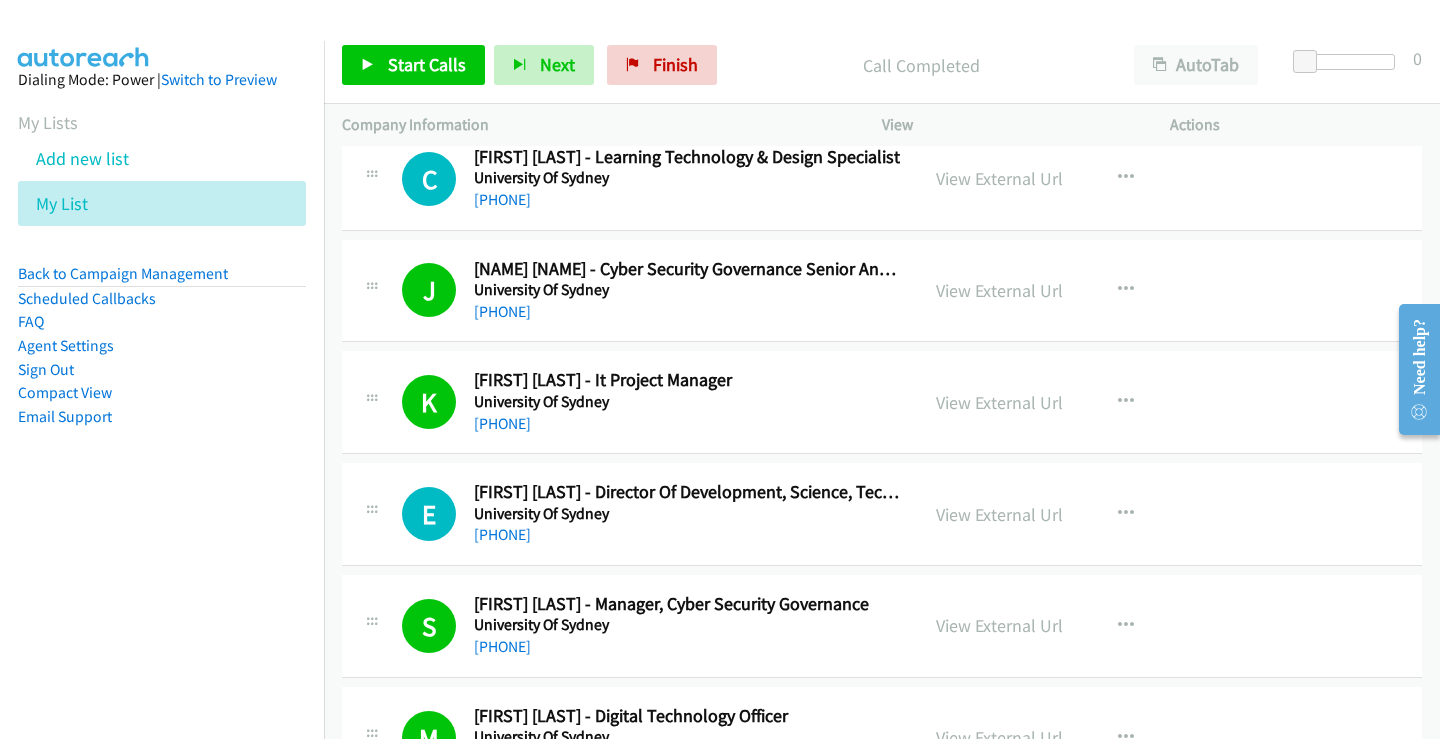 scroll, scrollTop: 10643, scrollLeft: 0, axis: vertical 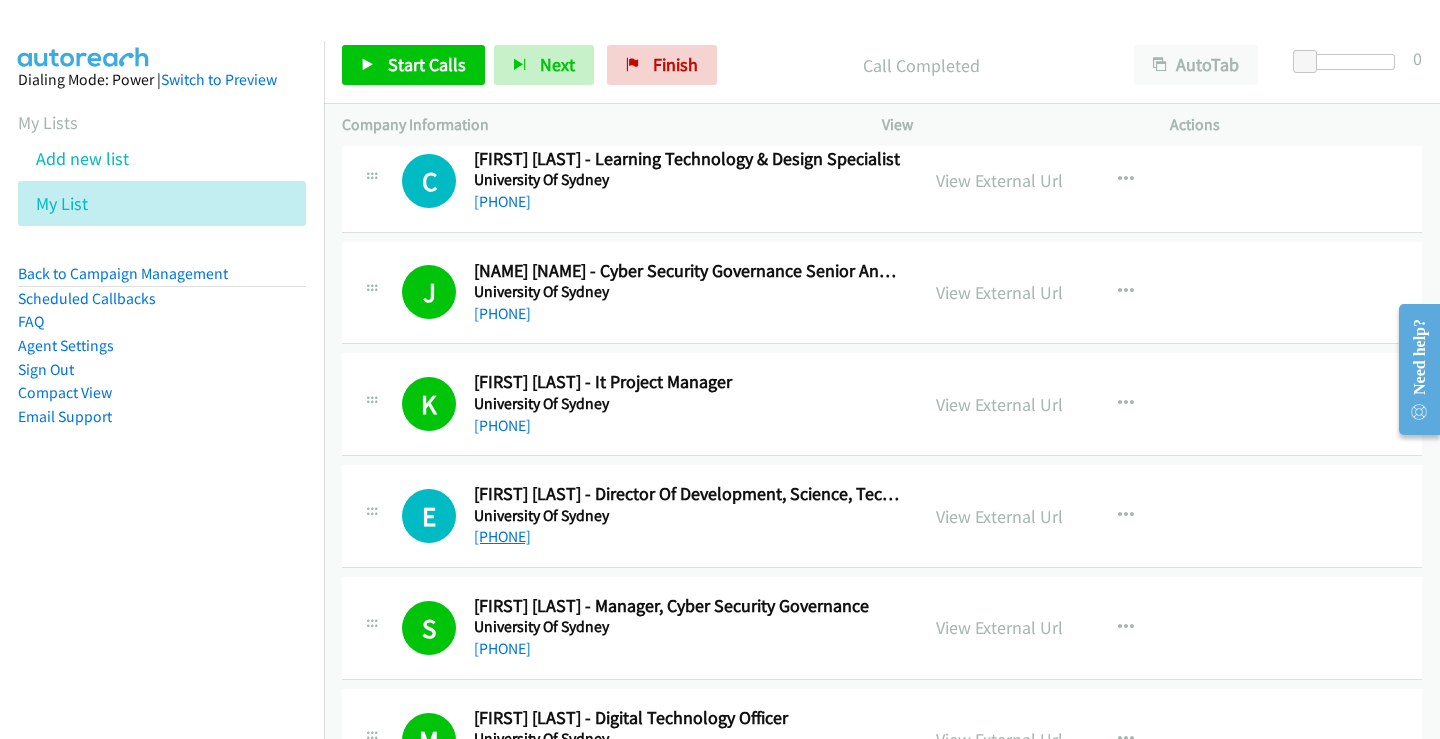 click on "+61 481 064 422" at bounding box center [502, 536] 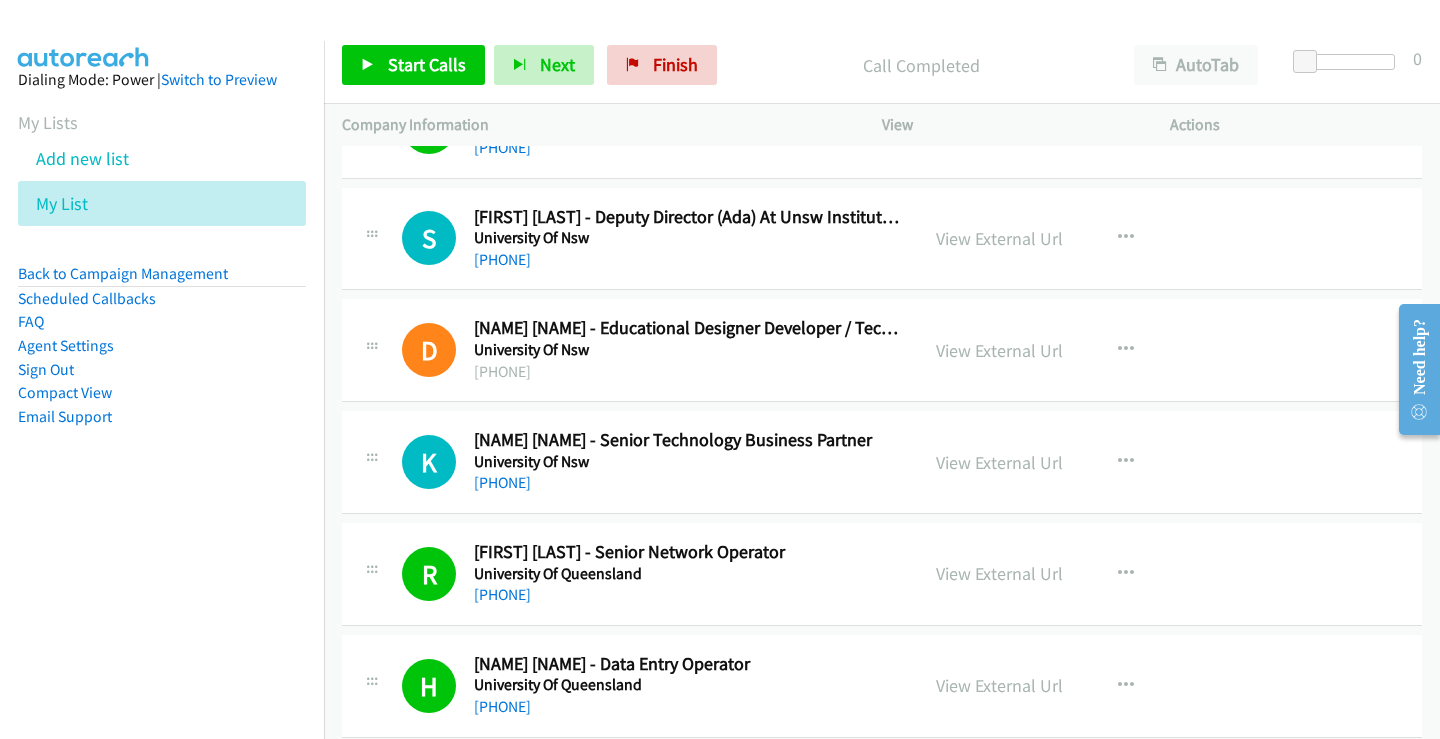 scroll, scrollTop: 7643, scrollLeft: 0, axis: vertical 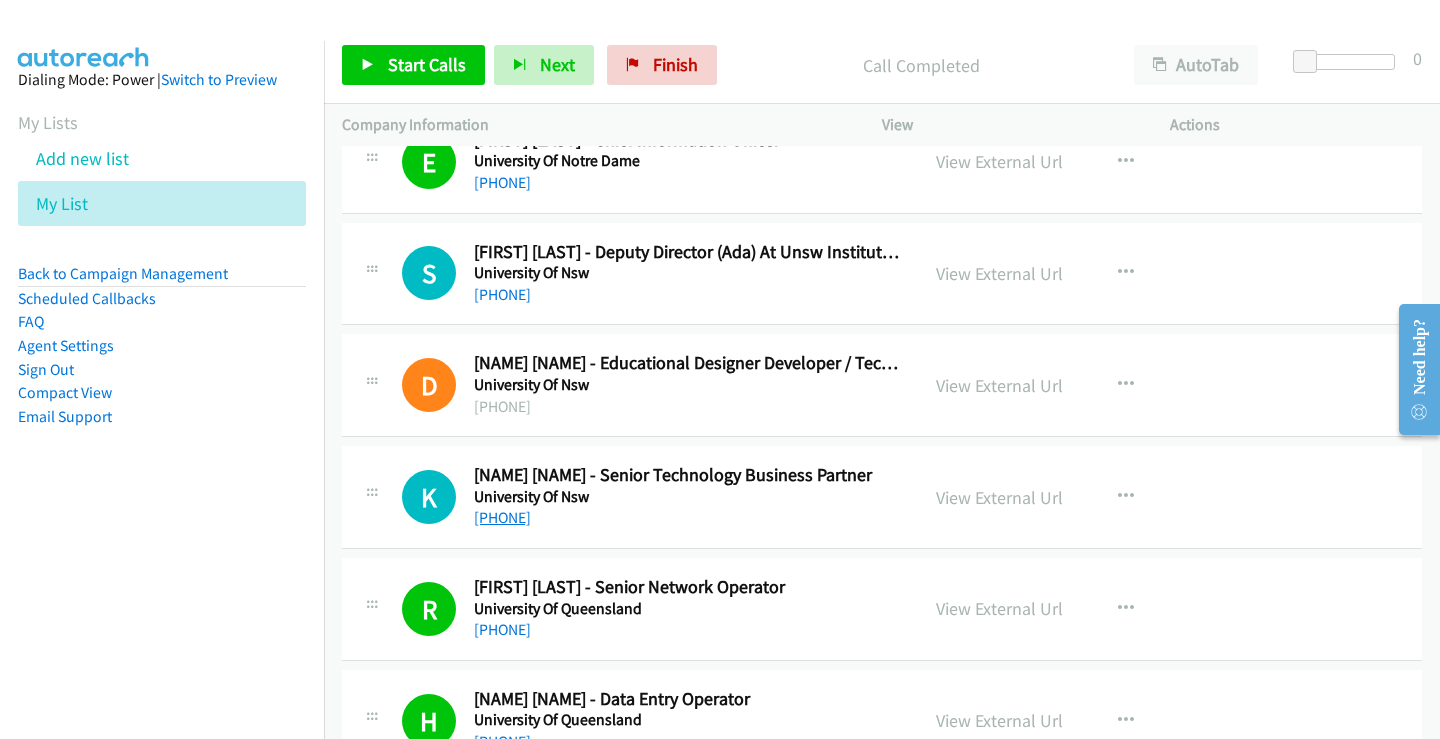 click on "+61 467 781 016" at bounding box center (502, 517) 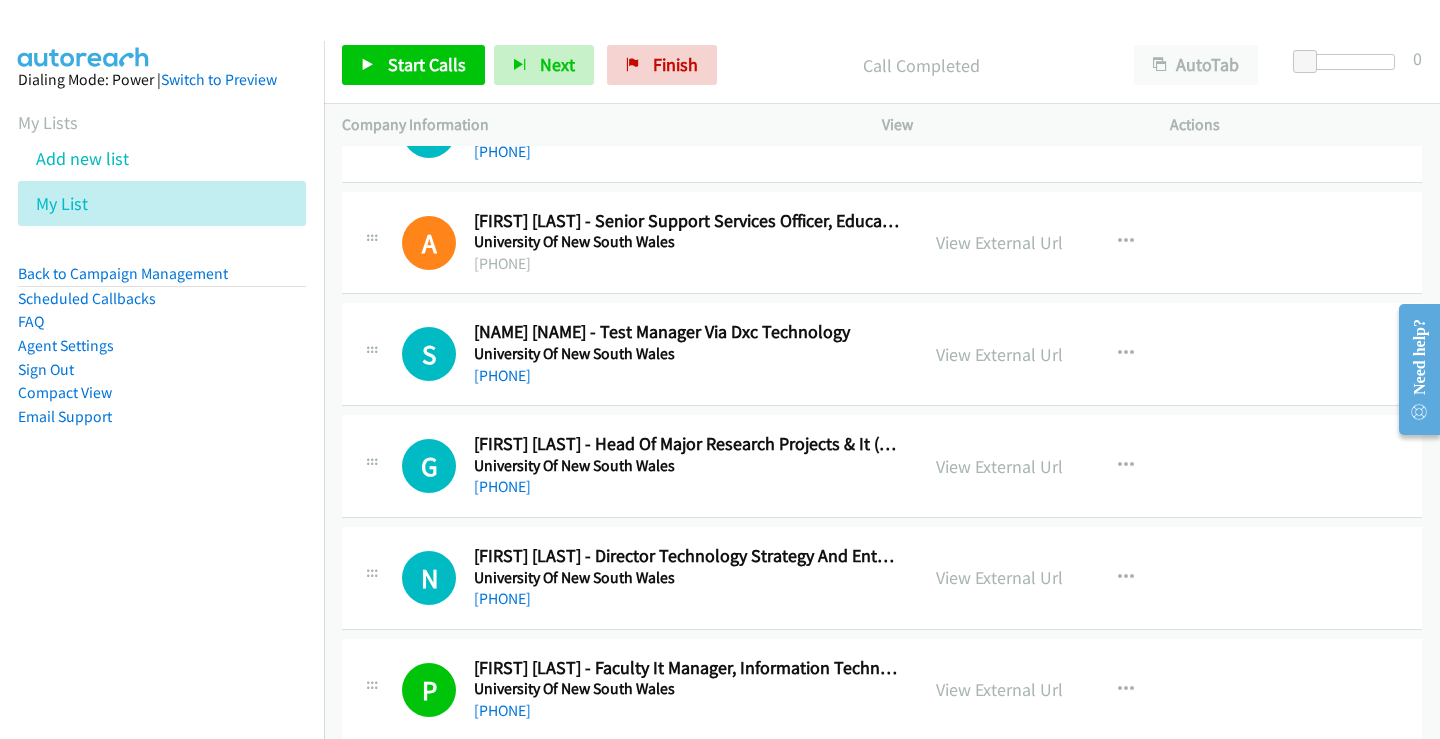 scroll, scrollTop: 6443, scrollLeft: 0, axis: vertical 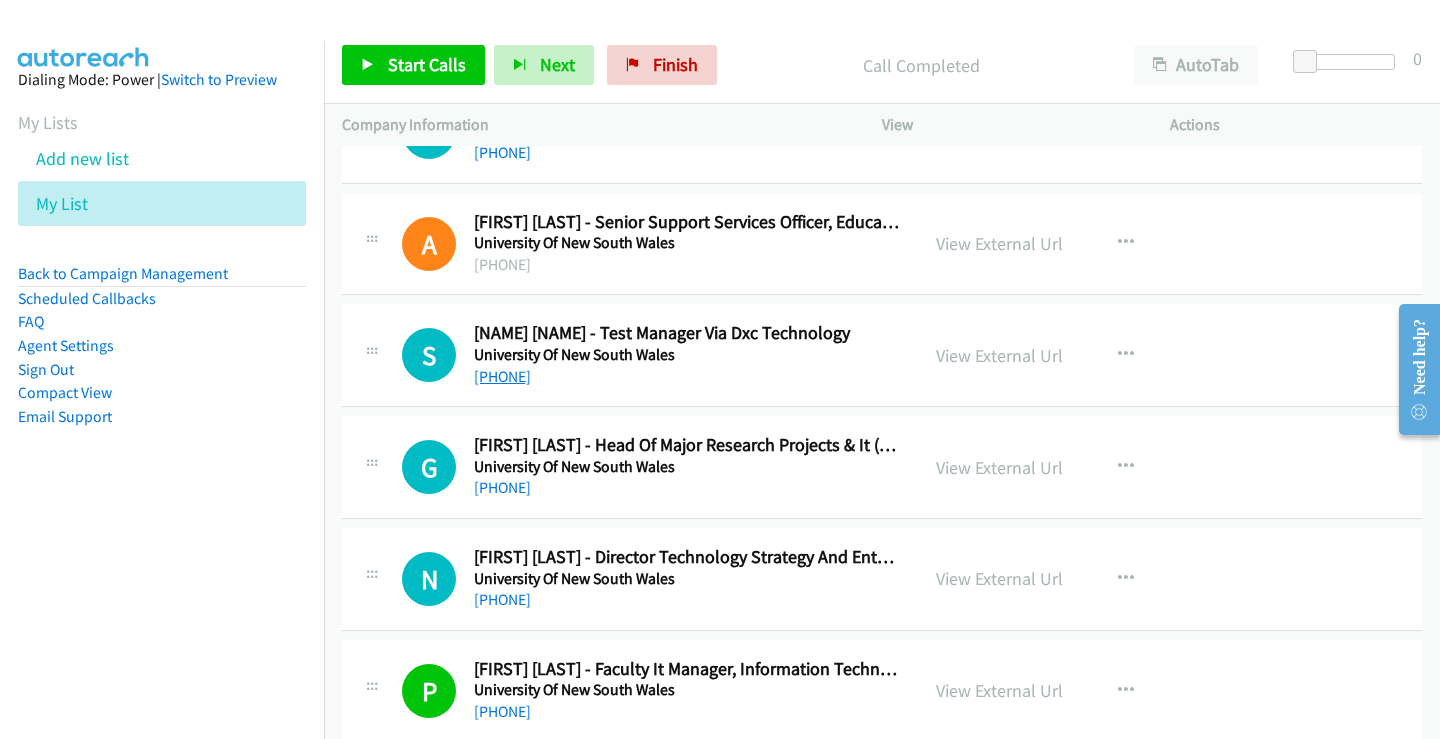click on "+61 406 847 836" at bounding box center [502, 376] 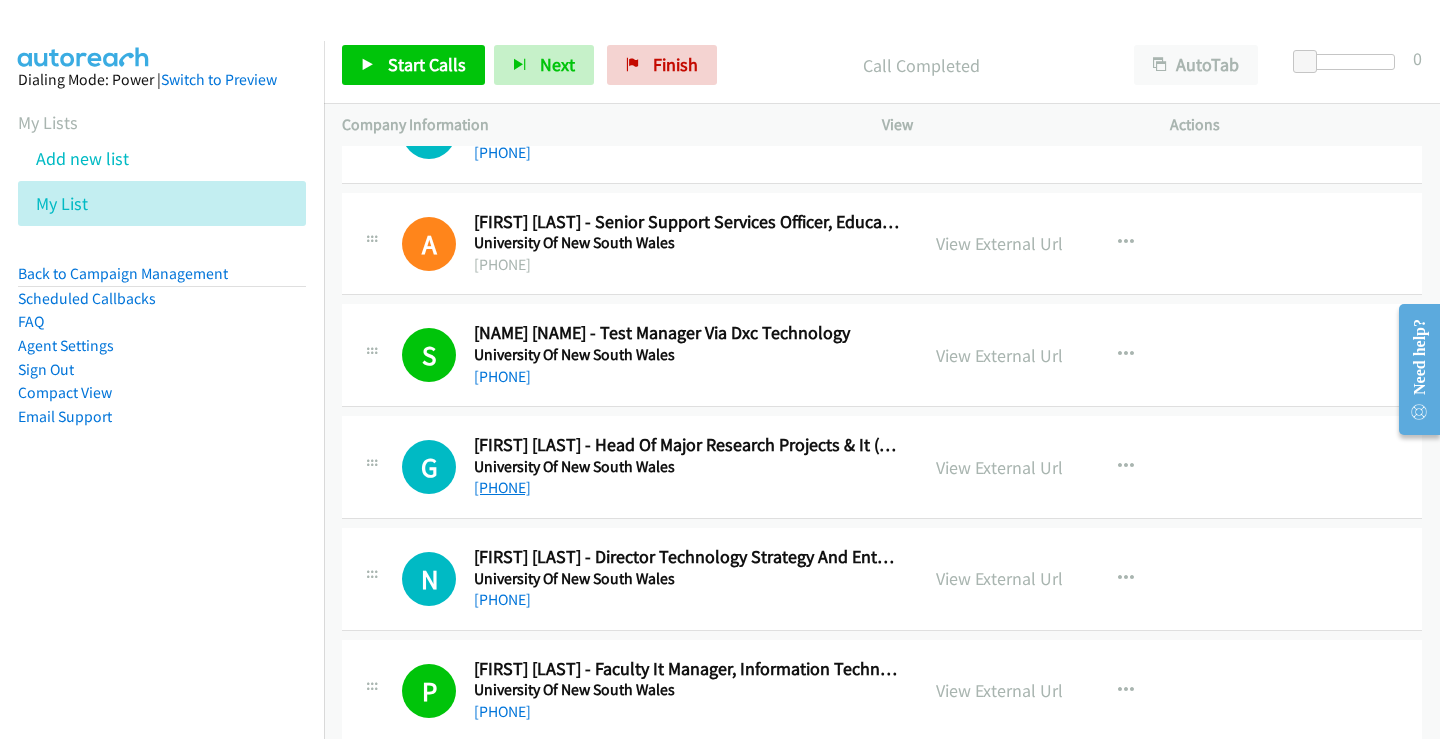 click on "+61 466 770 170" at bounding box center [502, 487] 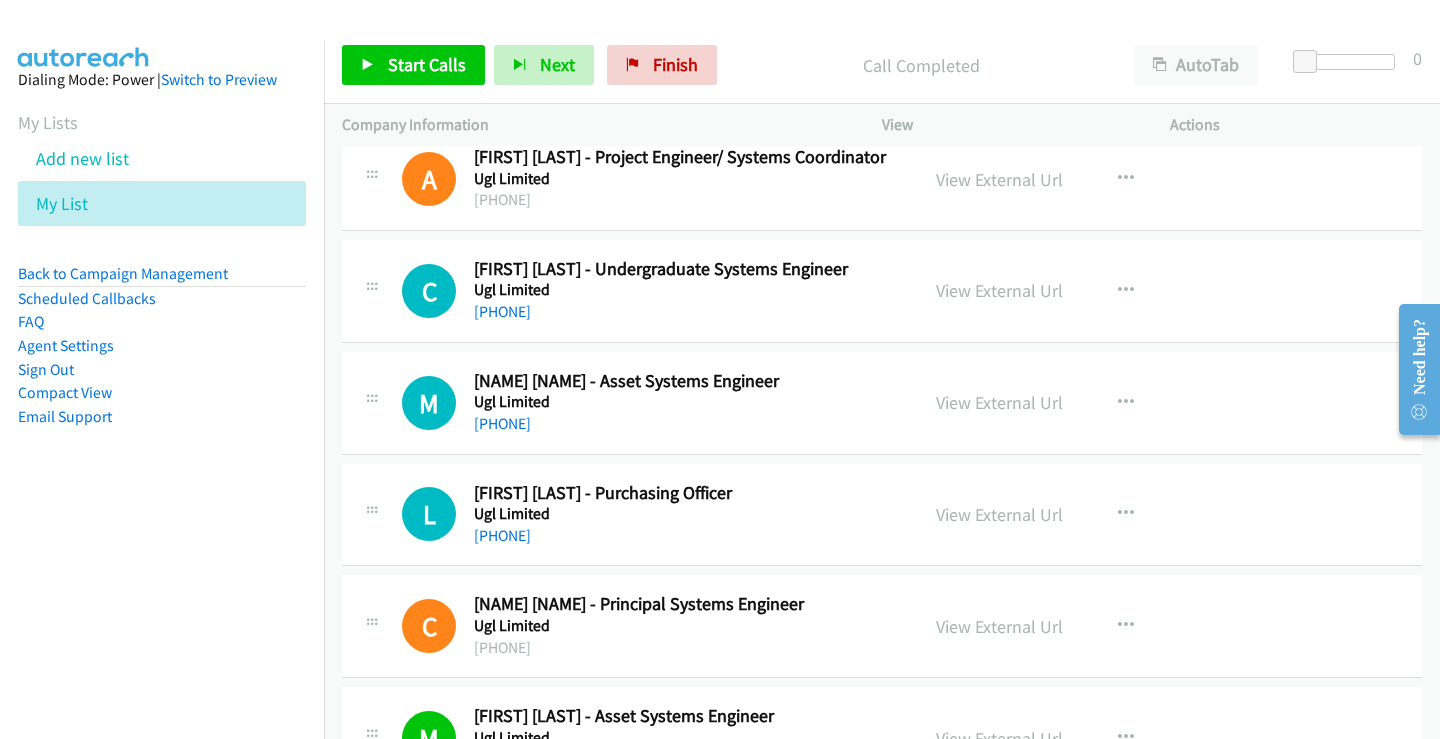 scroll, scrollTop: 2000, scrollLeft: 0, axis: vertical 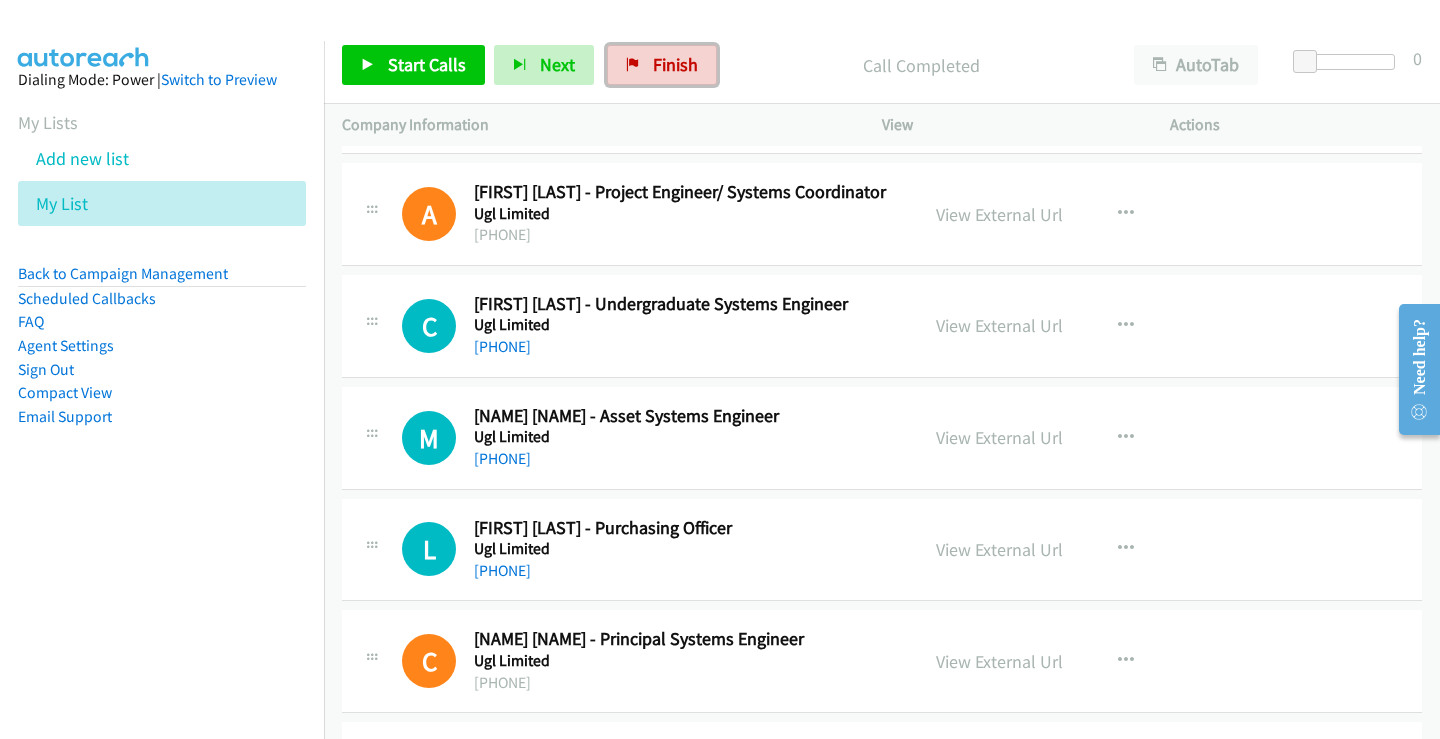 click on "Finish" at bounding box center [662, 65] 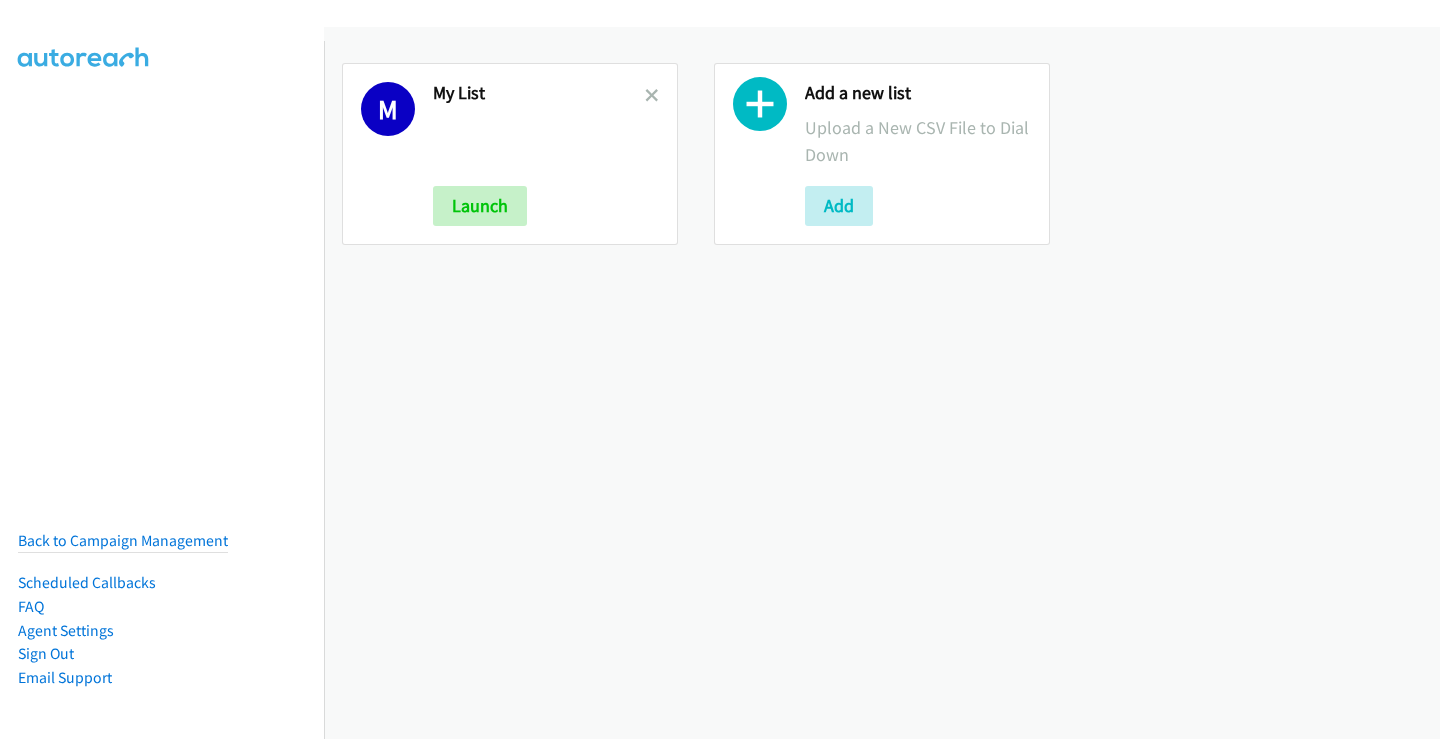 scroll, scrollTop: 0, scrollLeft: 0, axis: both 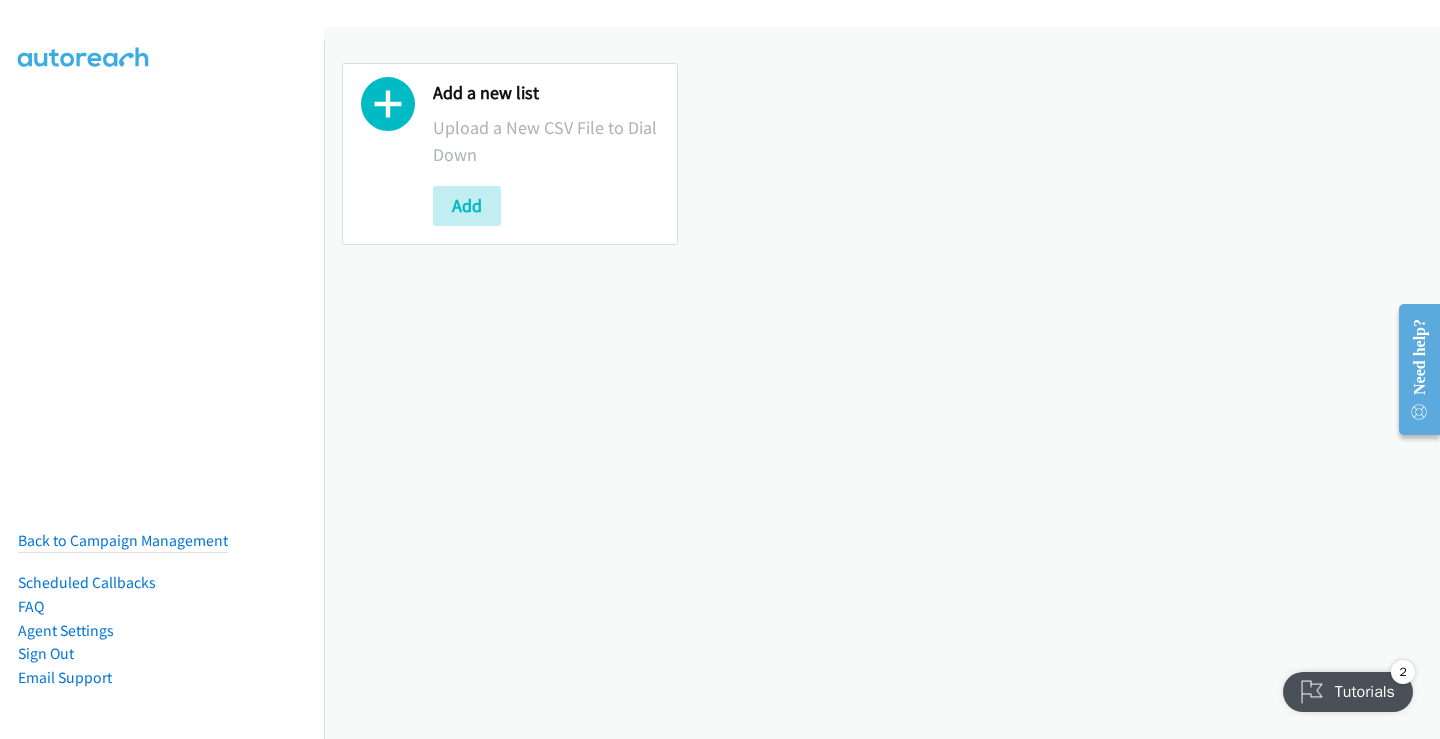 click on "Add a new list
Upload a New CSV File to Dial Down
Add" at bounding box center [546, 154] 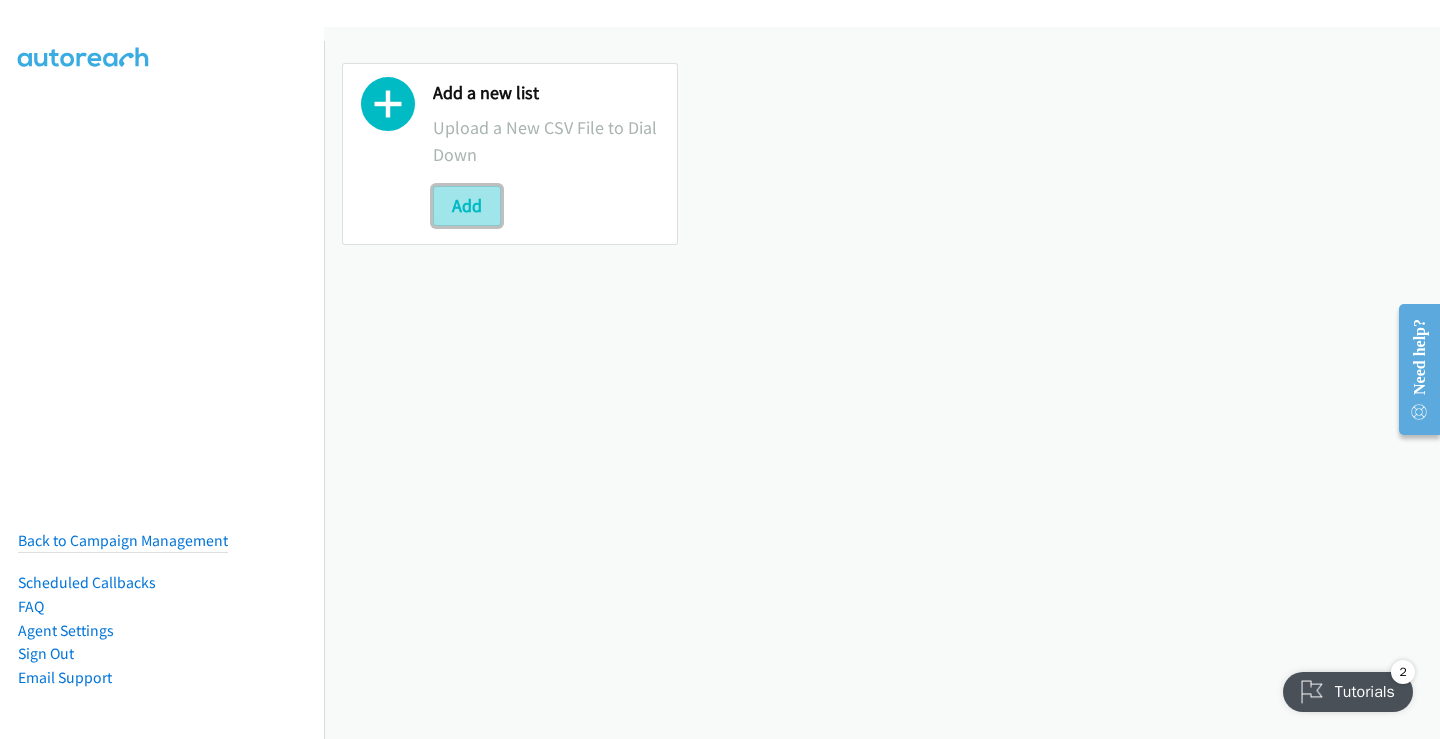 click on "Add" at bounding box center (467, 206) 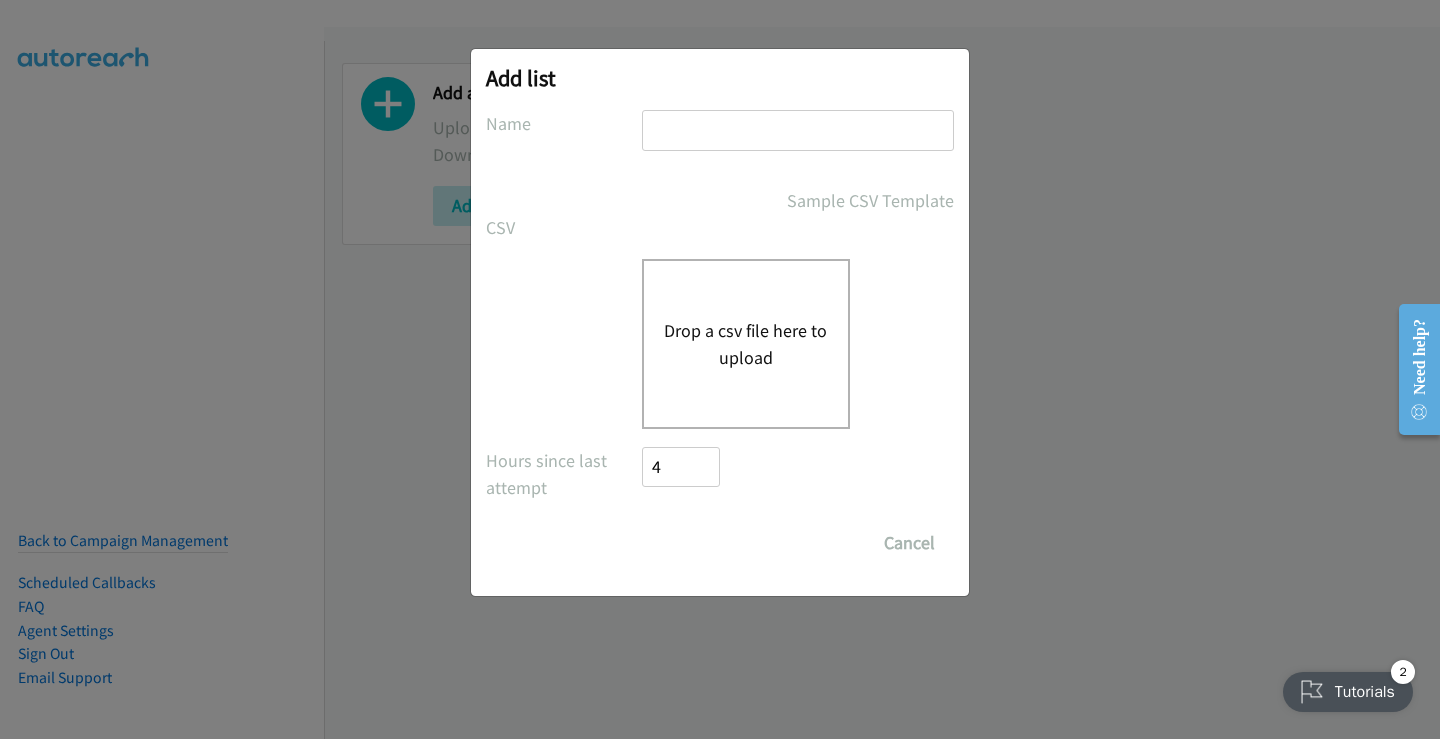 drag, startPoint x: 702, startPoint y: 140, endPoint x: 702, endPoint y: 153, distance: 13 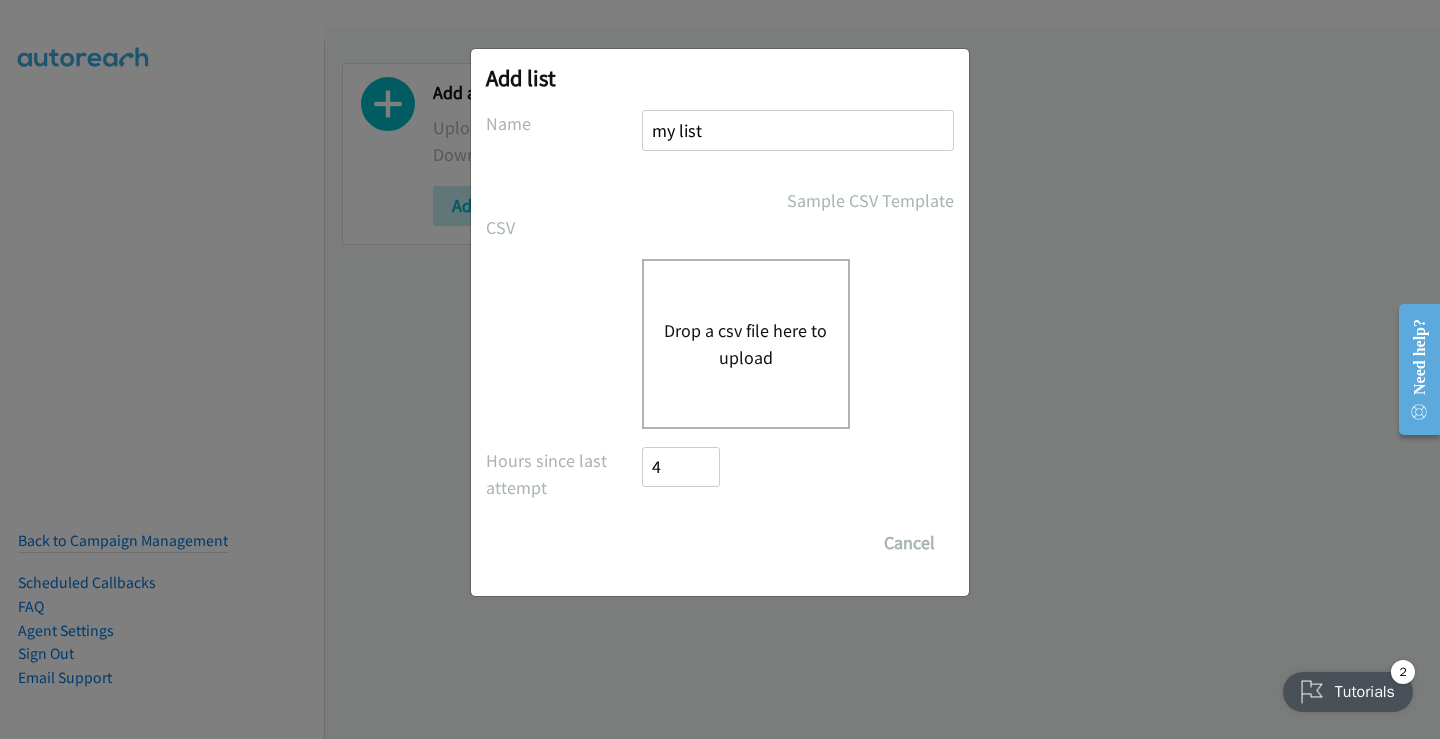 click on "Drop a csv file here to upload" at bounding box center [746, 344] 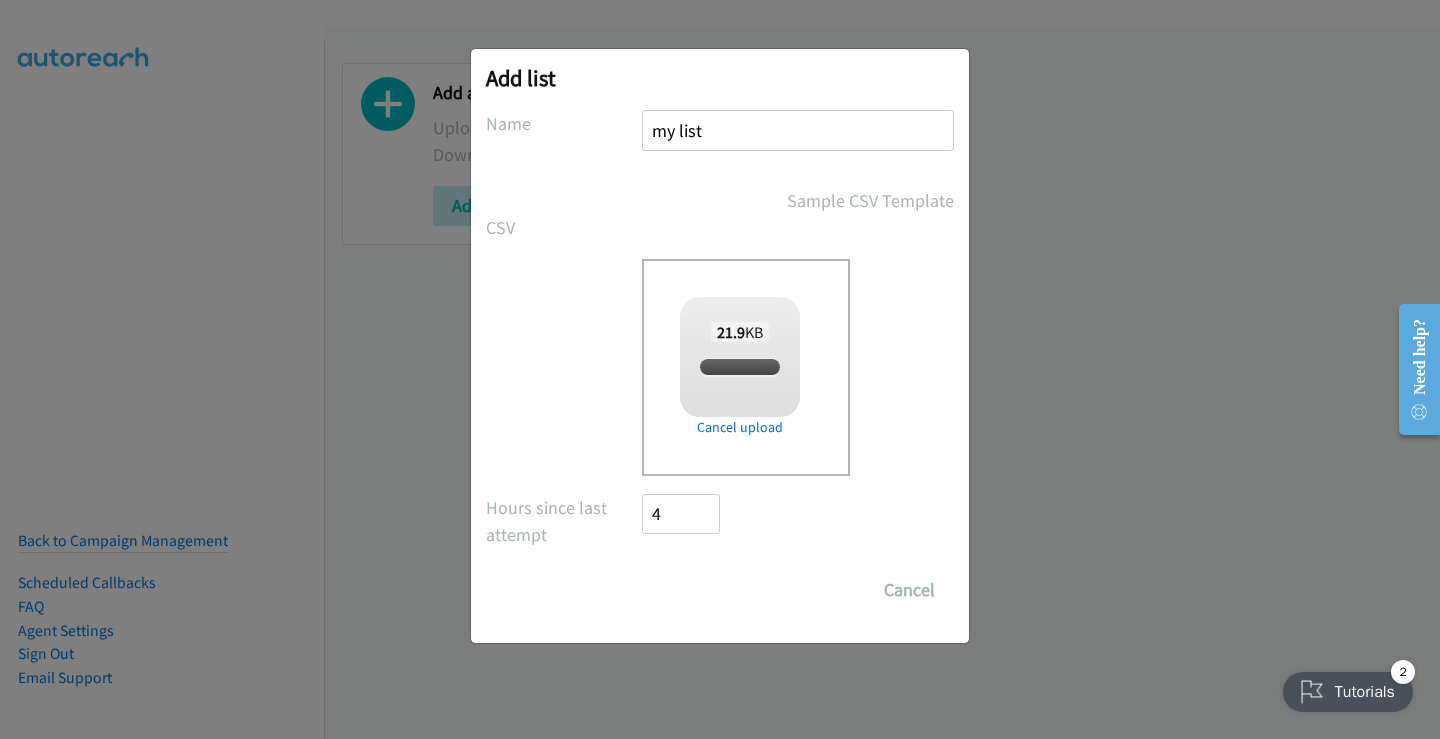 checkbox on "true" 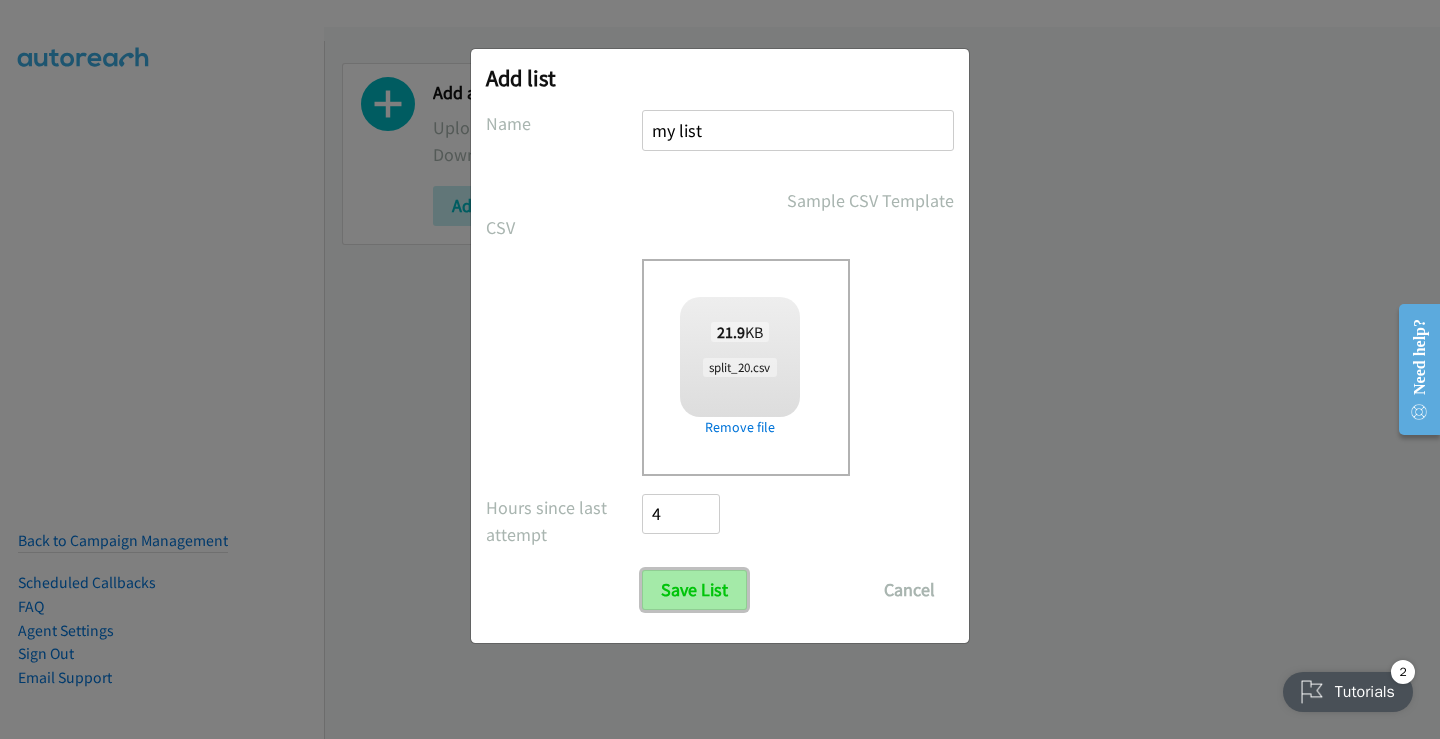 click on "Save List" at bounding box center [694, 590] 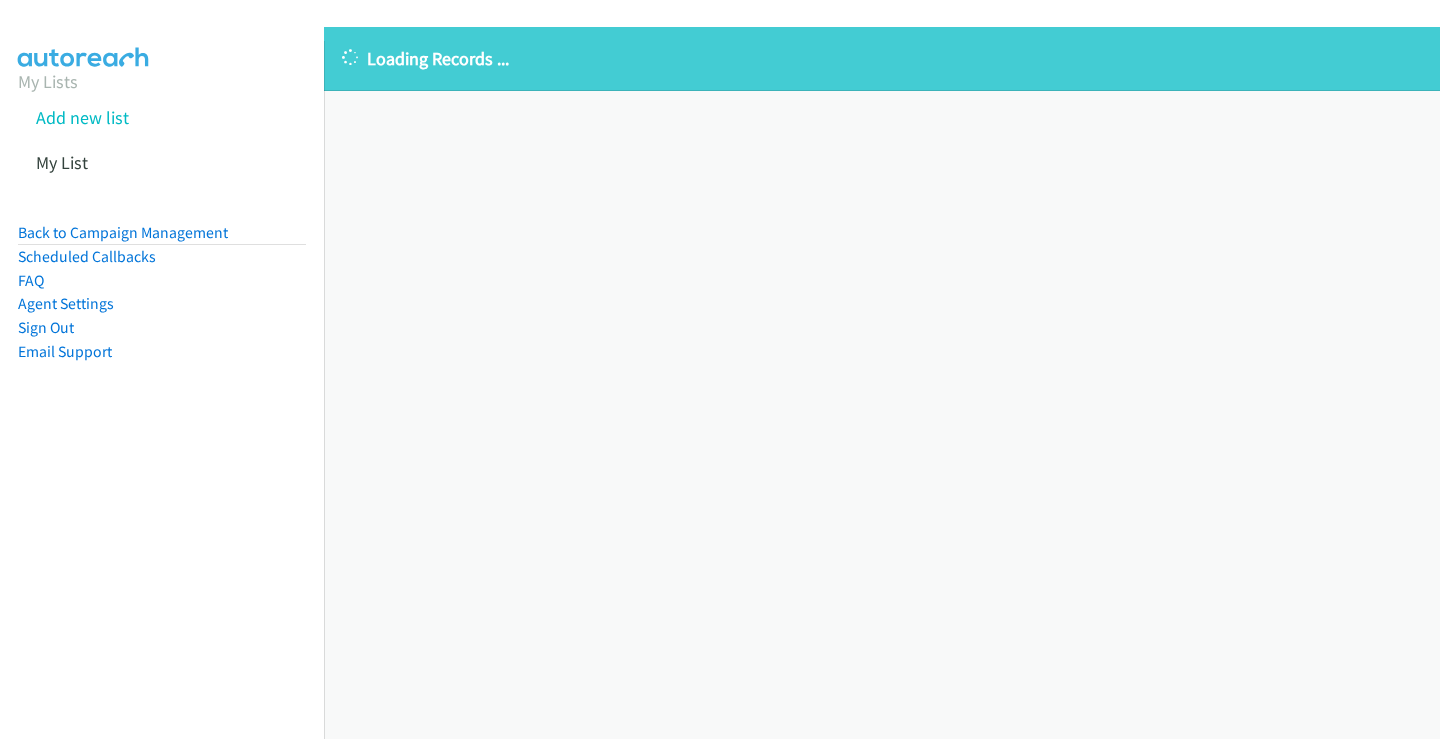 scroll, scrollTop: 0, scrollLeft: 0, axis: both 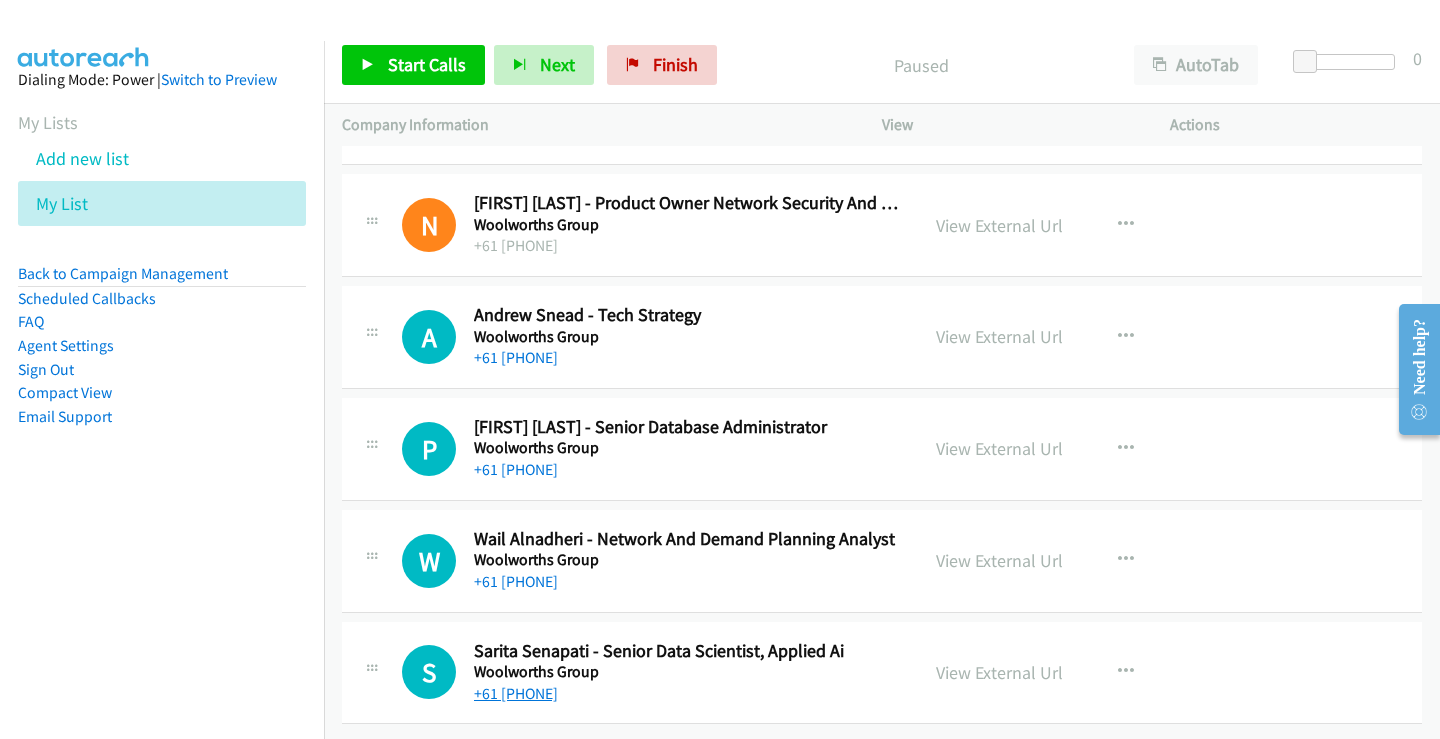 click on "+61 [PHONE]" at bounding box center (516, 693) 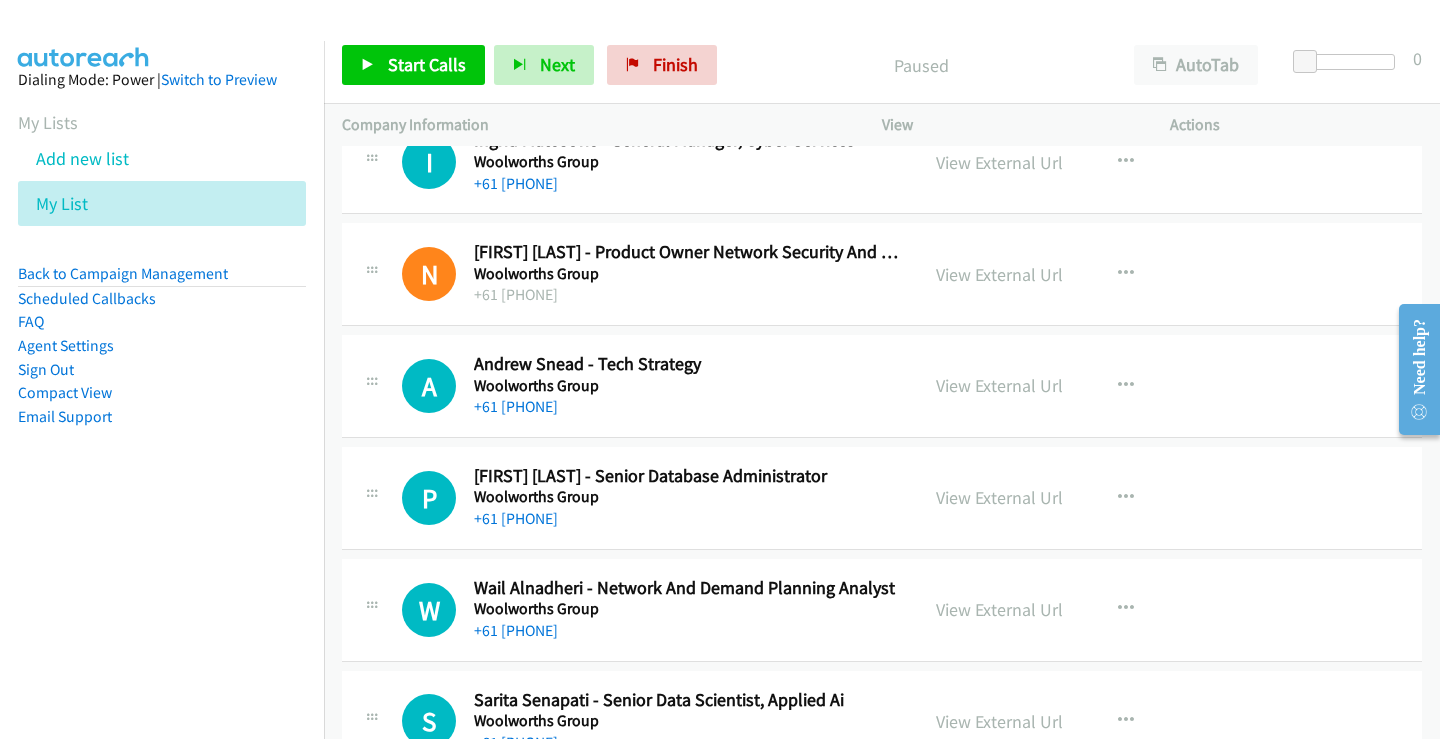 scroll, scrollTop: 10278, scrollLeft: 0, axis: vertical 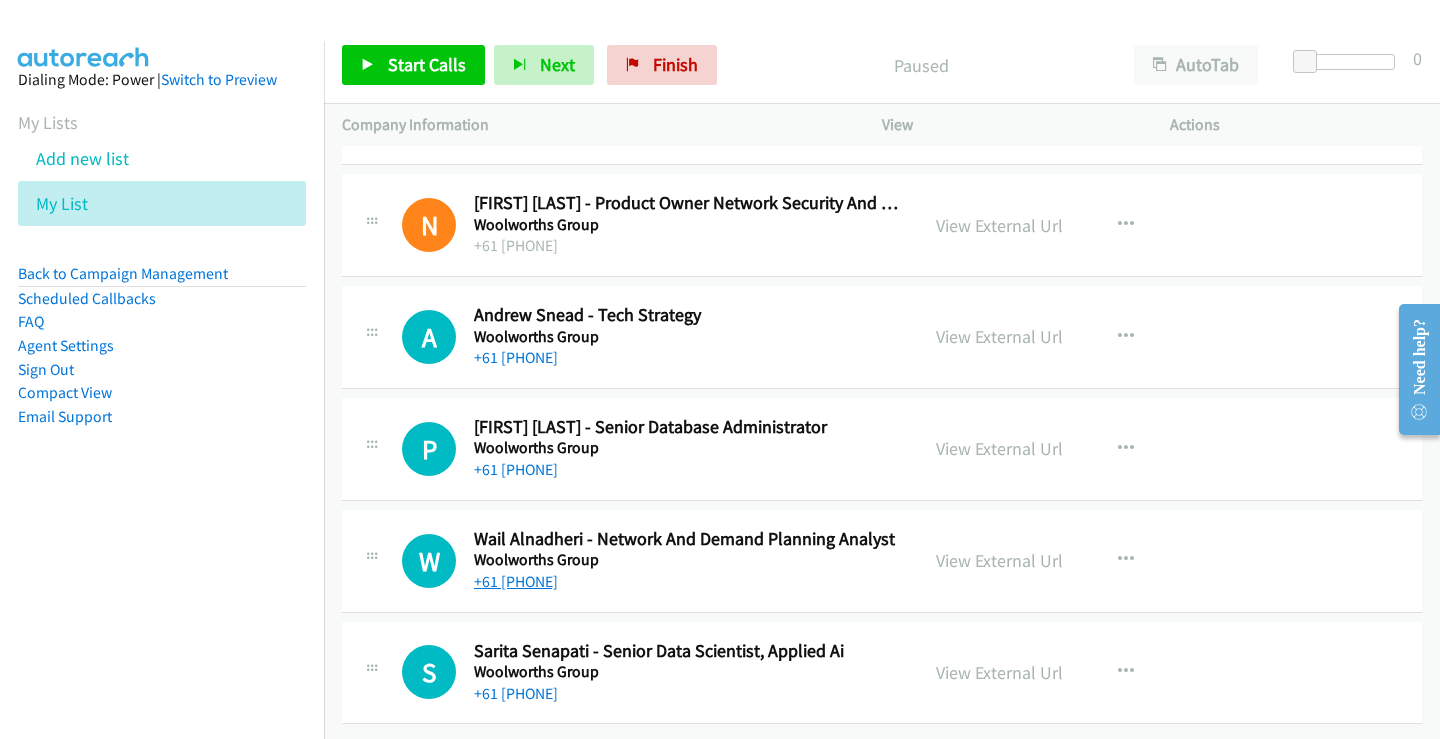 click on "+61 [PHONE]" at bounding box center [516, 581] 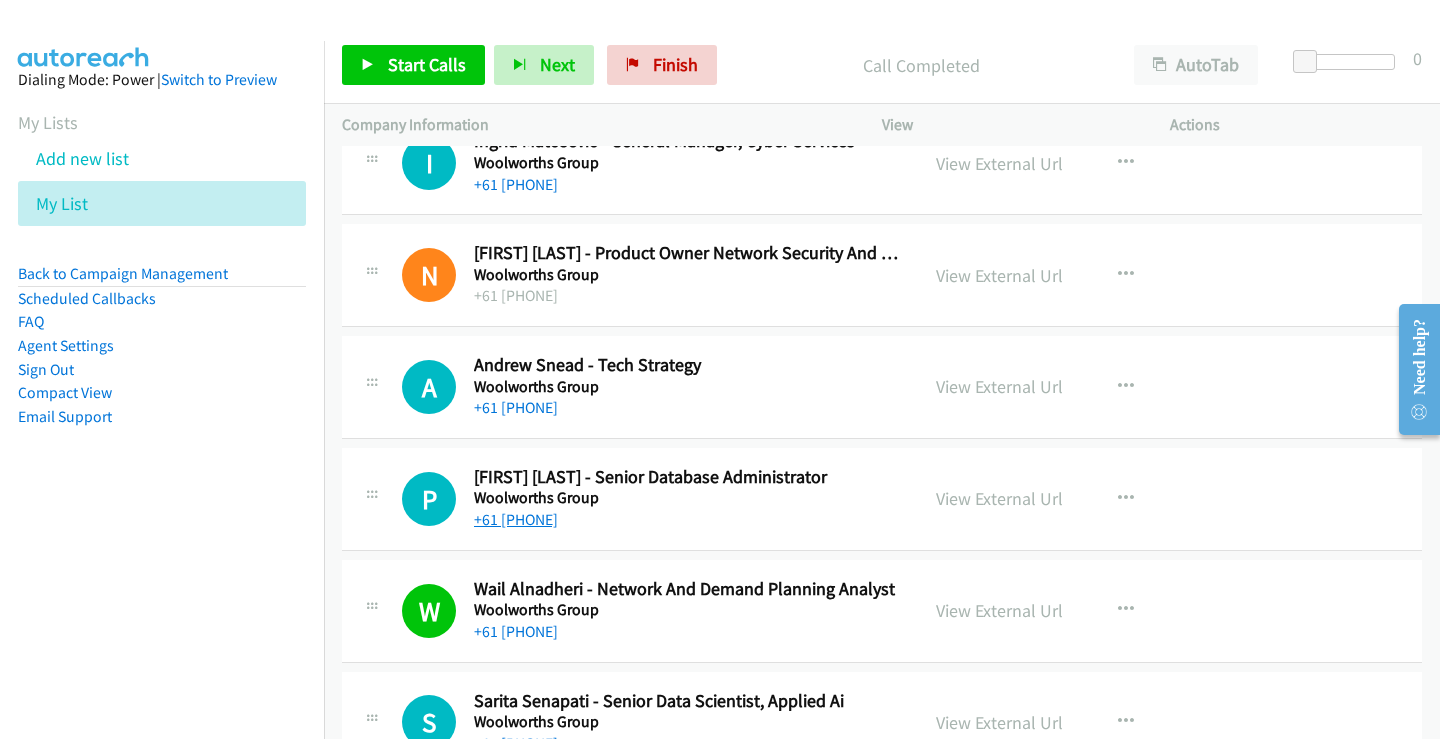scroll, scrollTop: 10178, scrollLeft: 0, axis: vertical 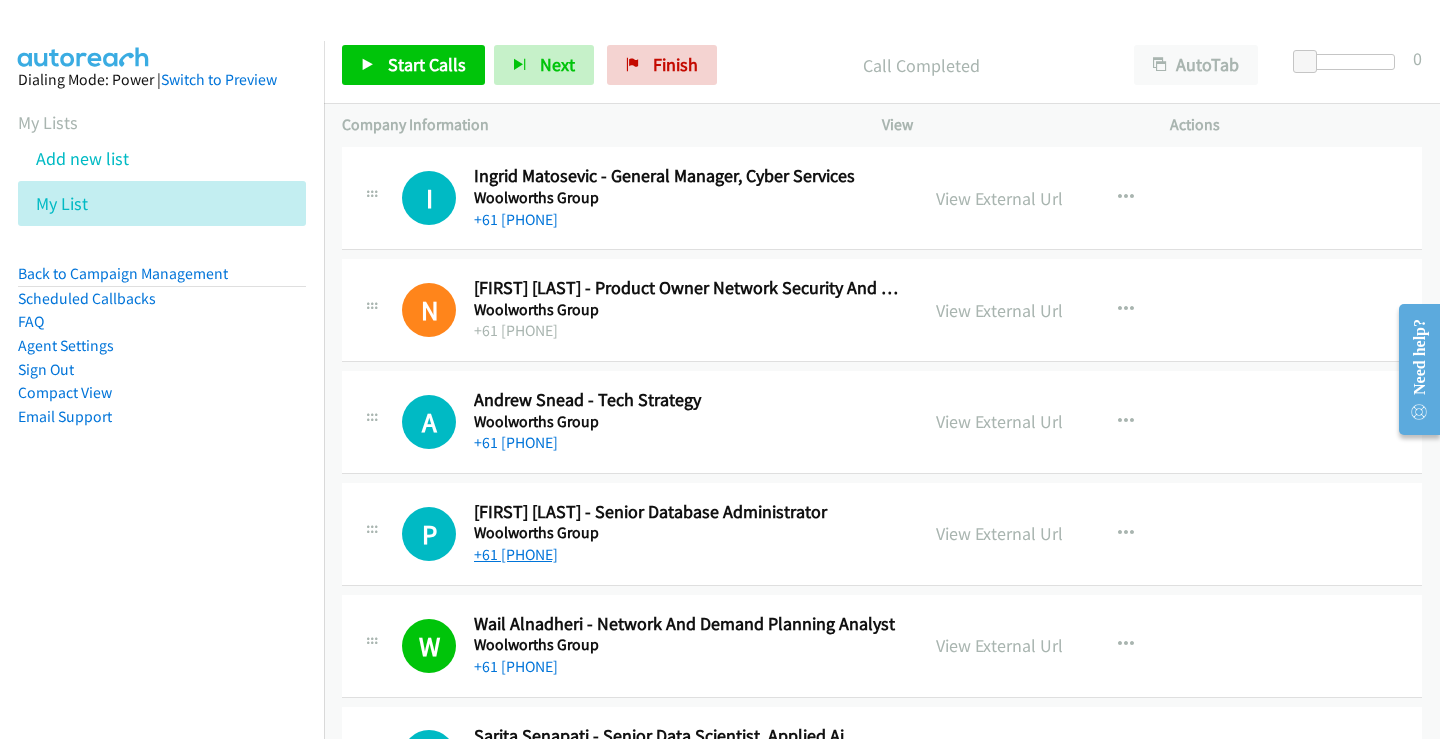 click on "+61 [PHONE]" at bounding box center (516, 554) 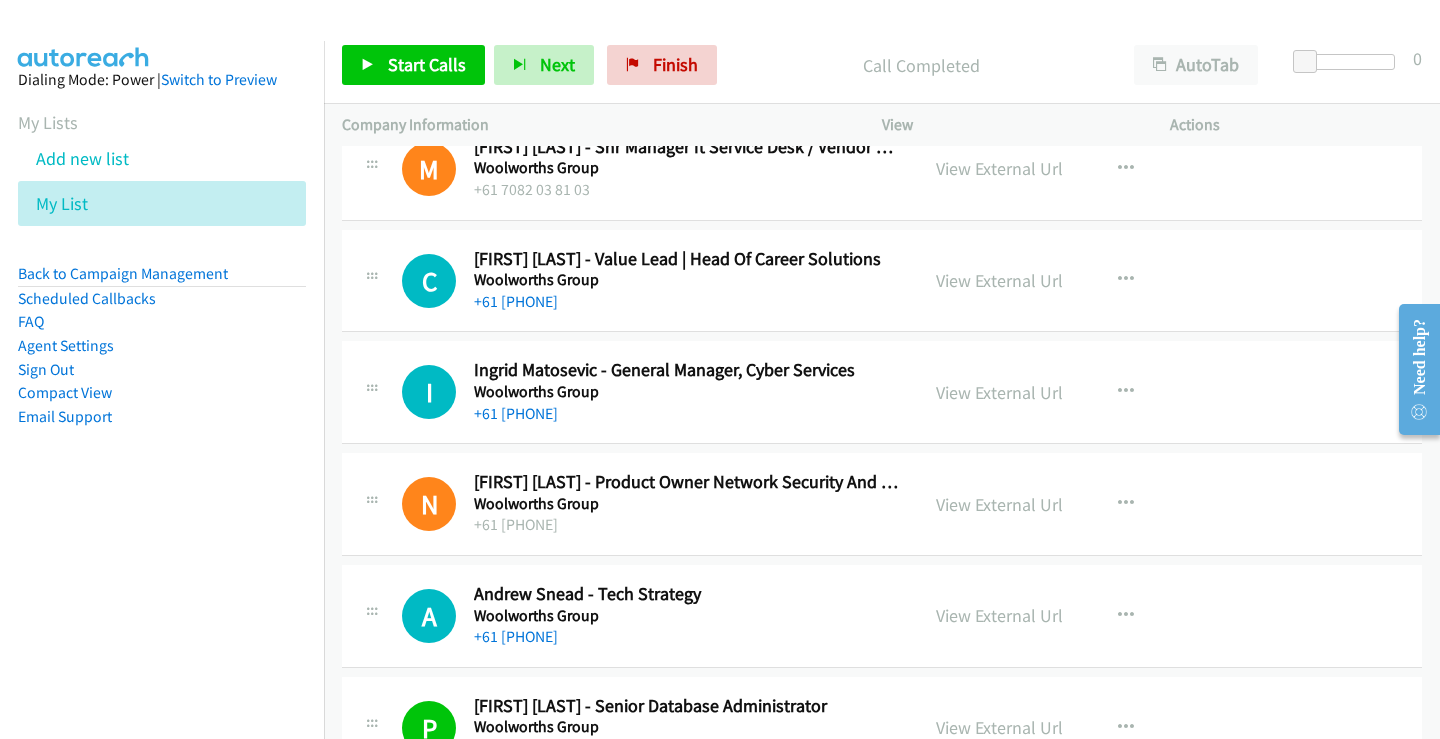 scroll, scrollTop: 9978, scrollLeft: 0, axis: vertical 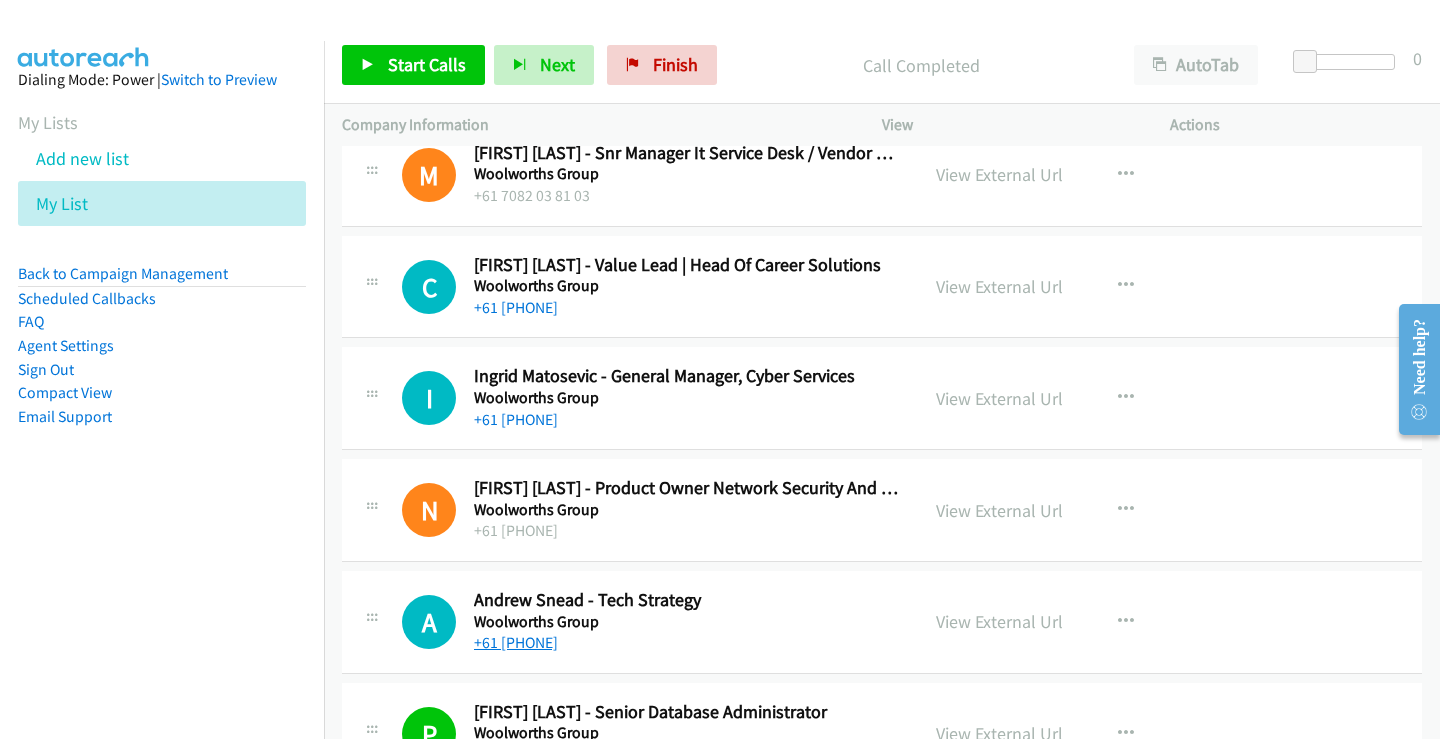 click on "+61 [PHONE]" at bounding box center (516, 642) 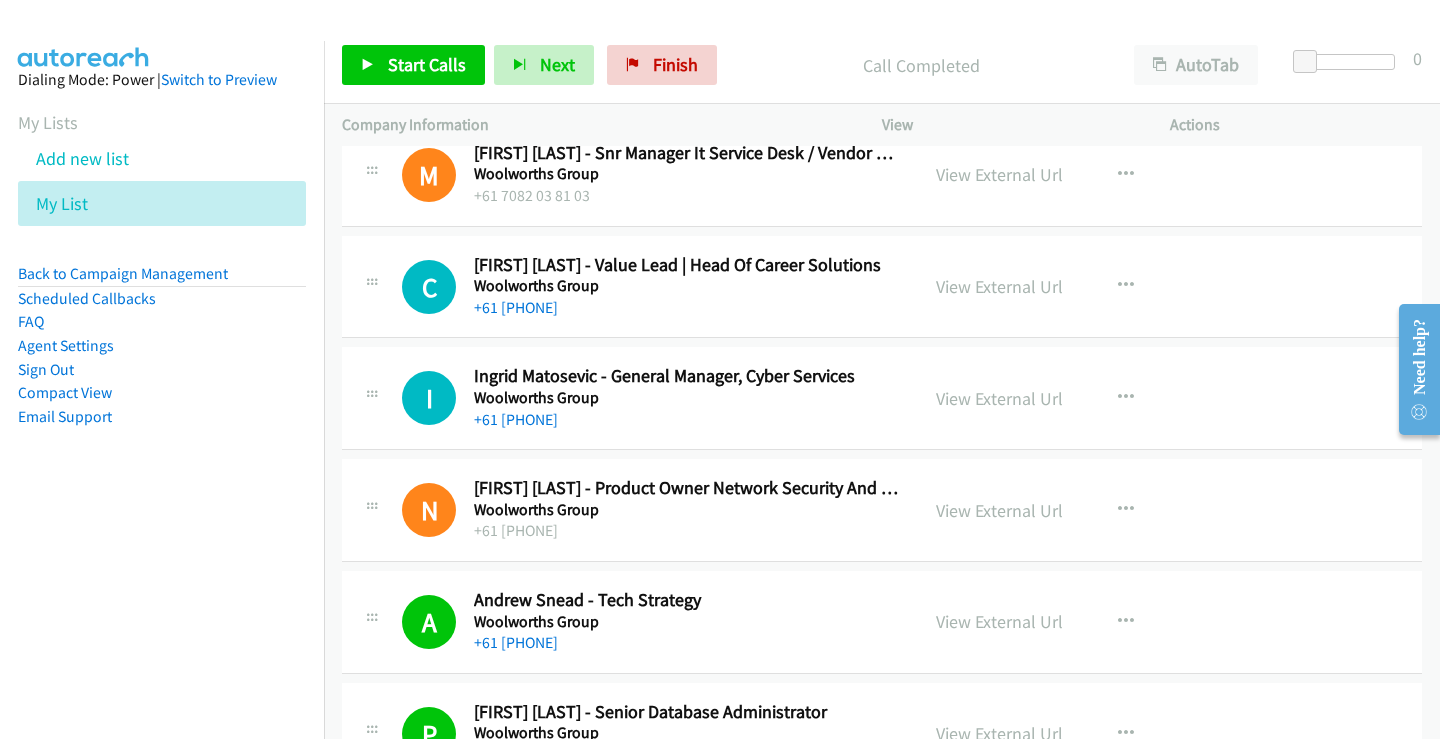 scroll, scrollTop: 9878, scrollLeft: 0, axis: vertical 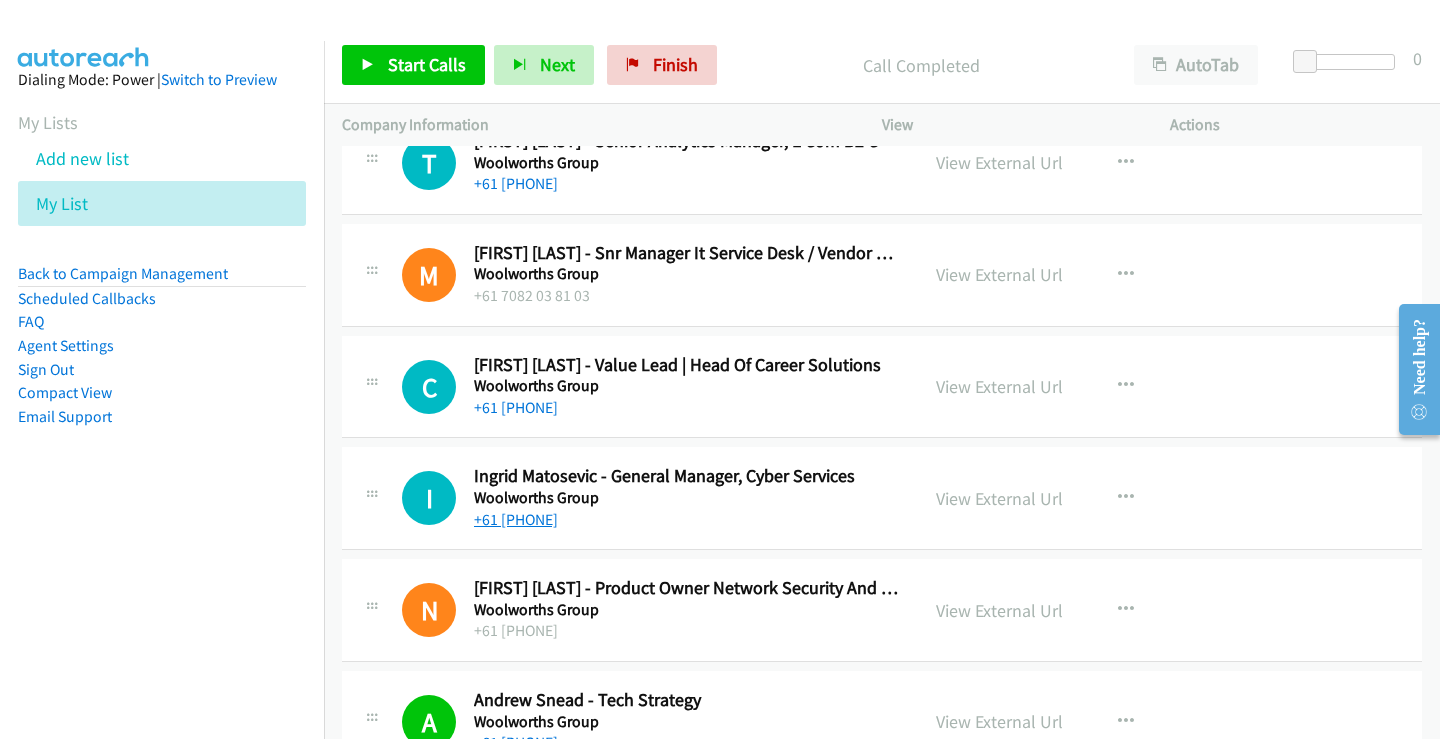 click on "+61 [PHONE]" at bounding box center [516, 519] 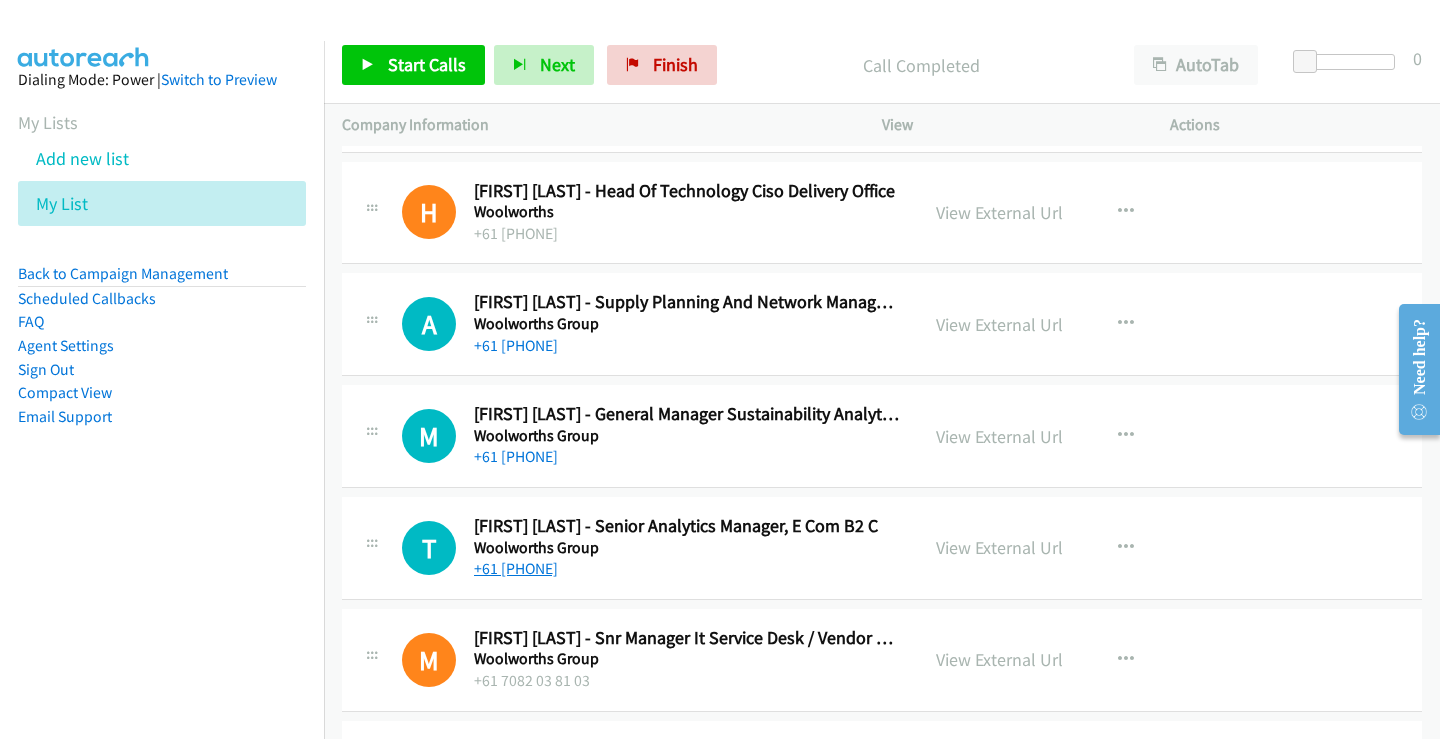 scroll, scrollTop: 9478, scrollLeft: 0, axis: vertical 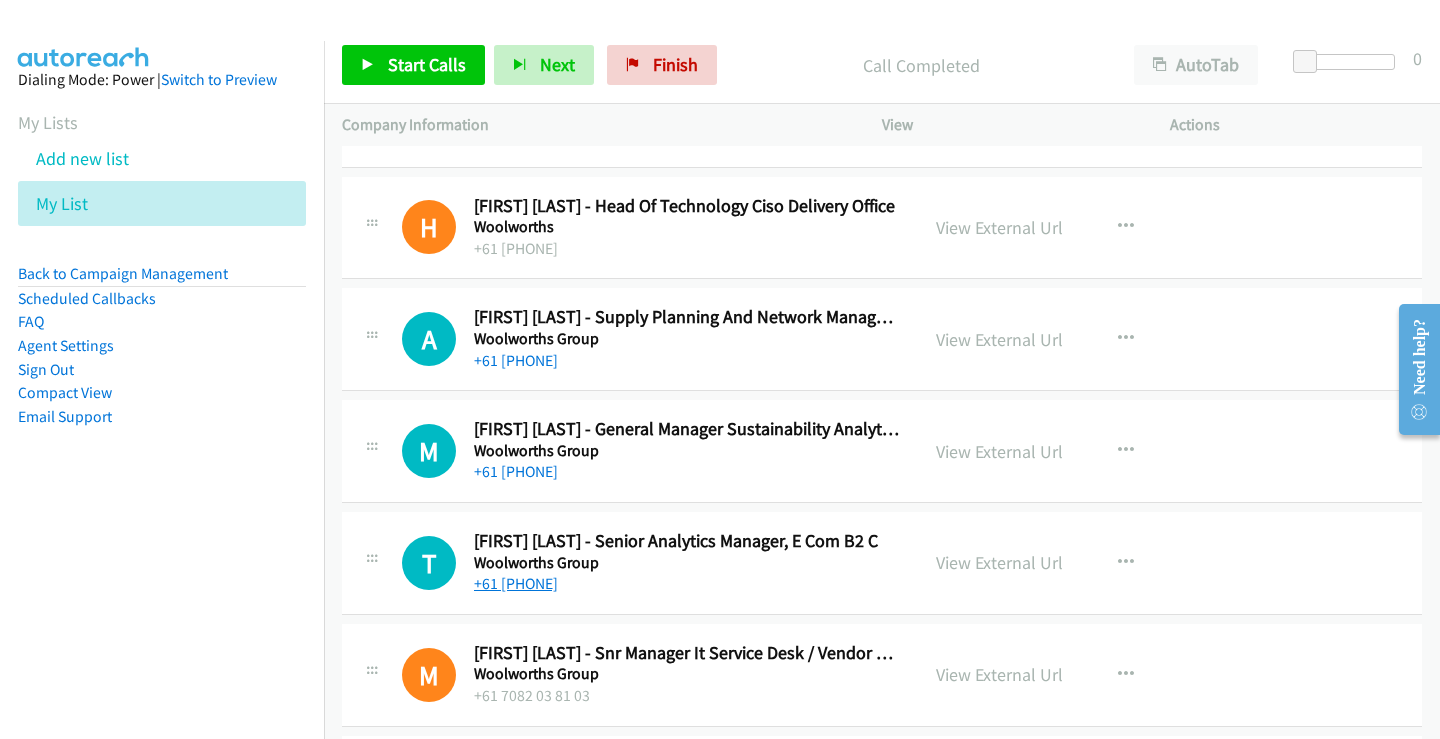 click on "+61 [PHONE]" at bounding box center (516, 583) 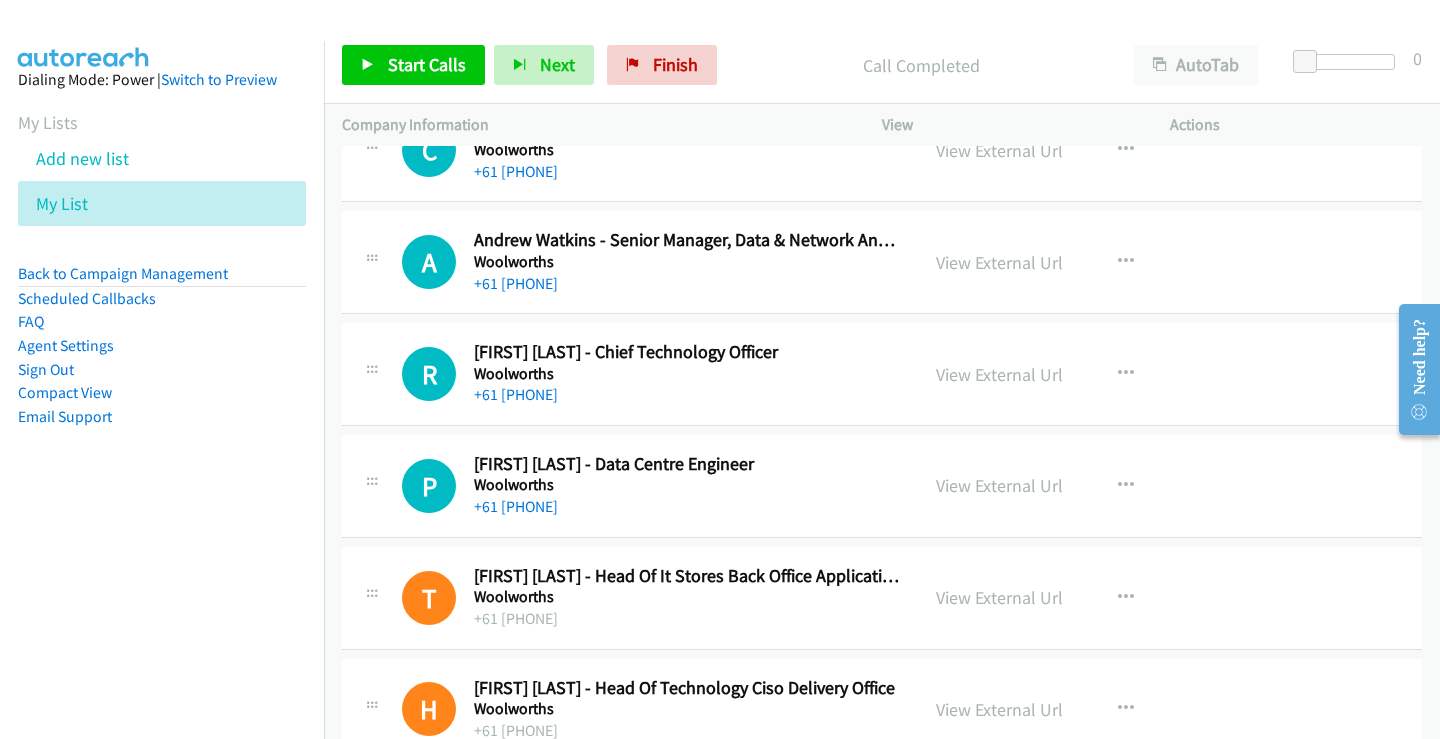 scroll, scrollTop: 8978, scrollLeft: 0, axis: vertical 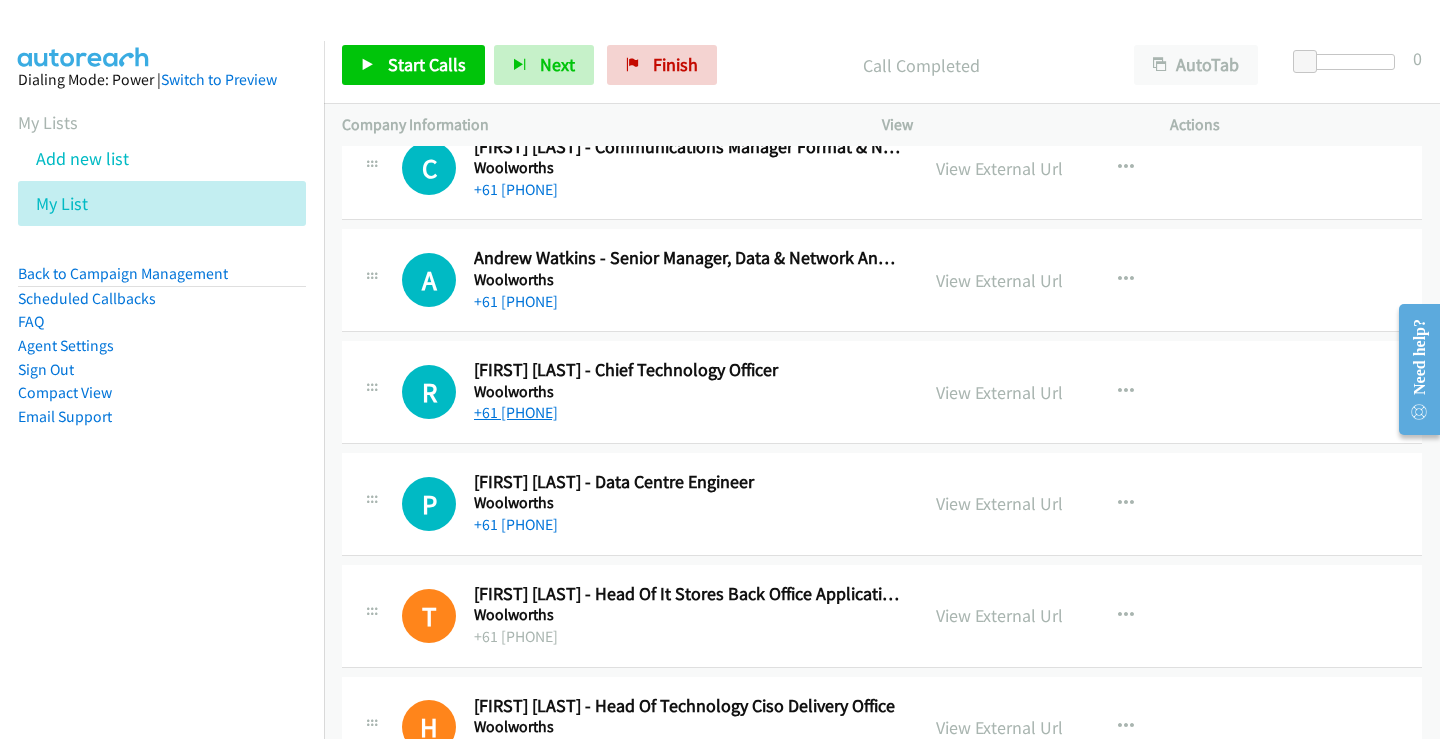 click on "+61 [PHONE]" at bounding box center (516, 412) 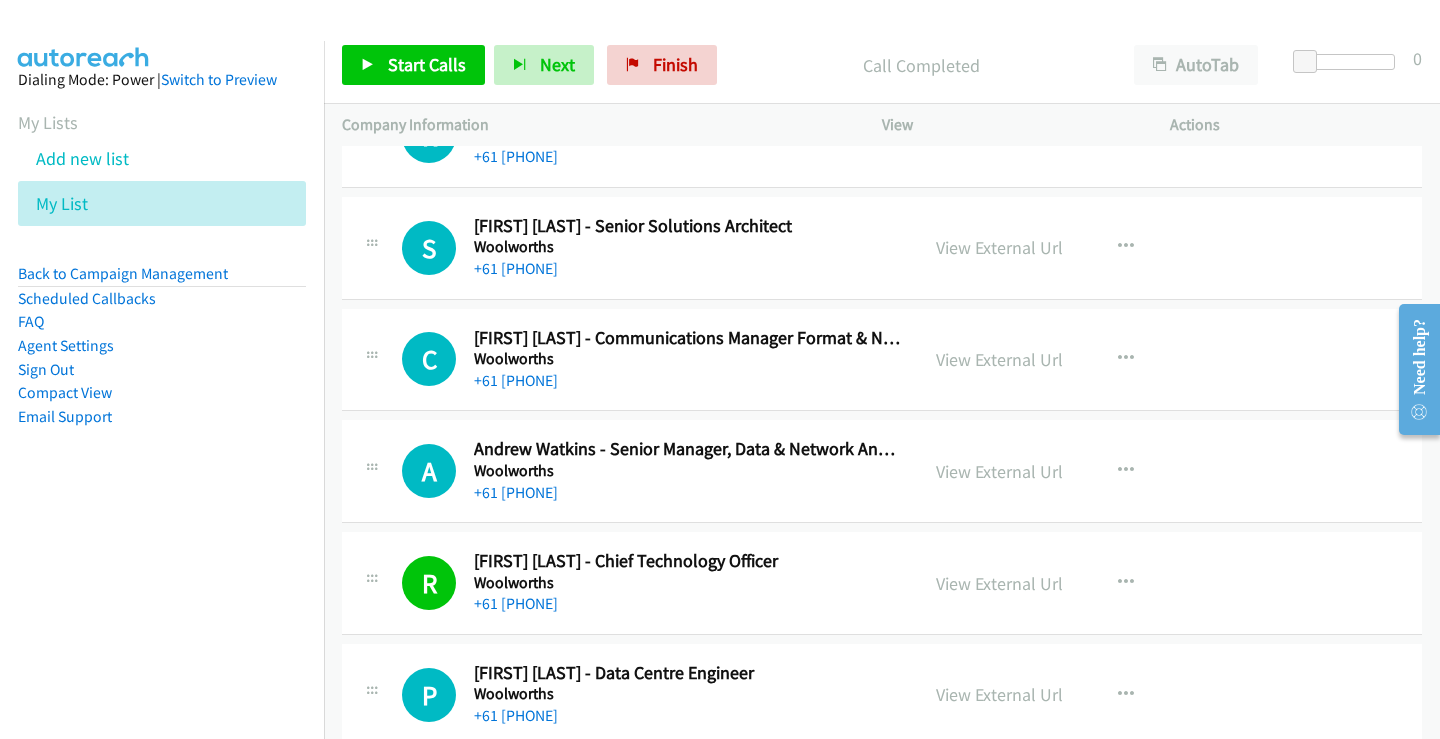 scroll, scrollTop: 8778, scrollLeft: 0, axis: vertical 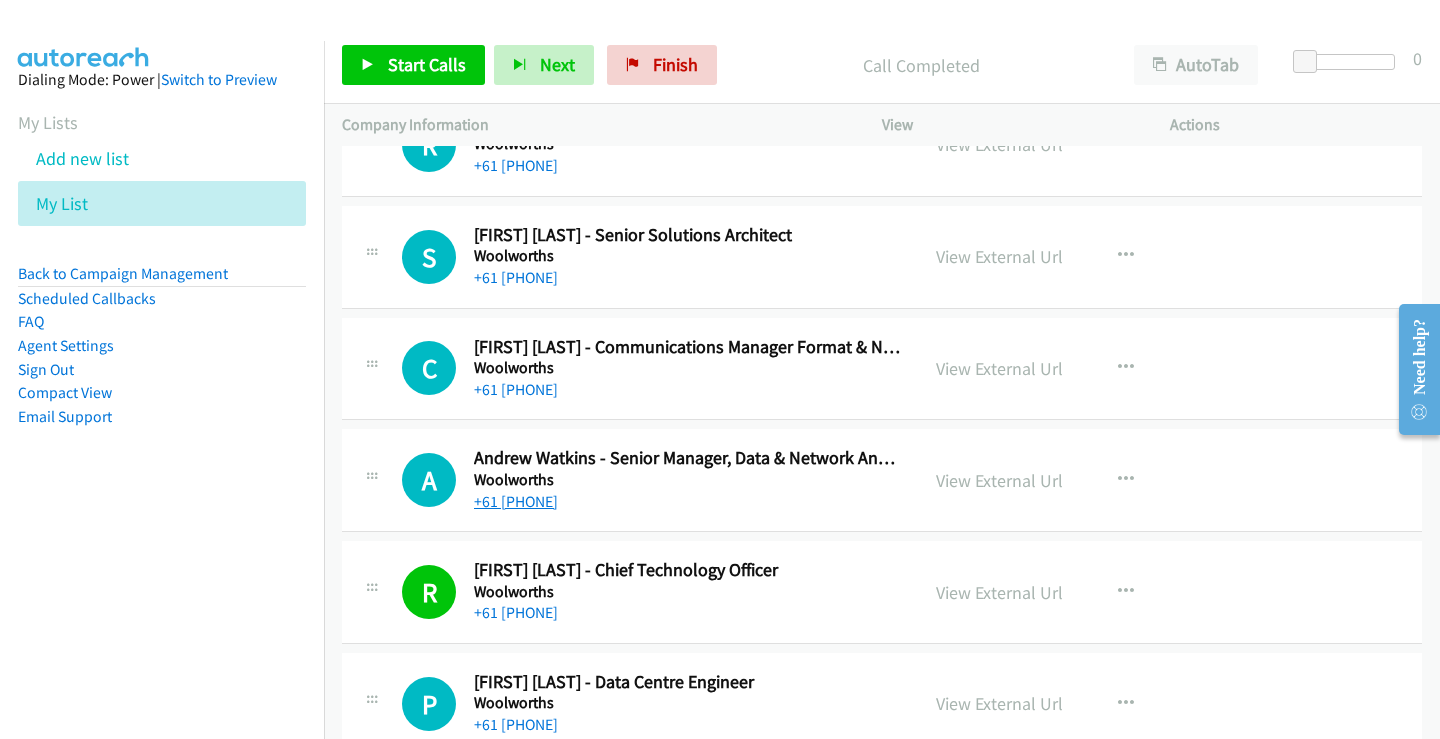 click on "+61 [PHONE]" at bounding box center (516, 501) 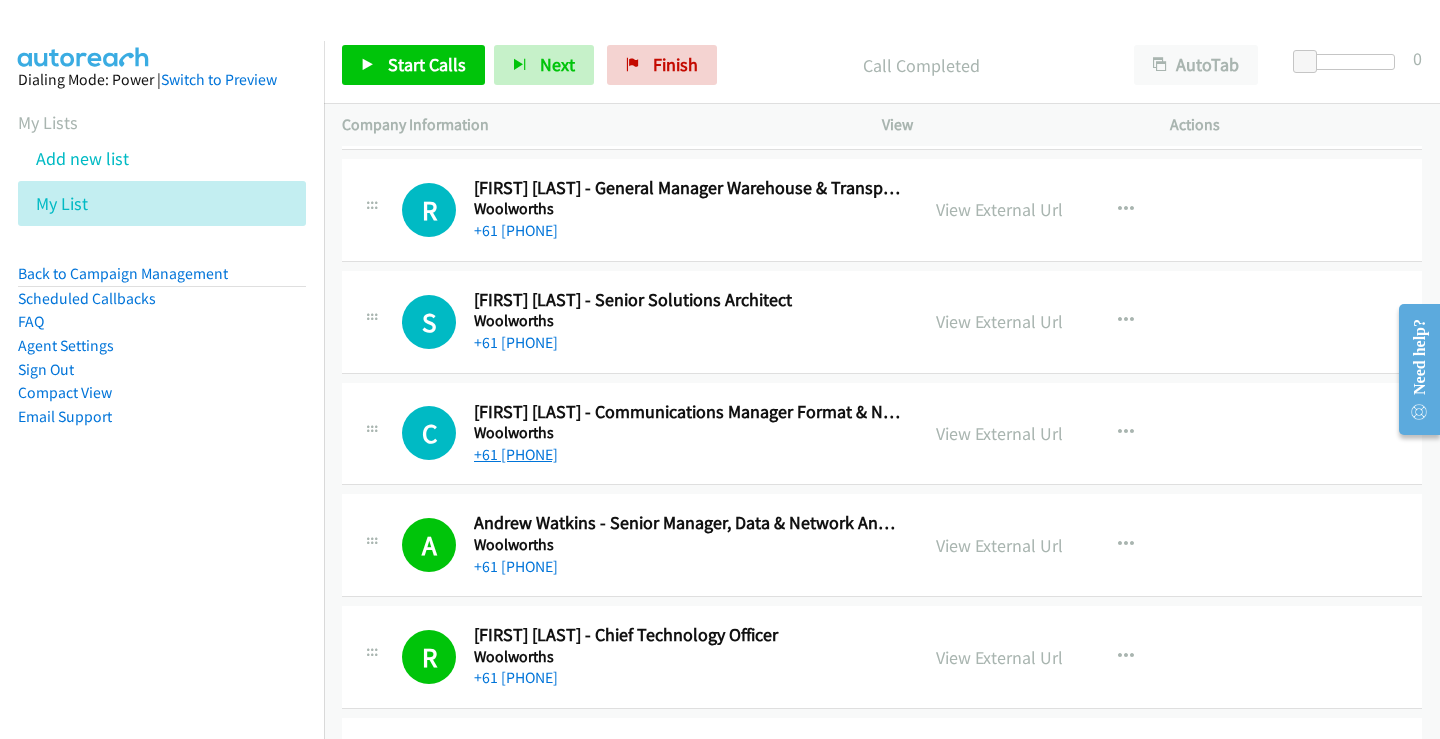 scroll, scrollTop: 8678, scrollLeft: 0, axis: vertical 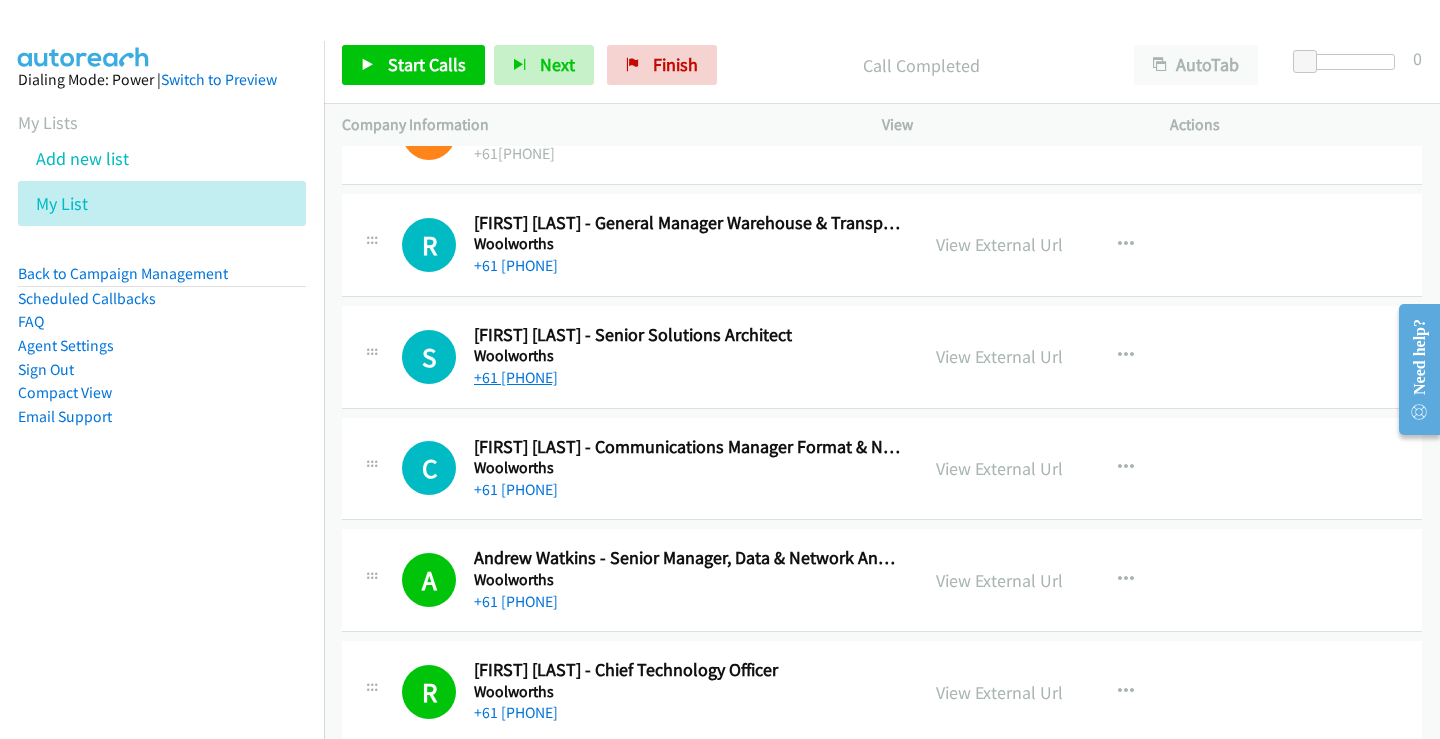click on "+61 [PHONE]" at bounding box center [516, 377] 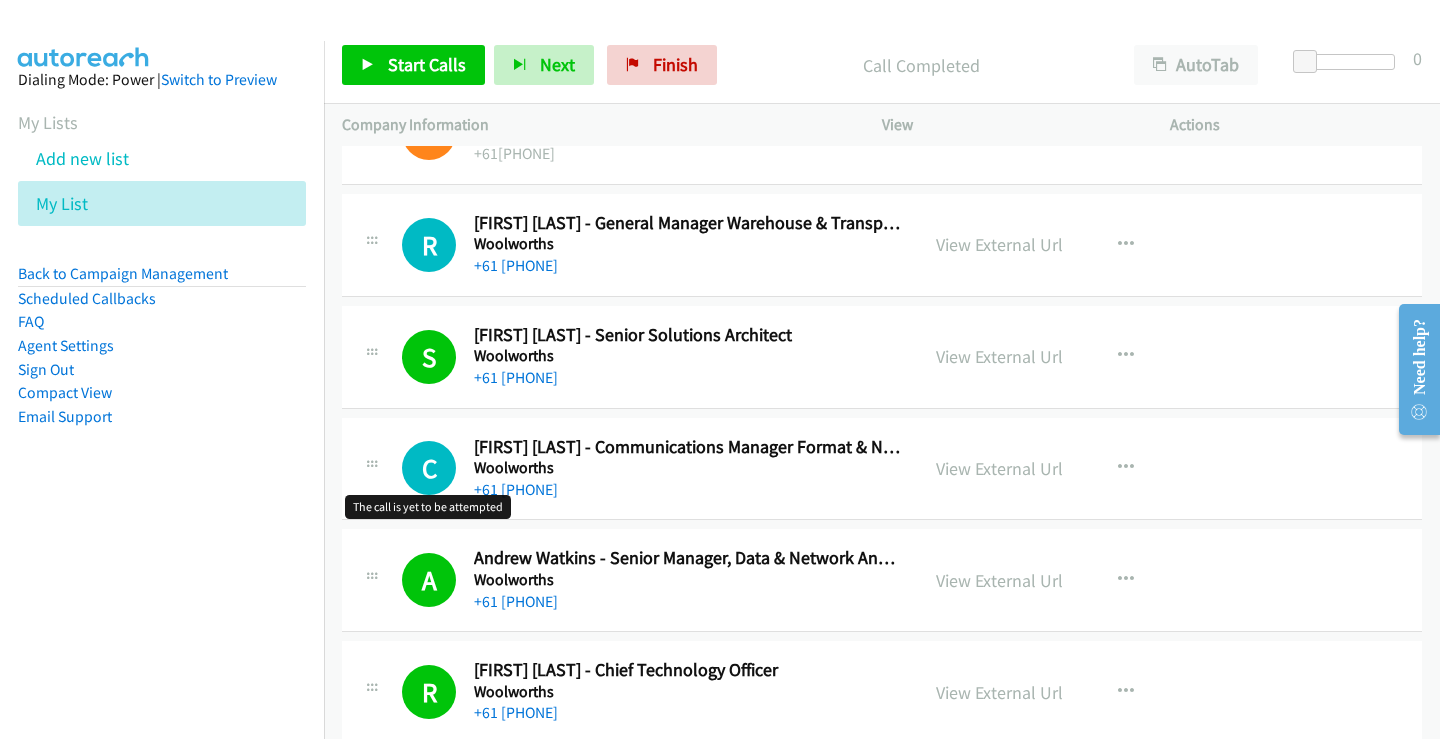 click on "C" at bounding box center (429, 468) 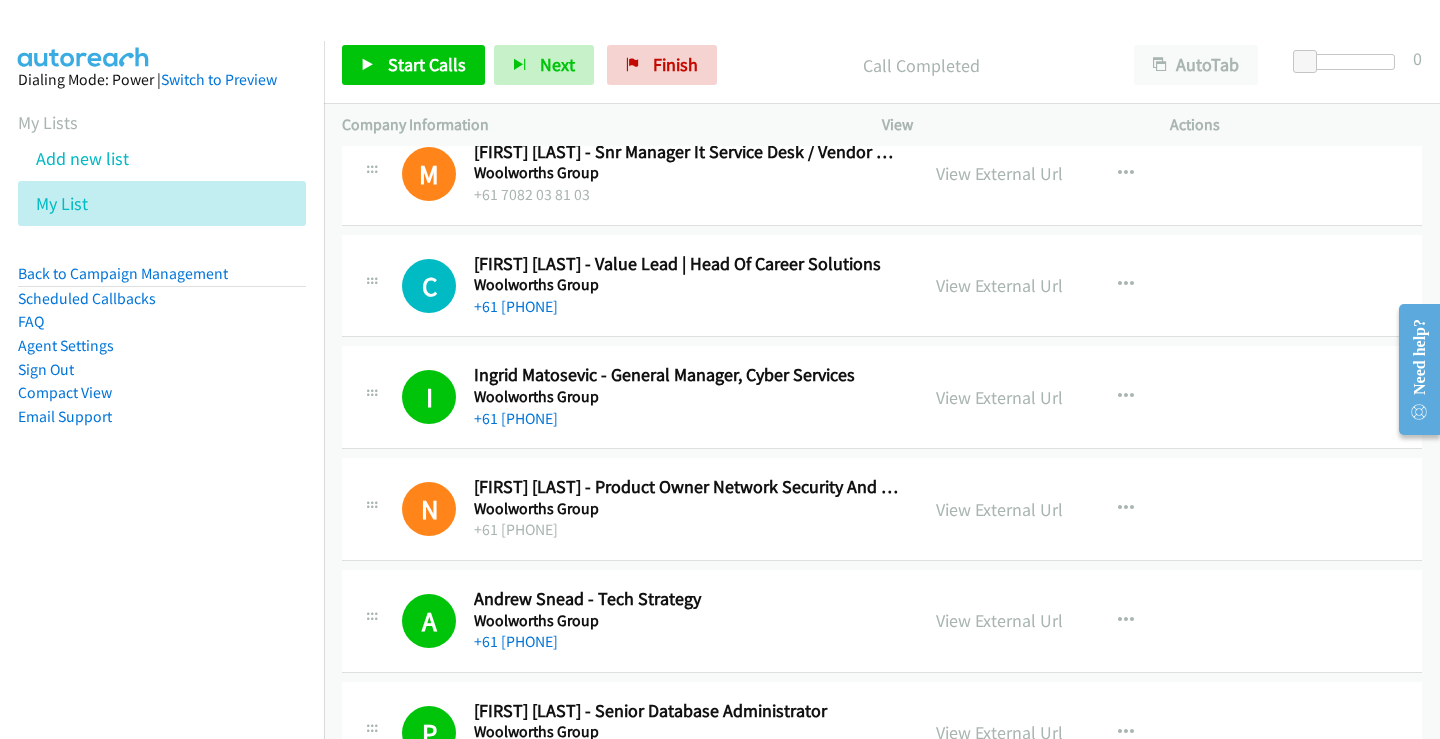 scroll, scrollTop: 10278, scrollLeft: 0, axis: vertical 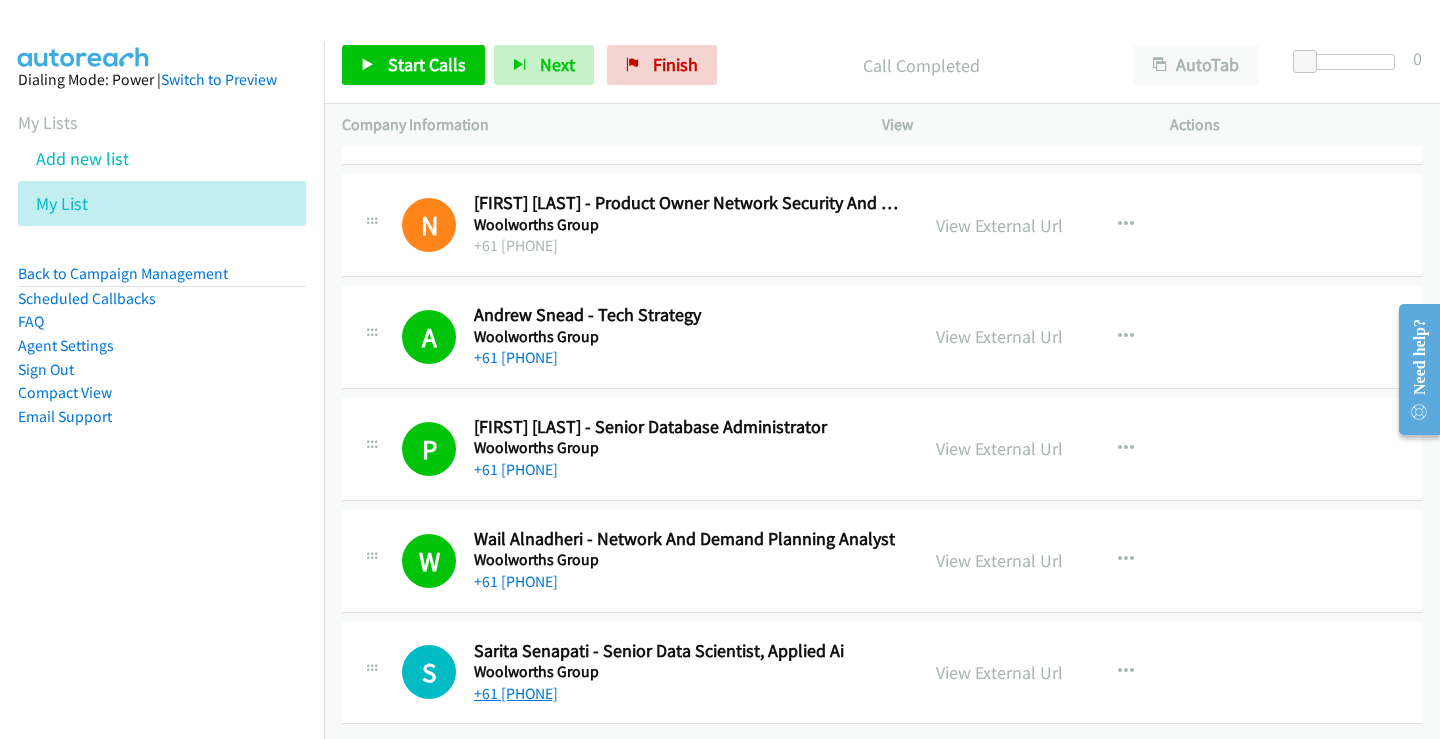 click on "+61 [PHONE]" at bounding box center (516, 693) 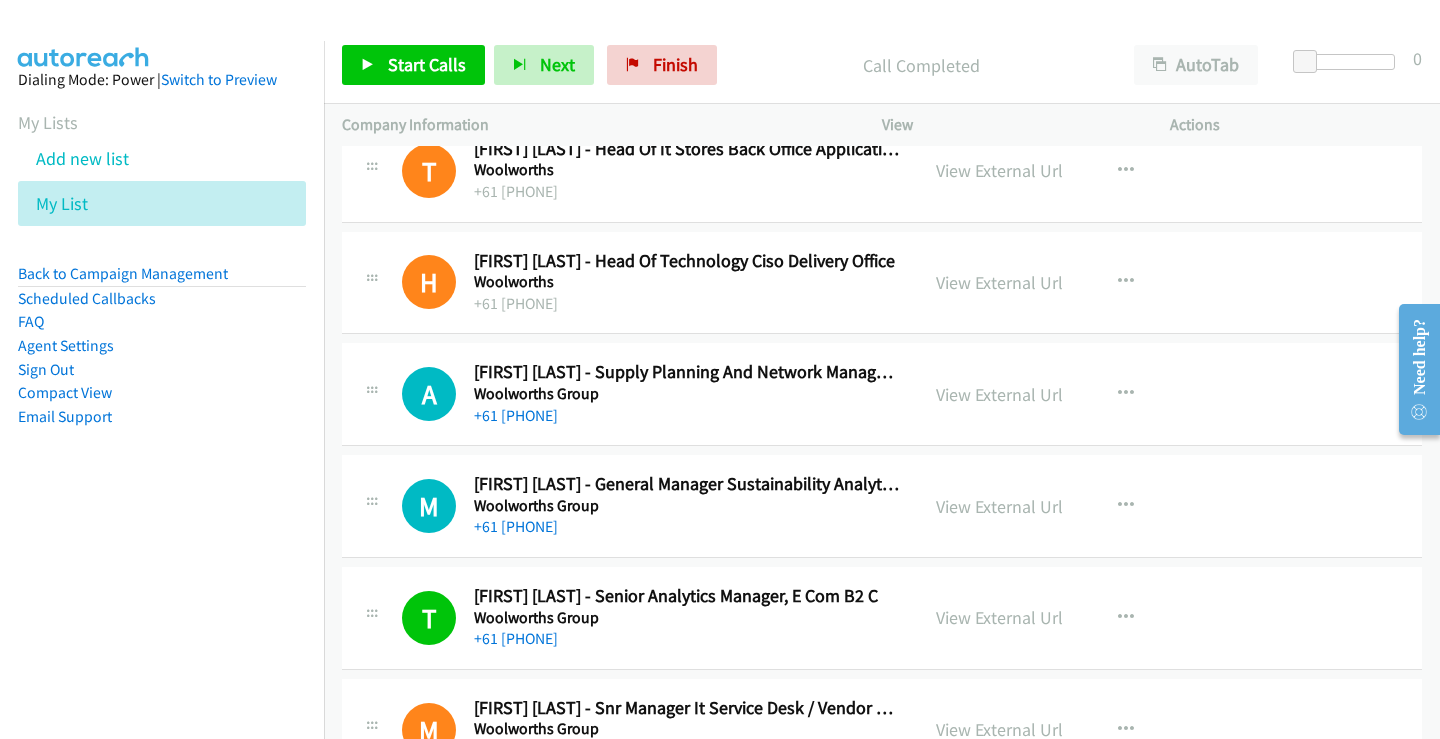scroll, scrollTop: 9378, scrollLeft: 0, axis: vertical 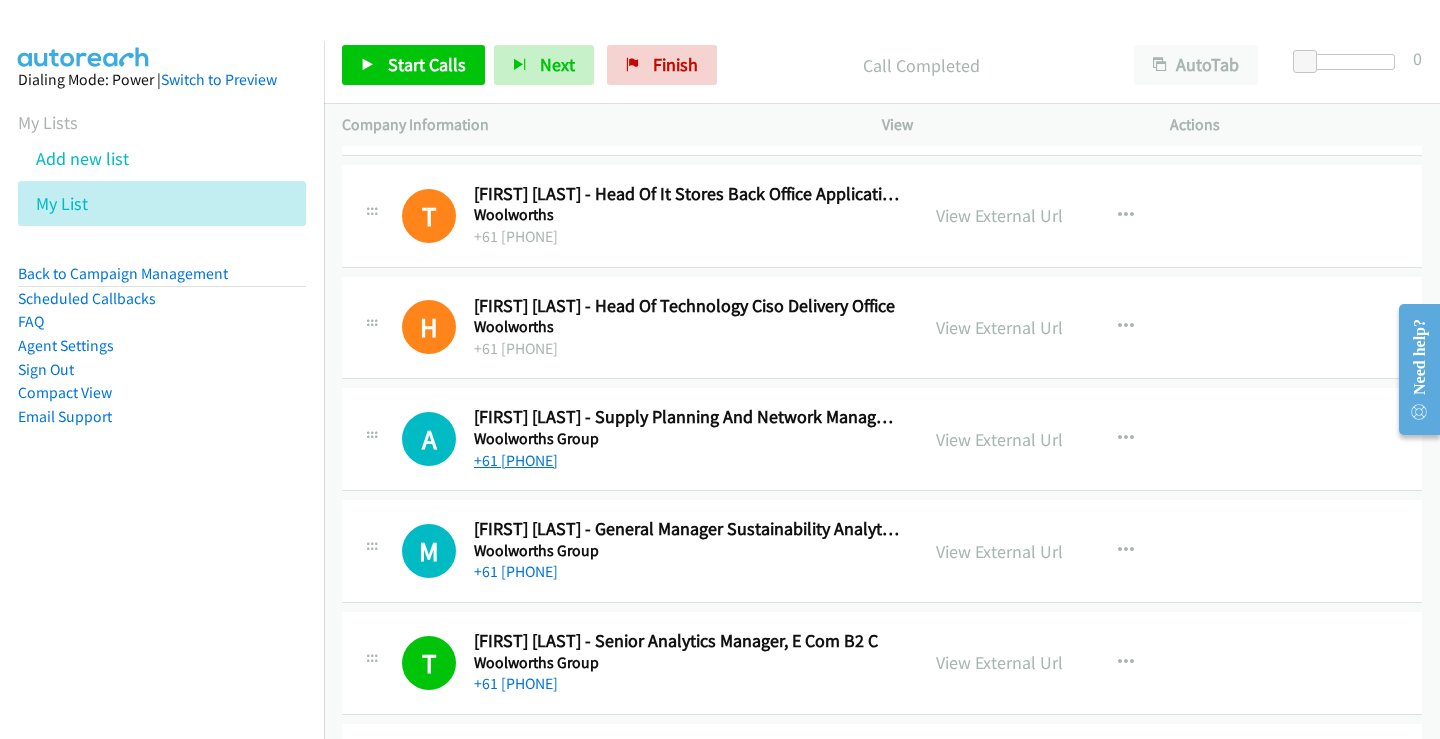 click on "+61 [PHONE]" at bounding box center [516, 460] 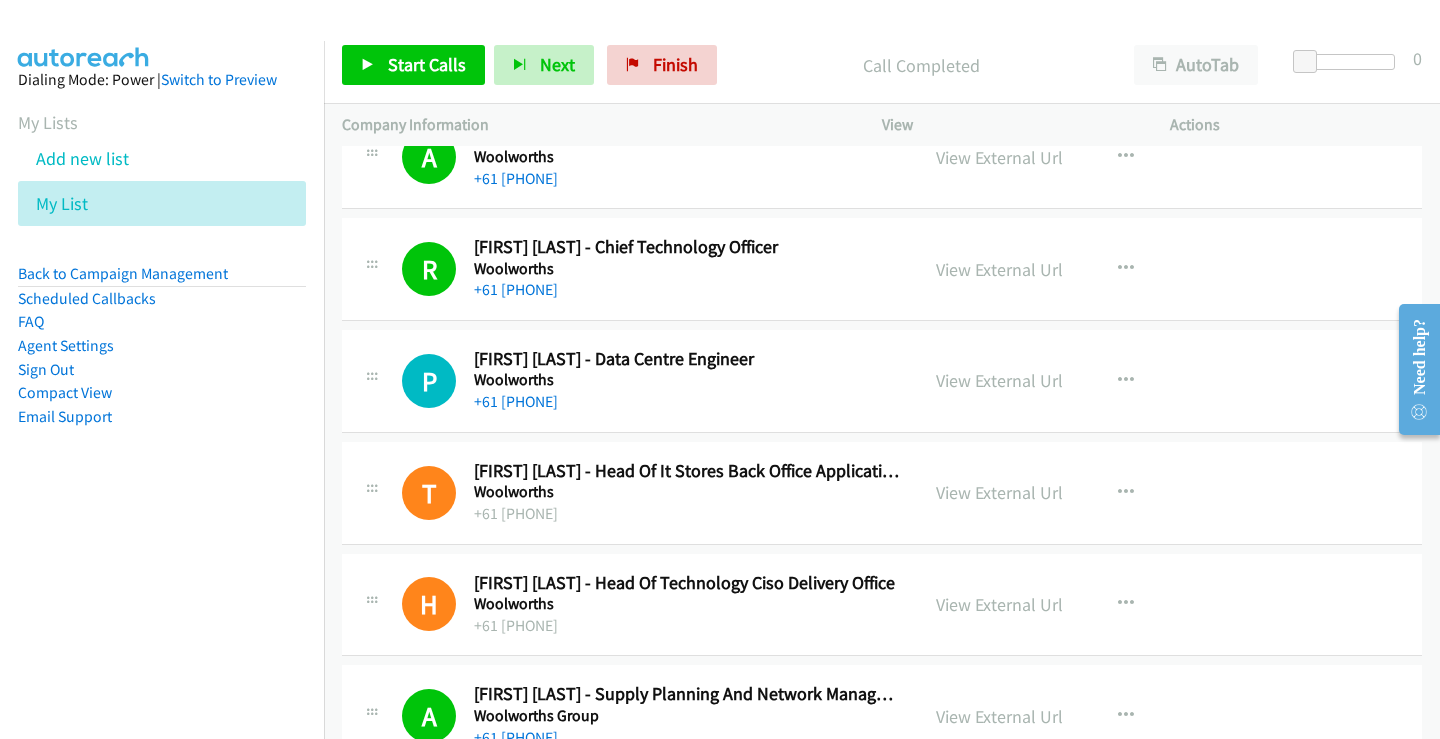 scroll, scrollTop: 9078, scrollLeft: 0, axis: vertical 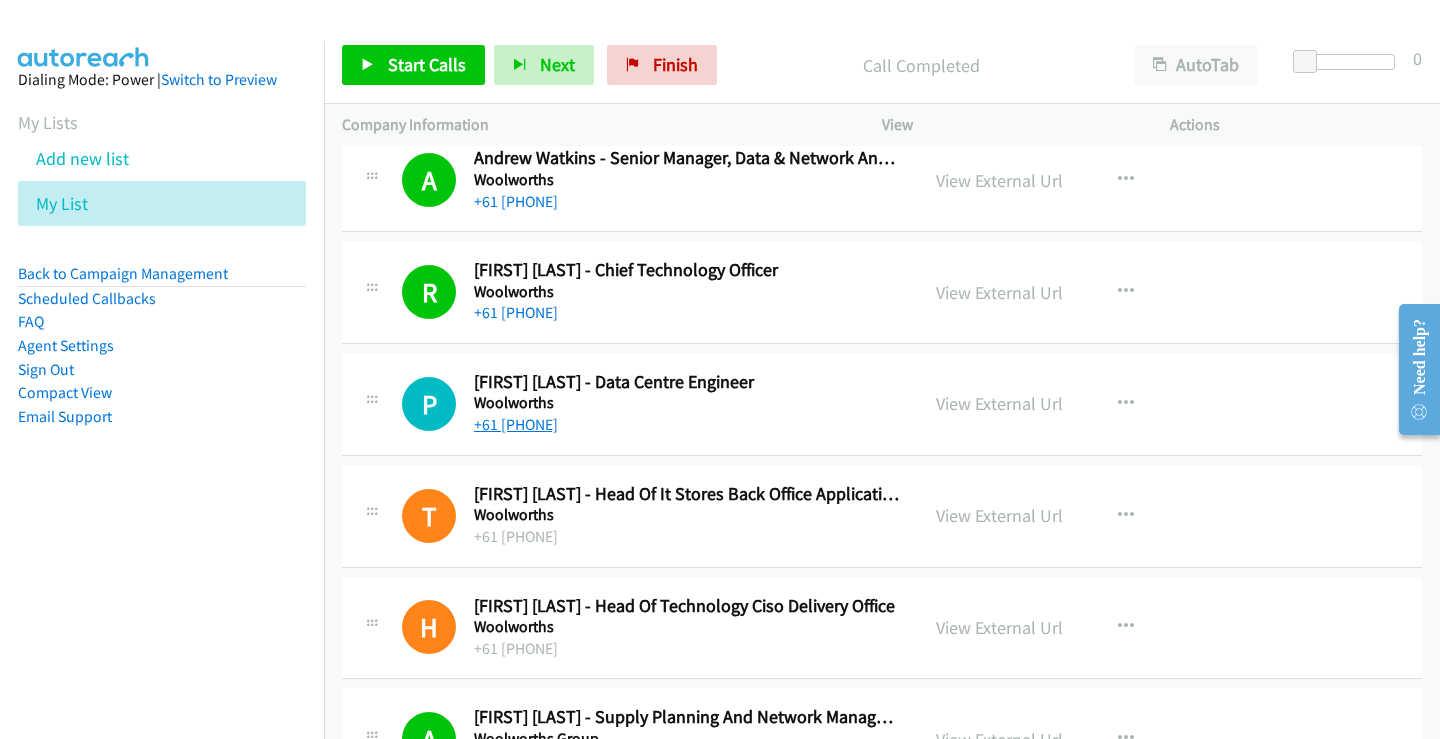click on "+61 [PHONE]" at bounding box center (516, 424) 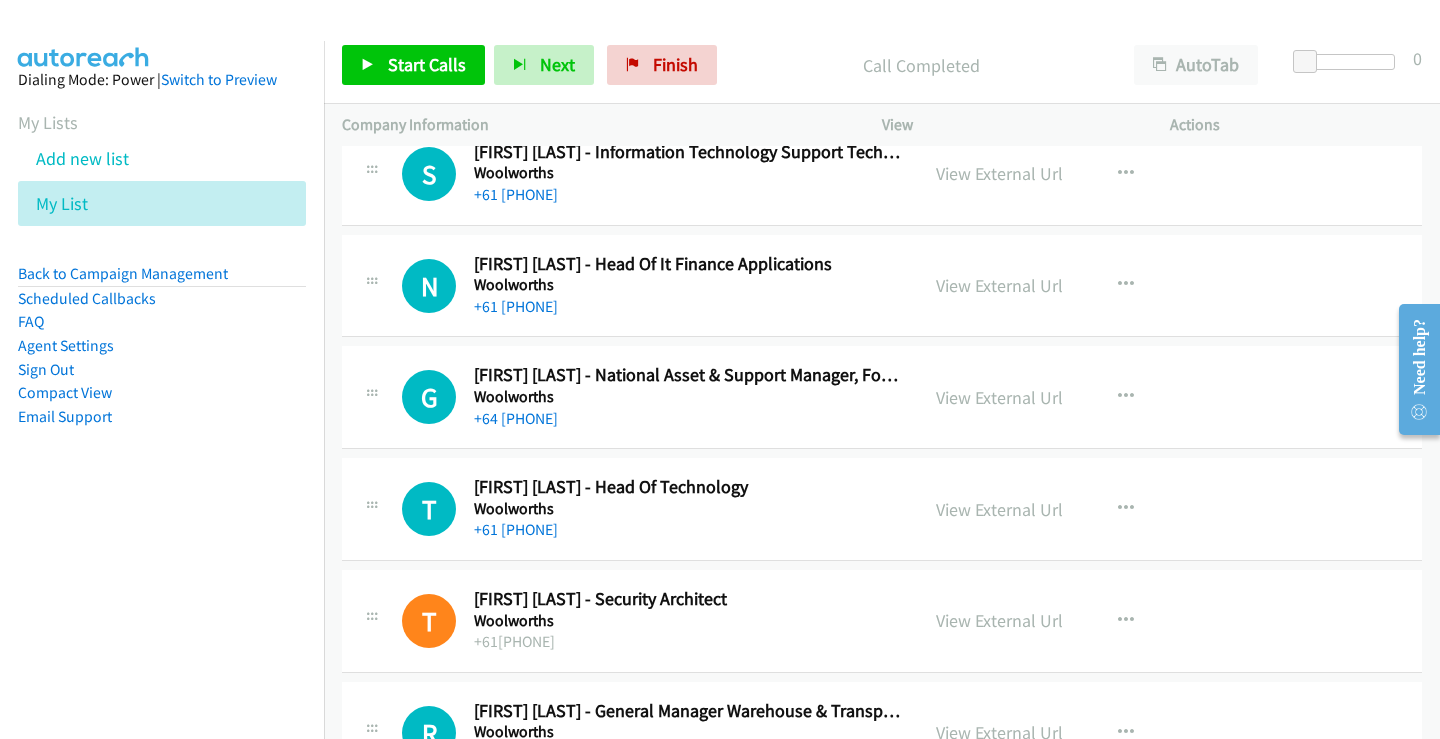 scroll, scrollTop: 8178, scrollLeft: 0, axis: vertical 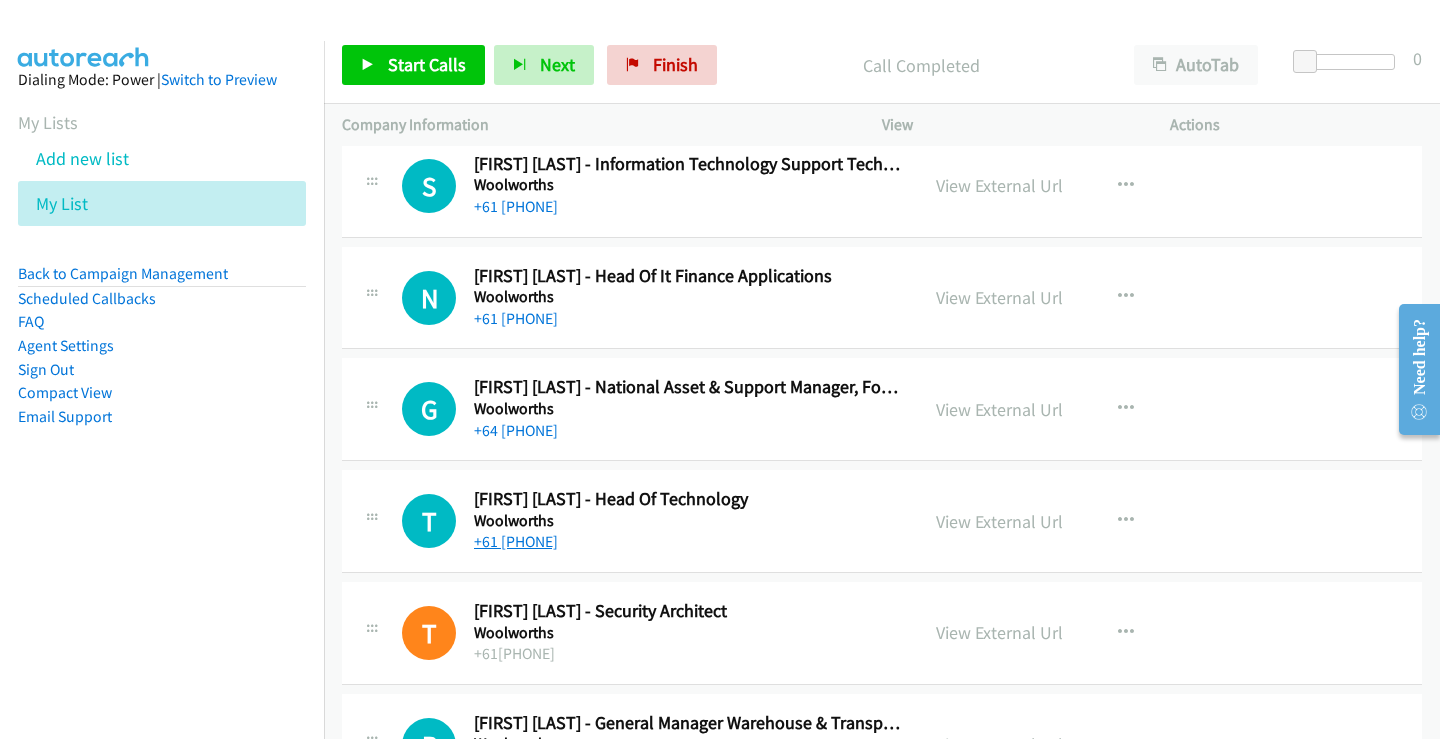 click on "+61 [PHONE]" at bounding box center [516, 541] 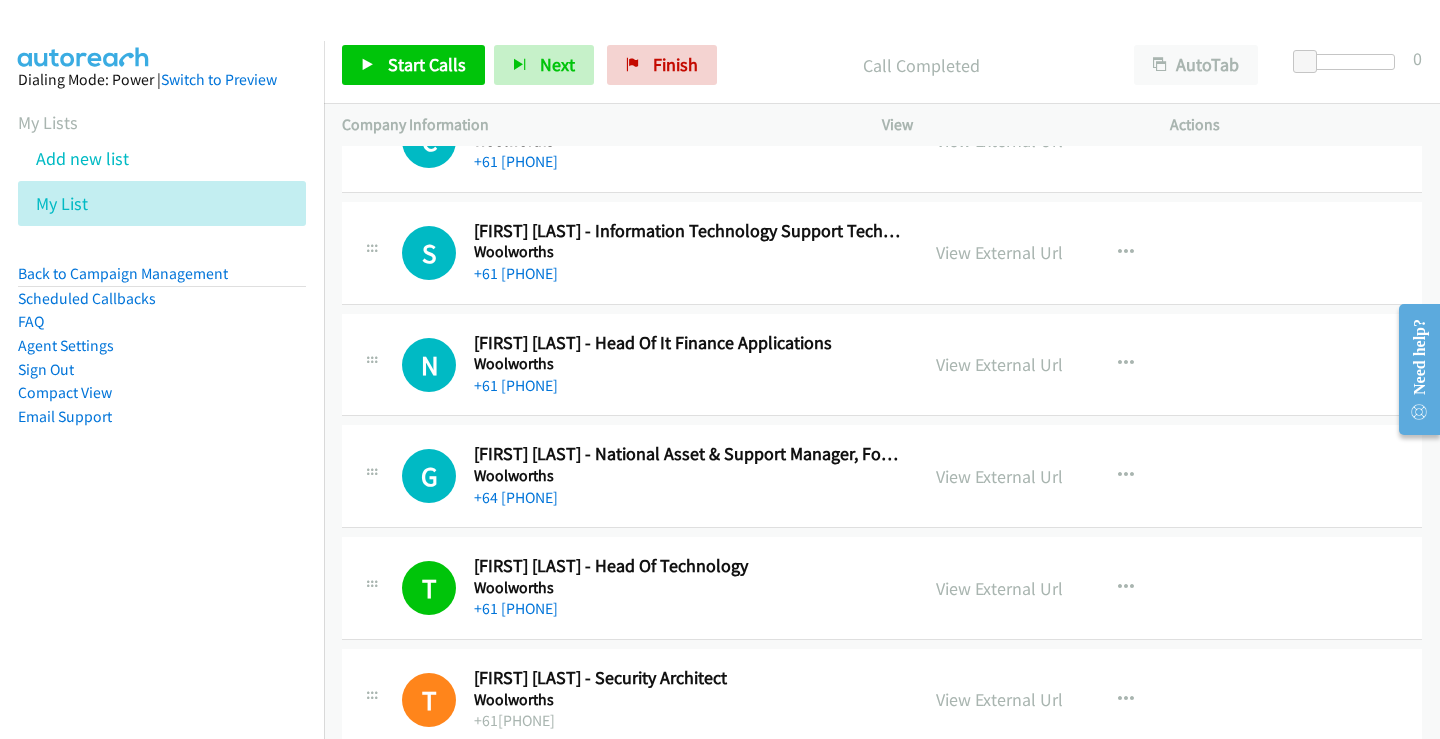 scroll, scrollTop: 7978, scrollLeft: 0, axis: vertical 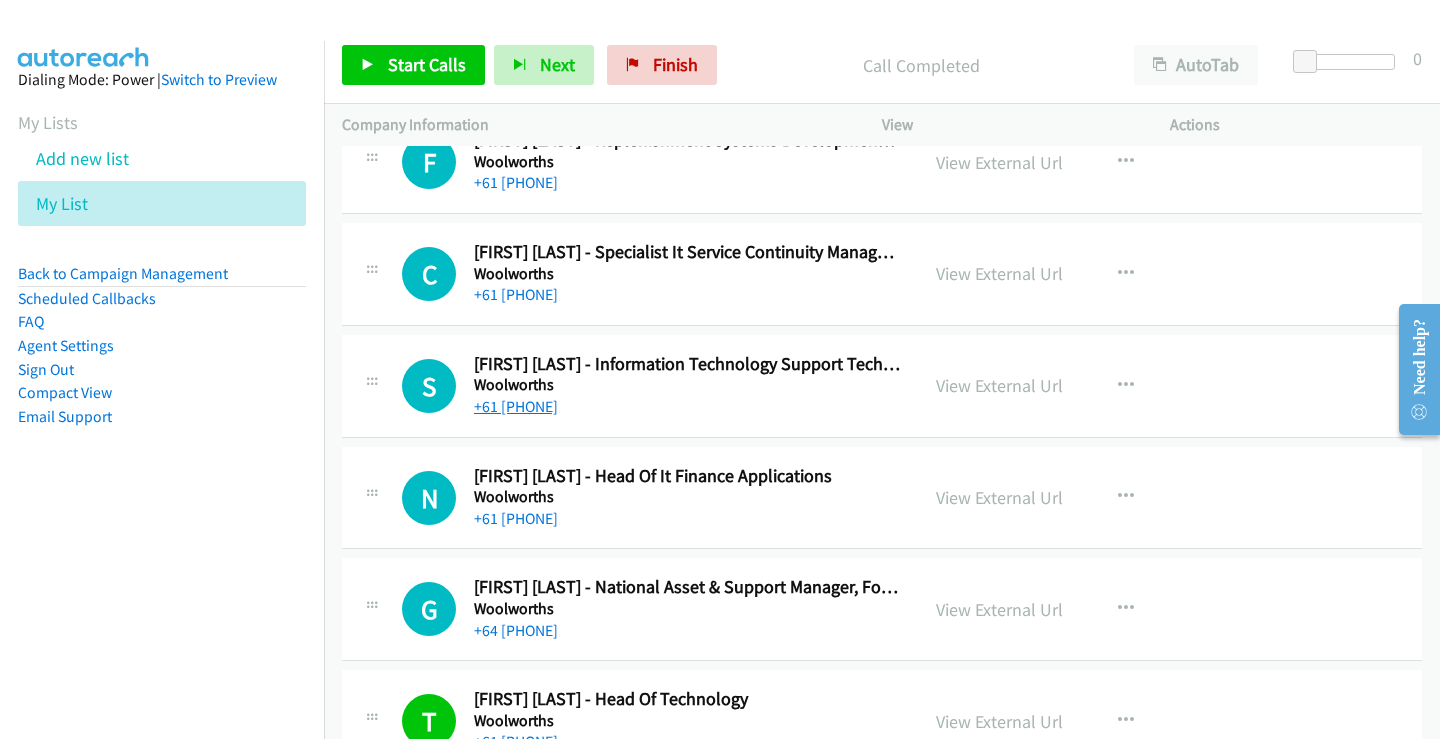 click on "+61 [PHONE]" at bounding box center [516, 406] 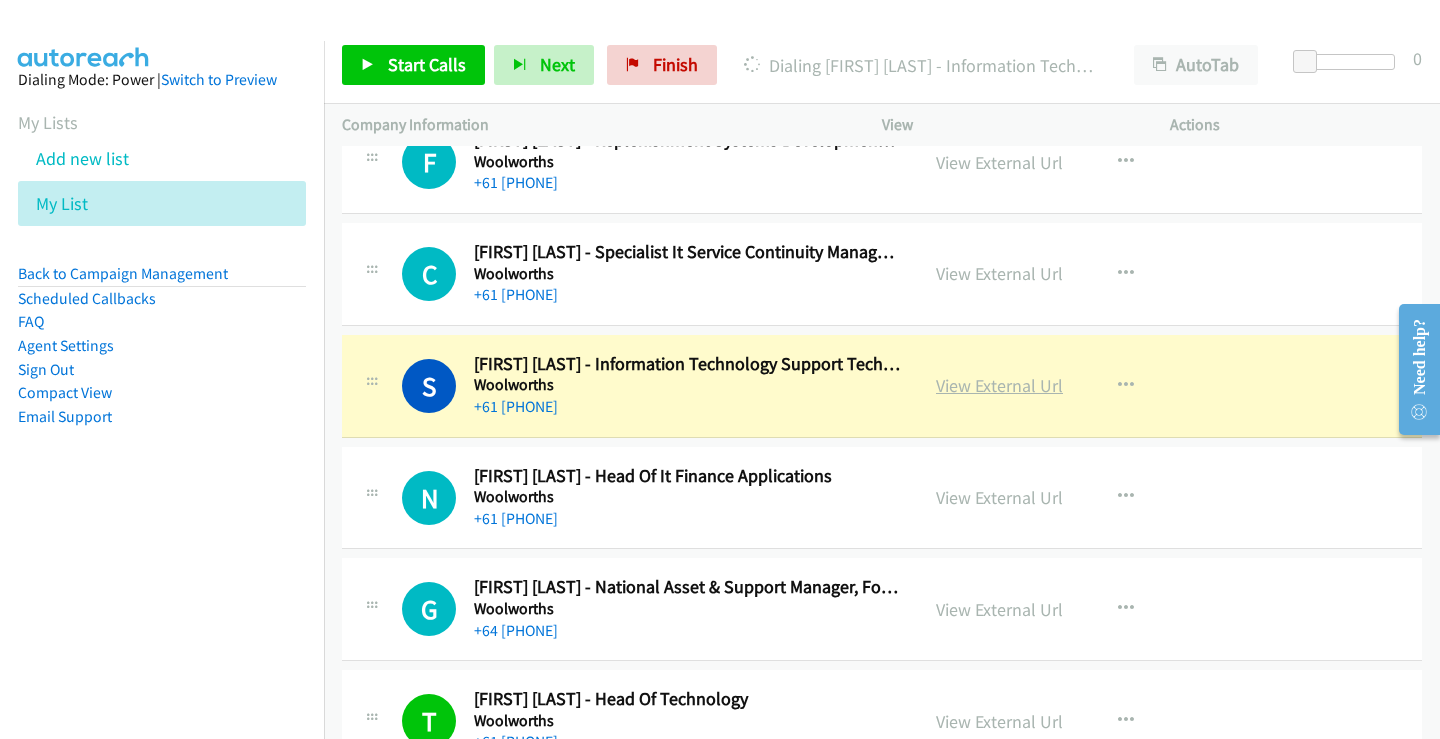 click on "View External Url" at bounding box center [999, 385] 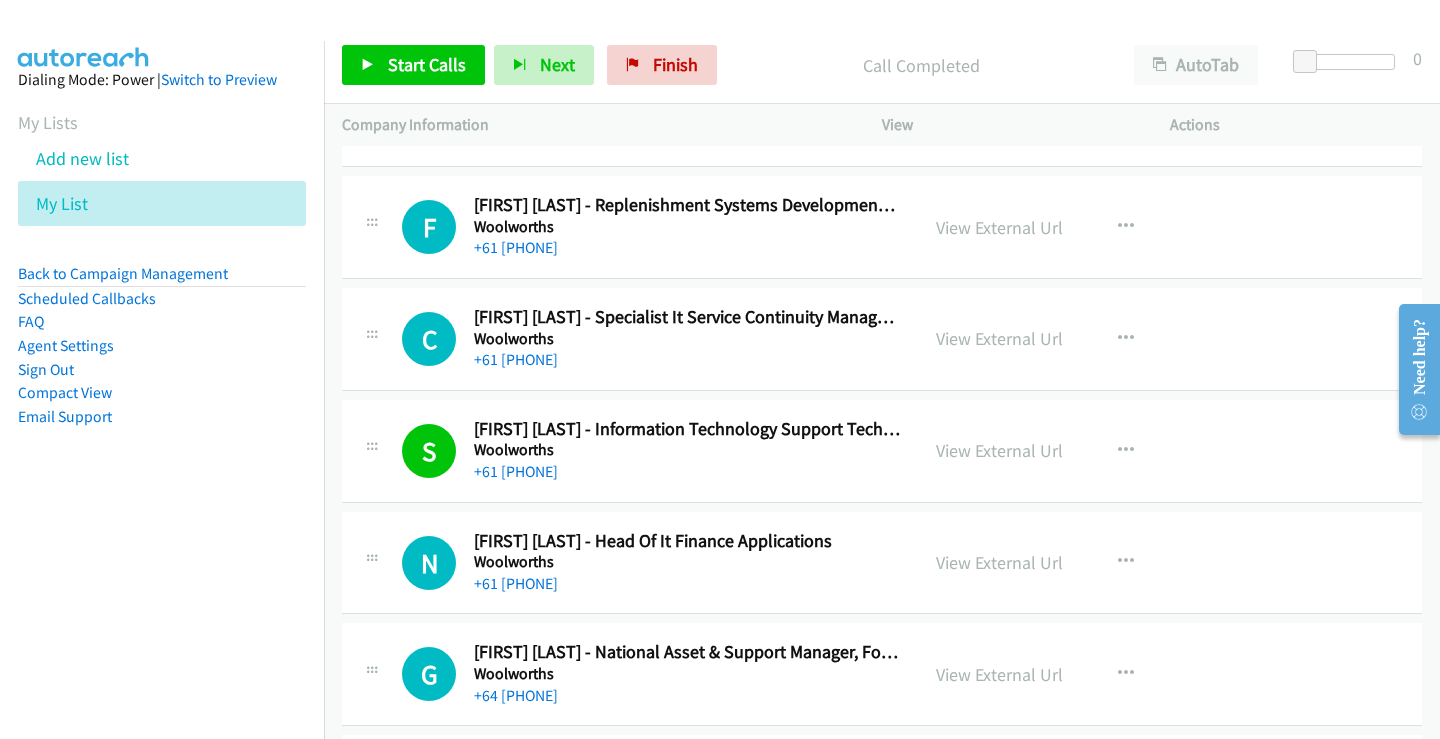 scroll, scrollTop: 7878, scrollLeft: 0, axis: vertical 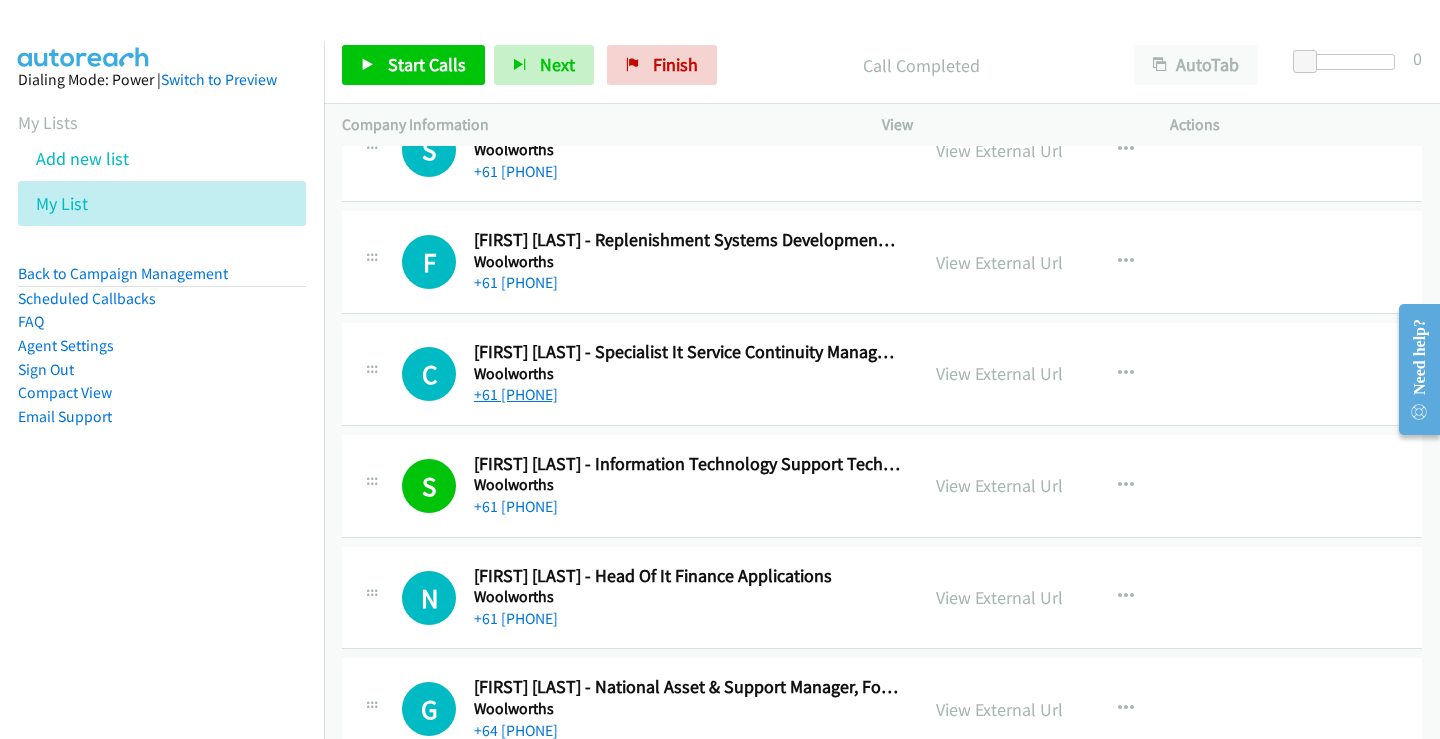 drag, startPoint x: 539, startPoint y: 400, endPoint x: 555, endPoint y: 404, distance: 16.492422 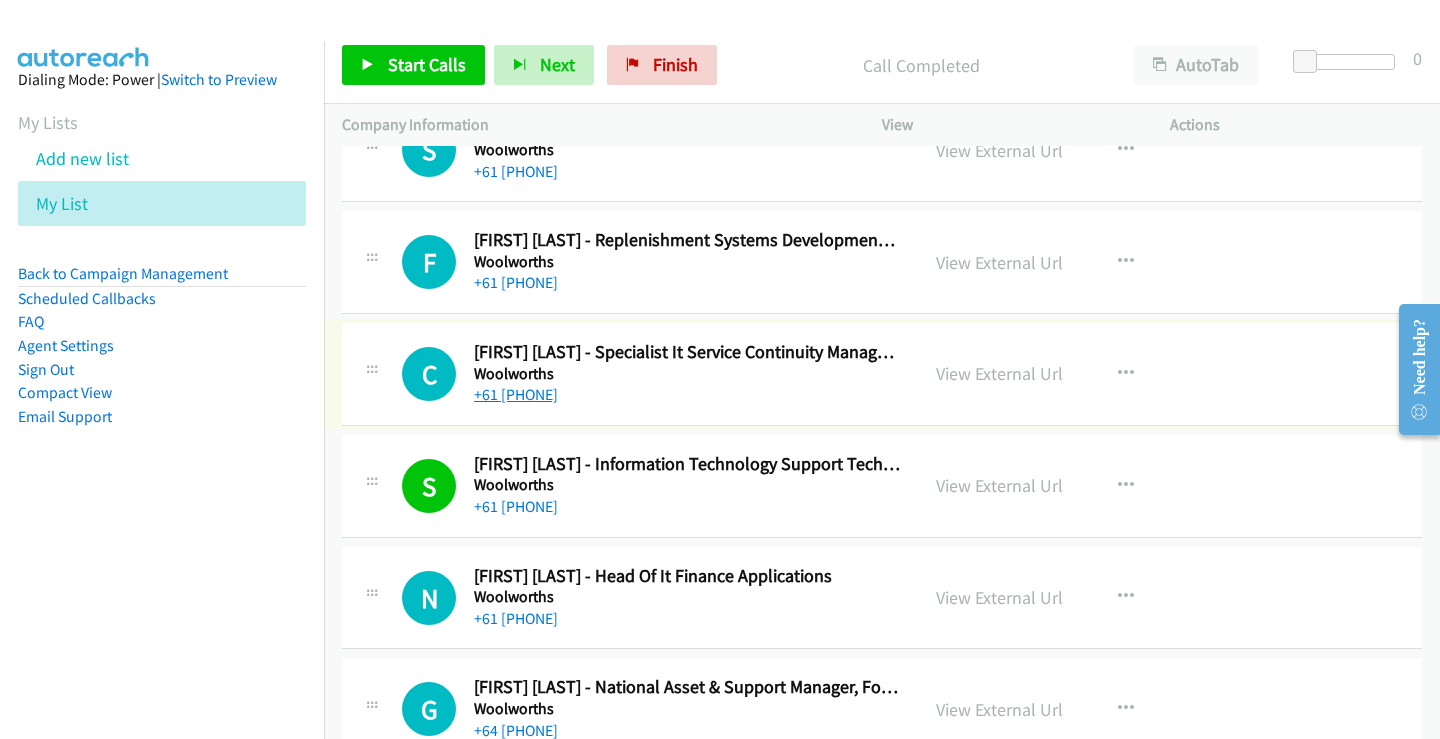 click on "+61 [PHONE]" at bounding box center (516, 394) 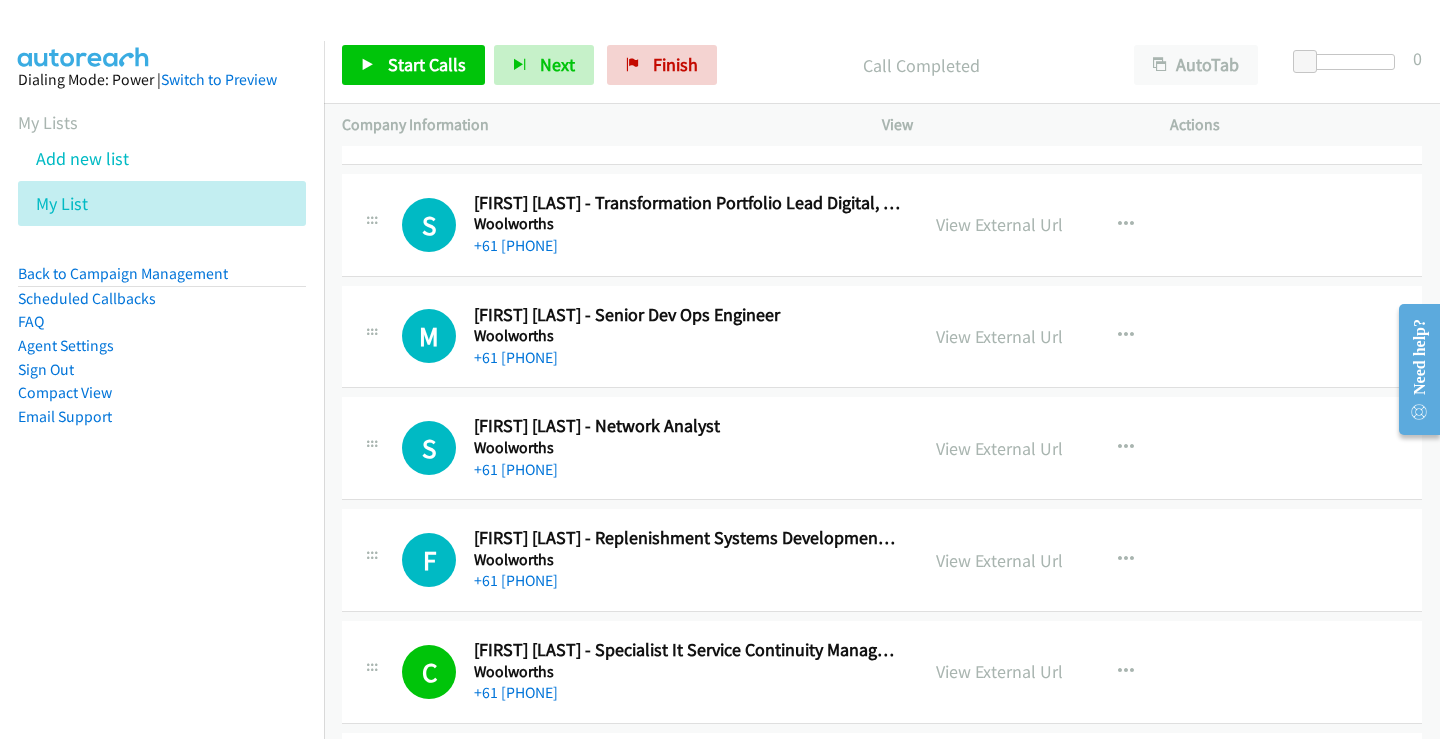 scroll, scrollTop: 7578, scrollLeft: 0, axis: vertical 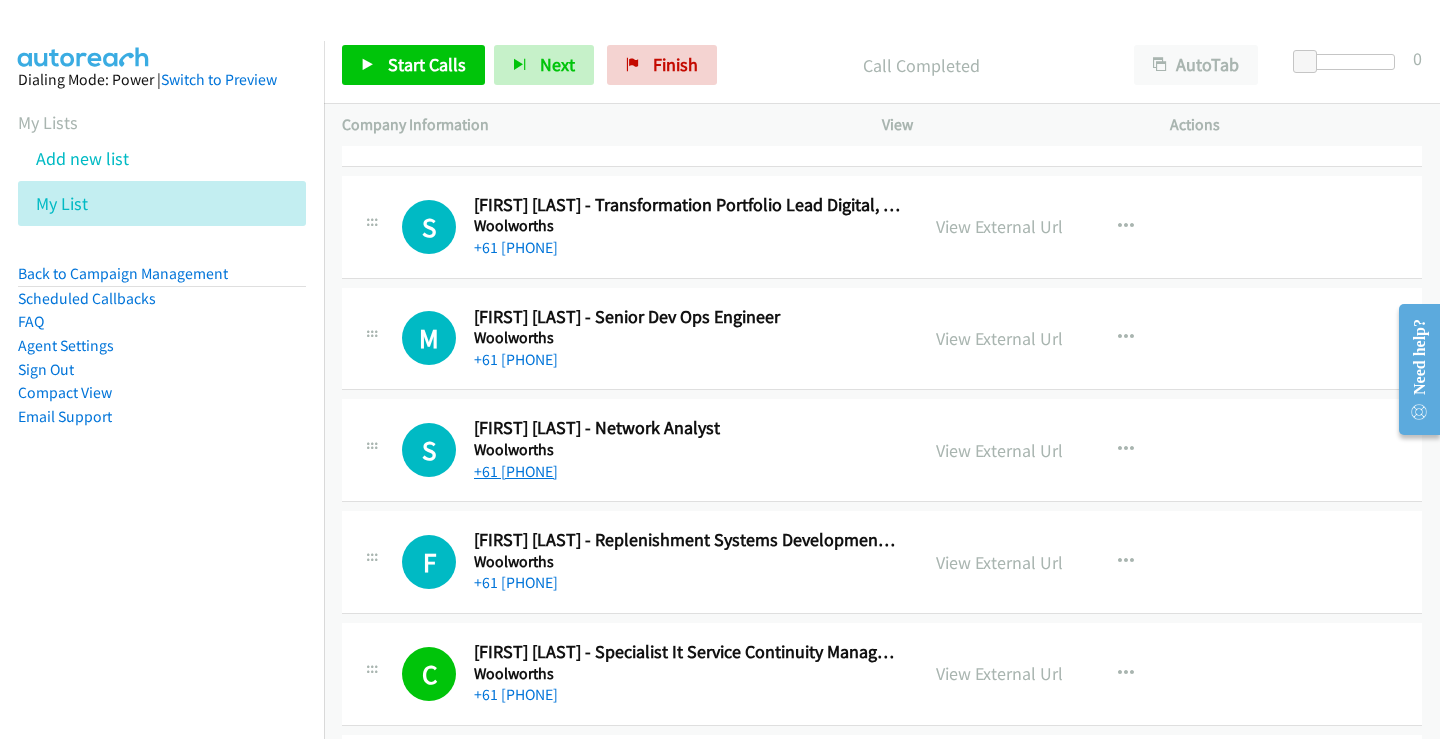 click on "+61 [PHONE]" at bounding box center (516, 471) 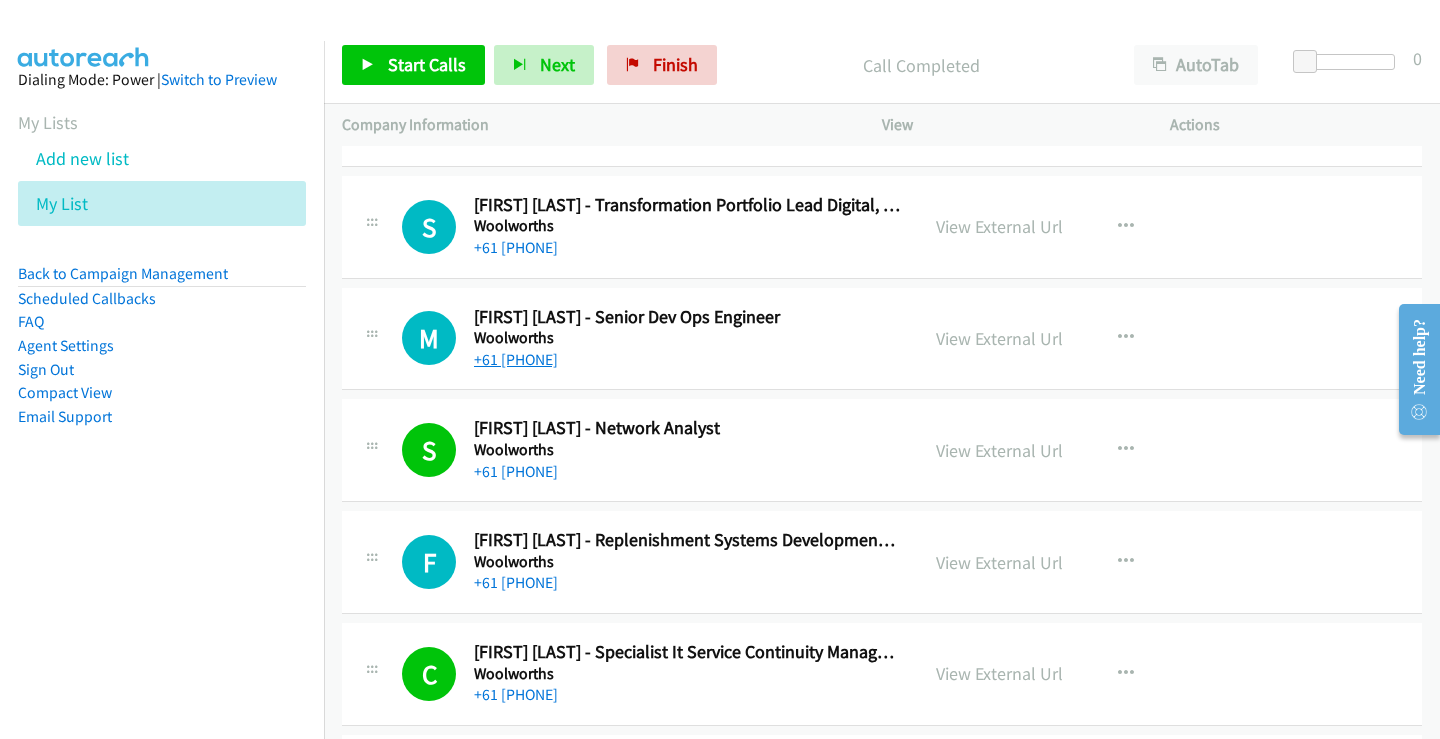 click on "+61 [PHONE]" at bounding box center [516, 359] 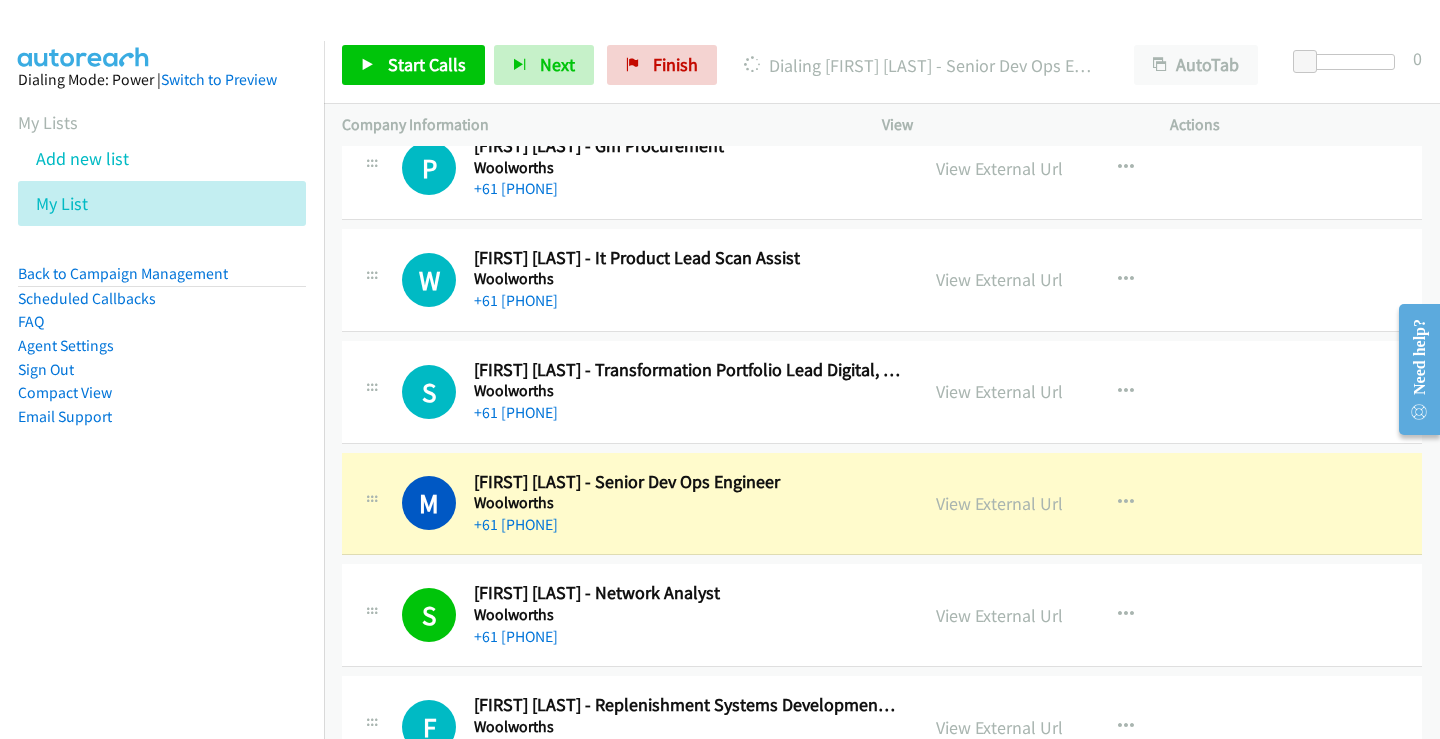 scroll, scrollTop: 7378, scrollLeft: 0, axis: vertical 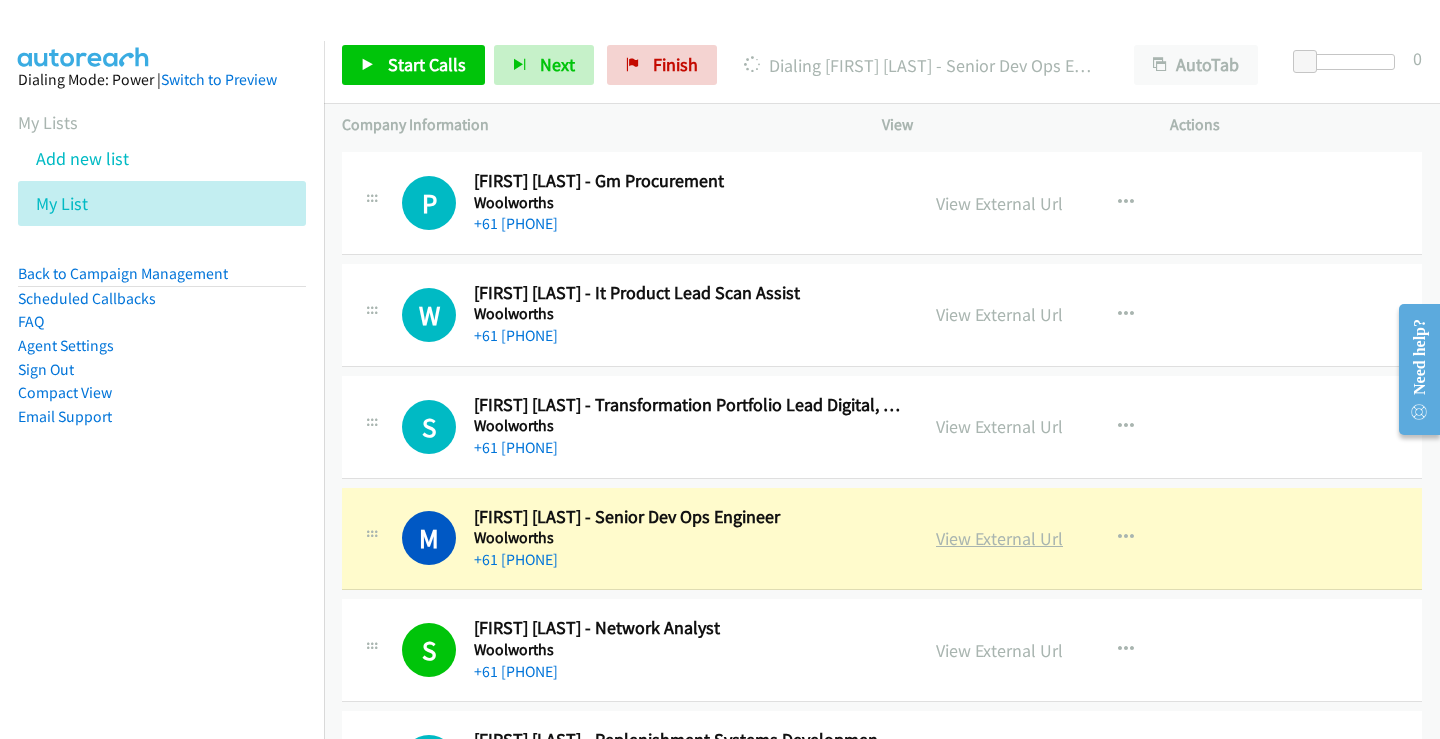 click on "View External Url" at bounding box center (999, 538) 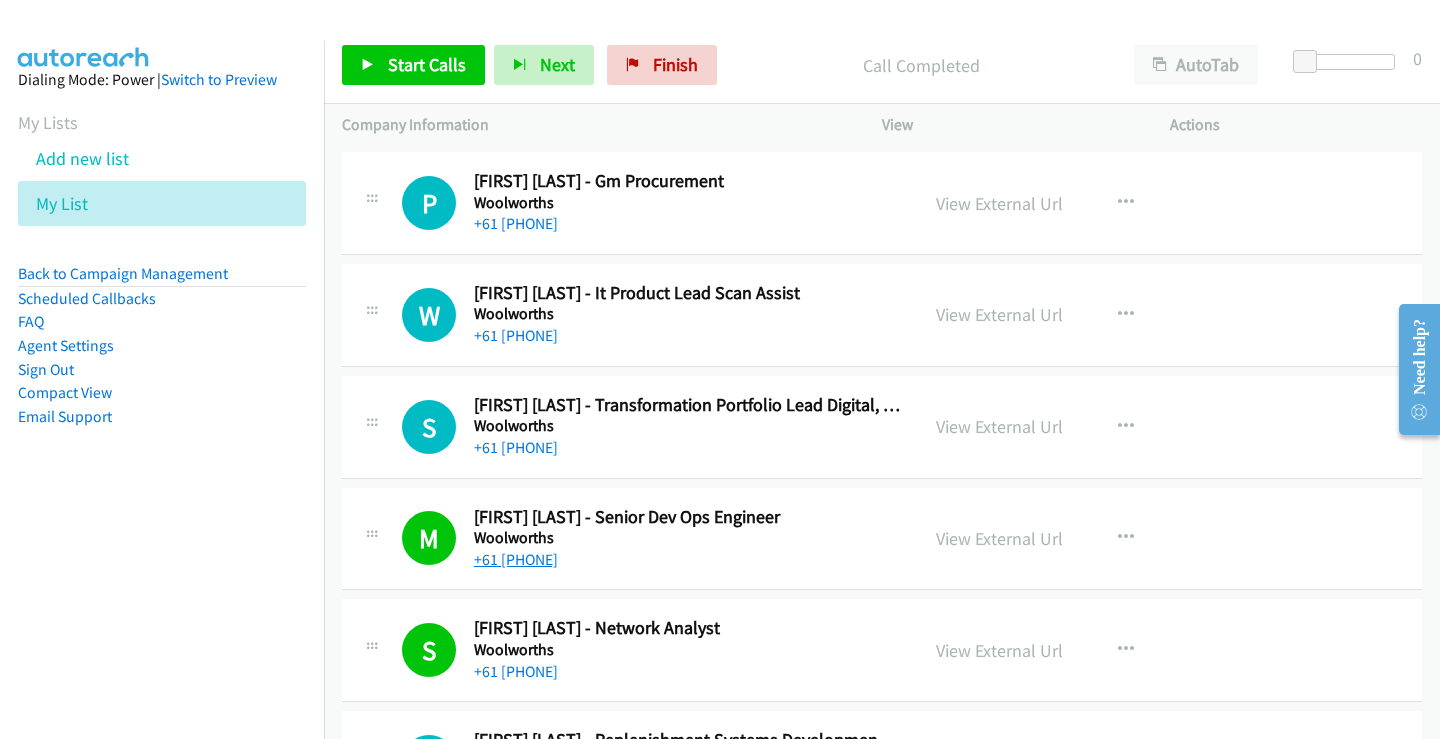 click on "+61 [PHONE]" at bounding box center (516, 559) 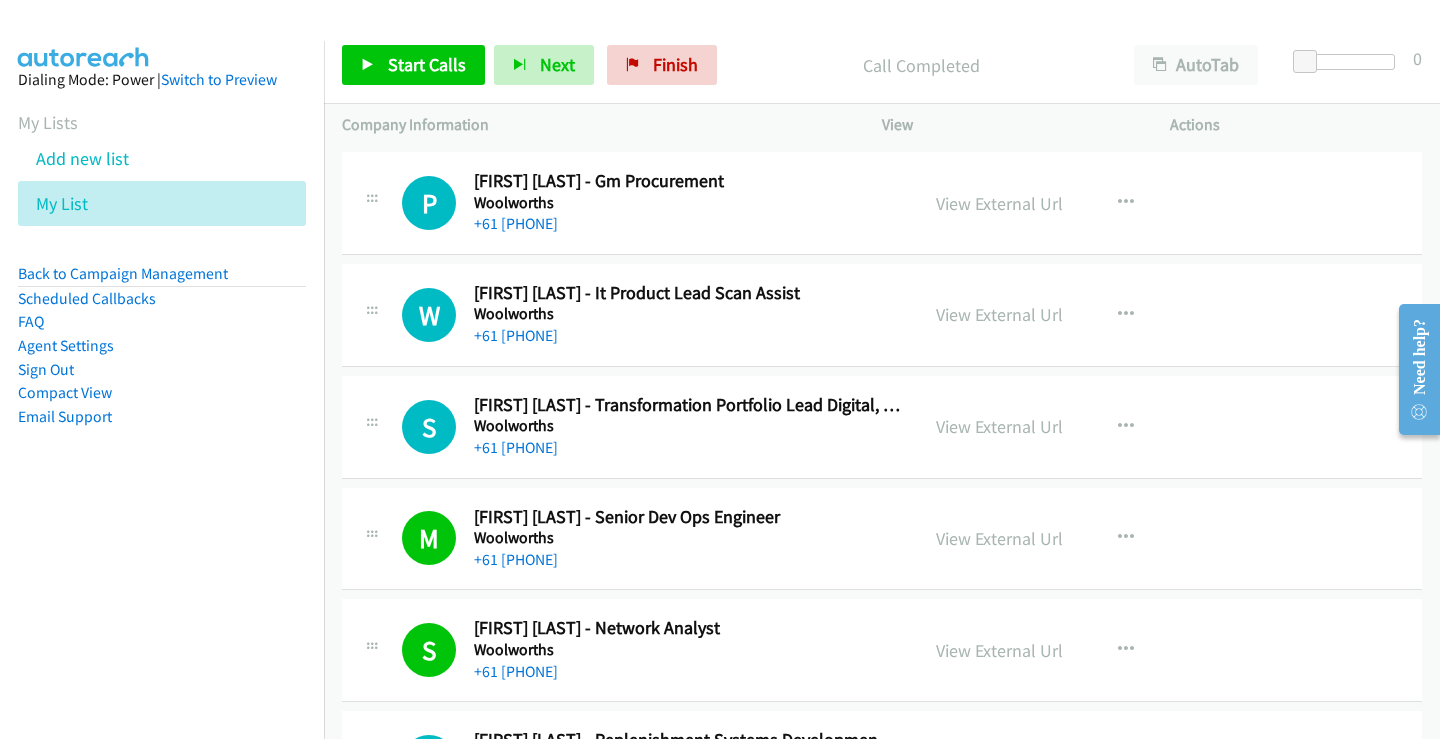 scroll, scrollTop: 7278, scrollLeft: 0, axis: vertical 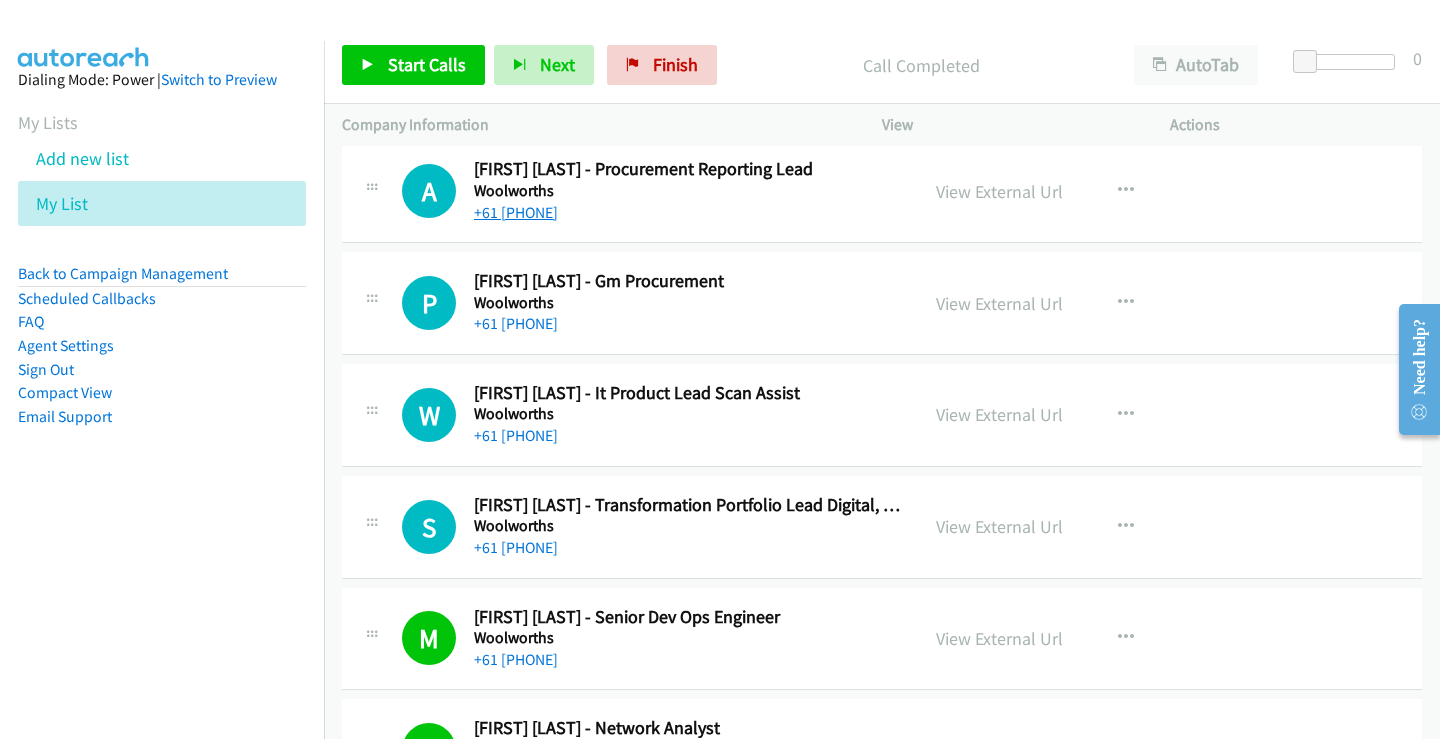 click on "+61 [PHONE]" at bounding box center [516, 212] 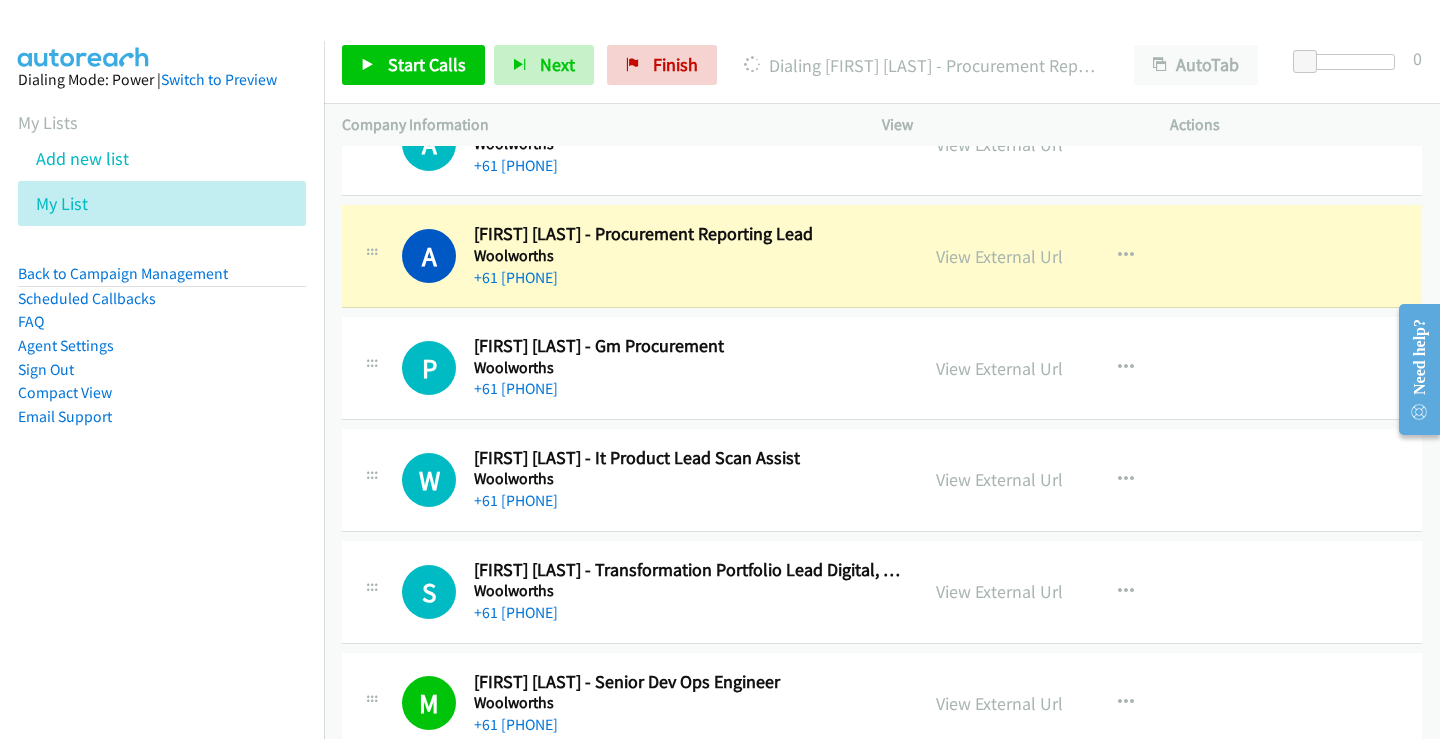scroll, scrollTop: 7178, scrollLeft: 0, axis: vertical 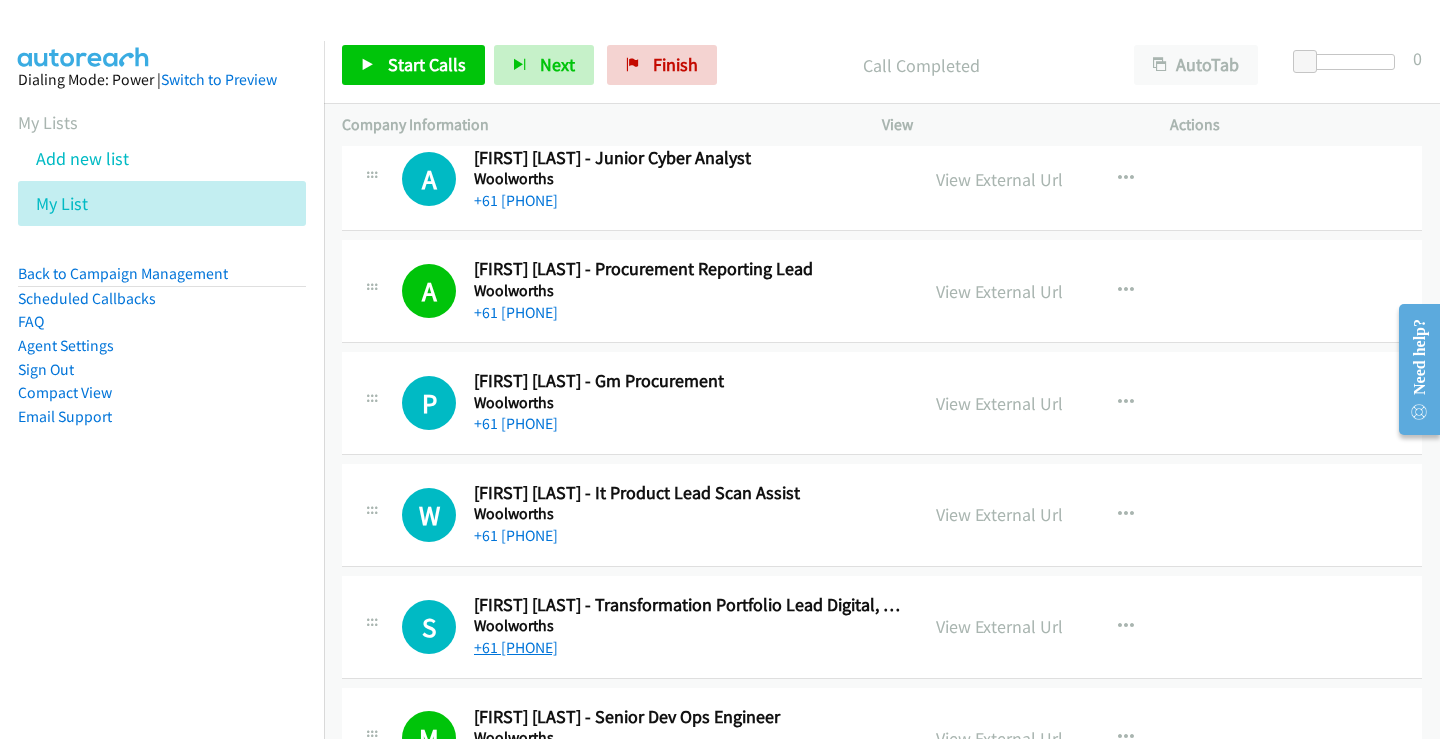 click on "+61 [PHONE]" at bounding box center (516, 647) 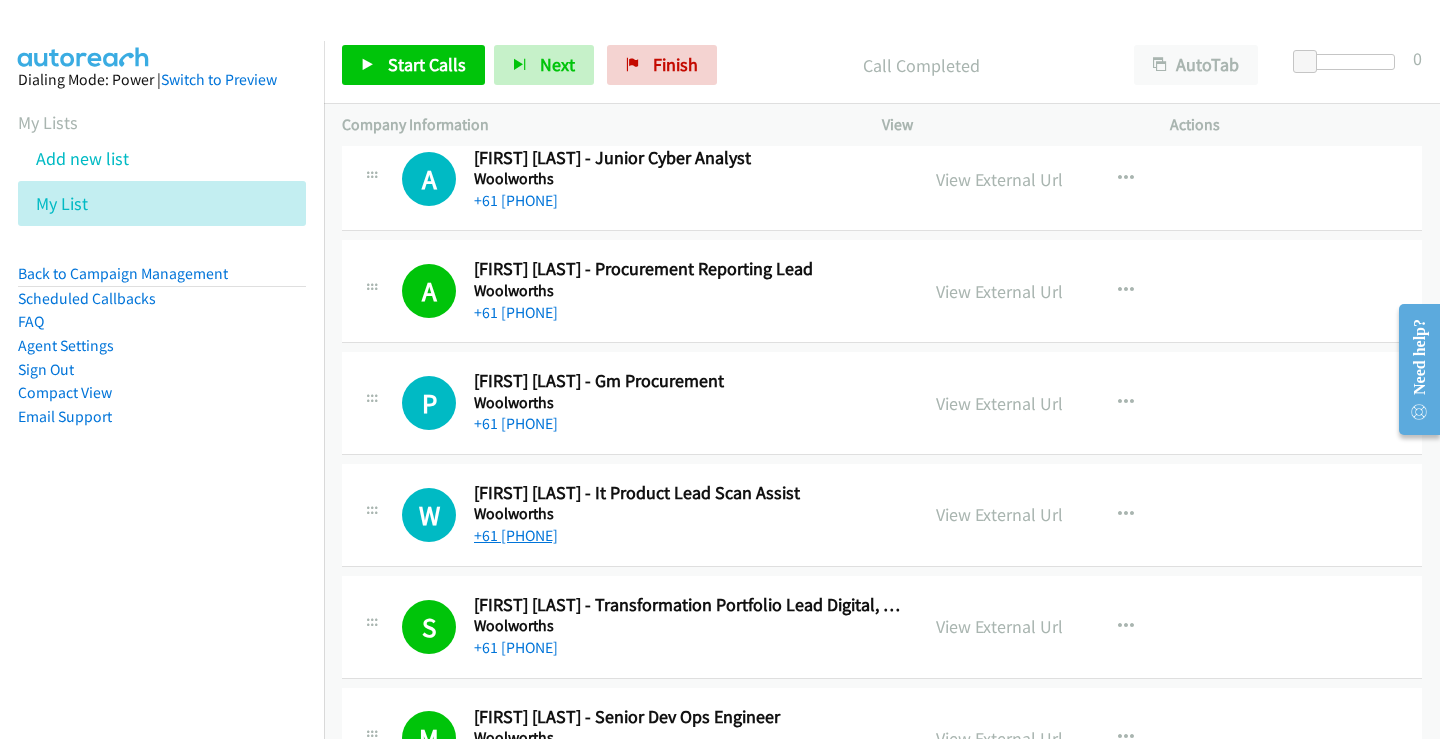click on "+61 [PHONE]" at bounding box center (516, 535) 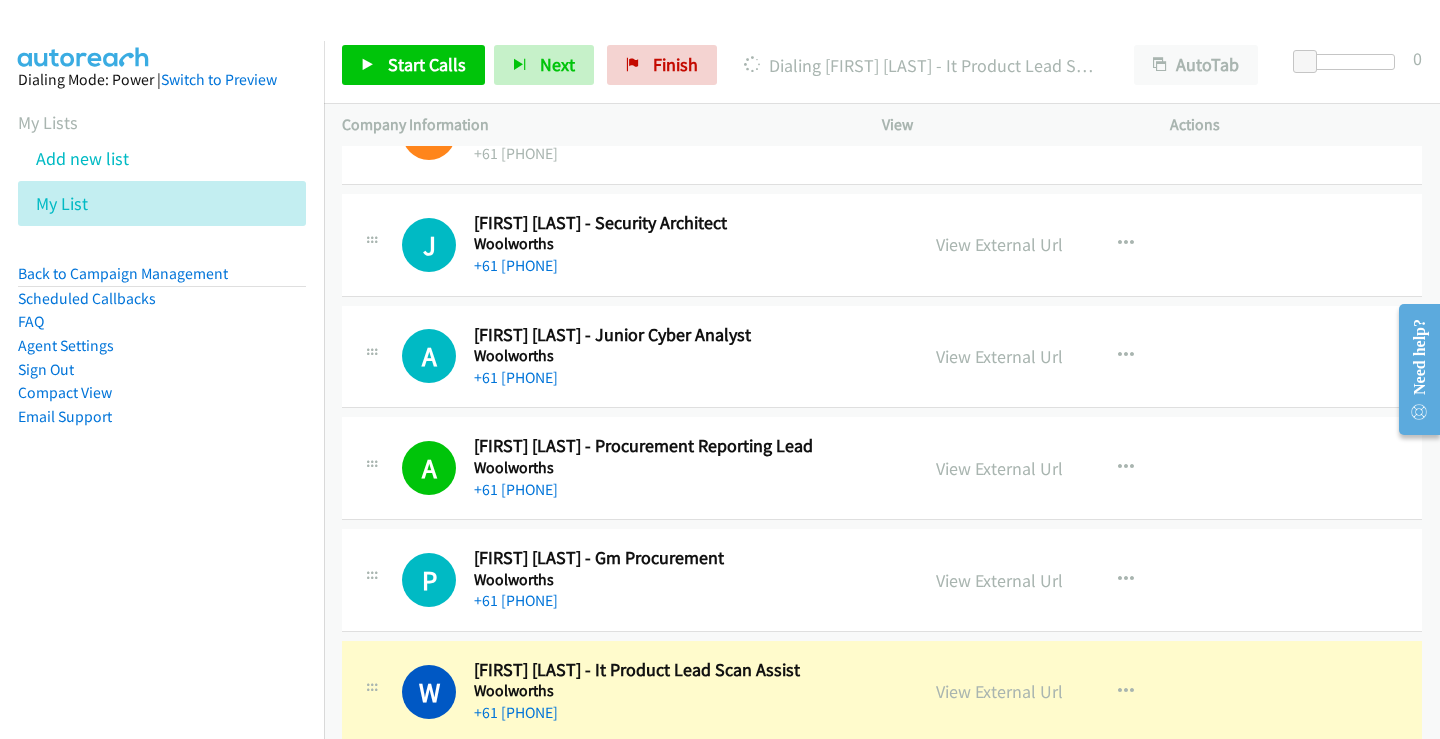 scroll, scrollTop: 6978, scrollLeft: 0, axis: vertical 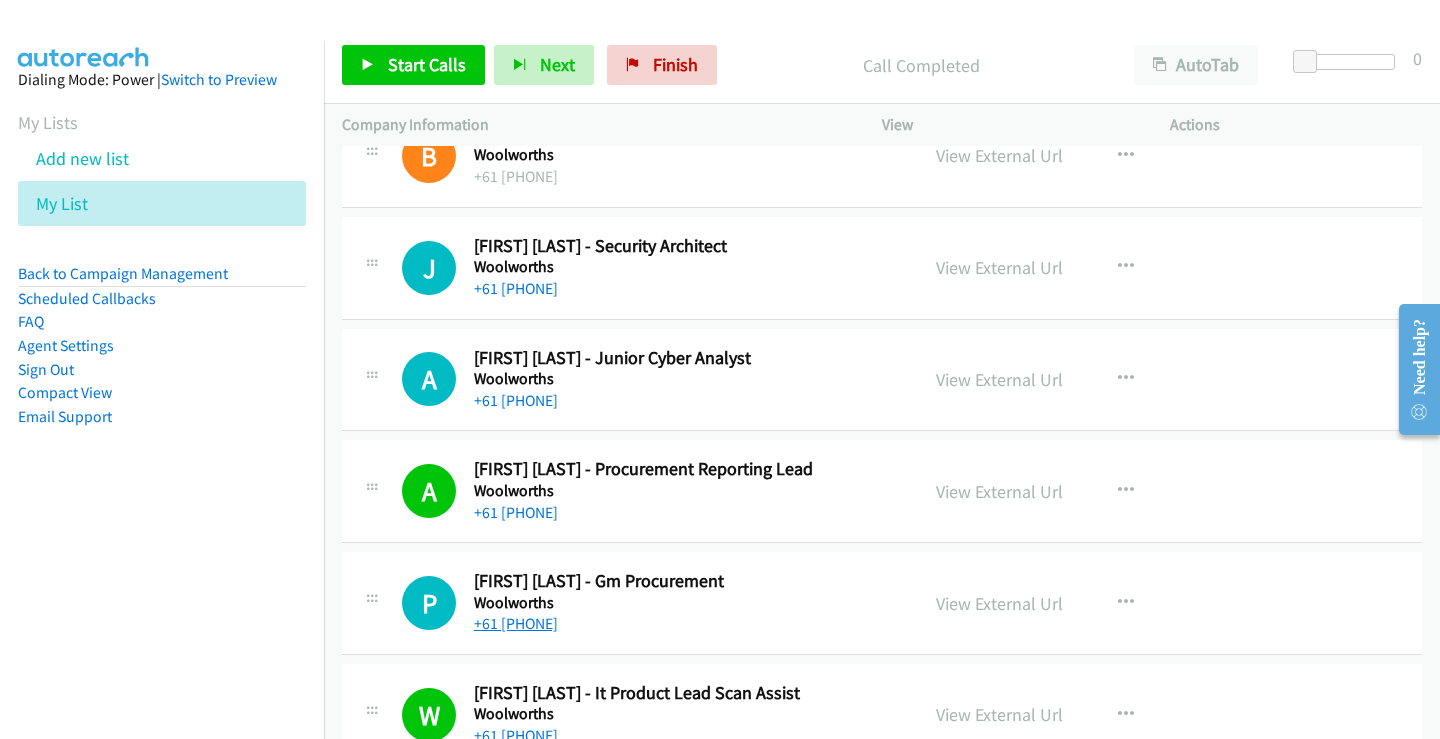 click on "+61 [PHONE]" at bounding box center (516, 623) 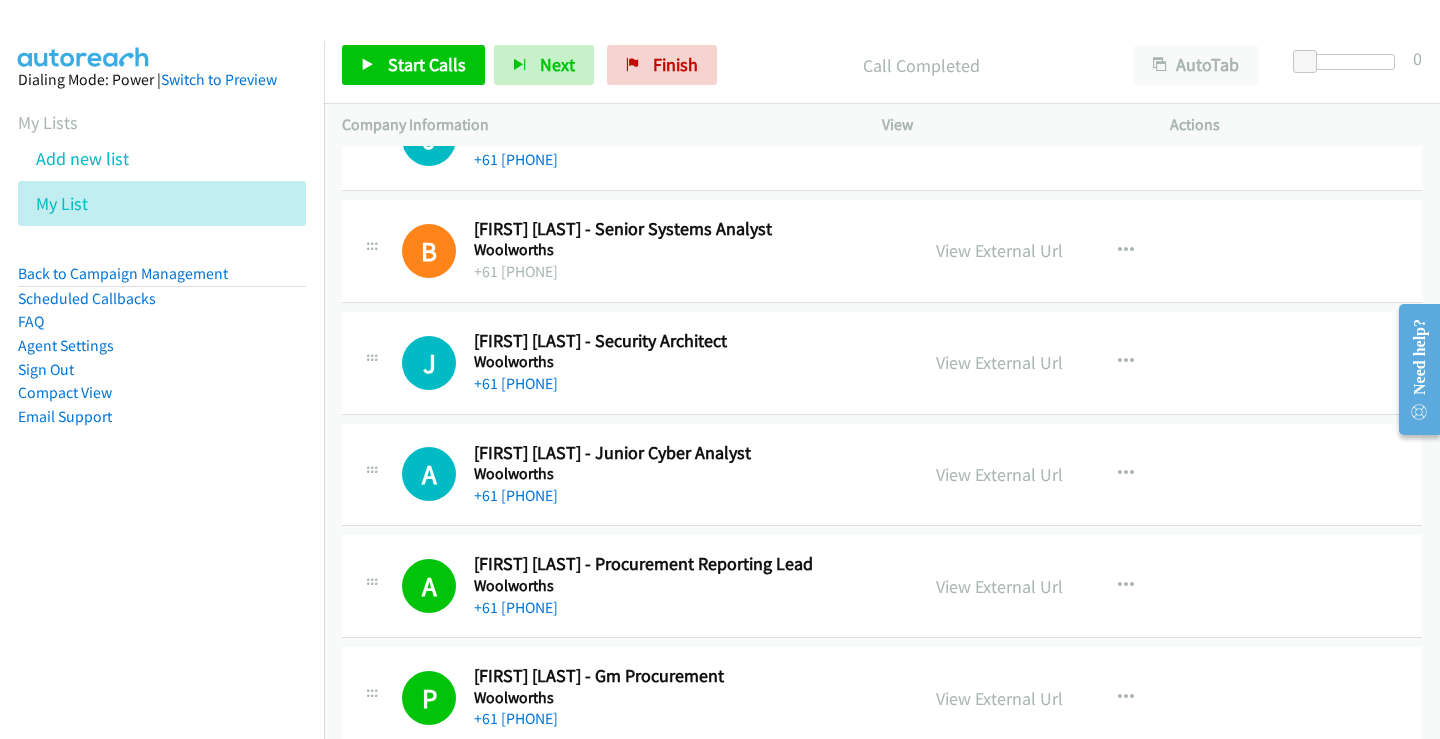 scroll, scrollTop: 6778, scrollLeft: 0, axis: vertical 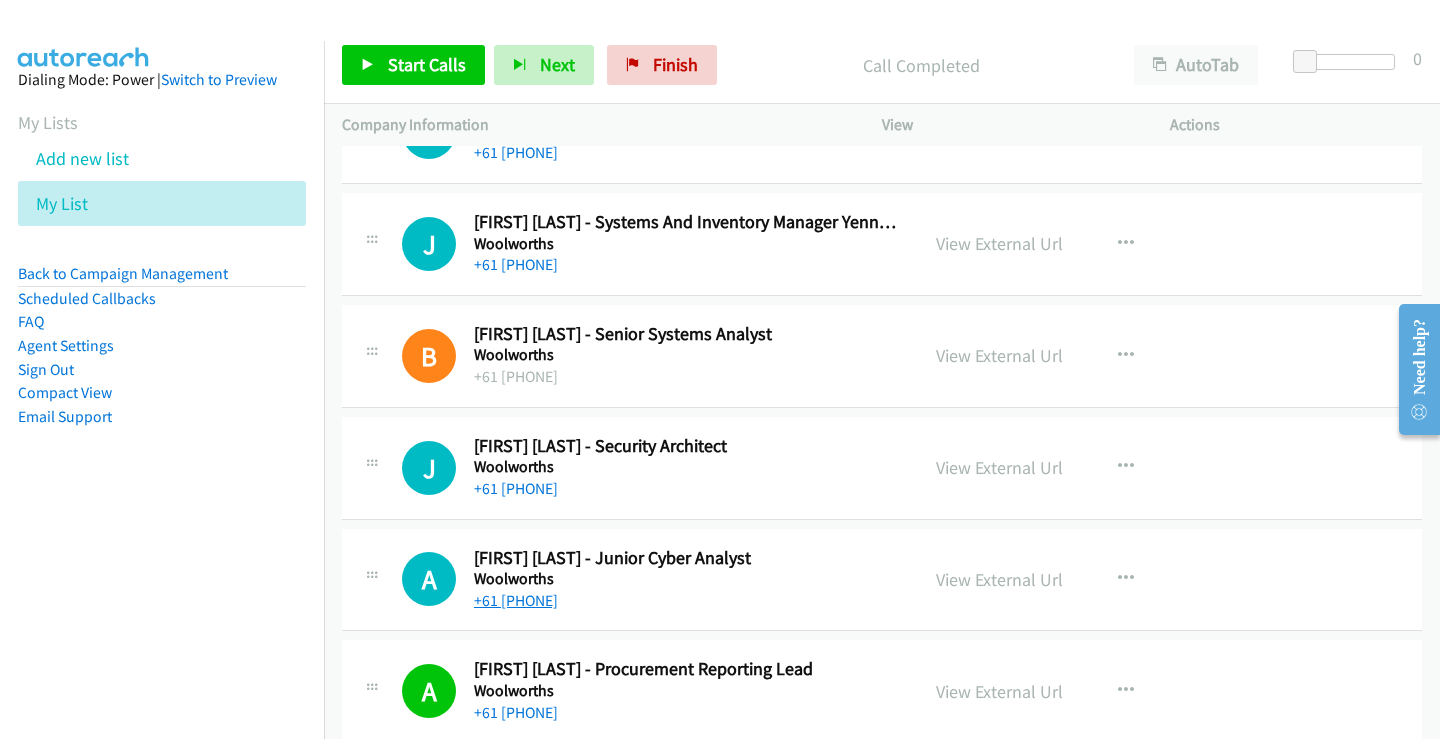 click on "+61 [PHONE]" at bounding box center [516, 600] 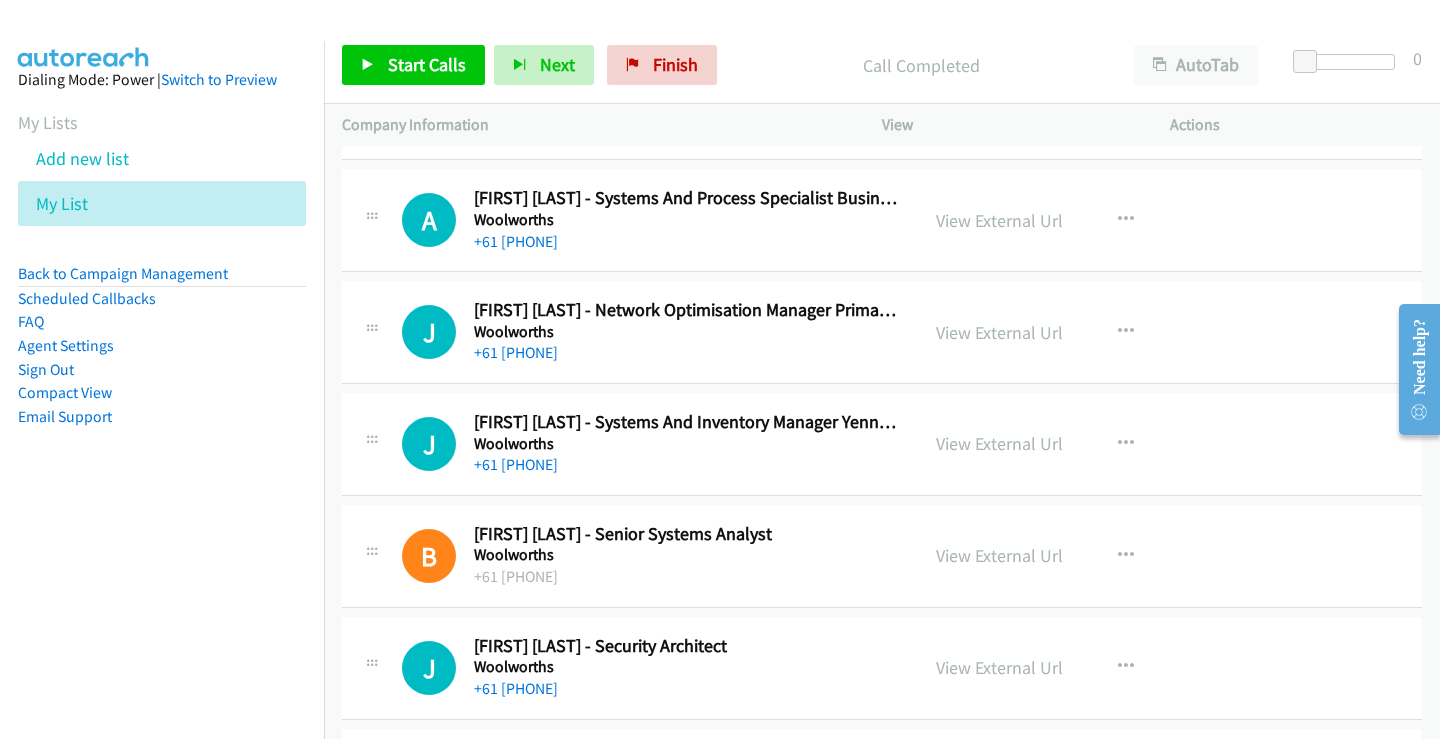 scroll, scrollTop: 6478, scrollLeft: 0, axis: vertical 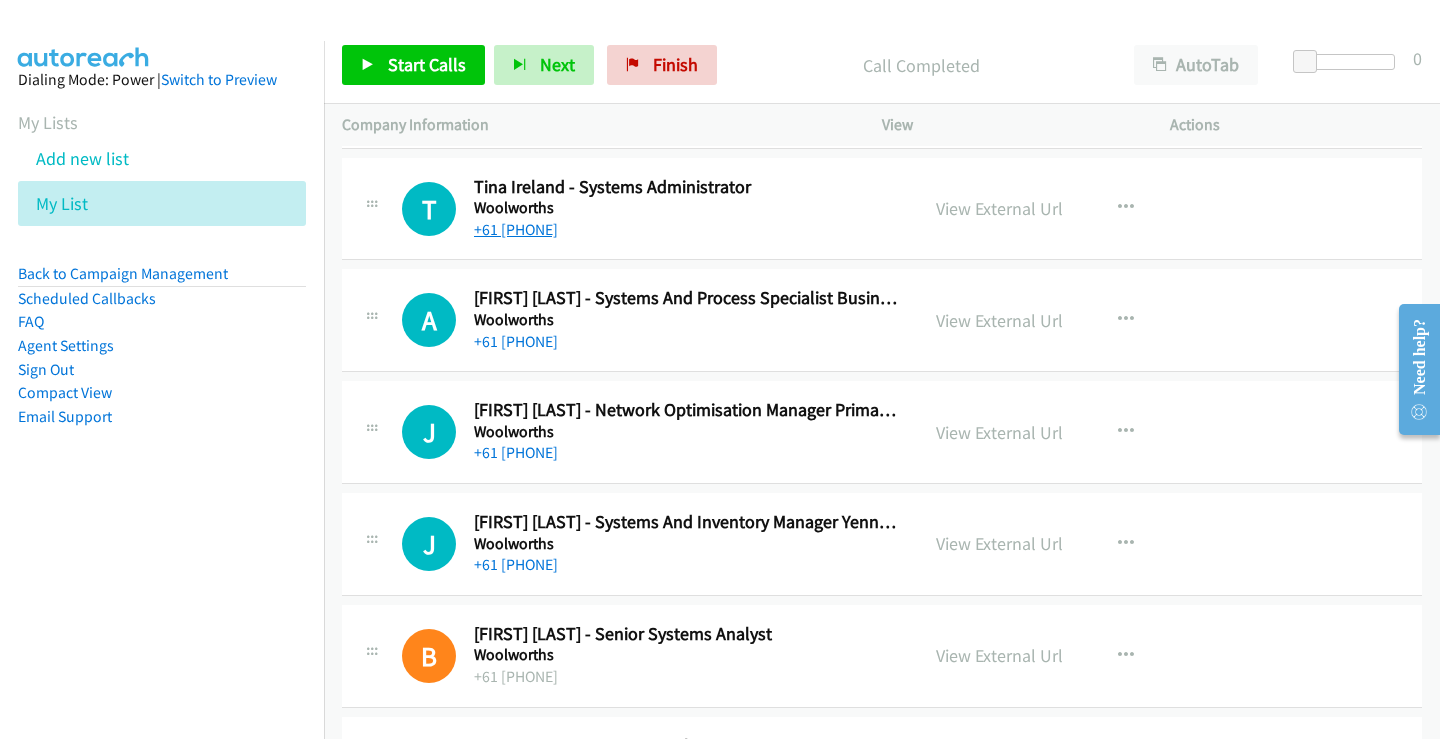 click on "+61 [PHONE]" at bounding box center (516, 229) 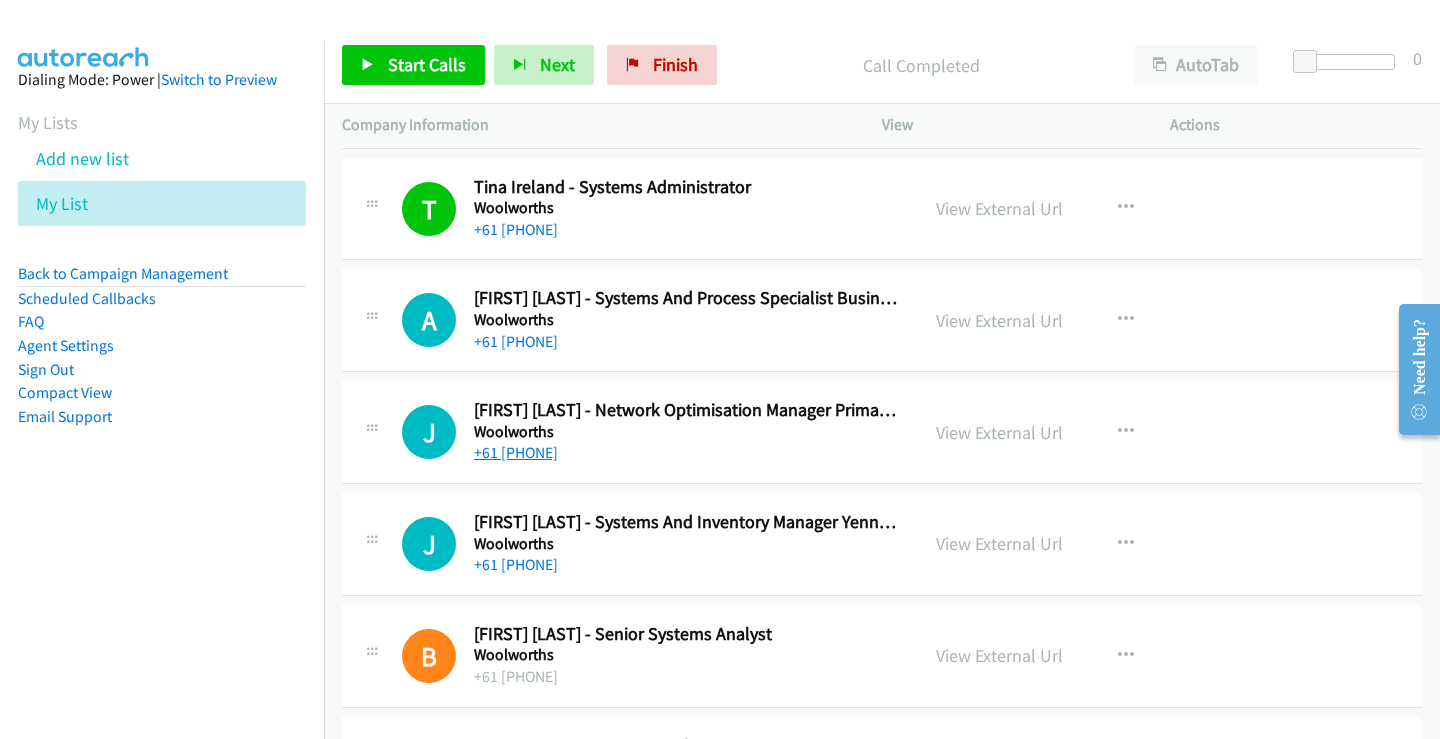 click on "+61 [PHONE]" at bounding box center [516, 452] 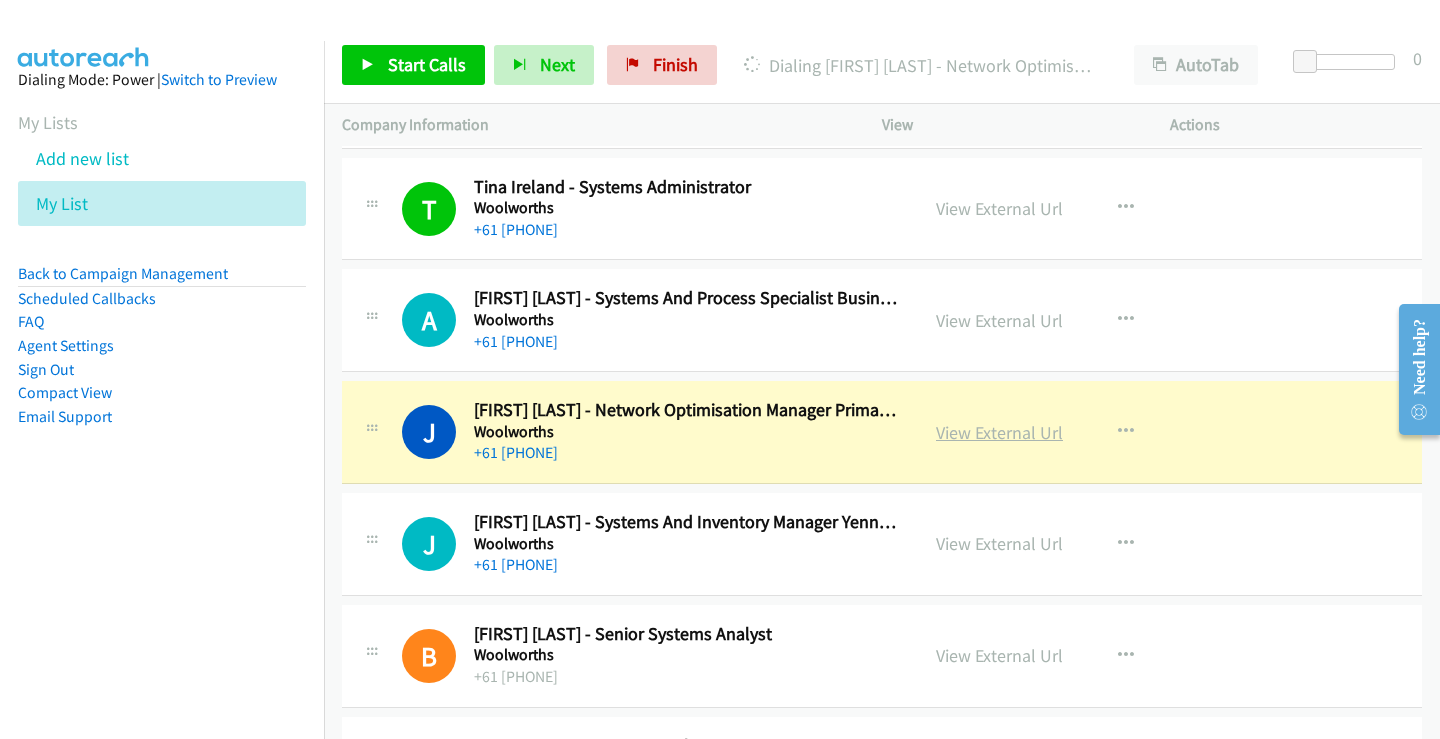 click on "View External Url" at bounding box center (999, 432) 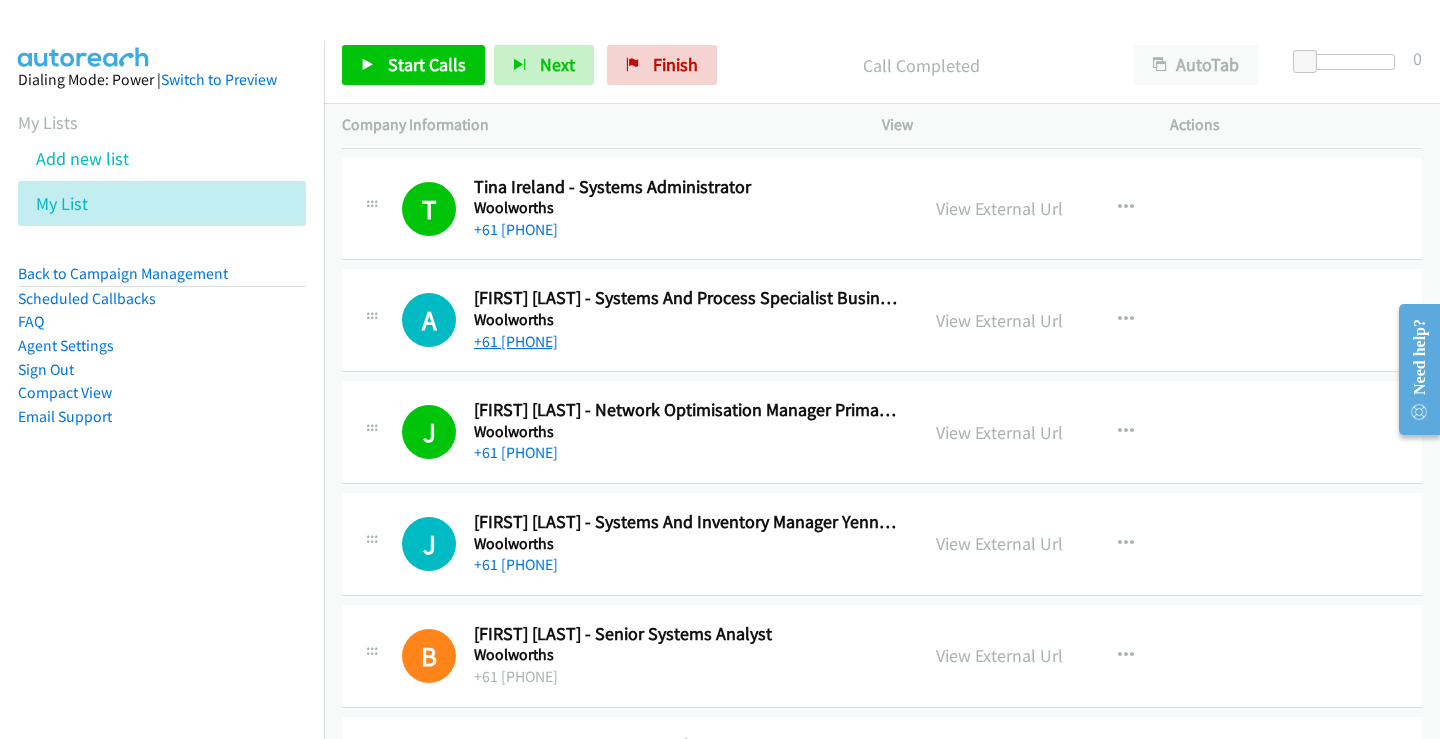click on "+61 [PHONE]" at bounding box center (516, 341) 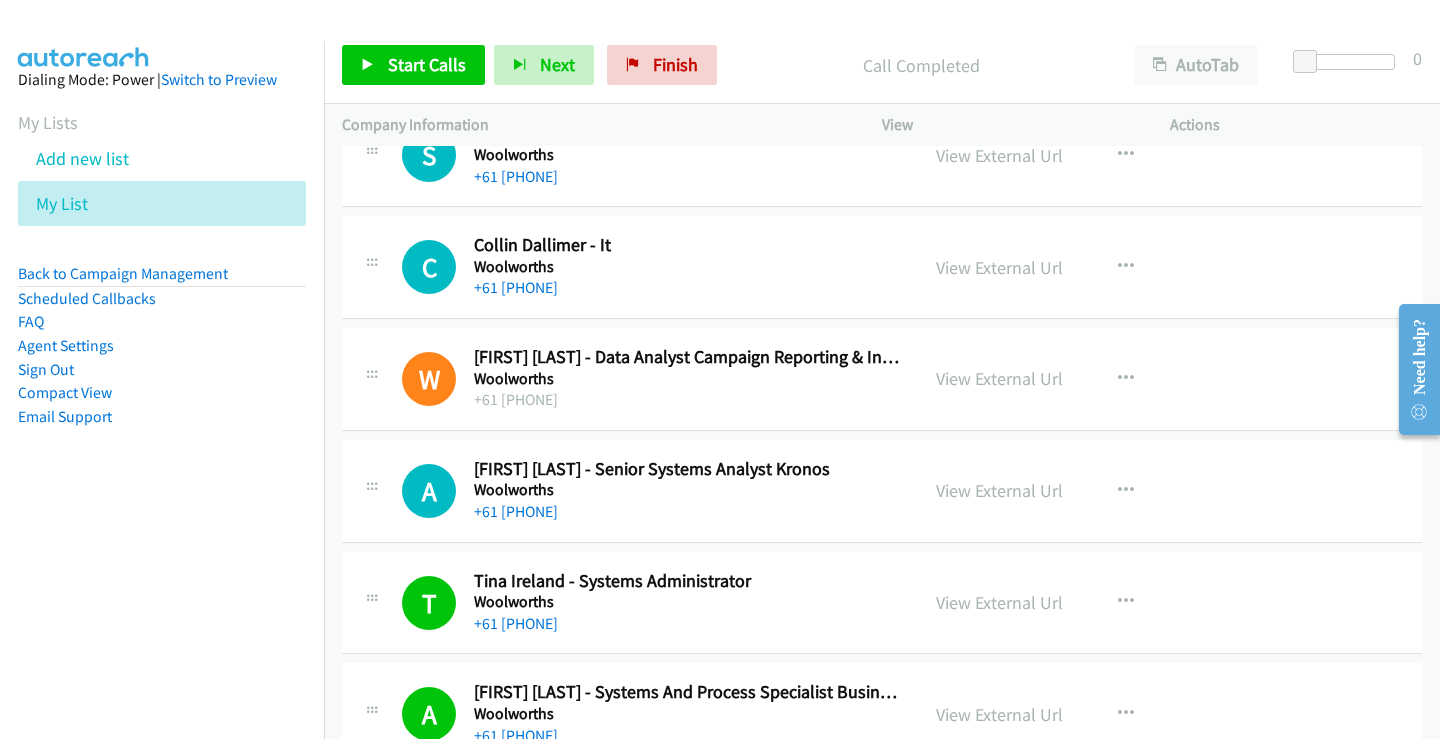 scroll, scrollTop: 6078, scrollLeft: 0, axis: vertical 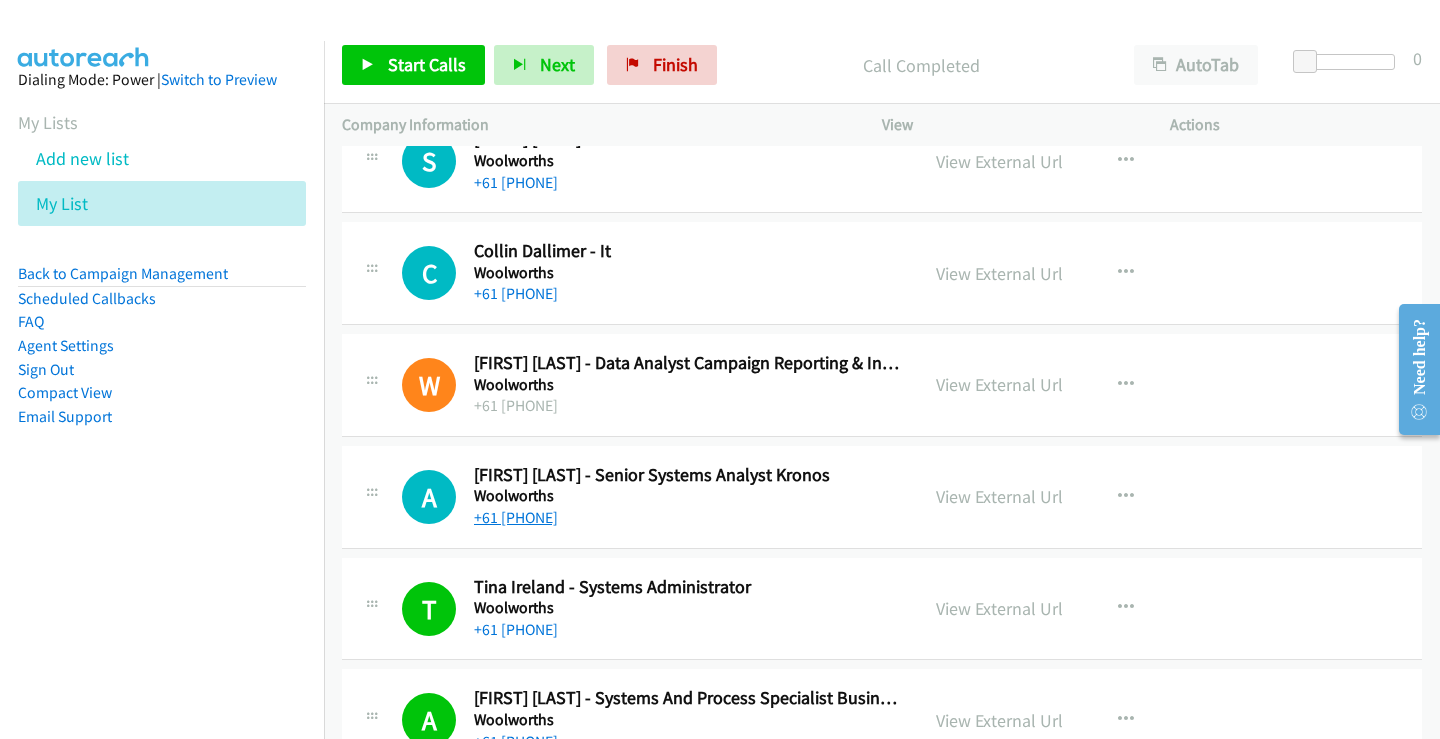click on "+61 [PHONE]" at bounding box center [516, 517] 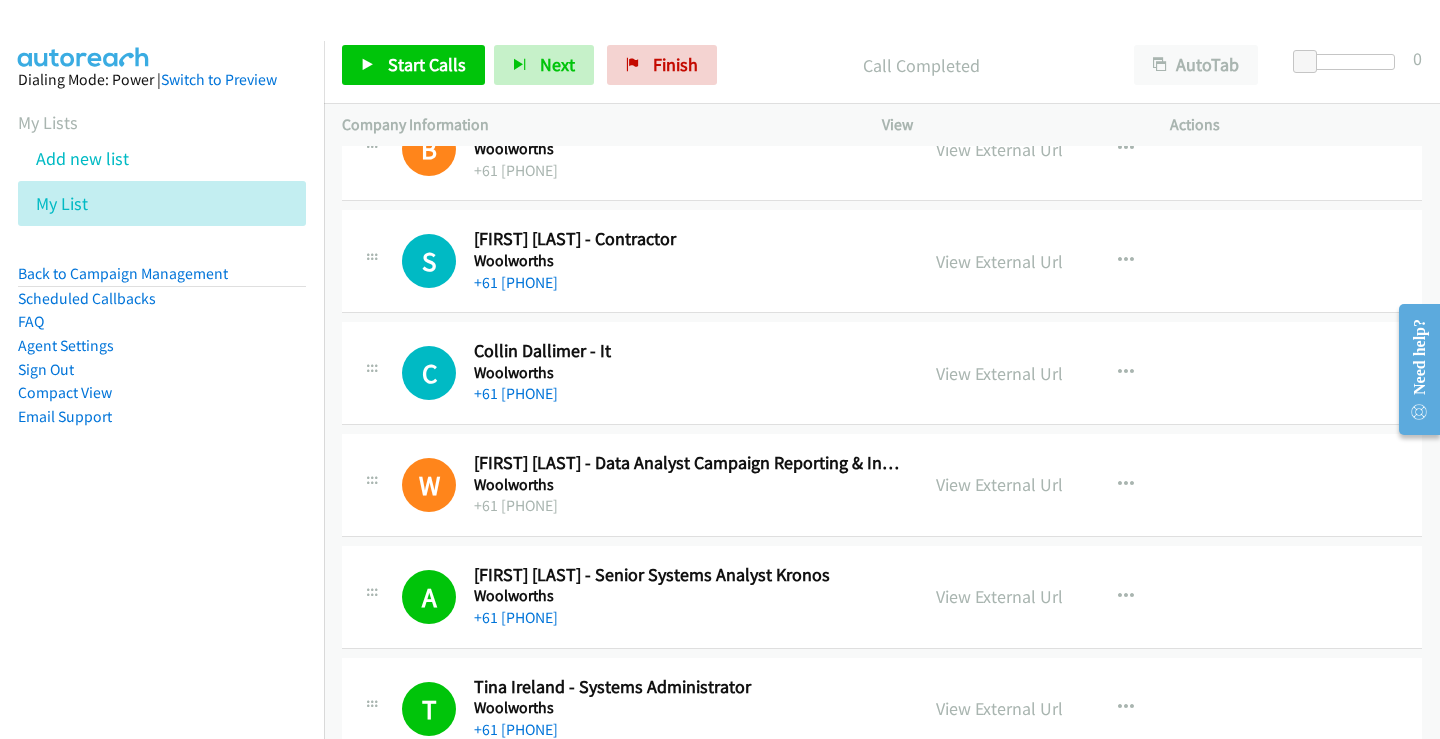 scroll, scrollTop: 5878, scrollLeft: 0, axis: vertical 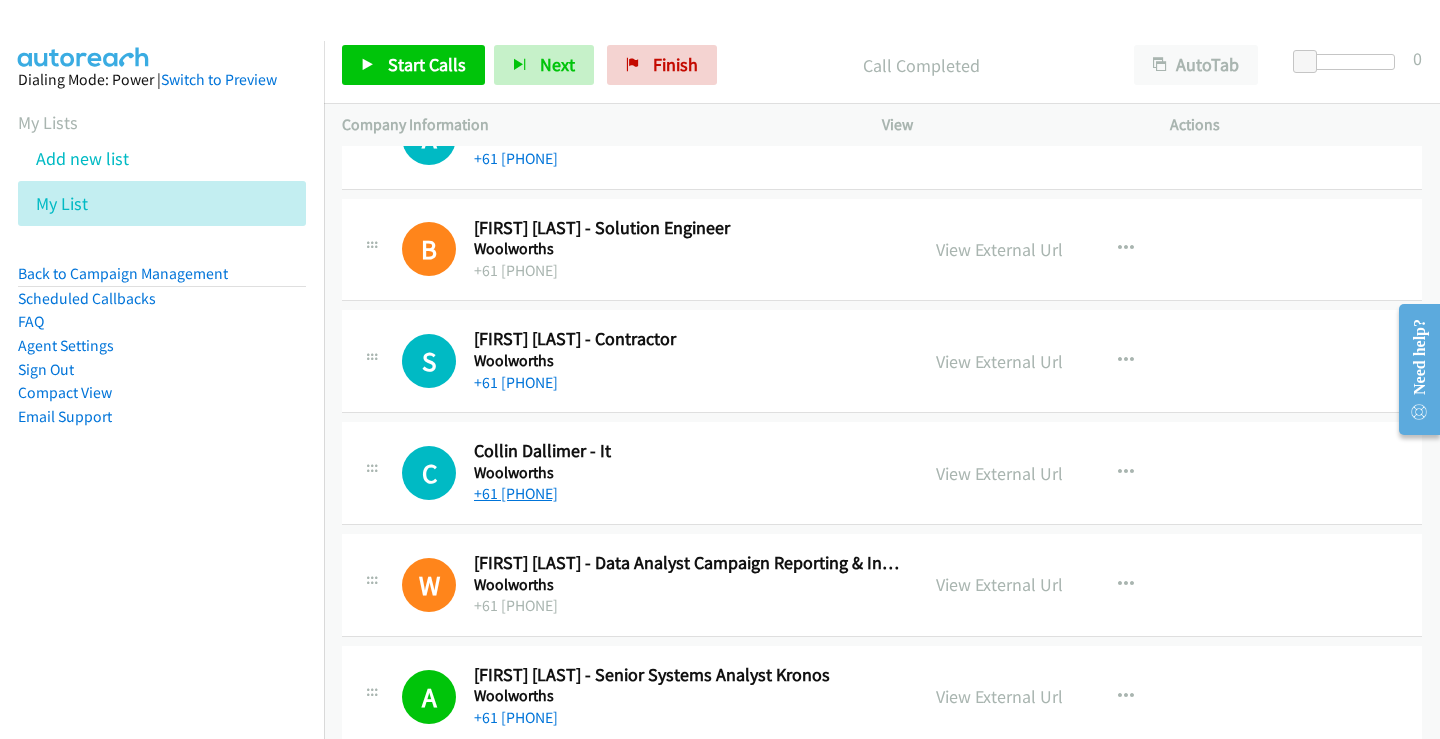 click on "+61 [PHONE]" at bounding box center (516, 493) 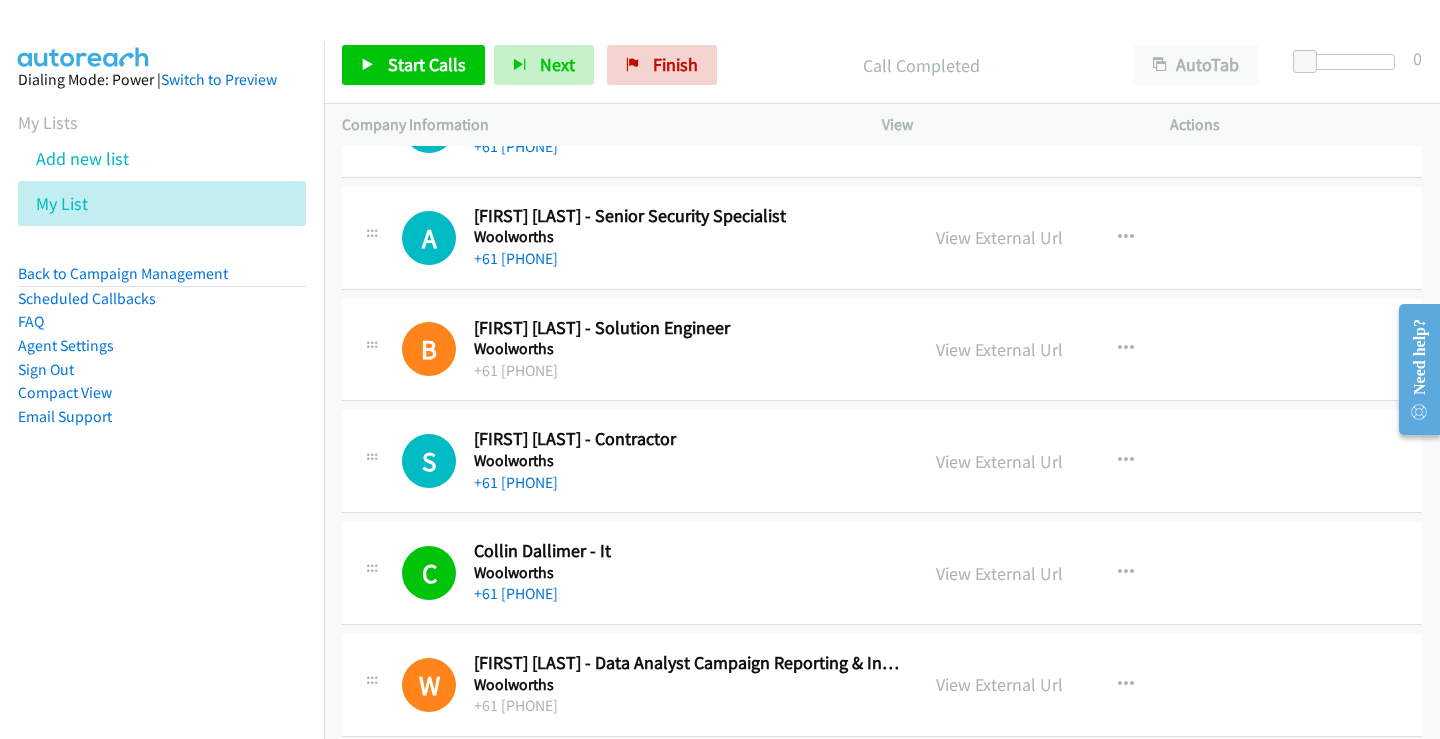 scroll, scrollTop: 5678, scrollLeft: 0, axis: vertical 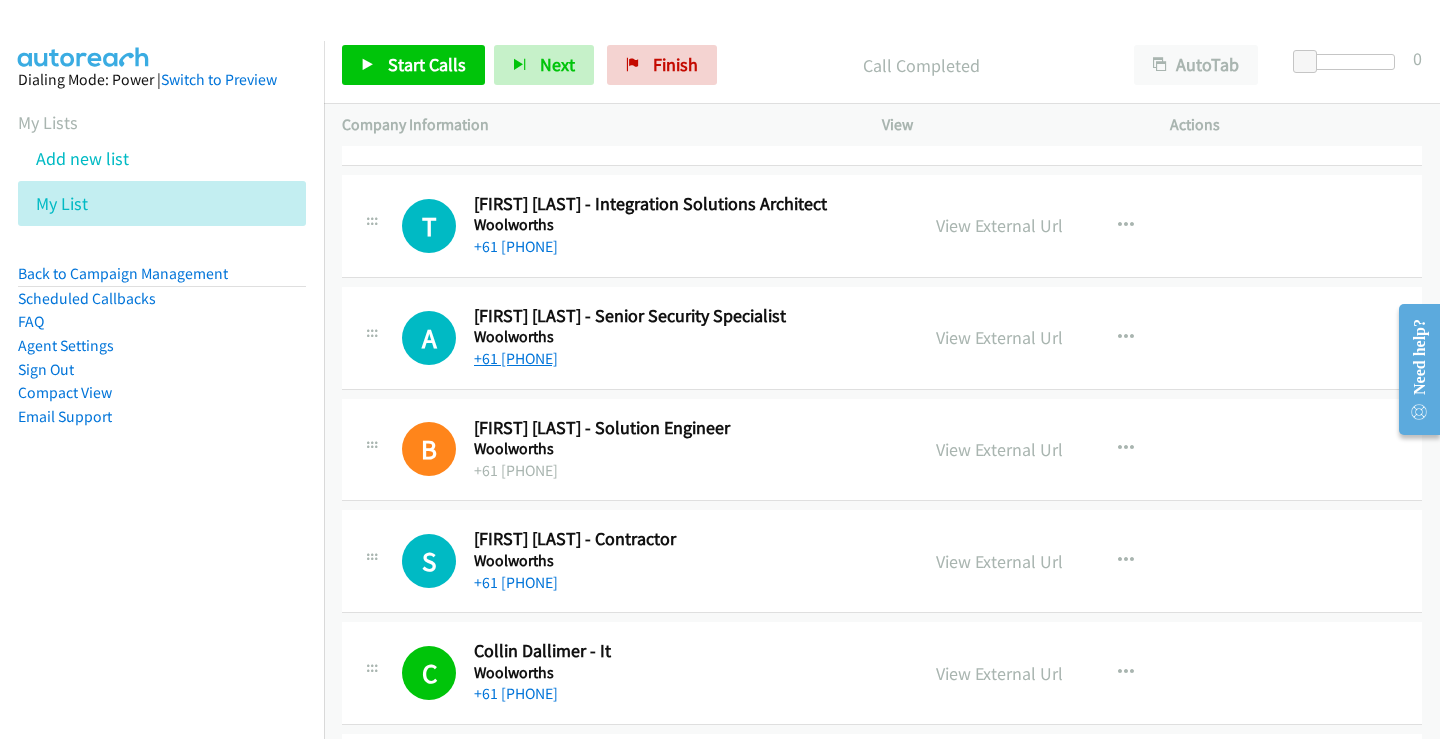 click on "+61 [PHONE]" at bounding box center [516, 358] 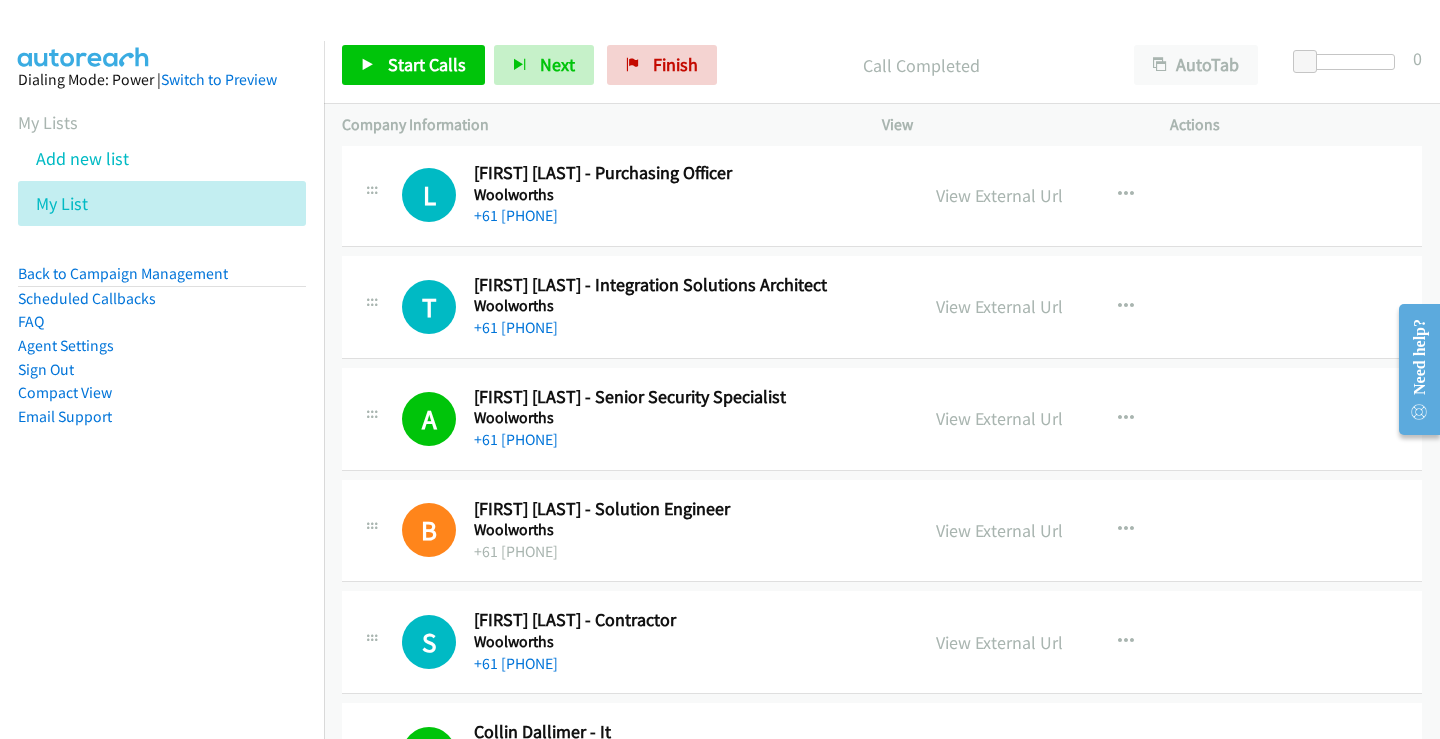scroll, scrollTop: 5478, scrollLeft: 0, axis: vertical 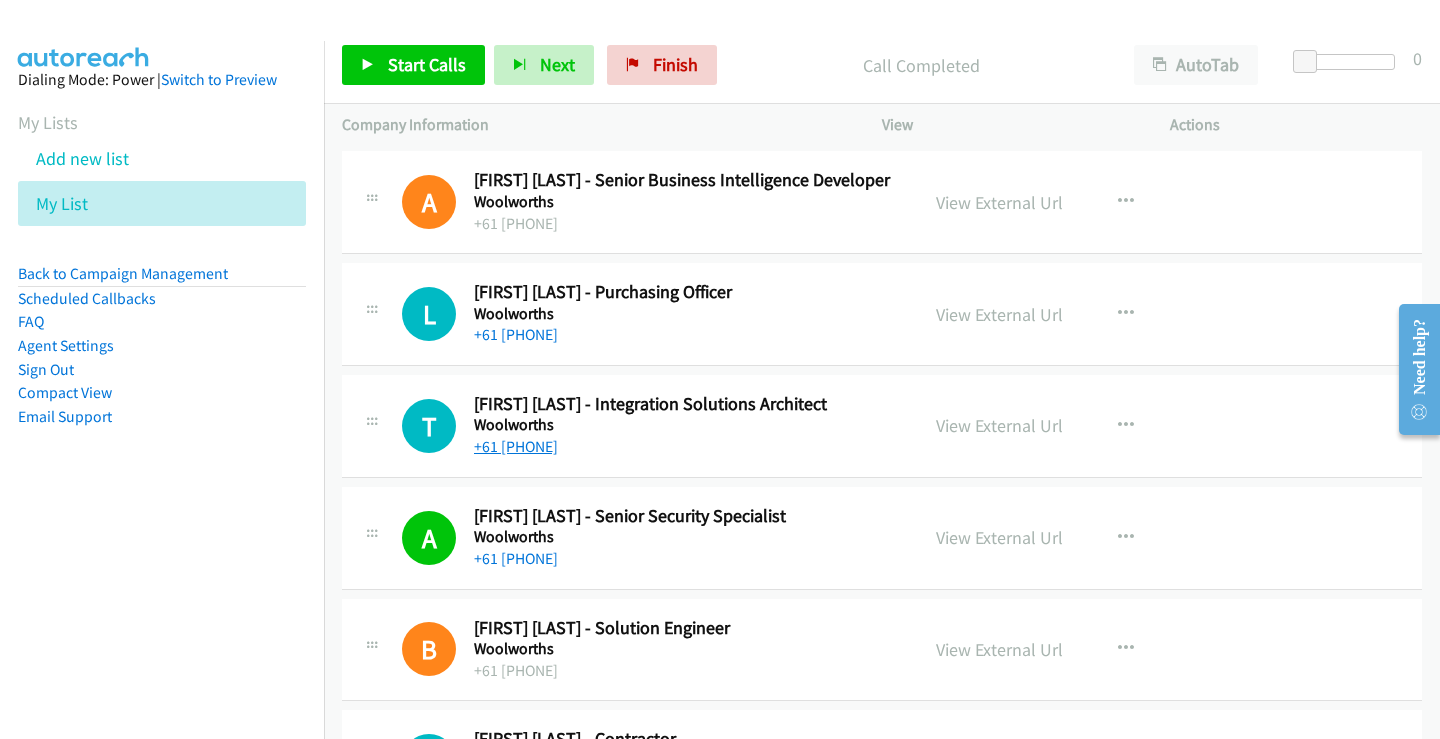 click on "+61 [PHONE]" at bounding box center [516, 446] 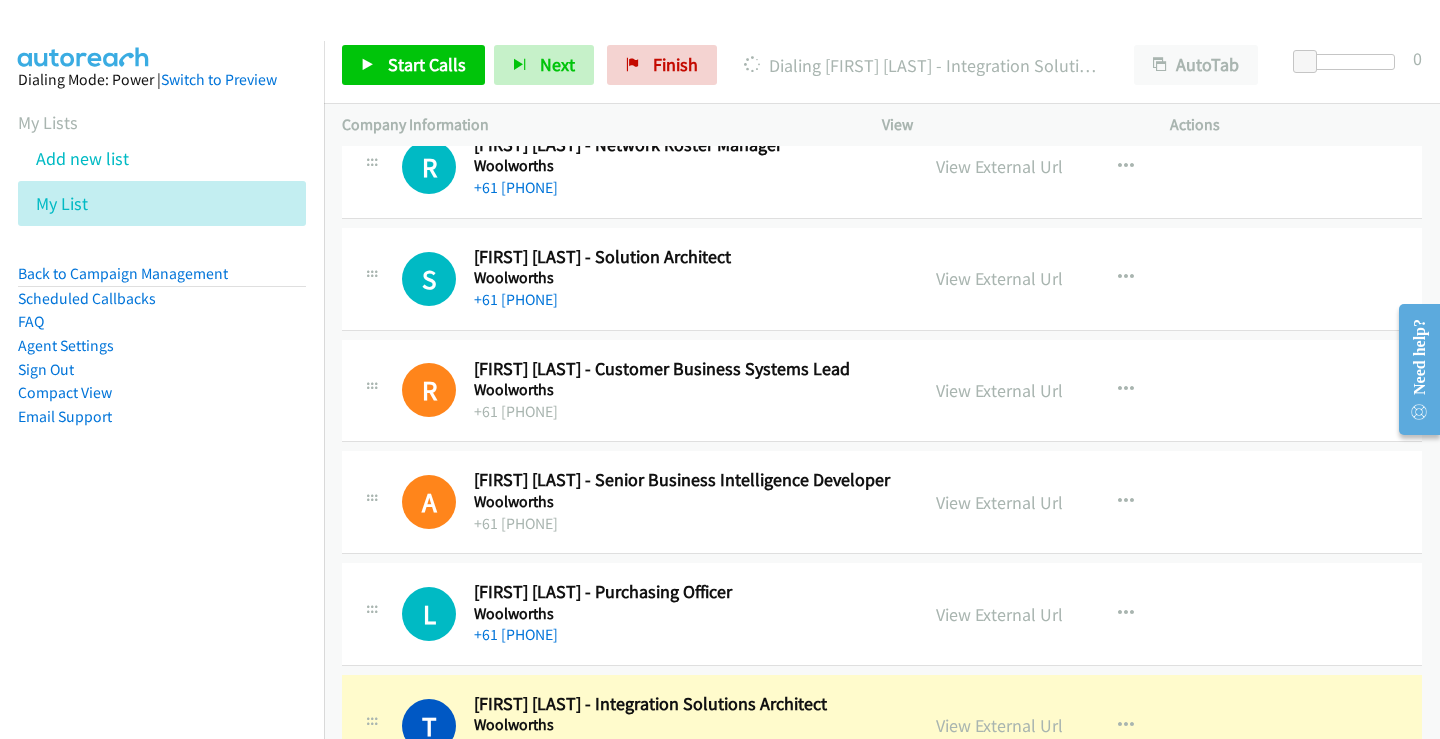 scroll, scrollTop: 5078, scrollLeft: 0, axis: vertical 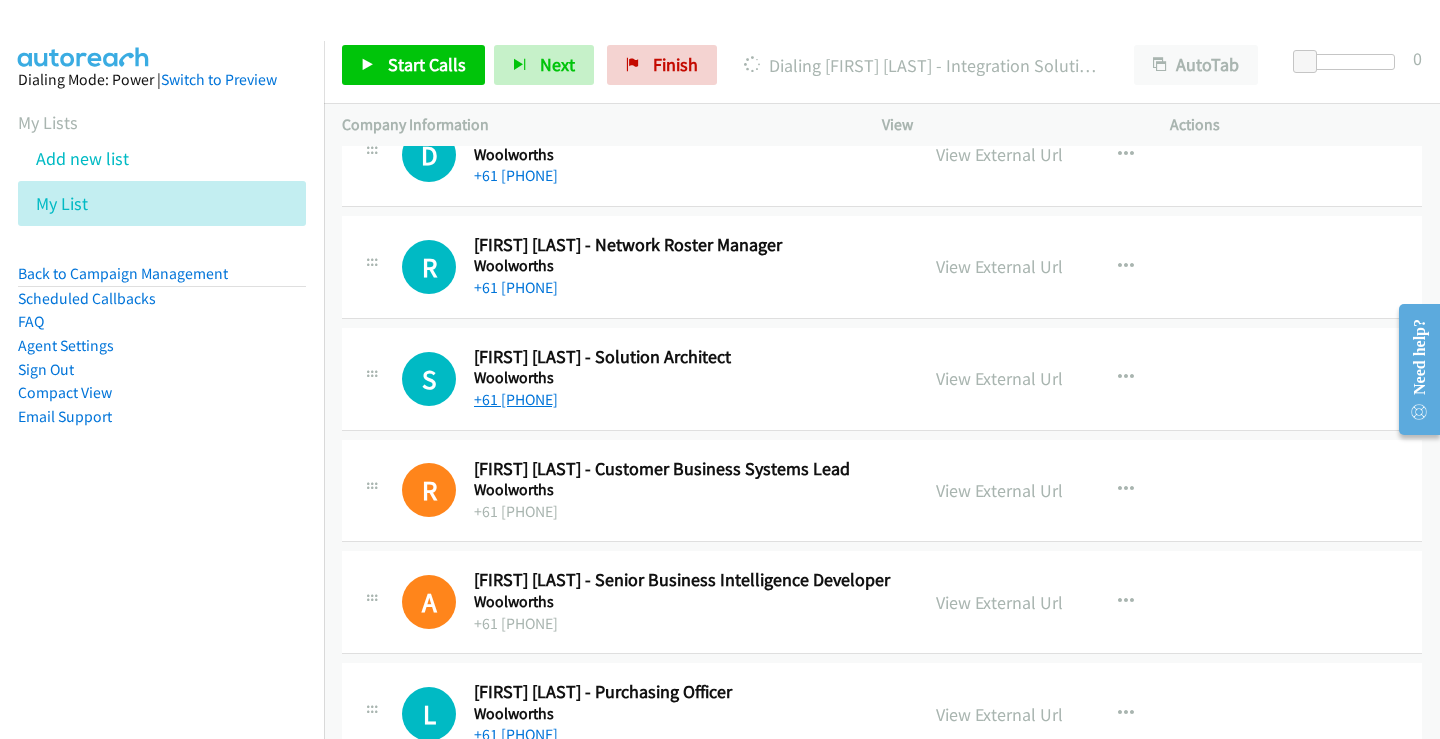 click on "+61 [PHONE]" at bounding box center (516, 399) 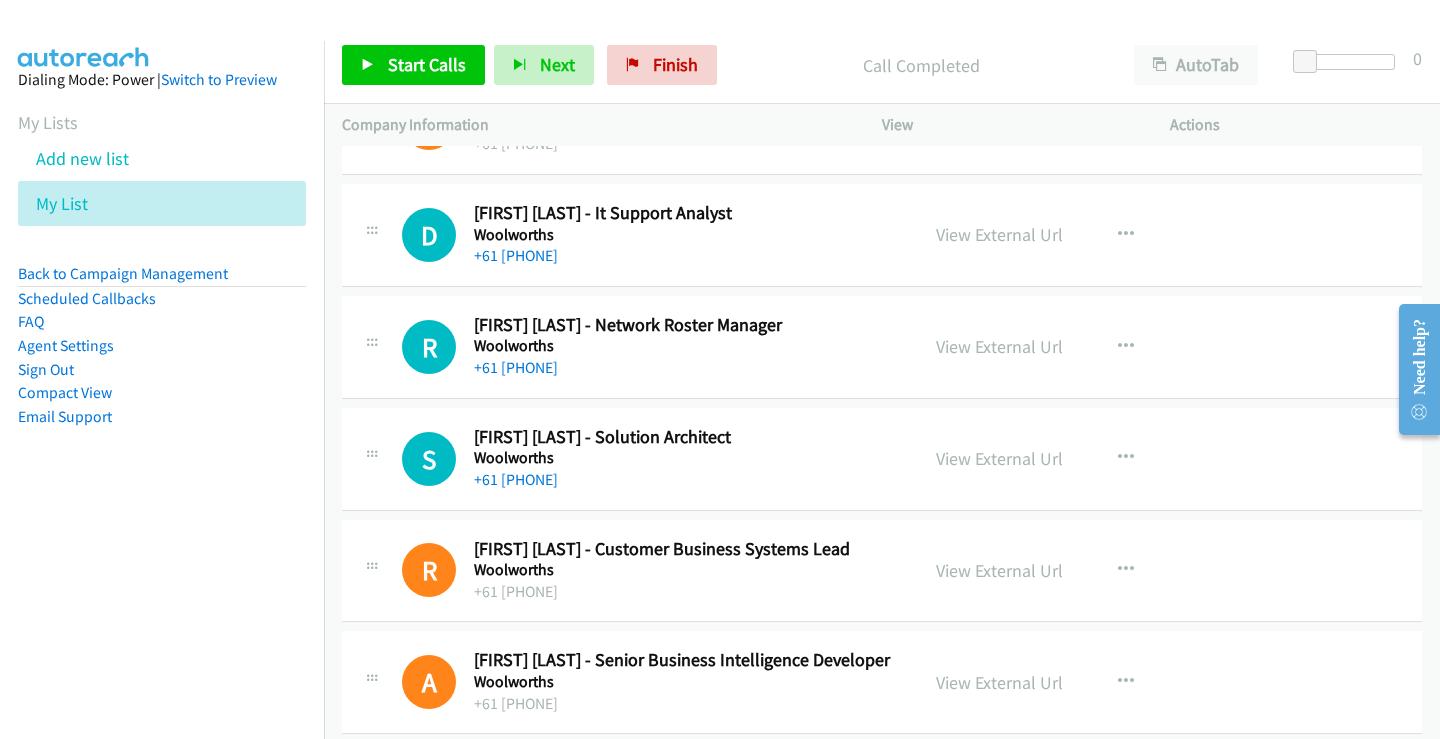 scroll, scrollTop: 4878, scrollLeft: 0, axis: vertical 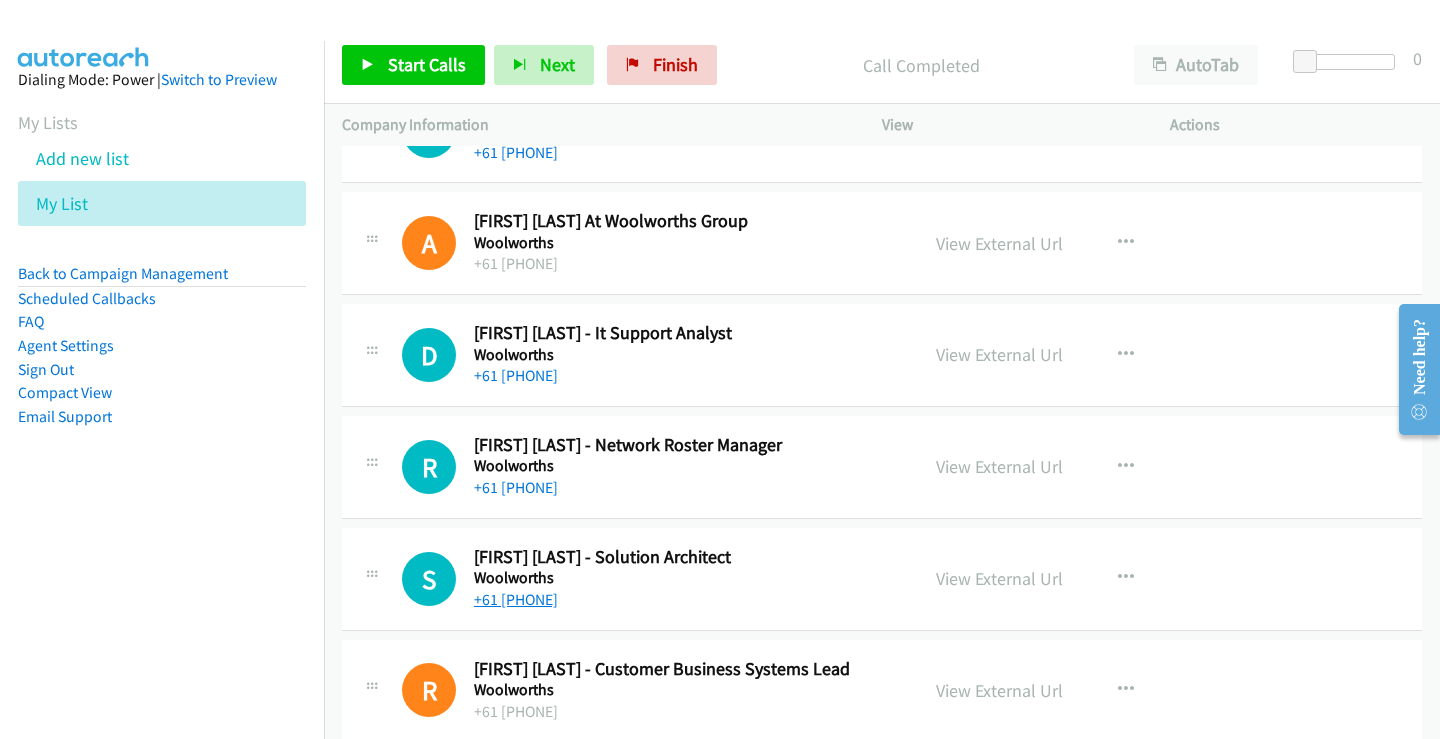 click on "+61 [PHONE]" at bounding box center [516, 599] 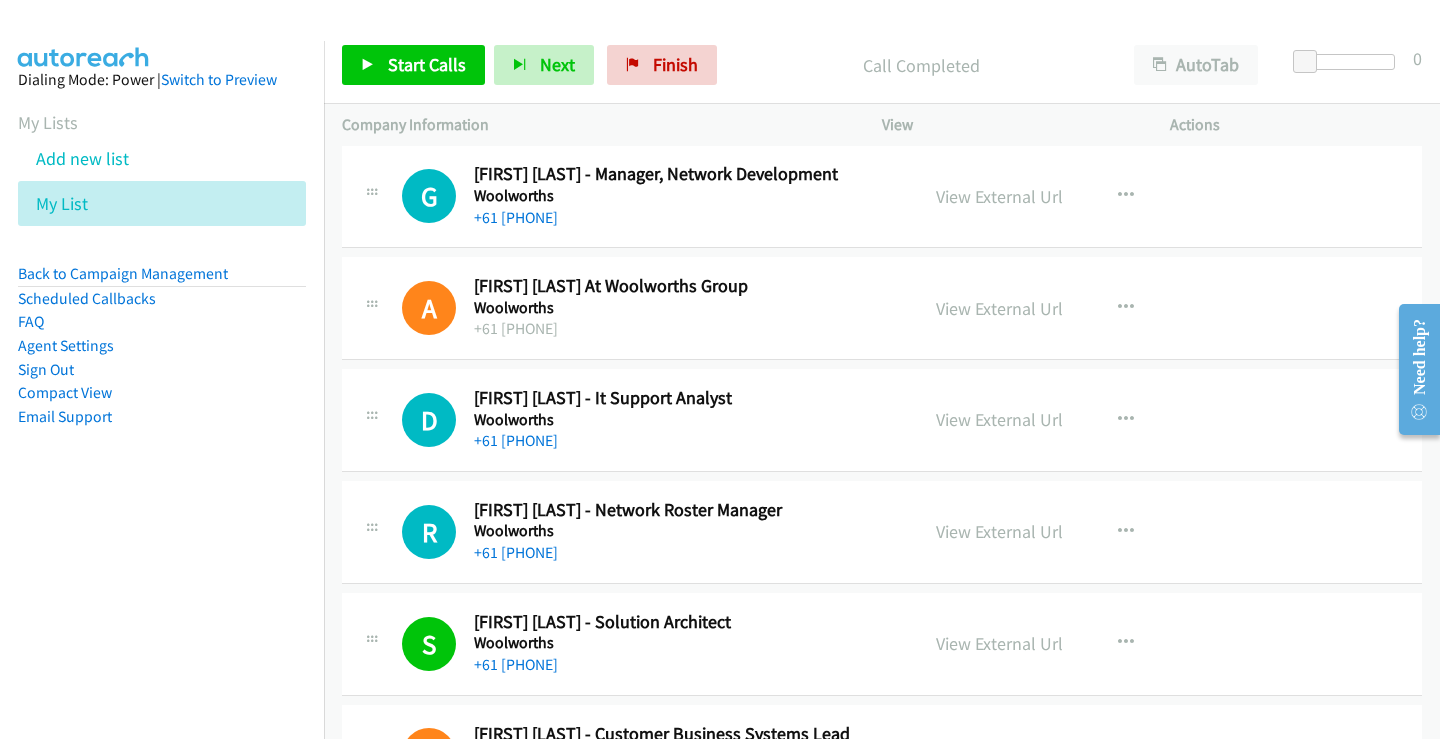 scroll, scrollTop: 4778, scrollLeft: 0, axis: vertical 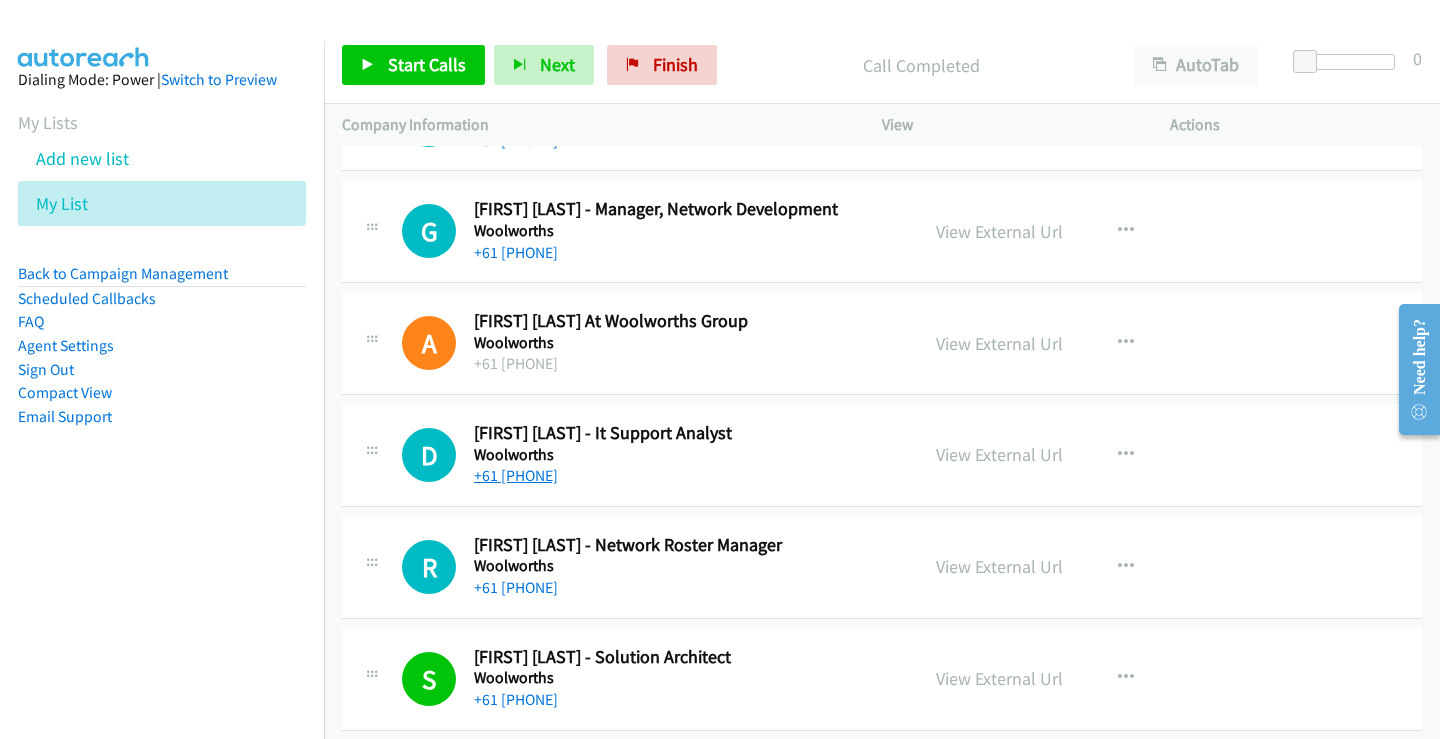 click on "+61 [PHONE]" at bounding box center [516, 475] 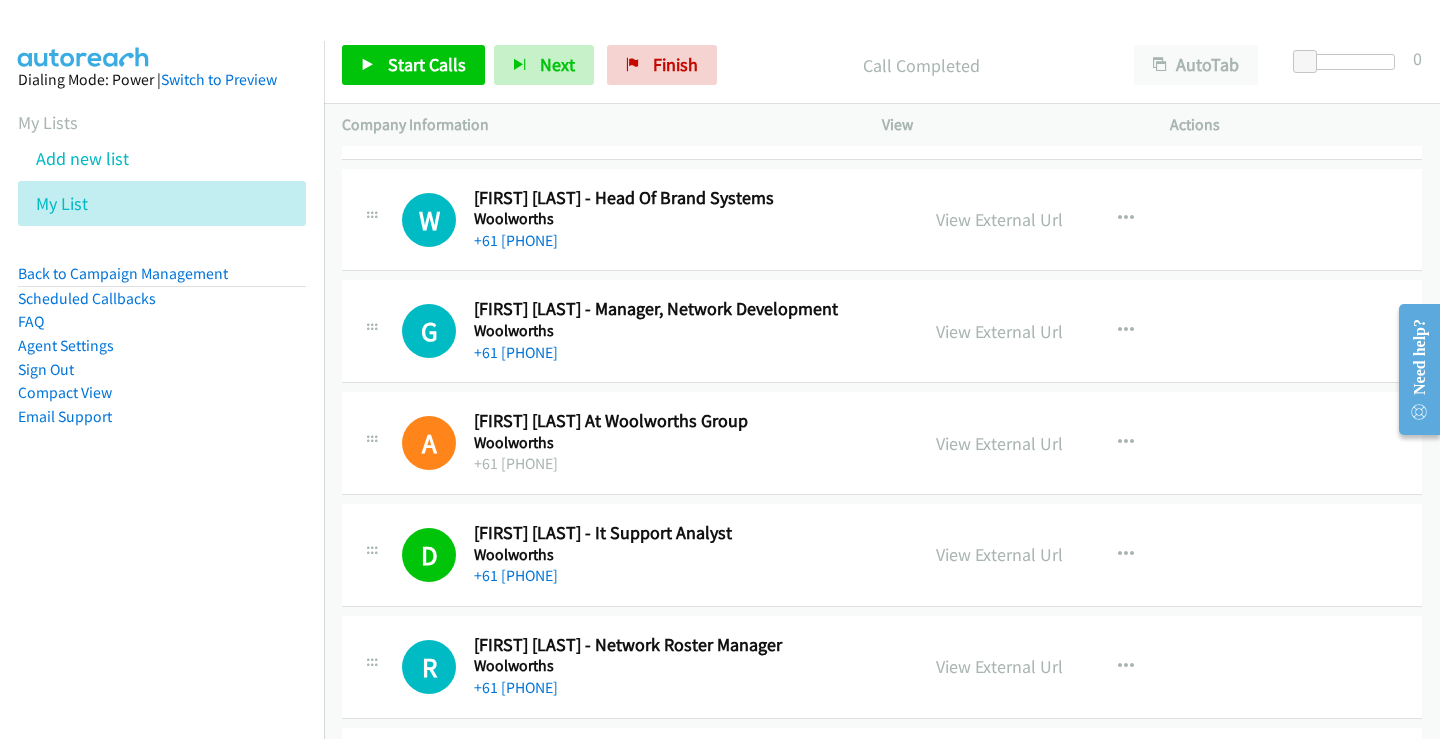 scroll, scrollTop: 4578, scrollLeft: 0, axis: vertical 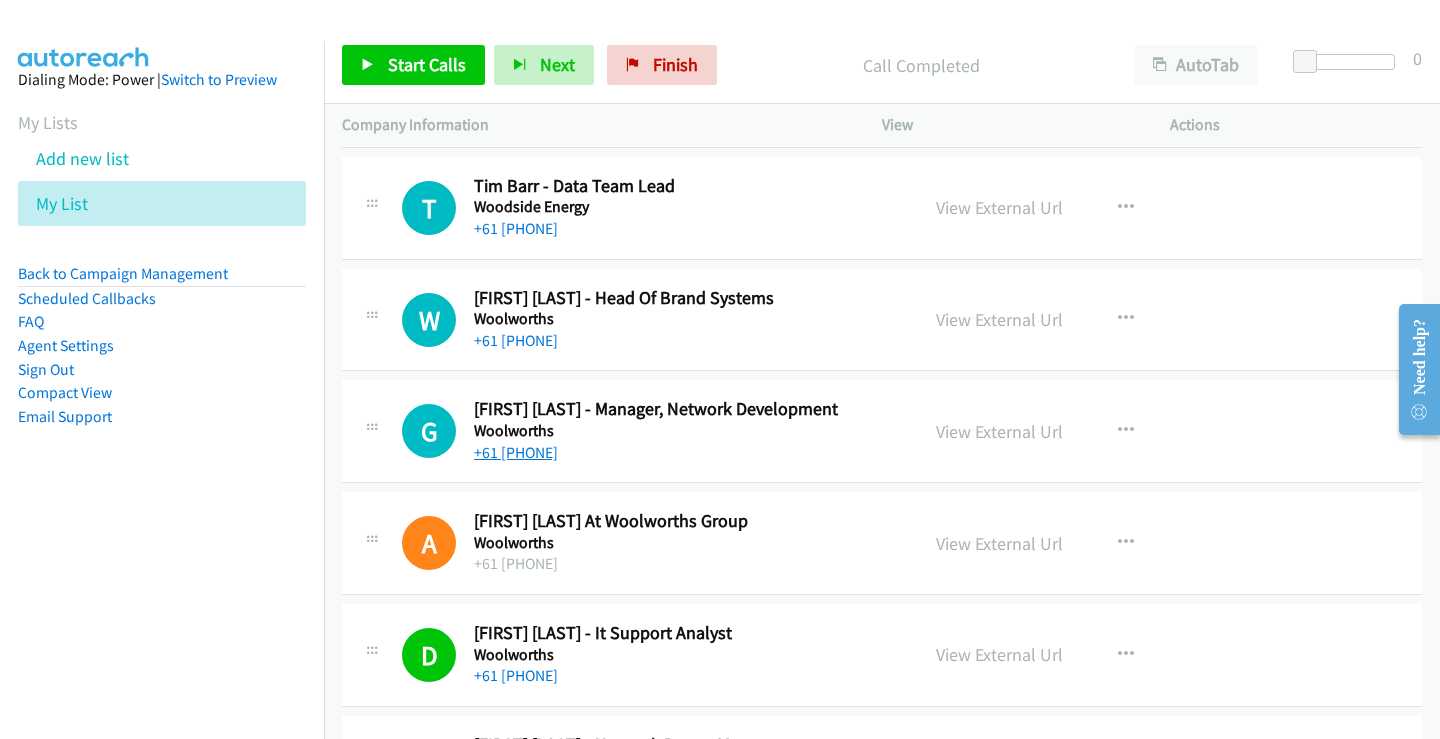 click on "+61 [PHONE]" at bounding box center (516, 452) 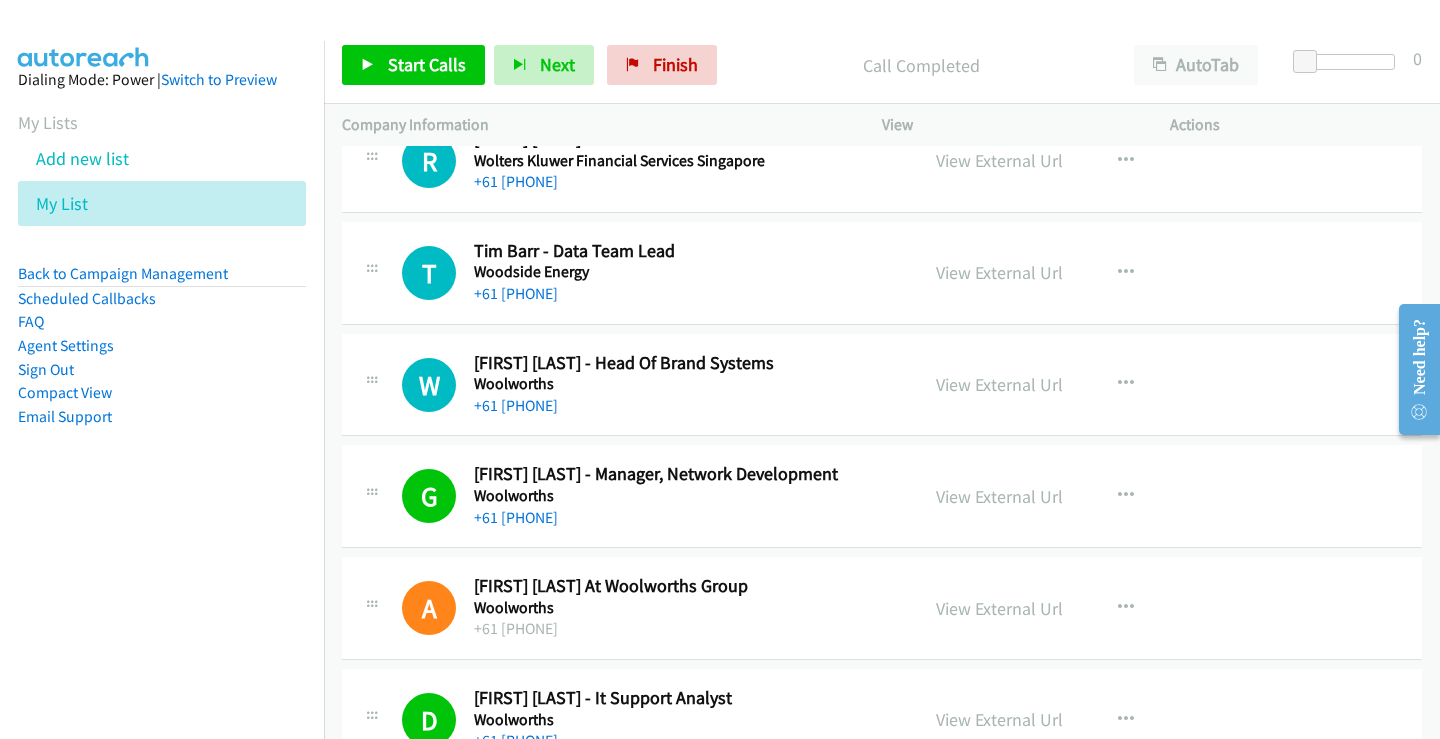 scroll, scrollTop: 4478, scrollLeft: 0, axis: vertical 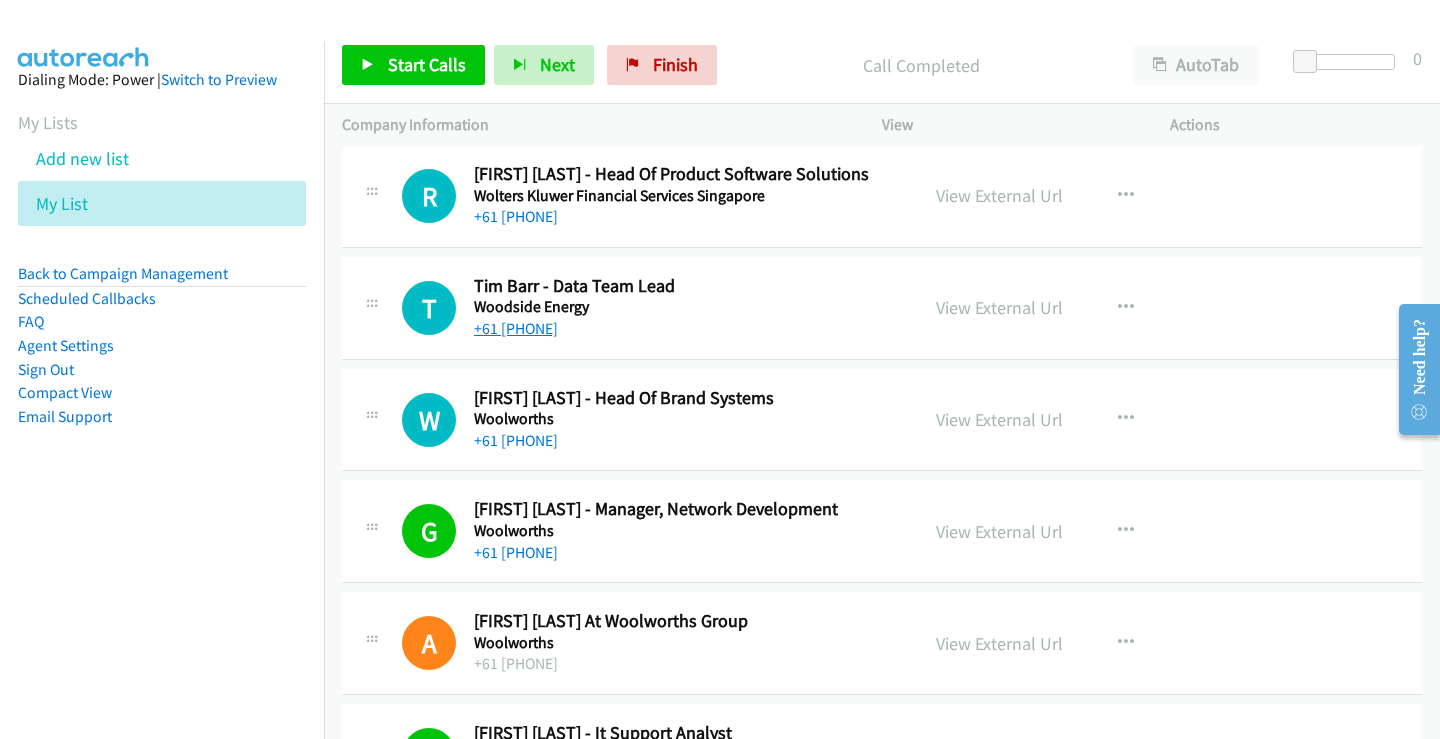 click on "+61 [PHONE]" at bounding box center (516, 328) 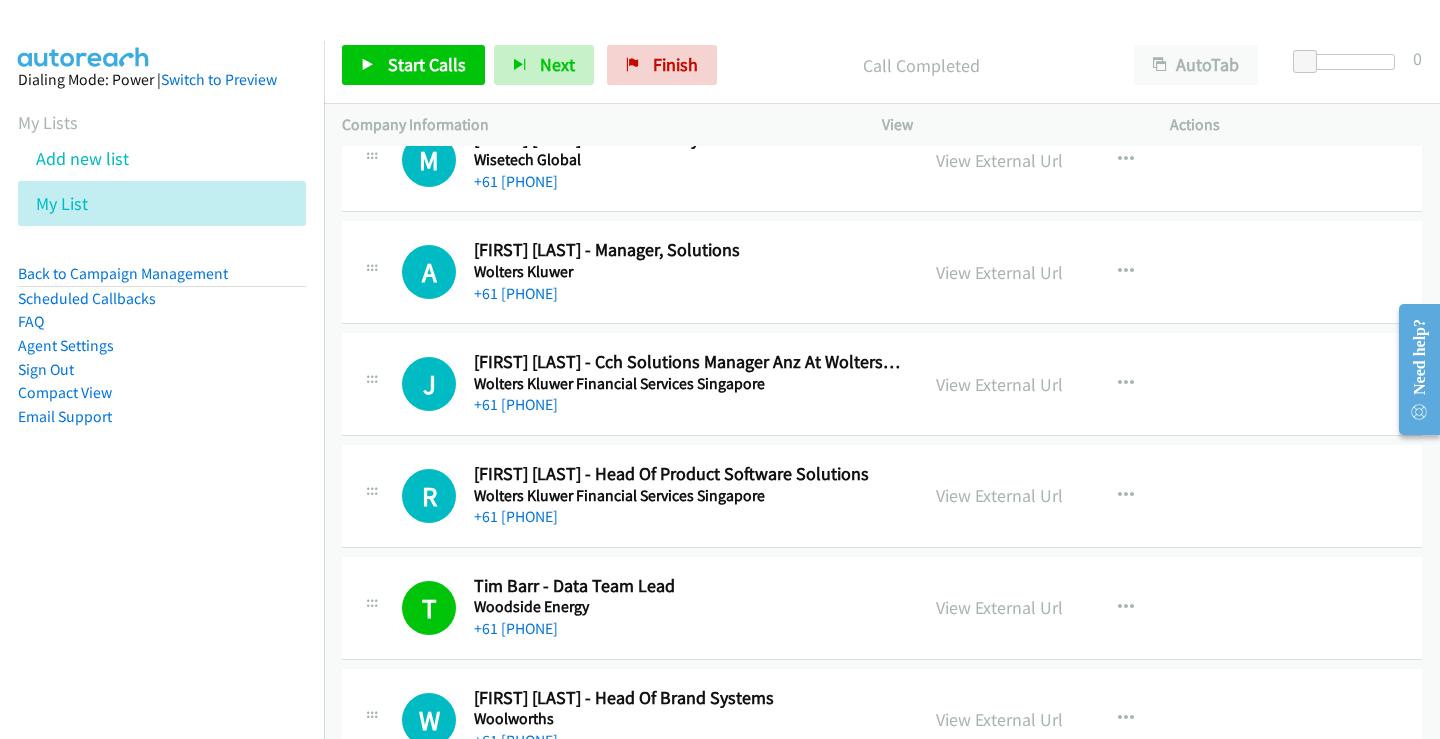 scroll, scrollTop: 4078, scrollLeft: 0, axis: vertical 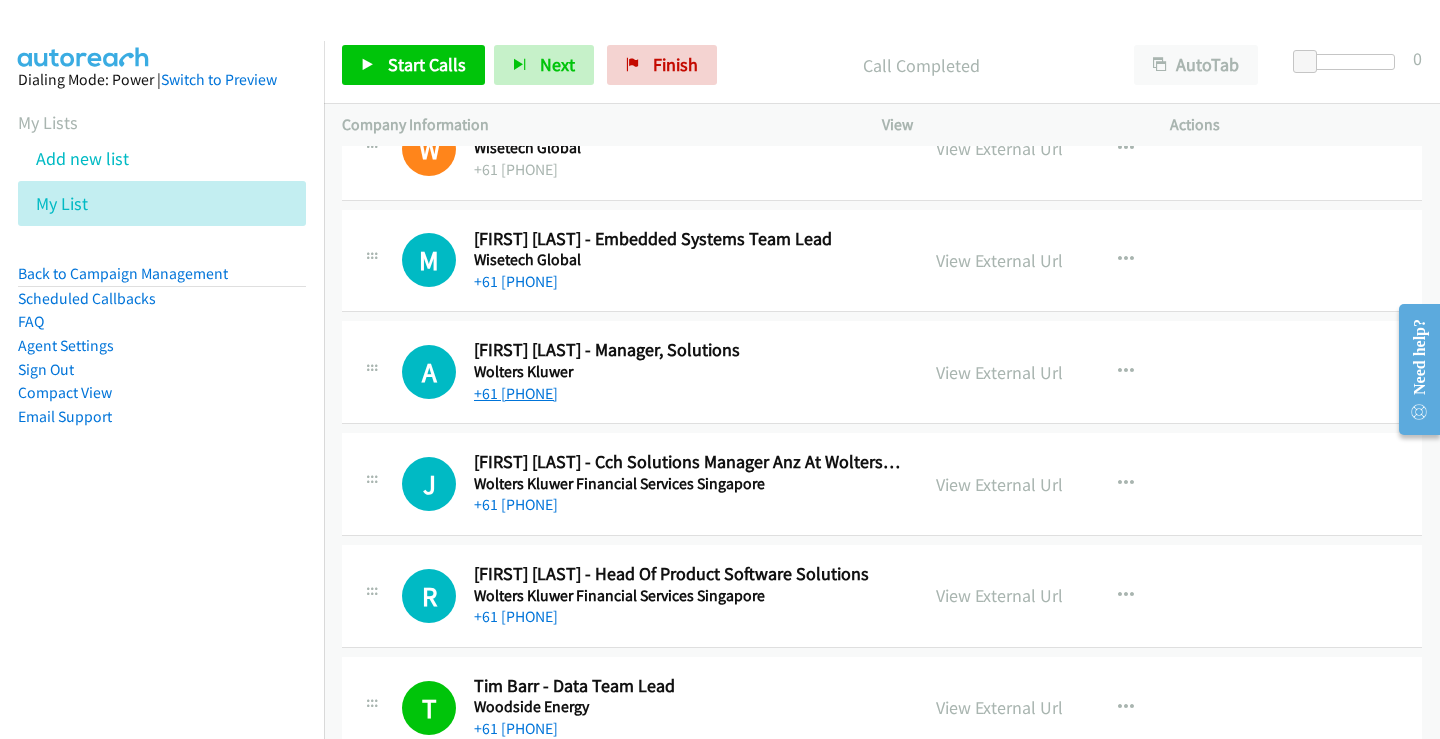 click on "+61 [PHONE]" at bounding box center (516, 393) 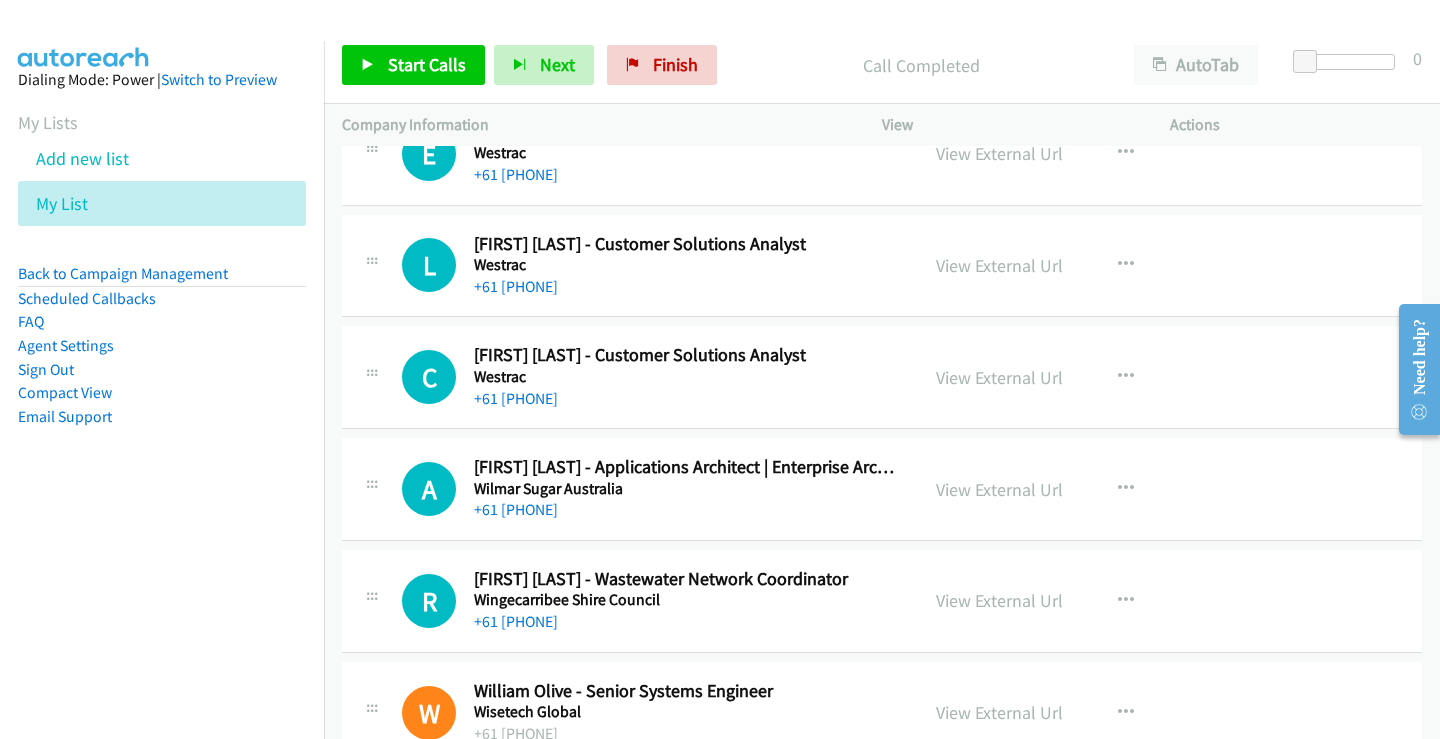 scroll, scrollTop: 3478, scrollLeft: 0, axis: vertical 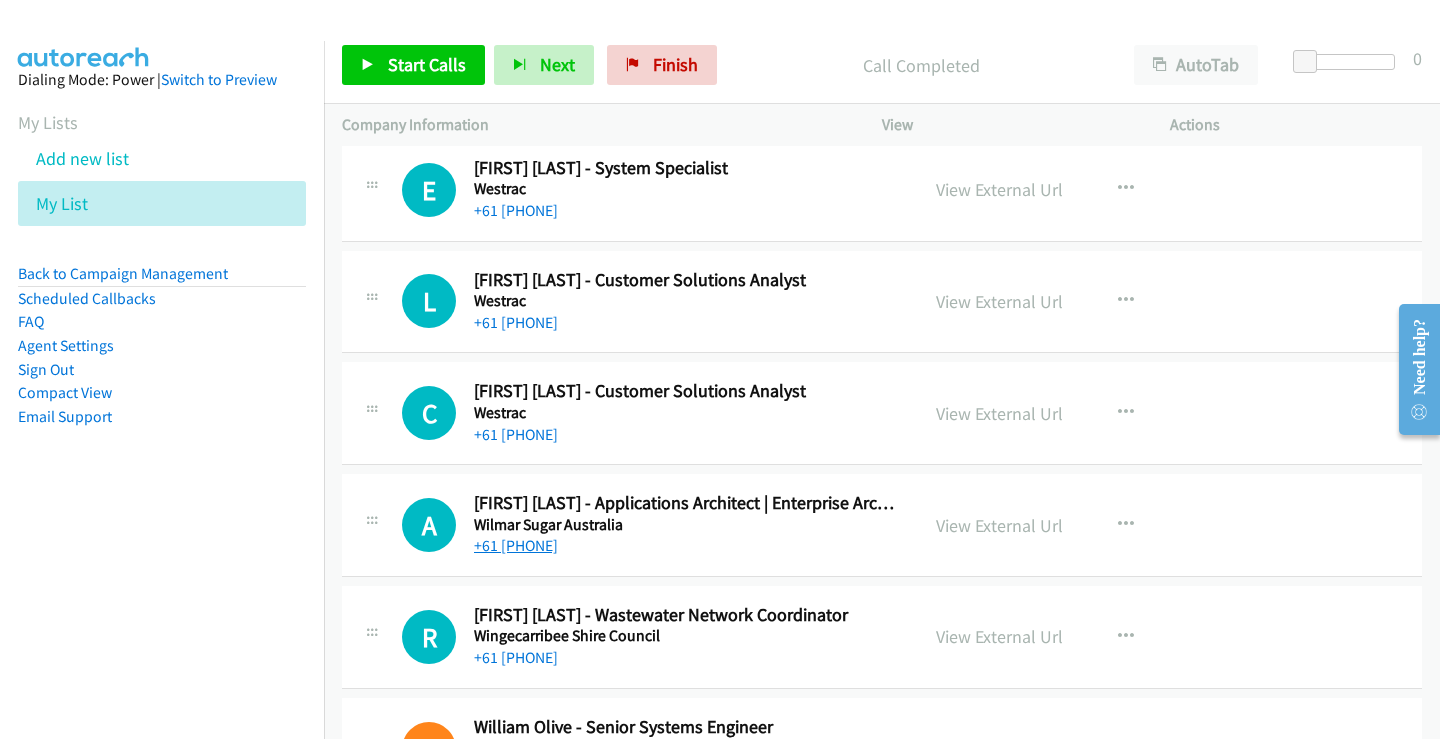 click on "+61 [PHONE]" at bounding box center [516, 545] 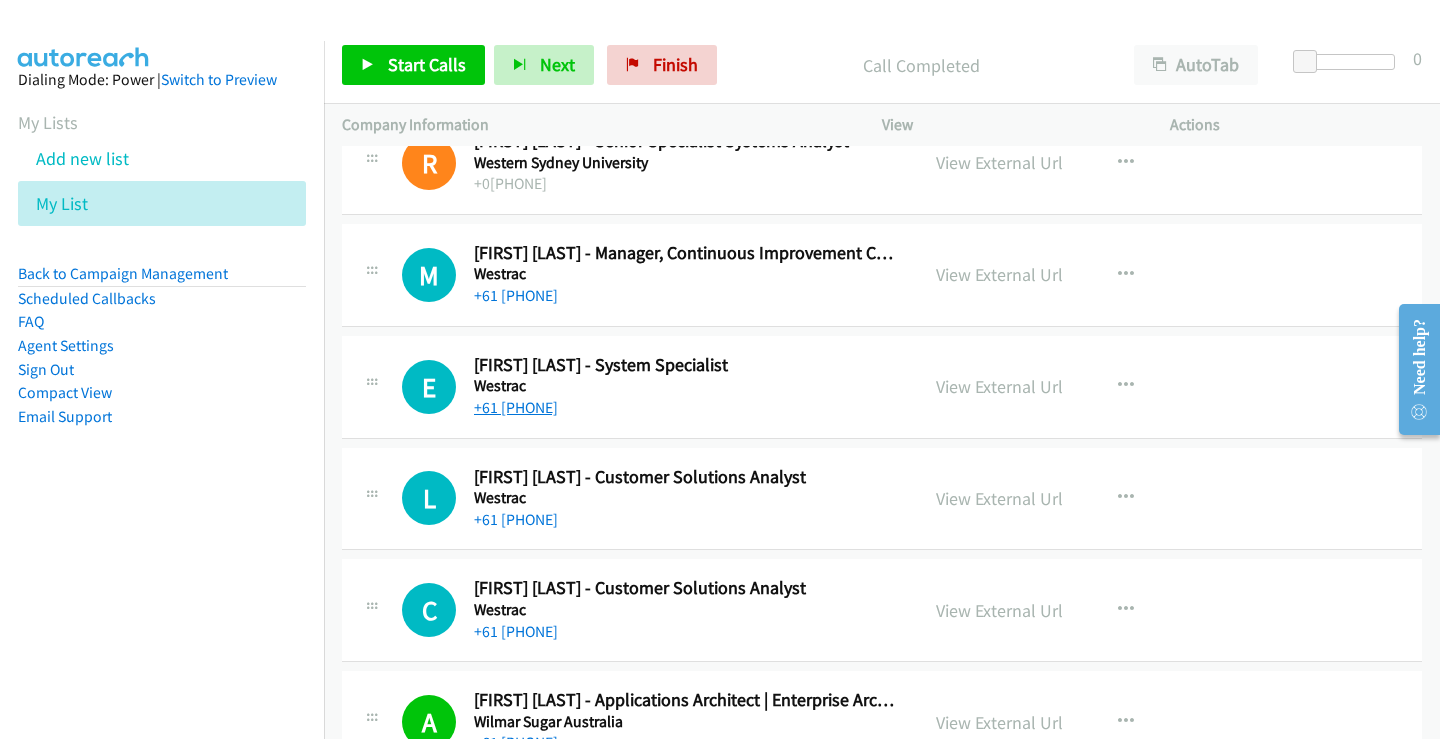 scroll, scrollTop: 3278, scrollLeft: 0, axis: vertical 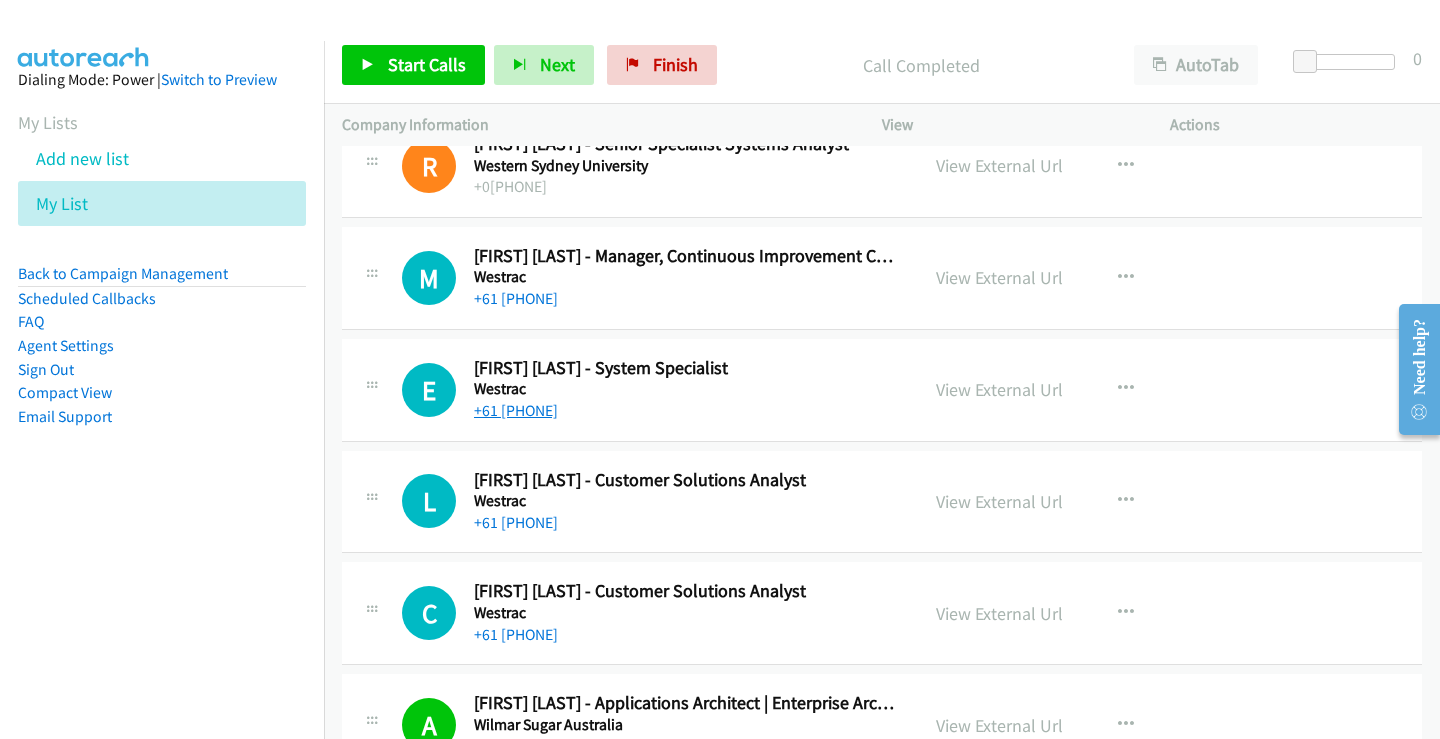 click on "+61 [PHONE]" at bounding box center [516, 410] 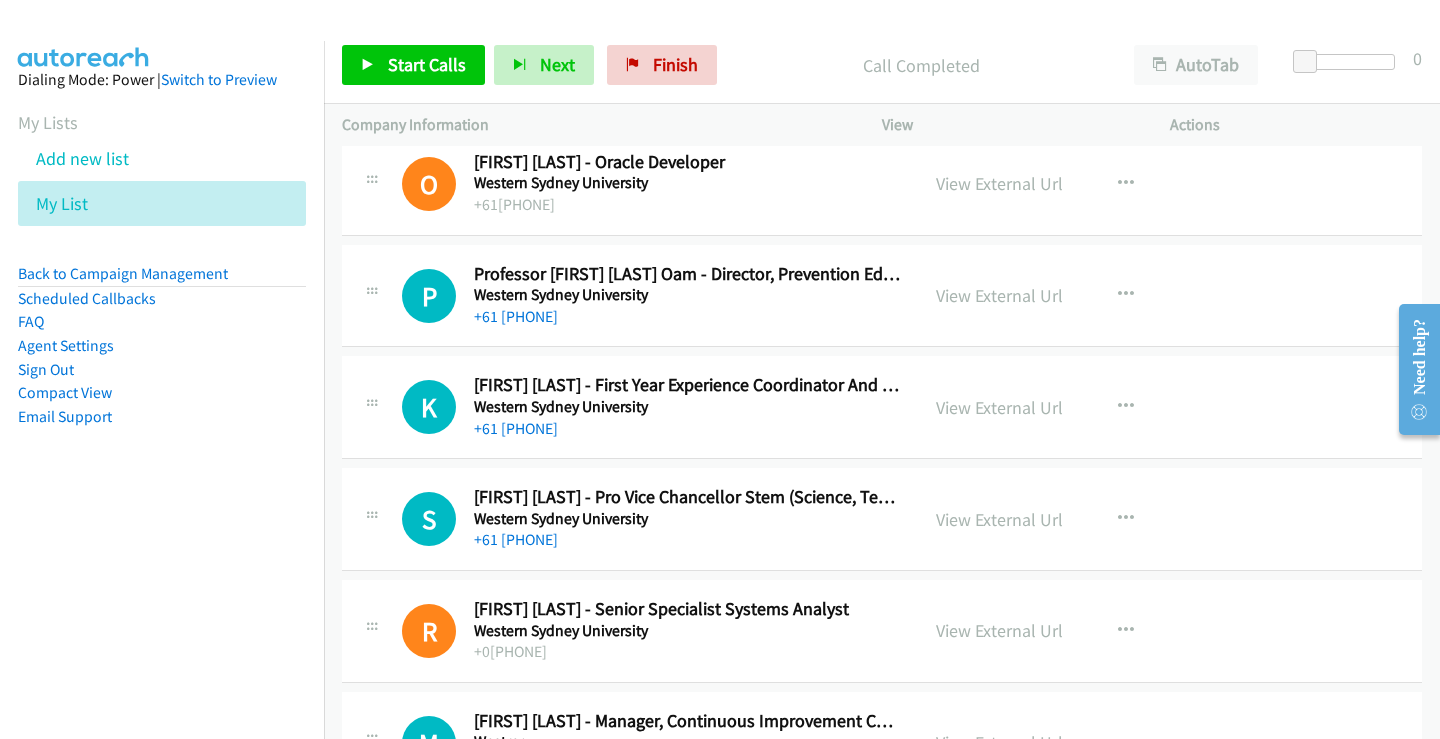 scroll, scrollTop: 2778, scrollLeft: 0, axis: vertical 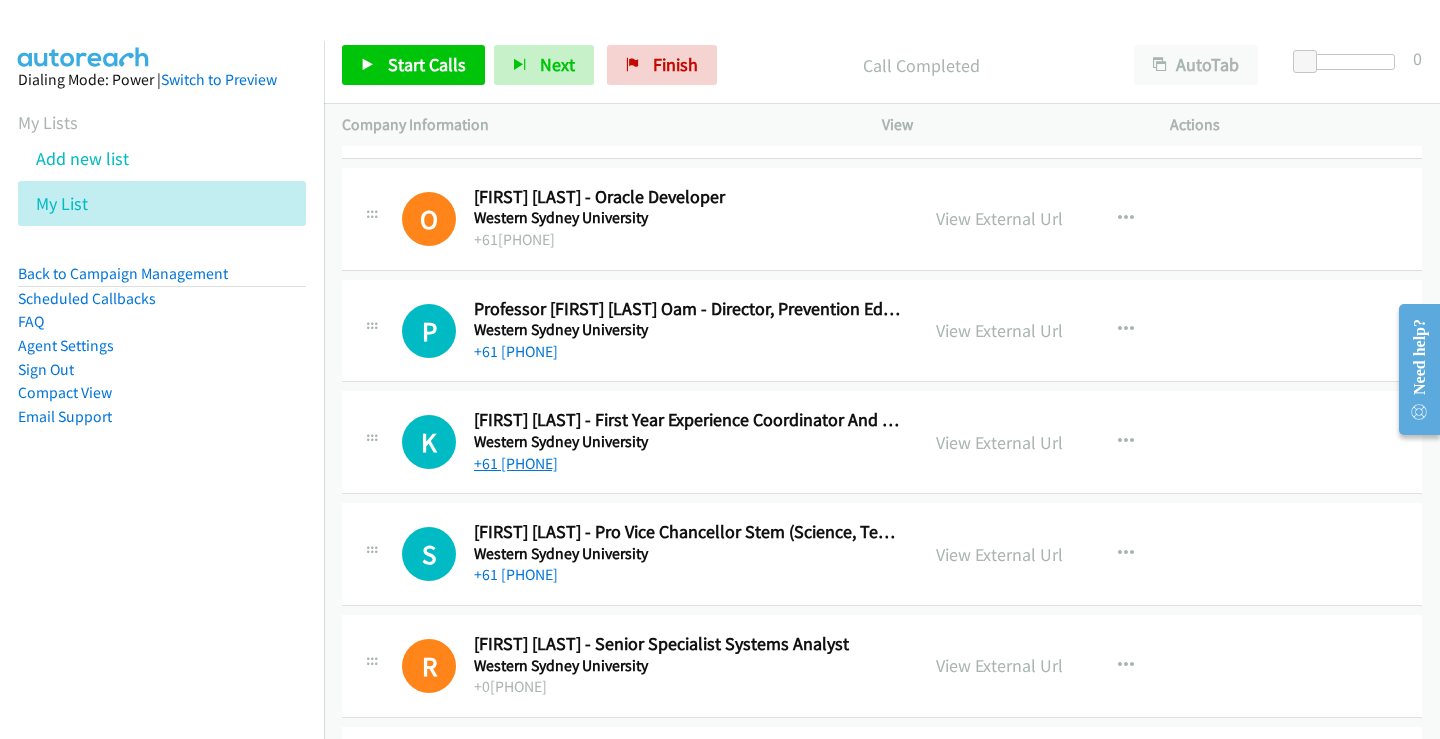 click on "+61 [PHONE]" at bounding box center [516, 463] 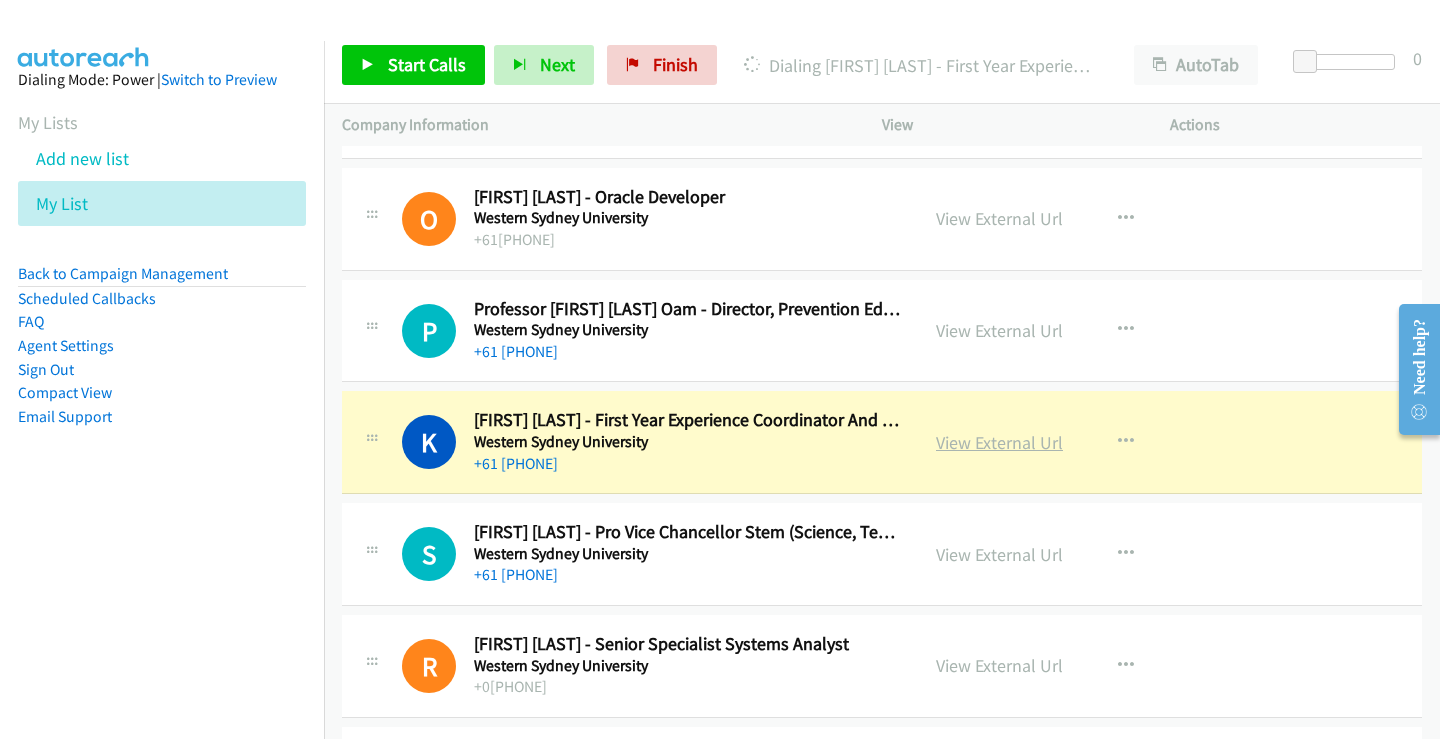 click on "View External Url" at bounding box center (999, 442) 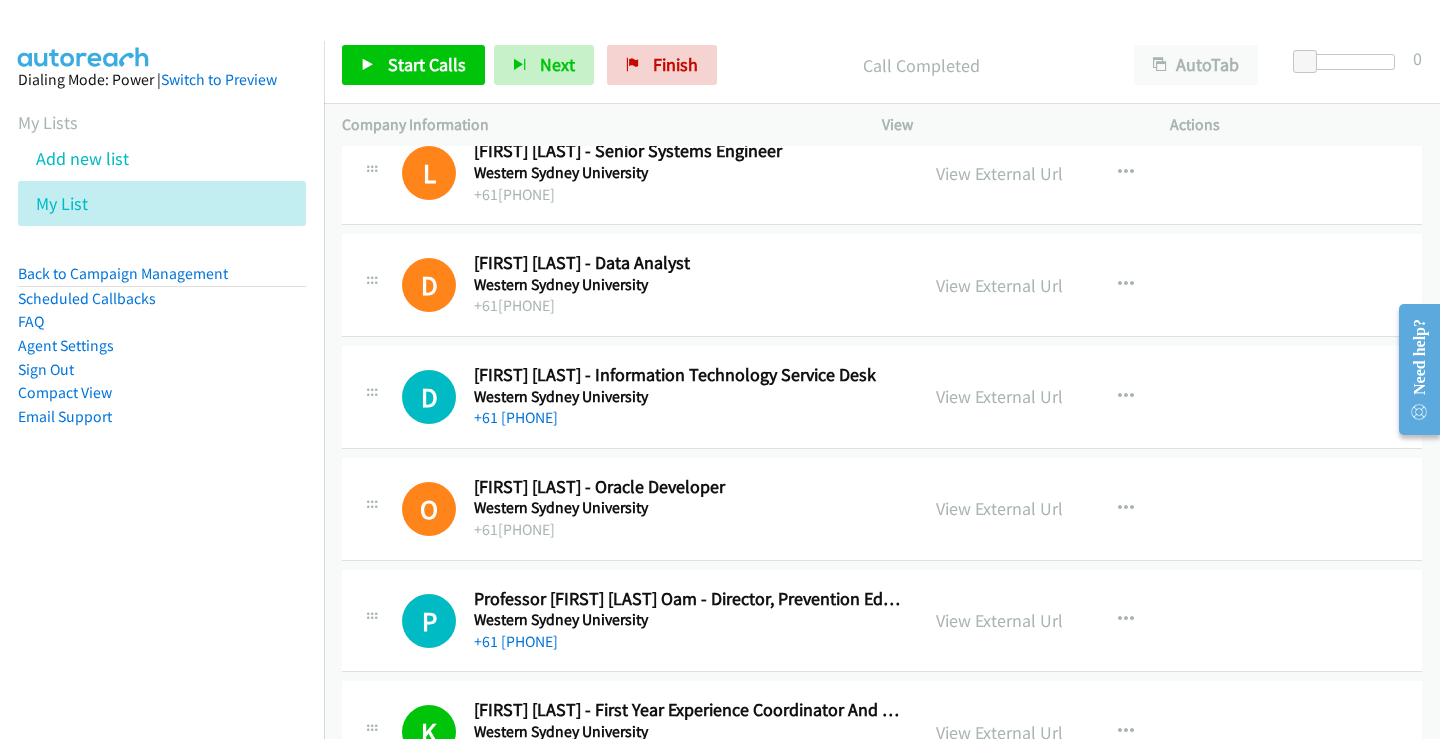 scroll, scrollTop: 2478, scrollLeft: 0, axis: vertical 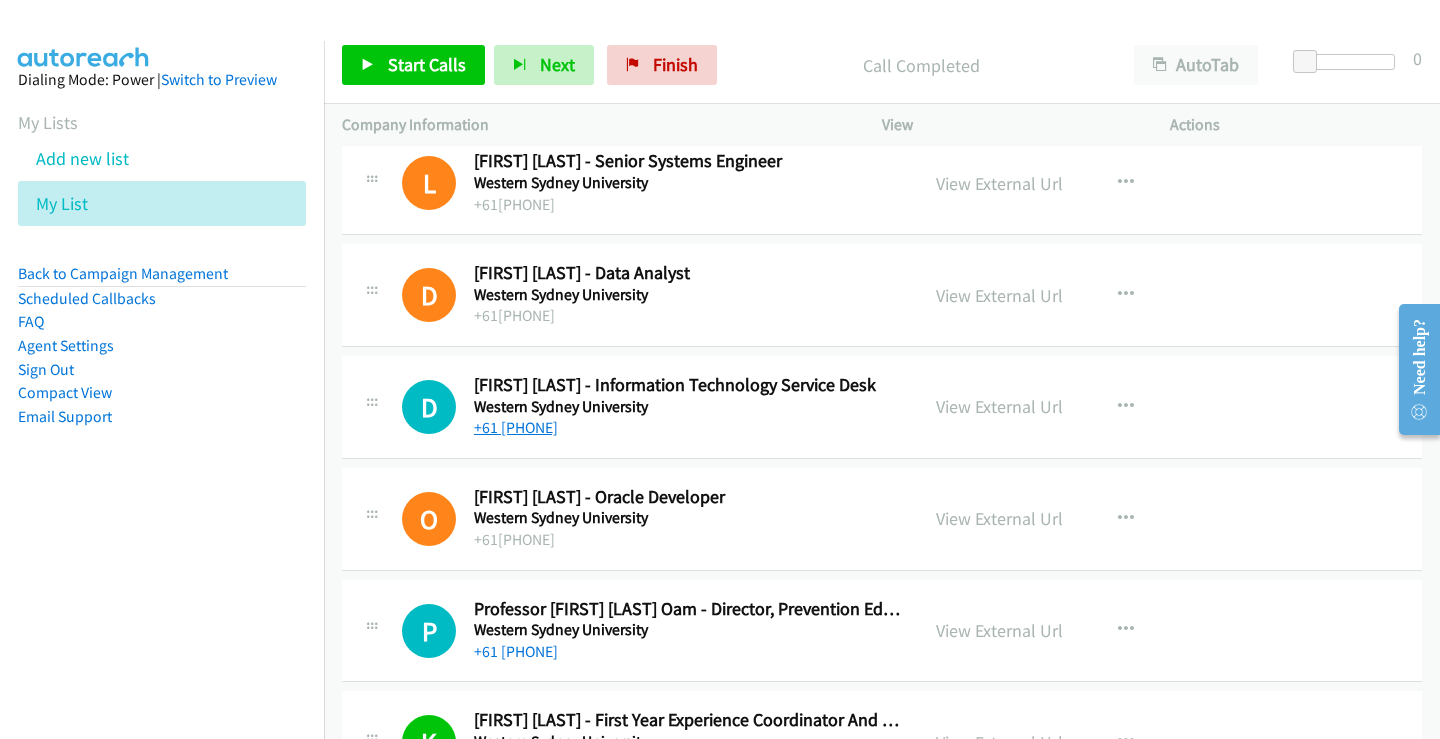 click on "+61 [PHONE]" at bounding box center [516, 427] 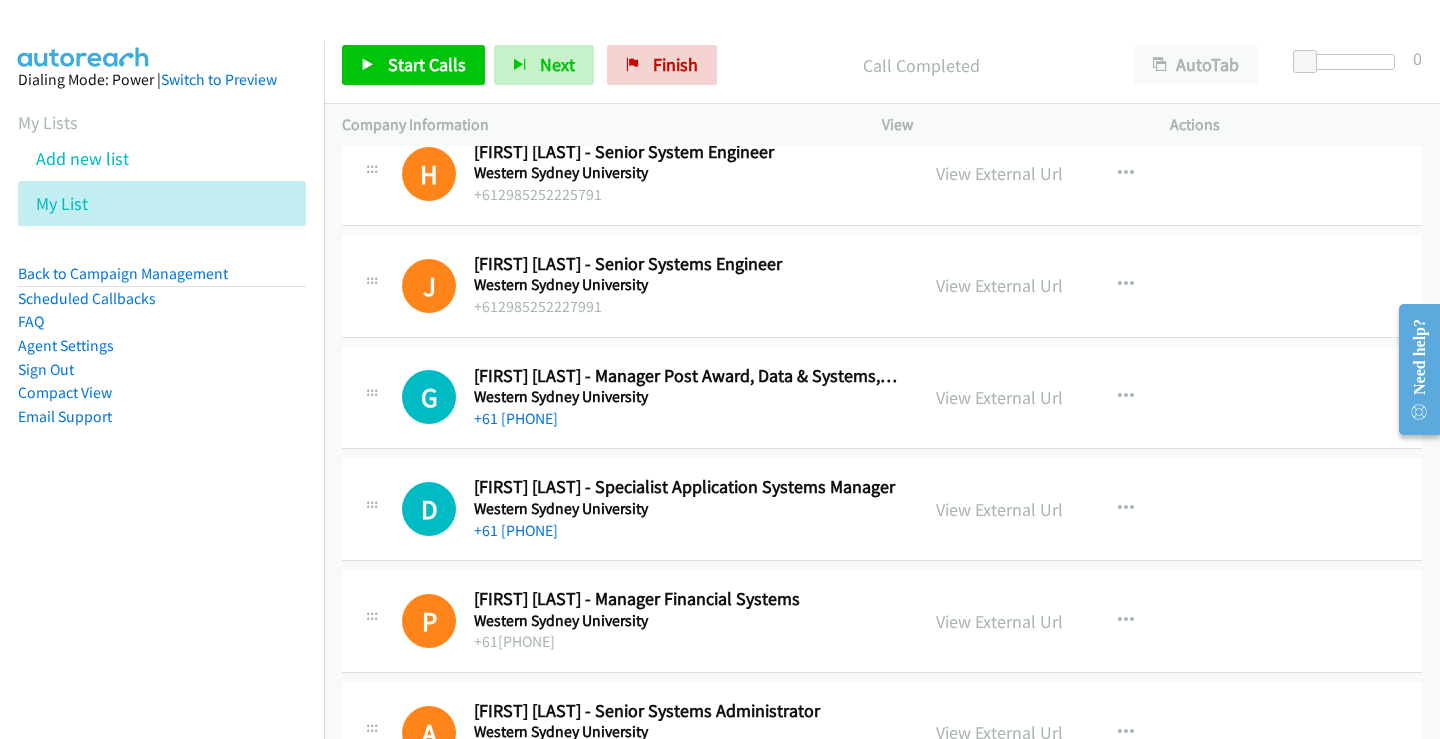 scroll, scrollTop: 1578, scrollLeft: 0, axis: vertical 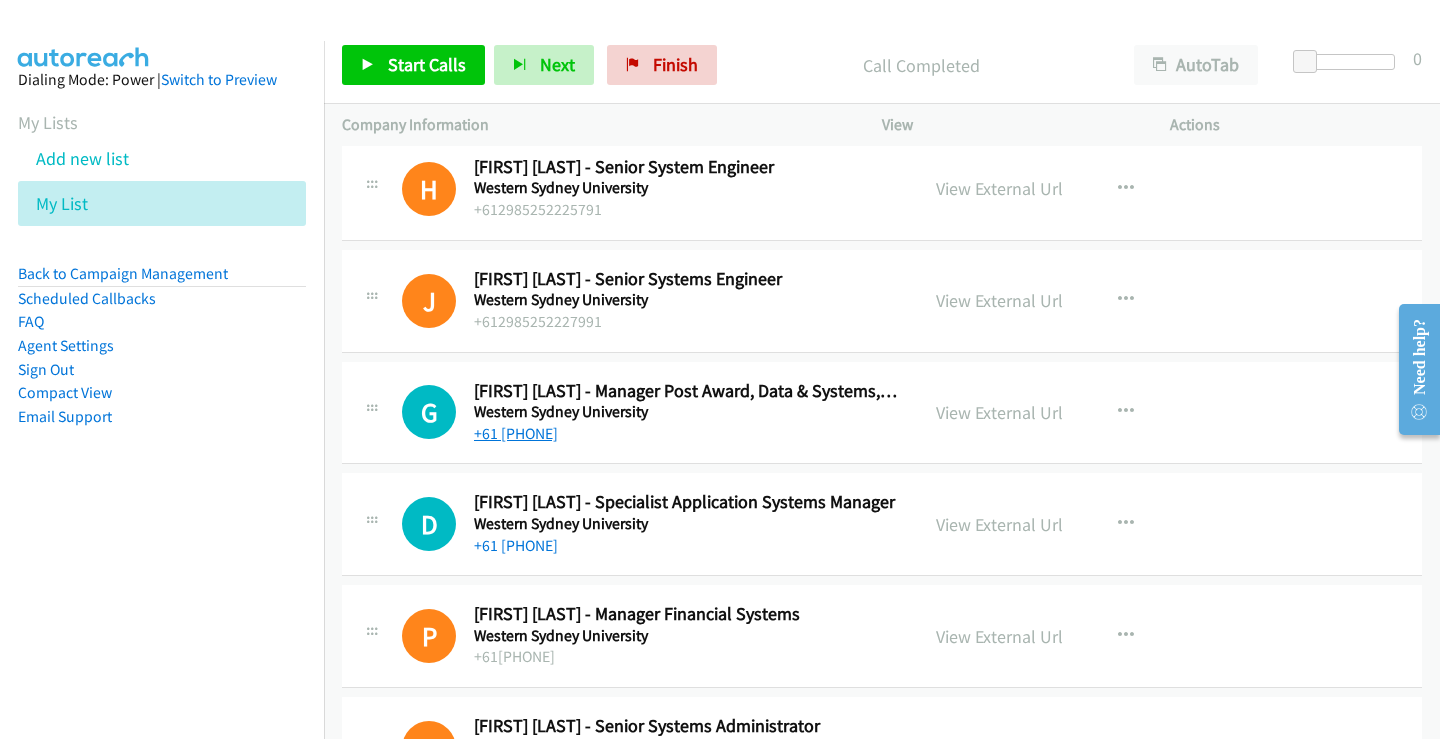 click on "+61 [PHONE]" at bounding box center [516, 433] 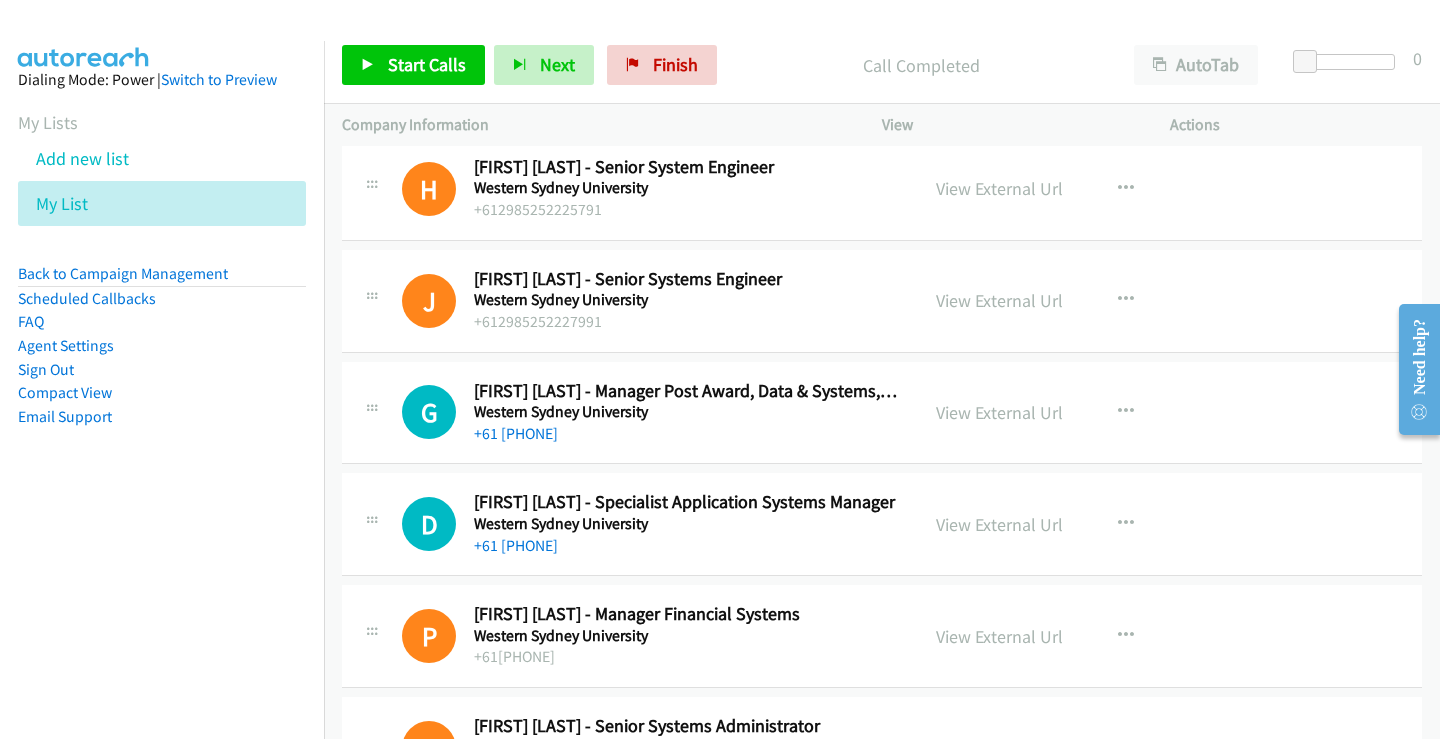 click on "A
Callback Scheduled
[FIRST] [LAST] - Senior Systems Administrator
Western Sydney University
+61[PHONE]
View External Url
View External Url
Schedule/Manage Callback
Start Calls Here
Remove from list
Add to do not call list
Reset Call Status" at bounding box center (882, 748) 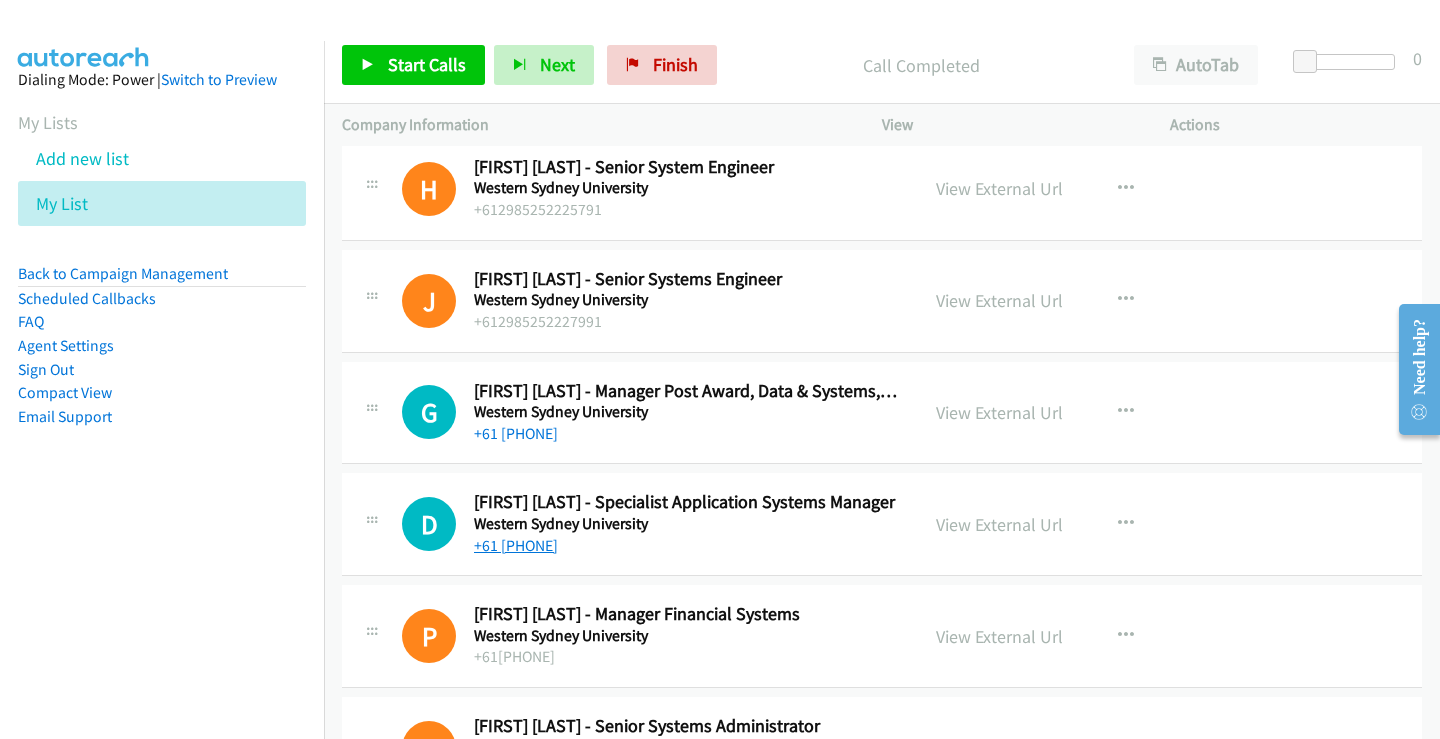 click on "+61 [PHONE]" at bounding box center [516, 545] 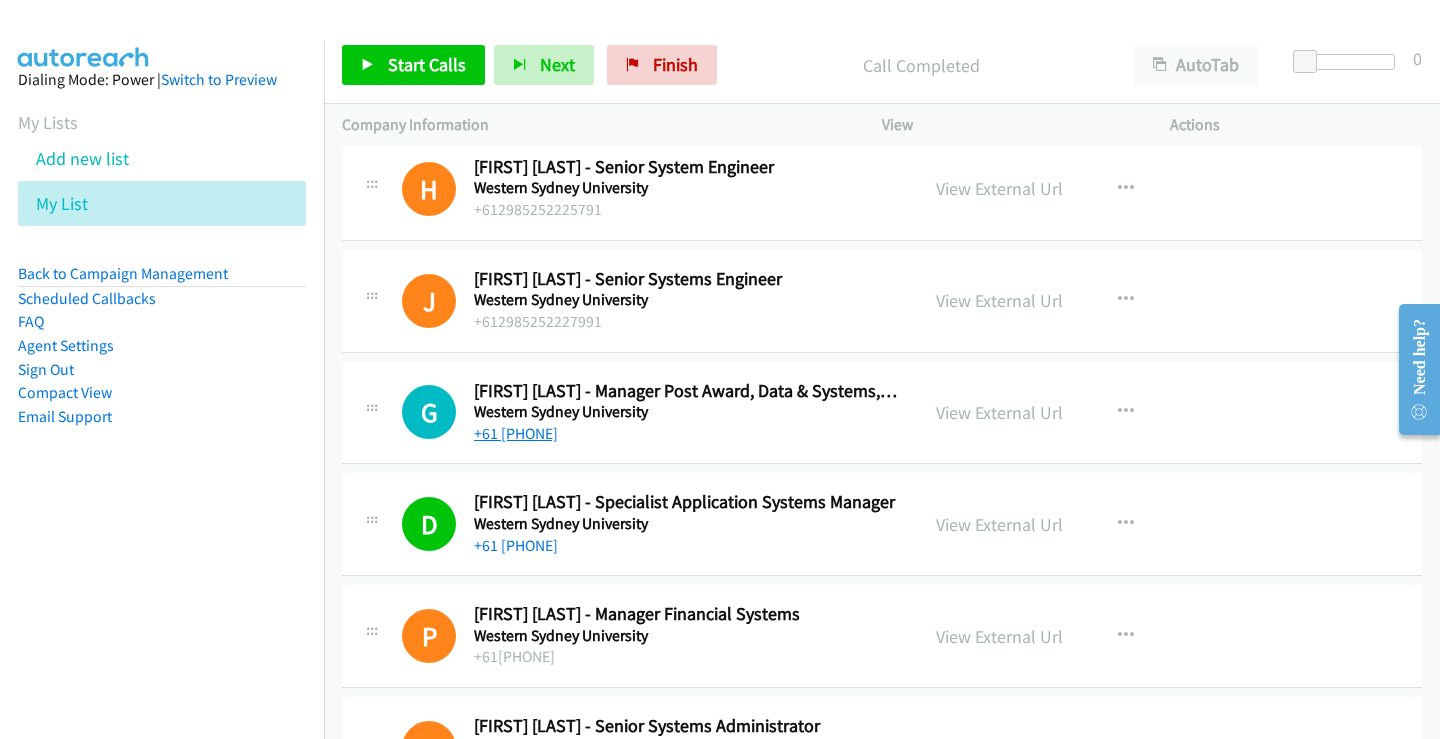 click on "+61 [PHONE]" at bounding box center [516, 433] 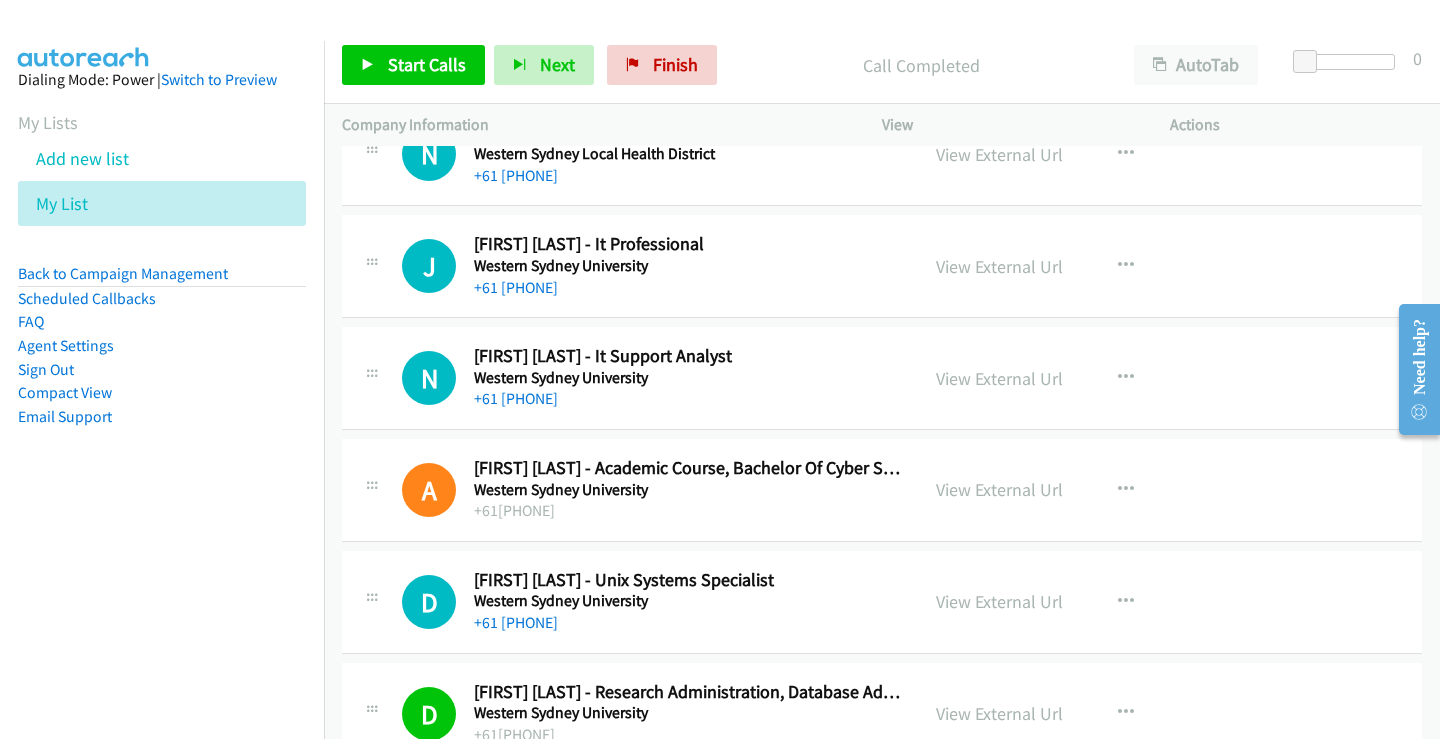 scroll, scrollTop: 578, scrollLeft: 0, axis: vertical 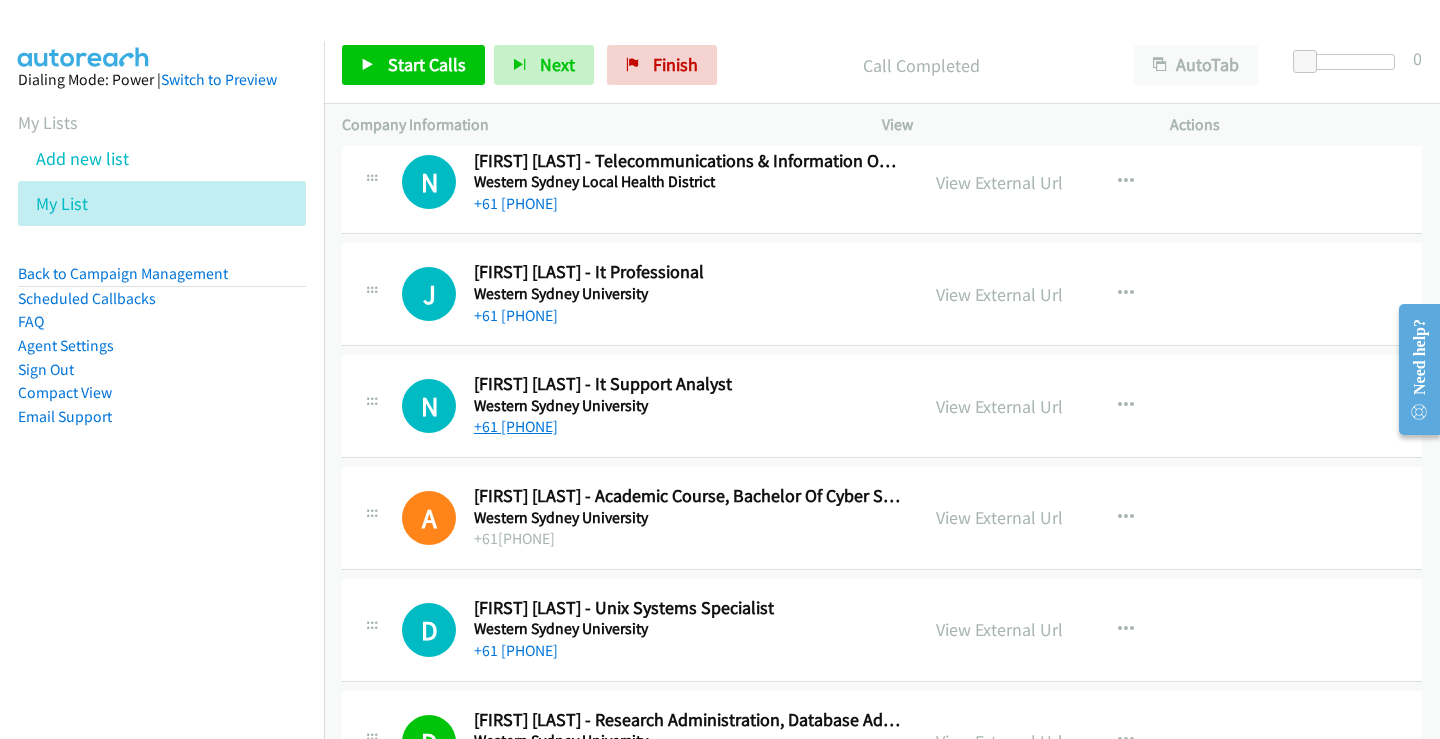 click on "+61 [PHONE]" at bounding box center [516, 426] 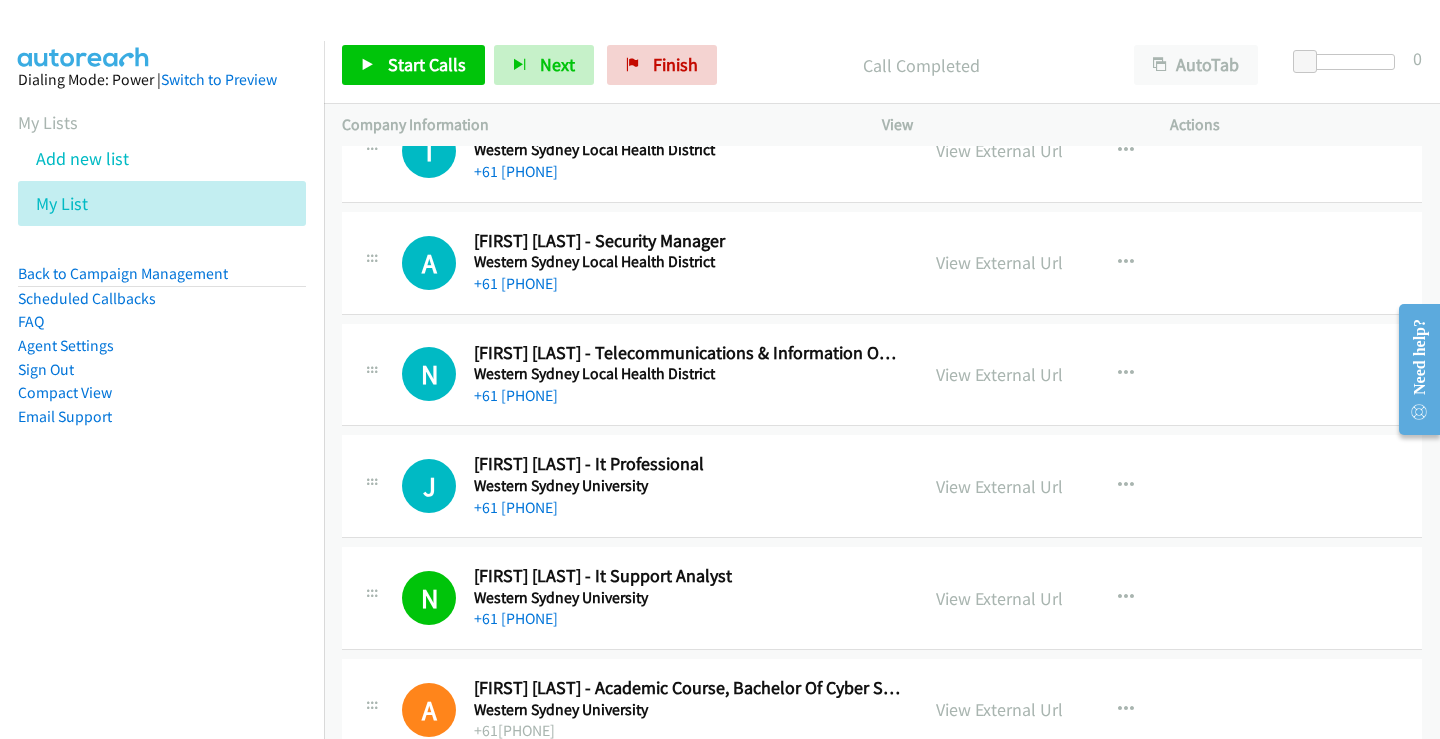 scroll, scrollTop: 378, scrollLeft: 0, axis: vertical 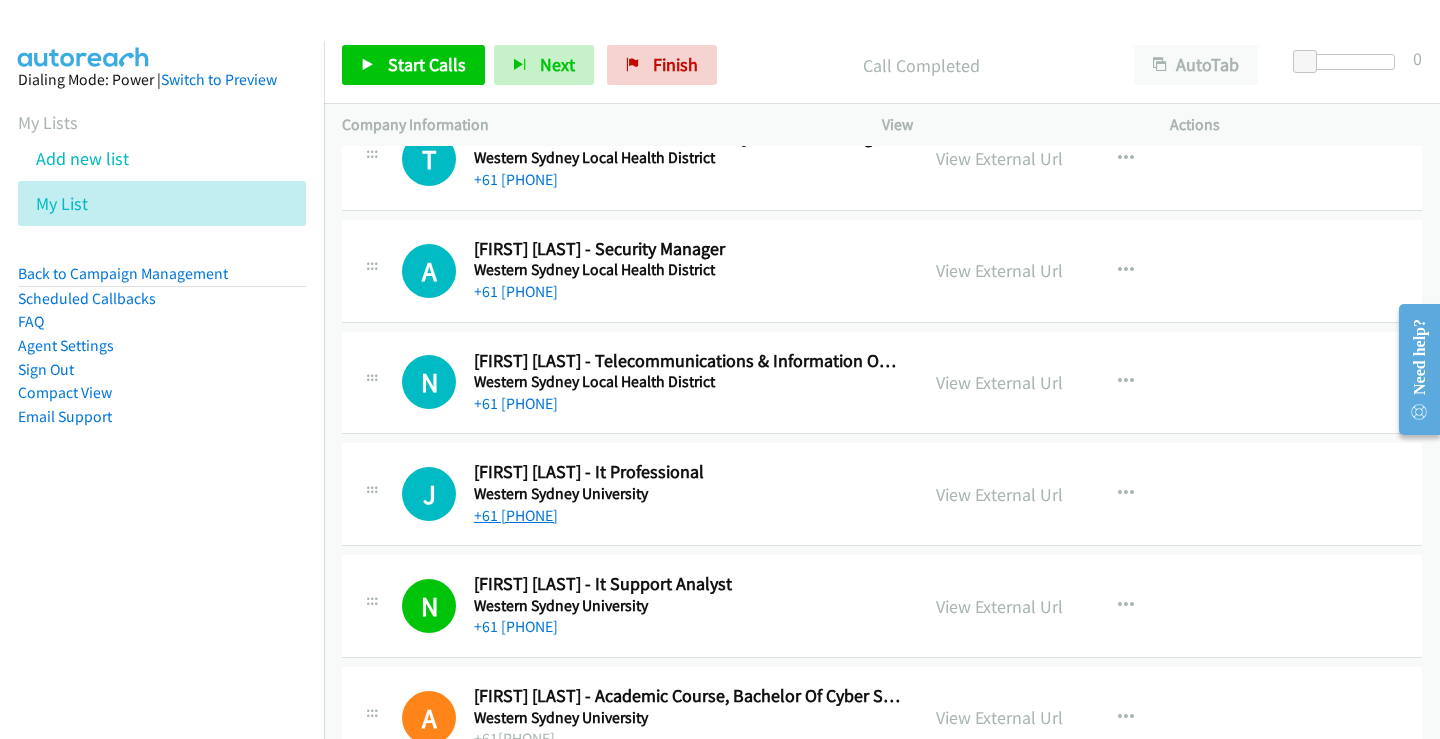 click on "+61 [PHONE]" at bounding box center [516, 515] 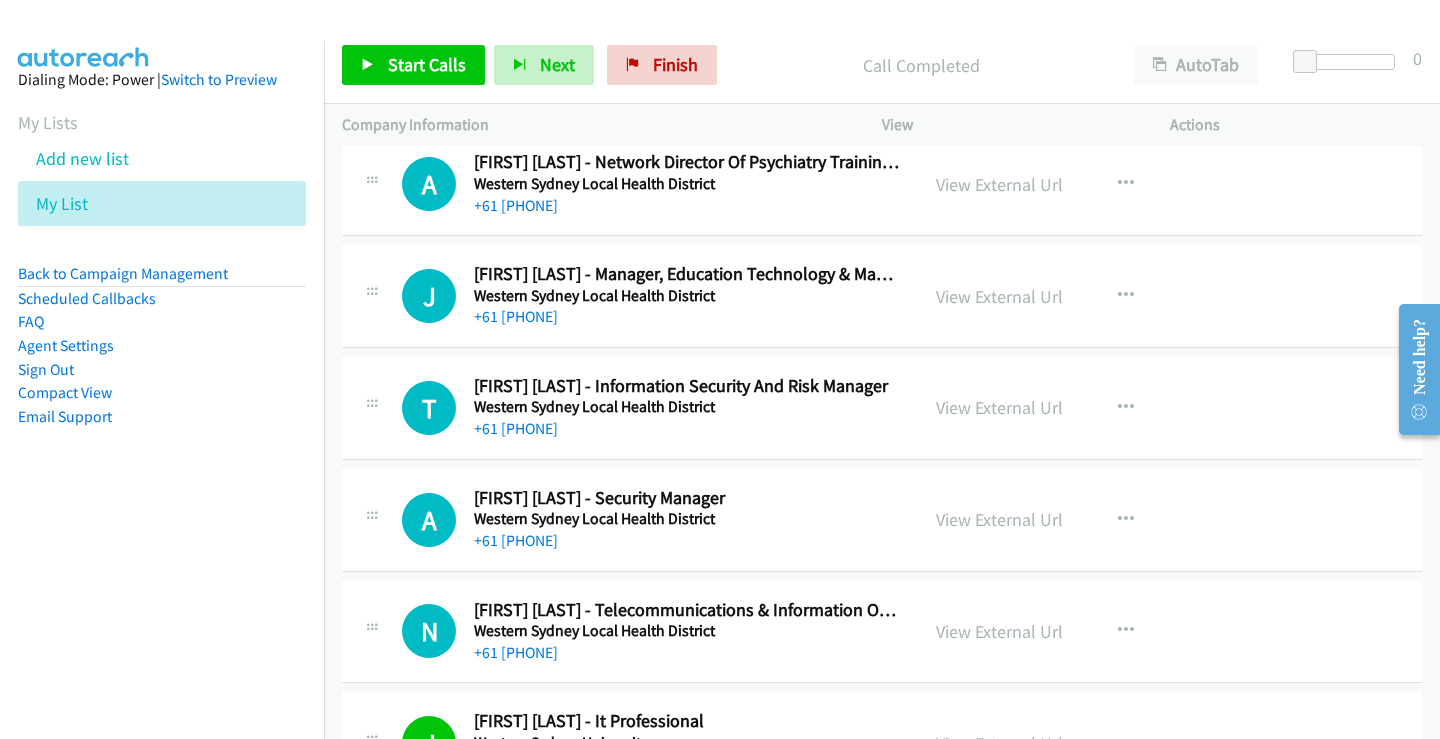 scroll, scrollTop: 0, scrollLeft: 0, axis: both 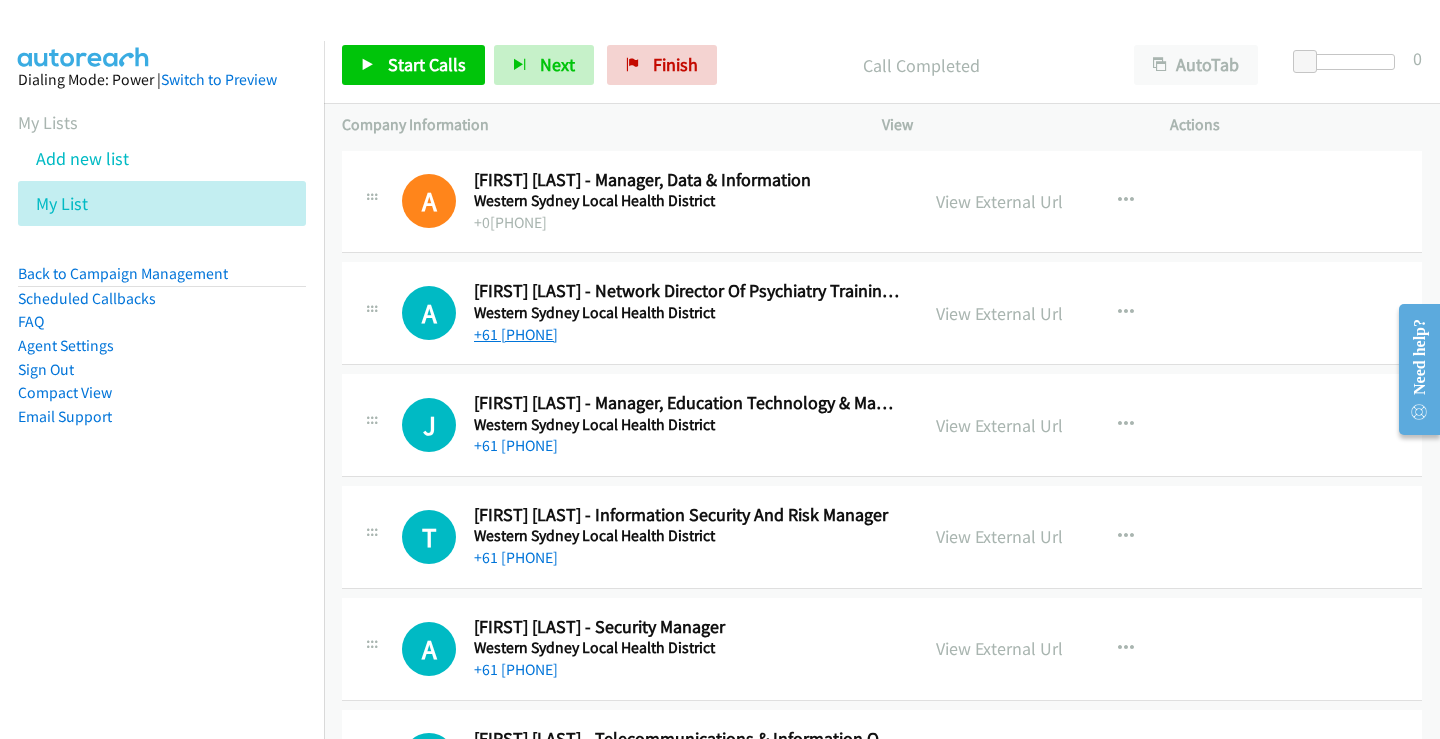 click on "+61 [PHONE]" at bounding box center [516, 334] 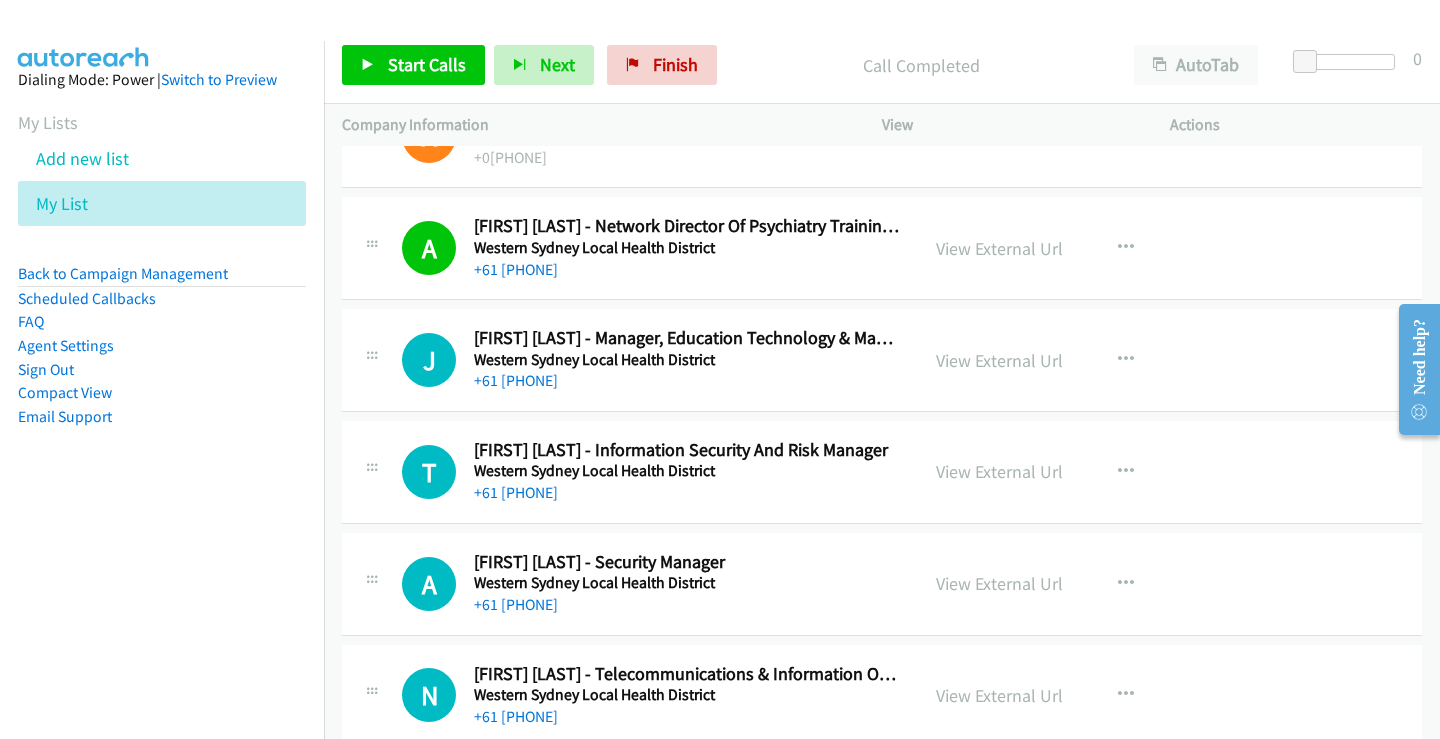 scroll, scrollTop: 100, scrollLeft: 0, axis: vertical 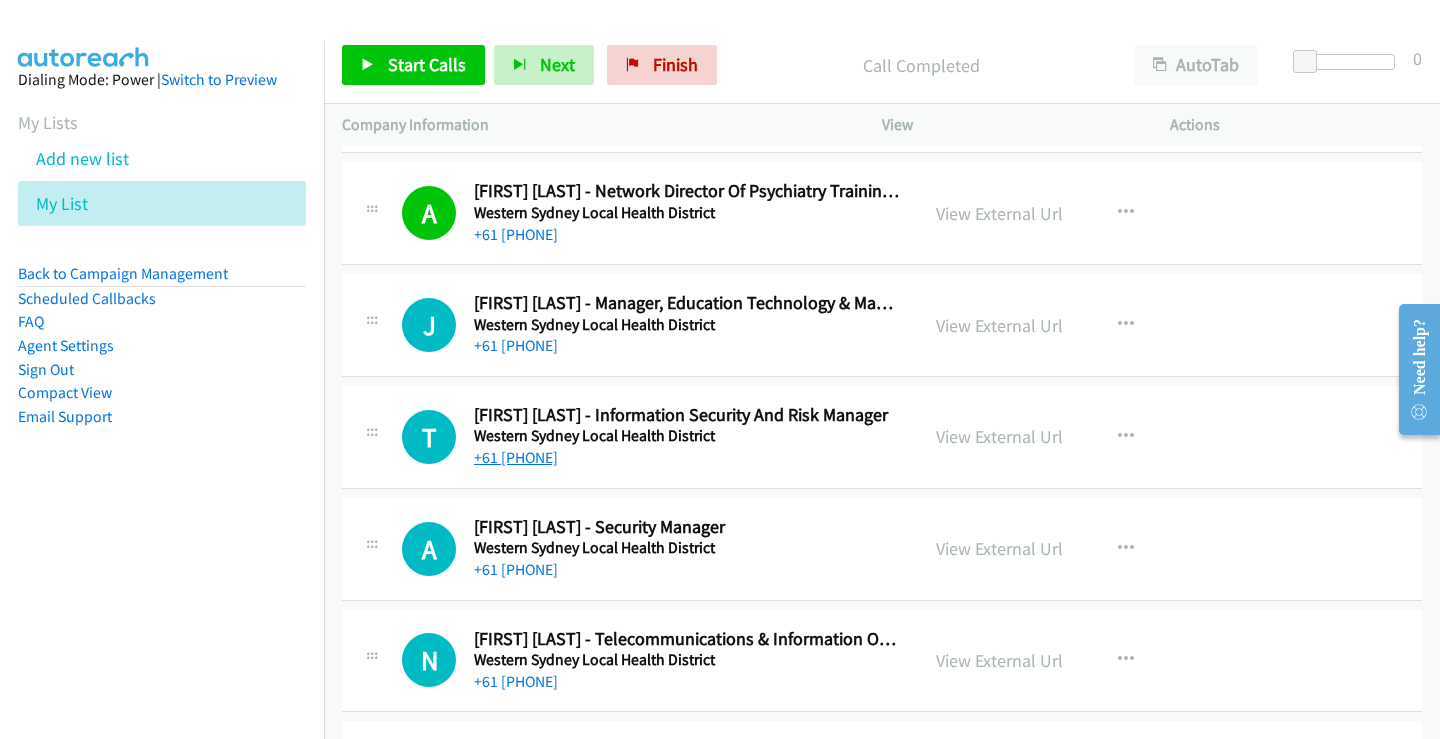 click on "+61 [PHONE]" at bounding box center (516, 457) 